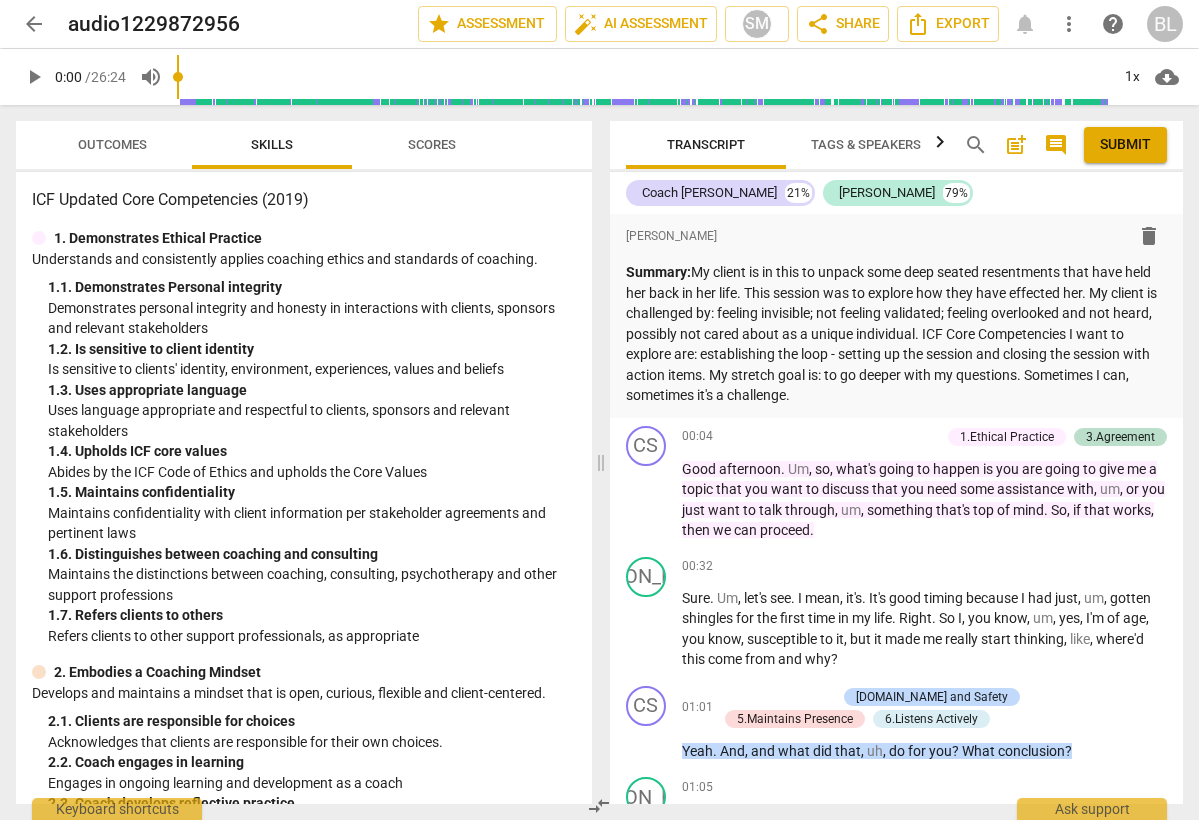 scroll, scrollTop: 0, scrollLeft: 0, axis: both 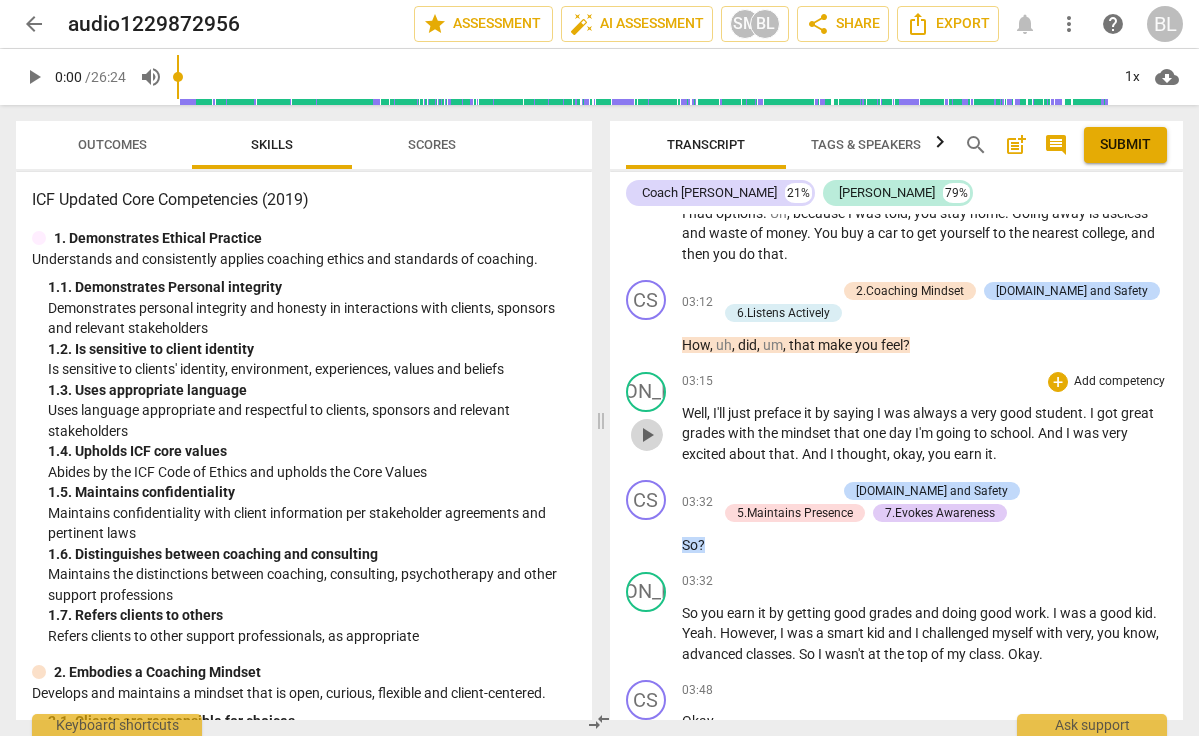 click on "play_arrow" at bounding box center (647, 435) 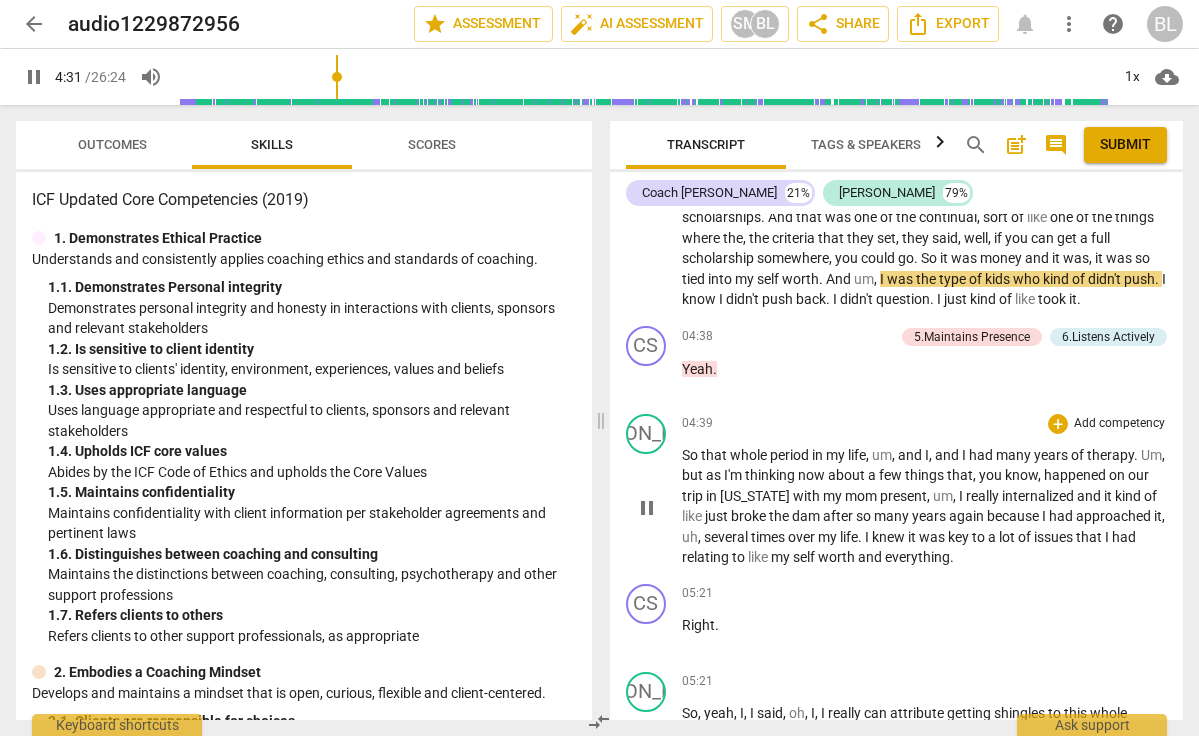 scroll, scrollTop: 1978, scrollLeft: 0, axis: vertical 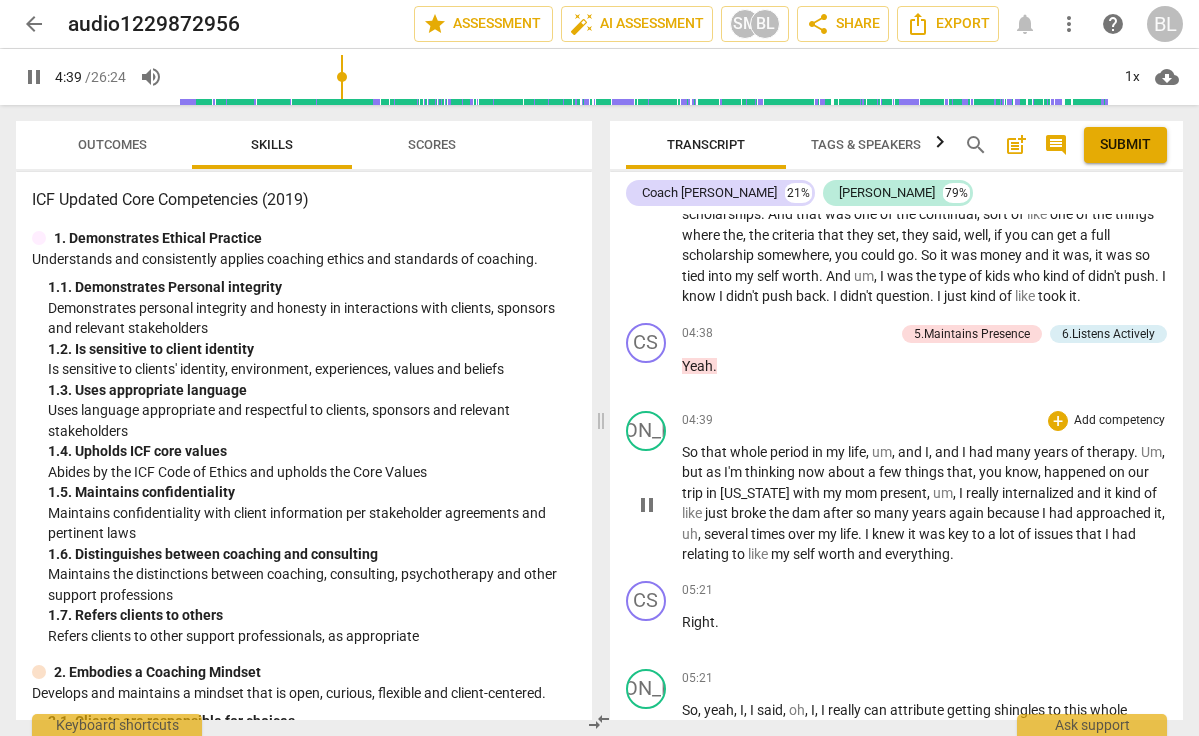 click on "pause" at bounding box center [647, 505] 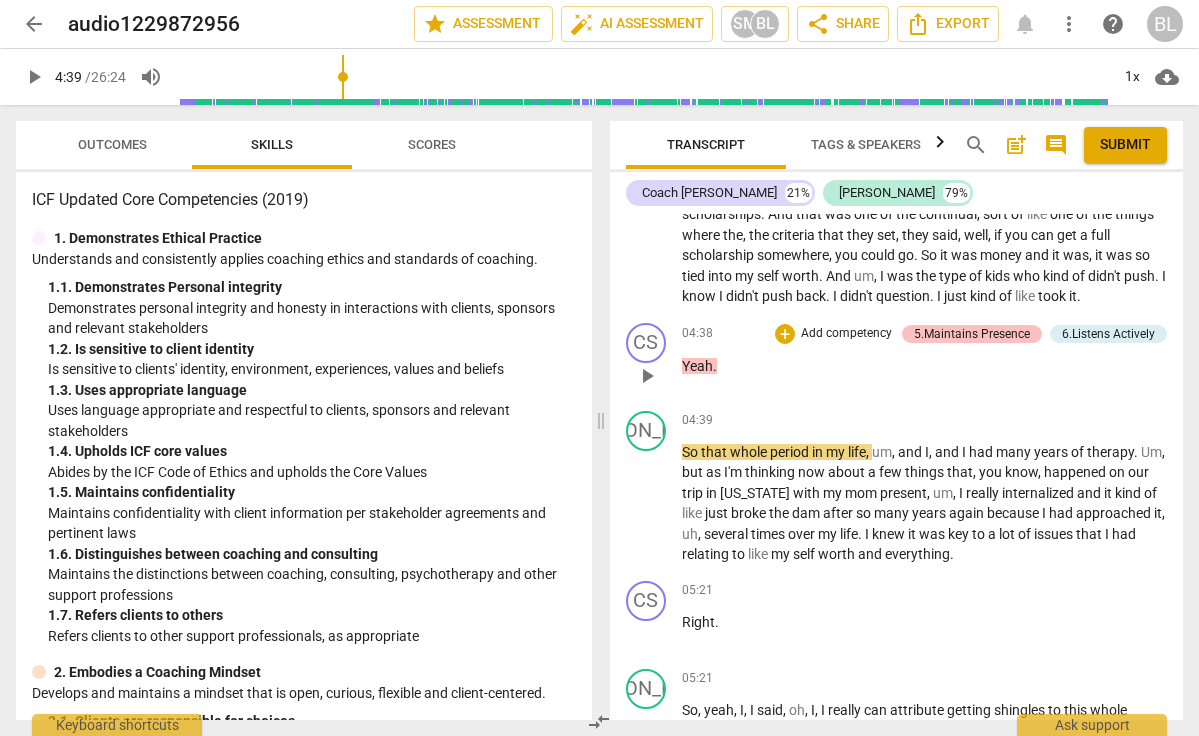 click on "5.Maintains Presence" at bounding box center (972, 334) 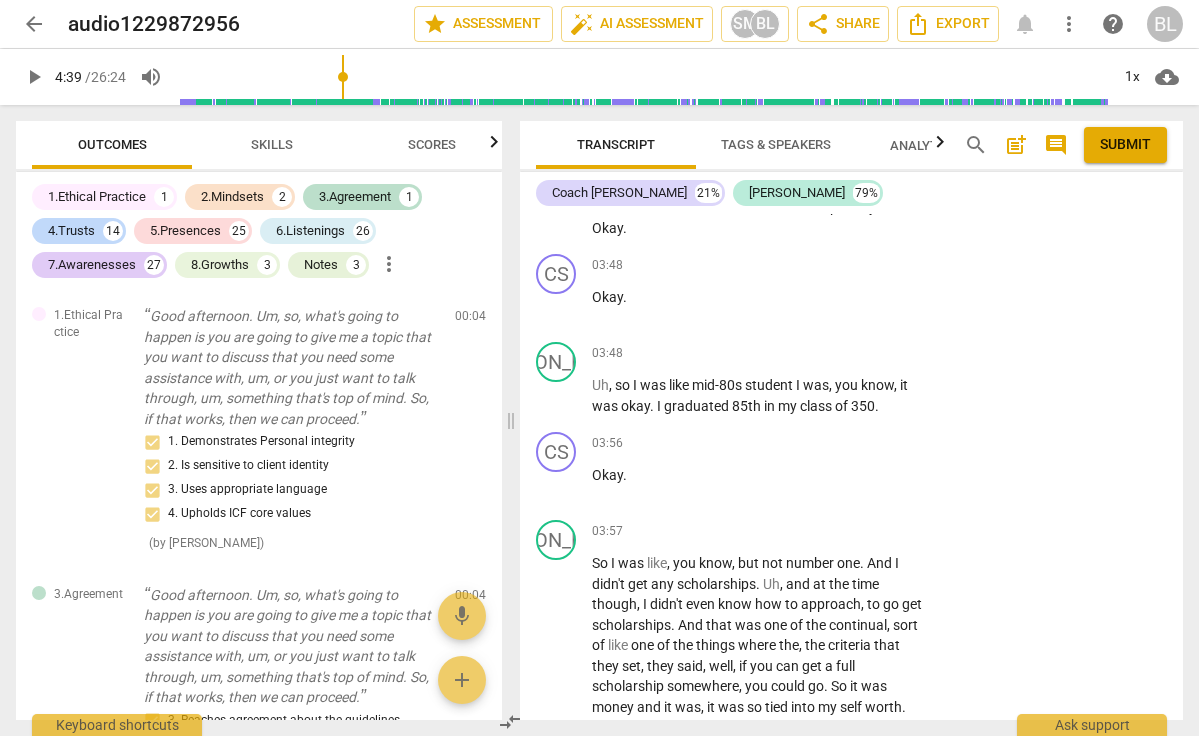 scroll, scrollTop: 2523, scrollLeft: 0, axis: vertical 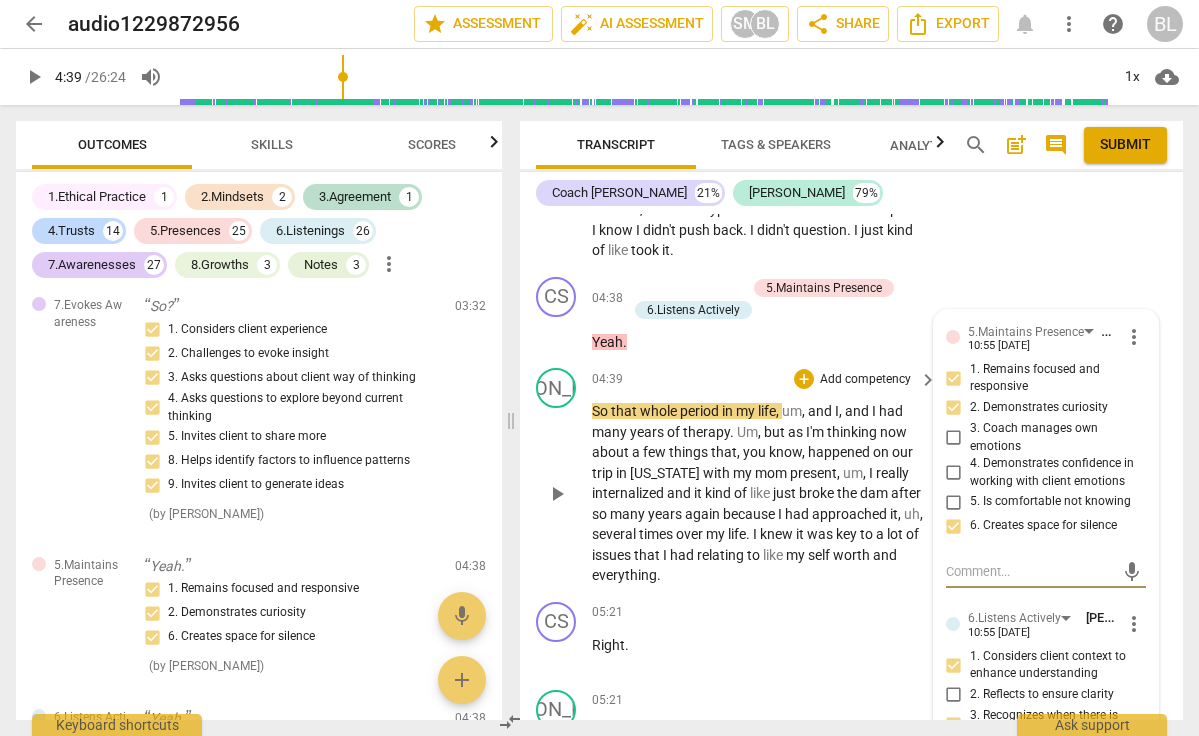 click on "play_arrow" at bounding box center (557, 494) 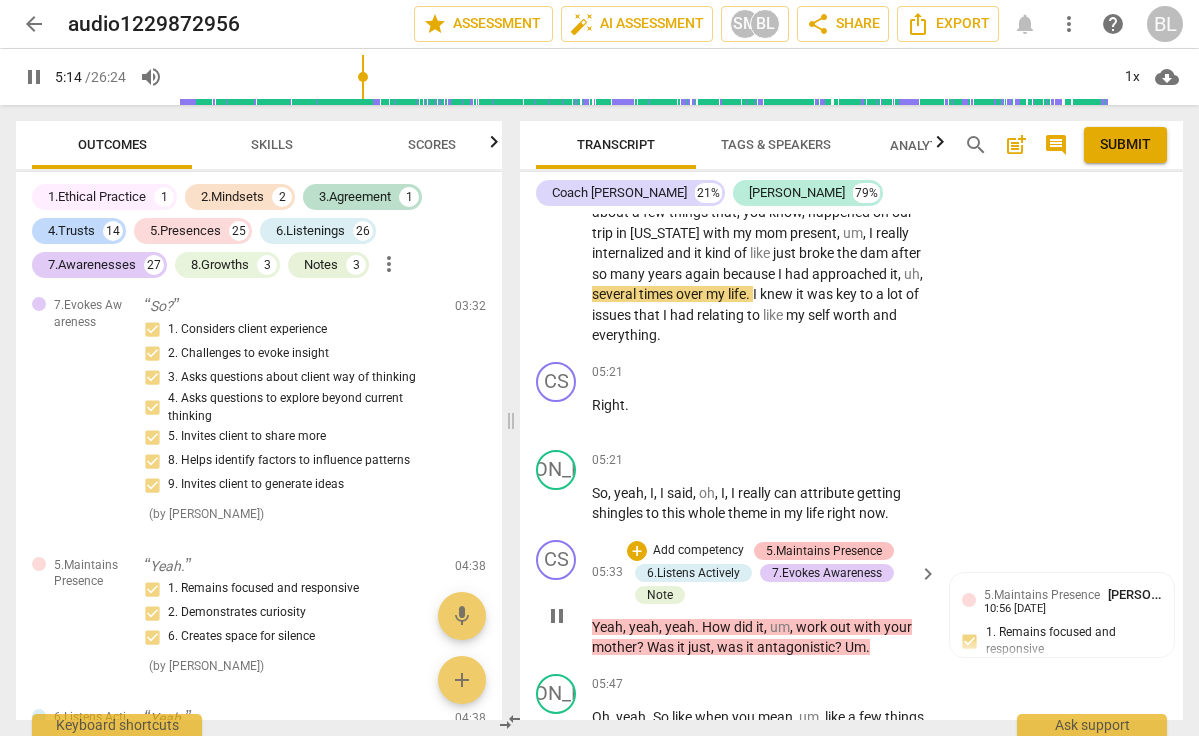 scroll, scrollTop: 2731, scrollLeft: 0, axis: vertical 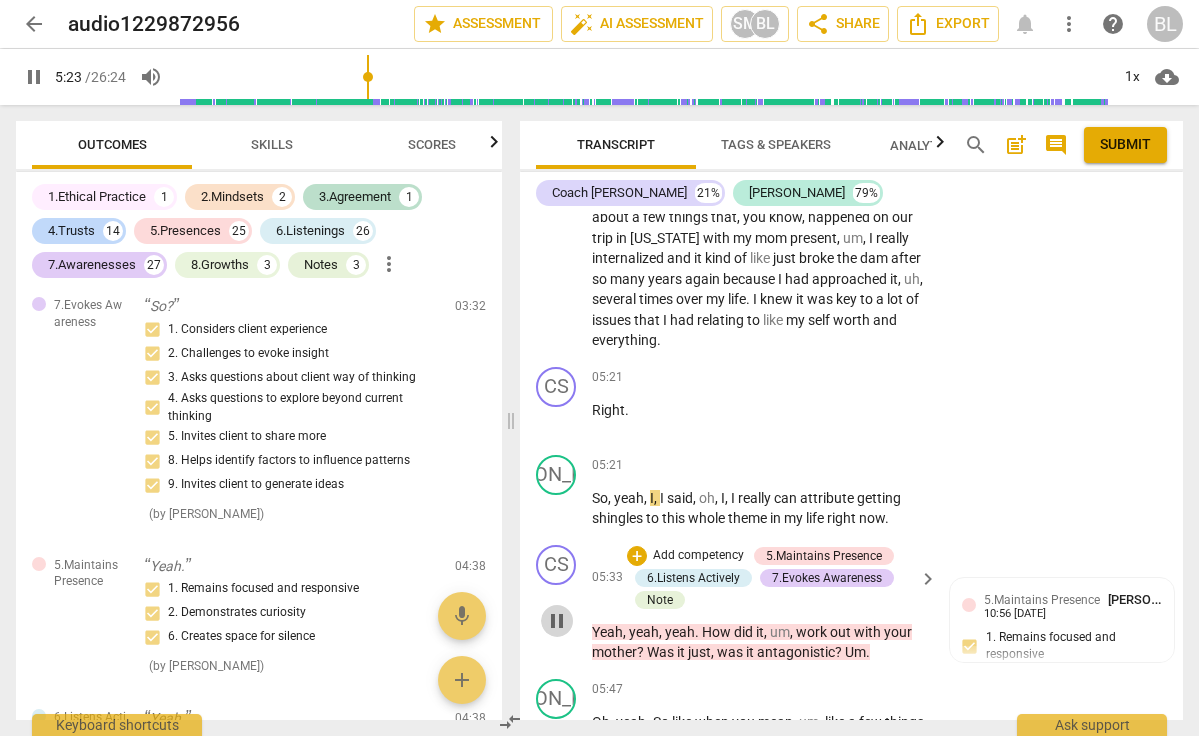 click on "pause" at bounding box center (557, 621) 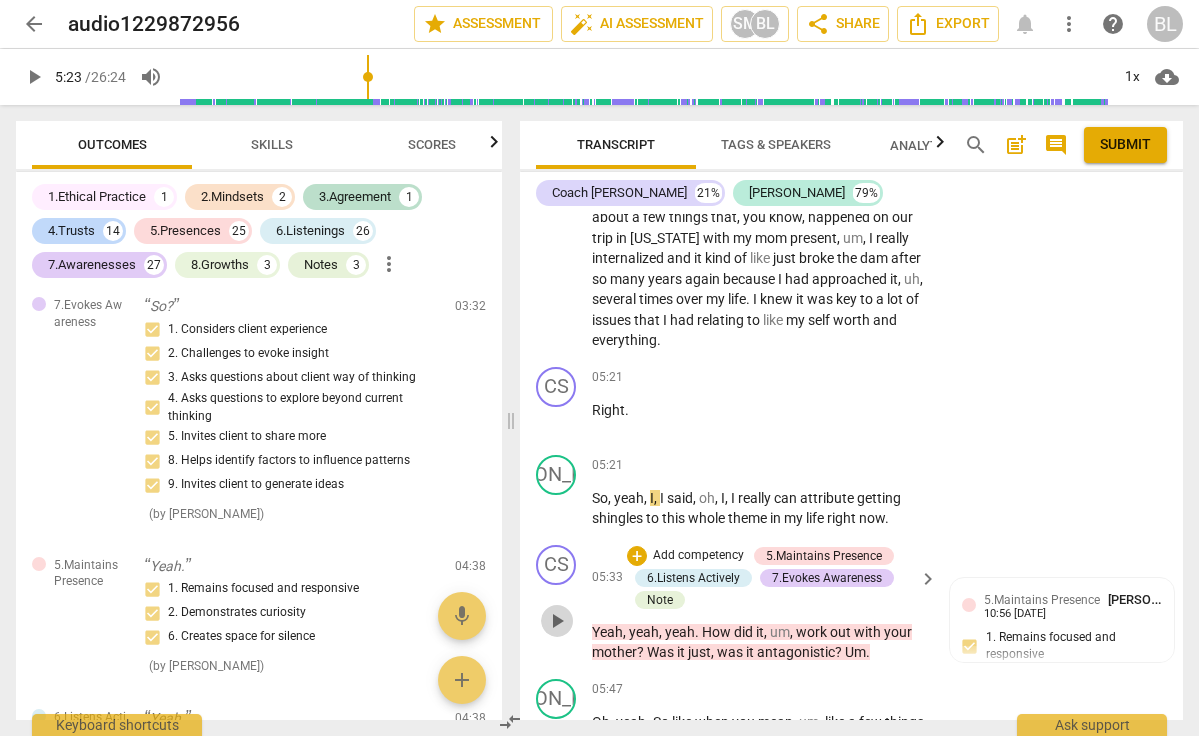 click on "play_arrow" at bounding box center (557, 621) 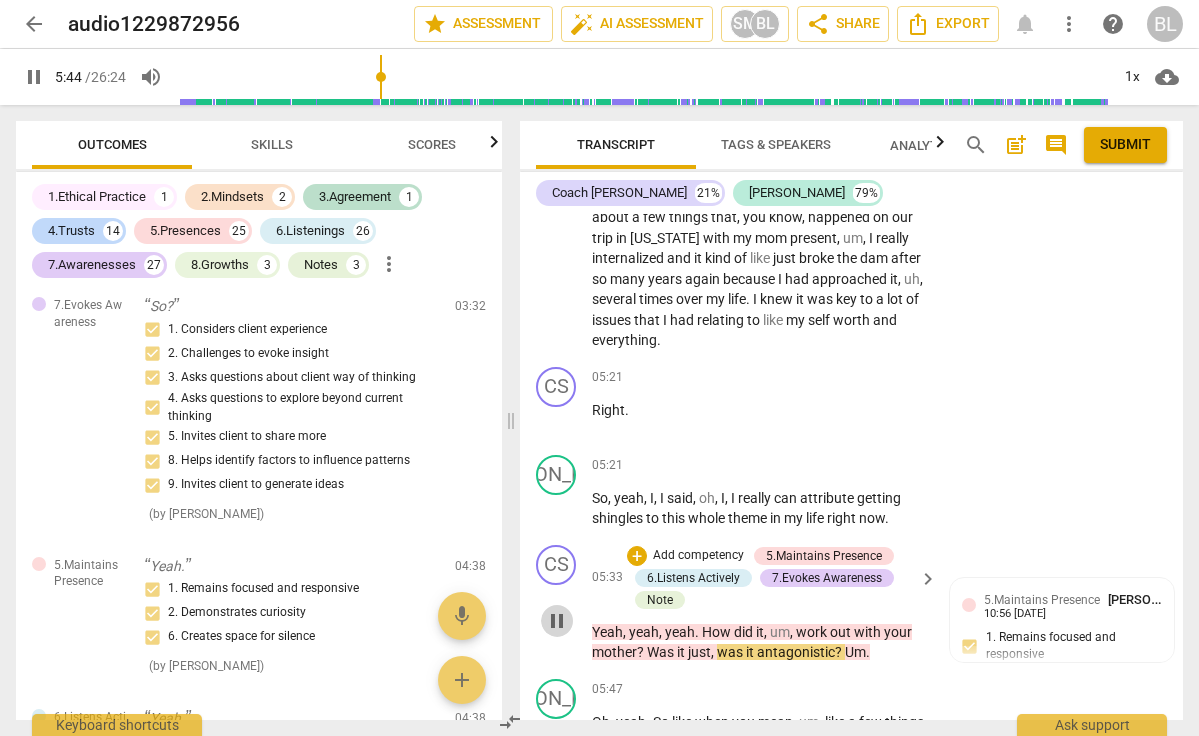 click on "pause" at bounding box center (557, 621) 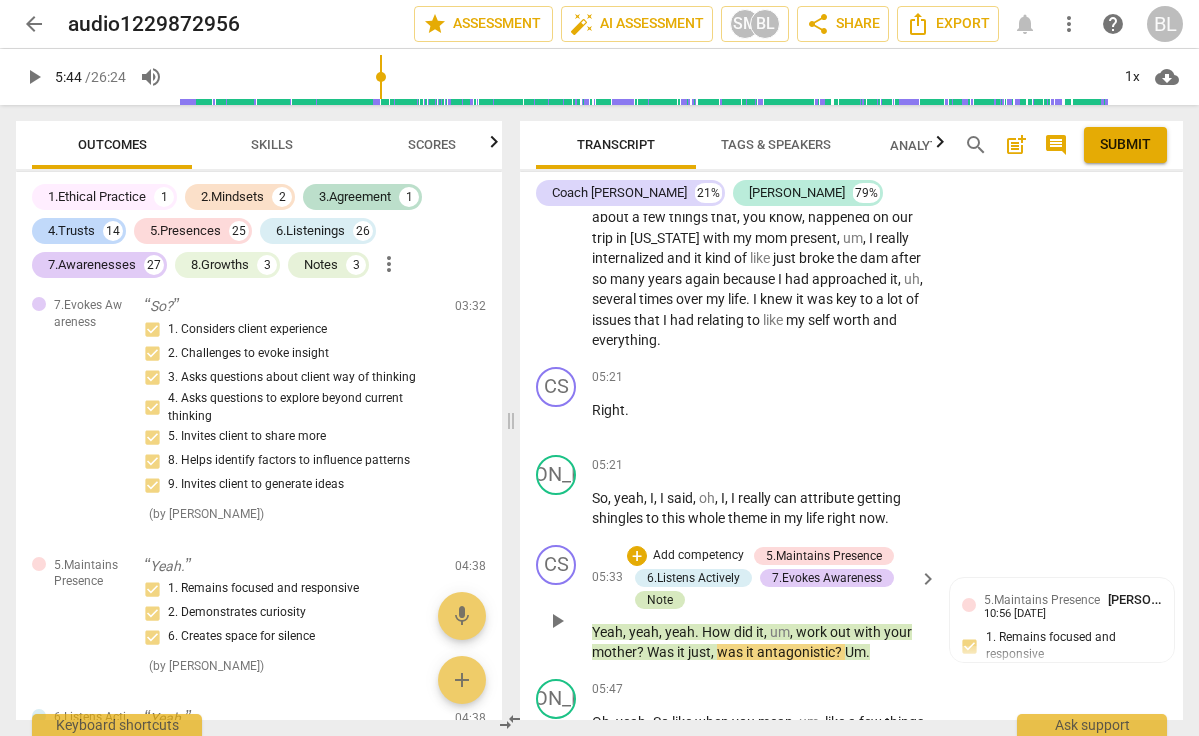 click on "Note" at bounding box center (660, 600) 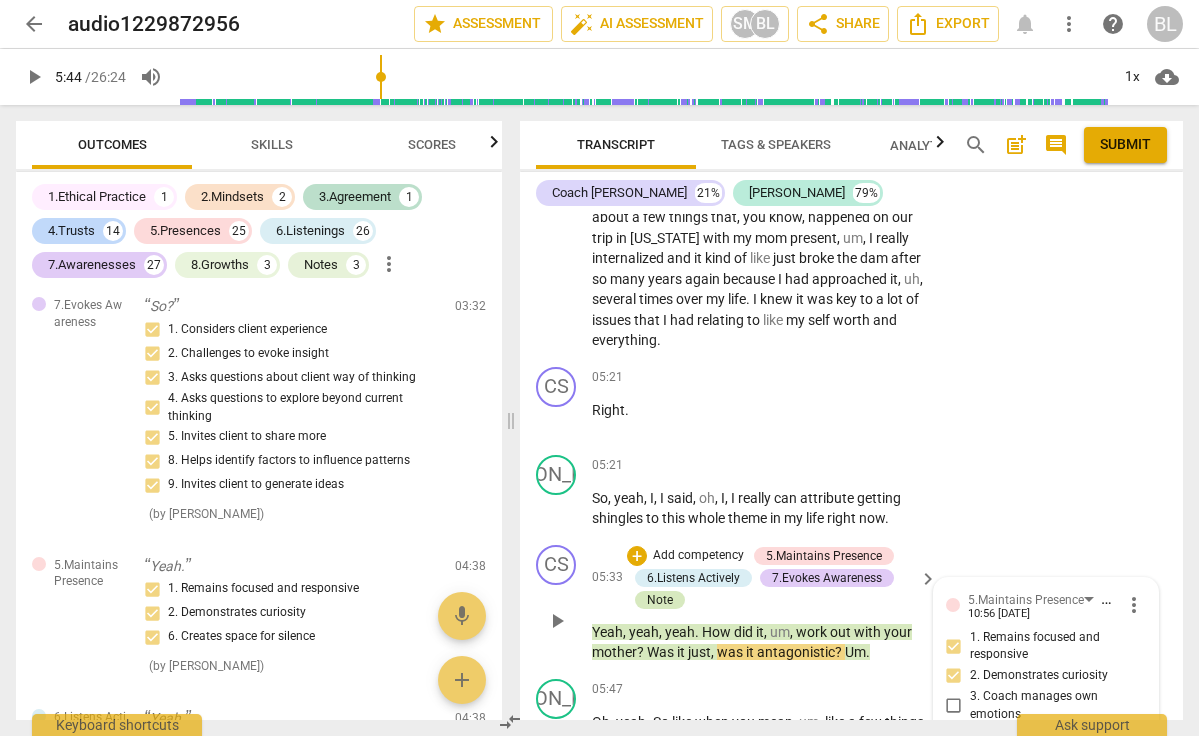 scroll, scrollTop: 3020, scrollLeft: 0, axis: vertical 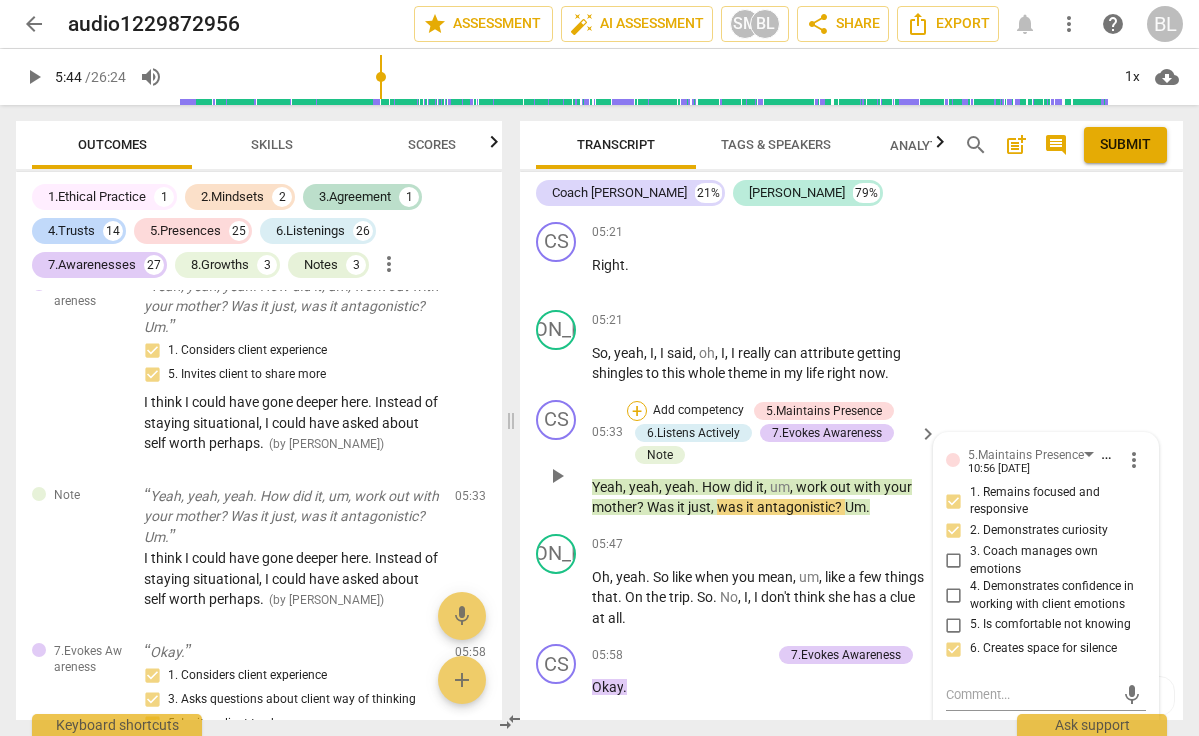 click on "+" at bounding box center (637, 411) 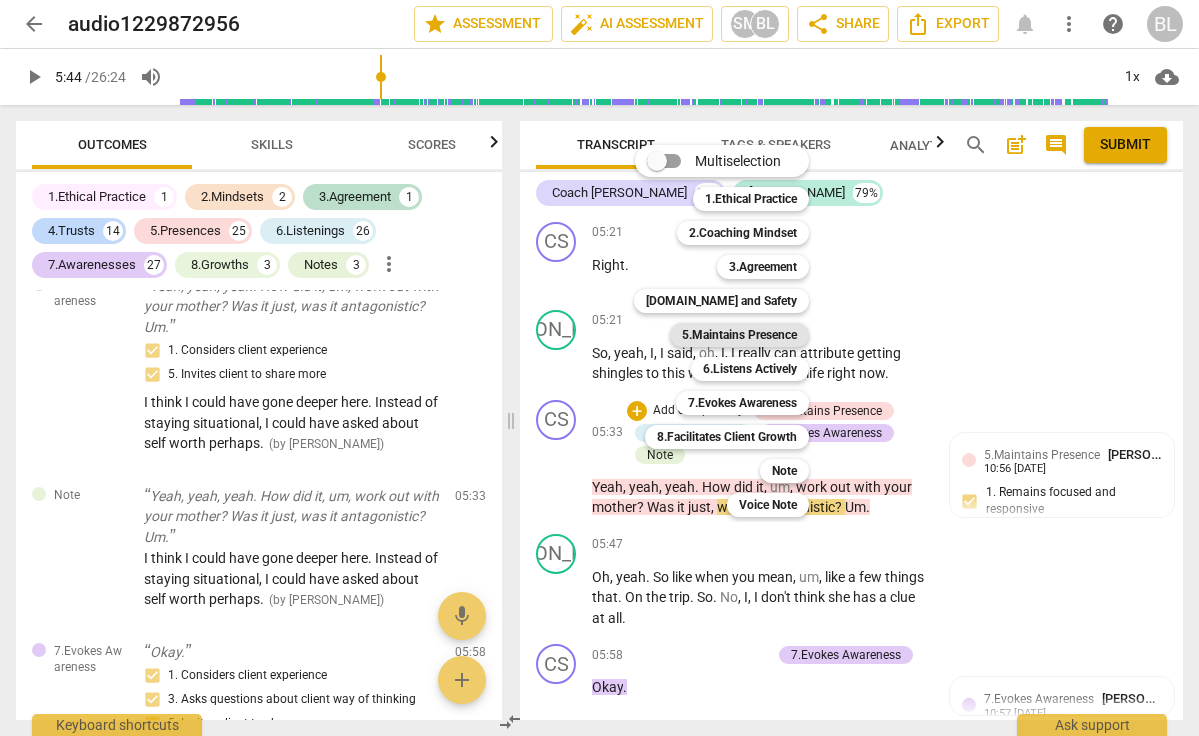 click on "5.Maintains Presence" at bounding box center (739, 335) 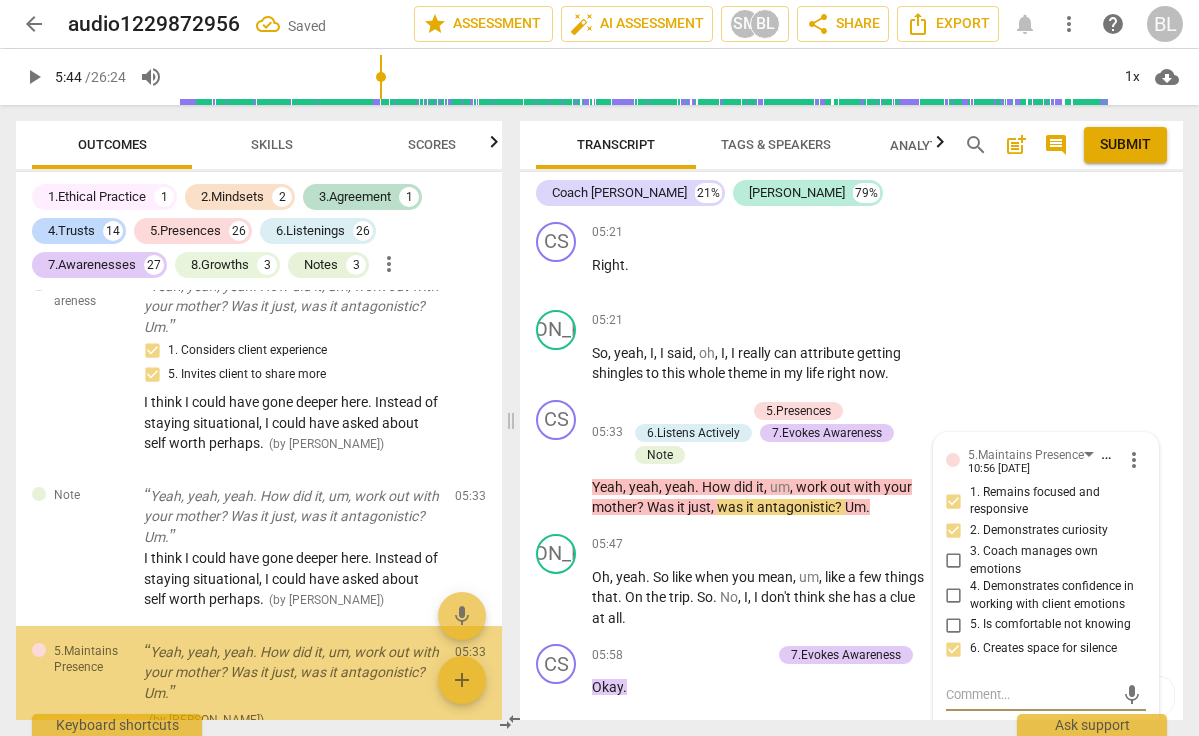 scroll, scrollTop: 3935, scrollLeft: 0, axis: vertical 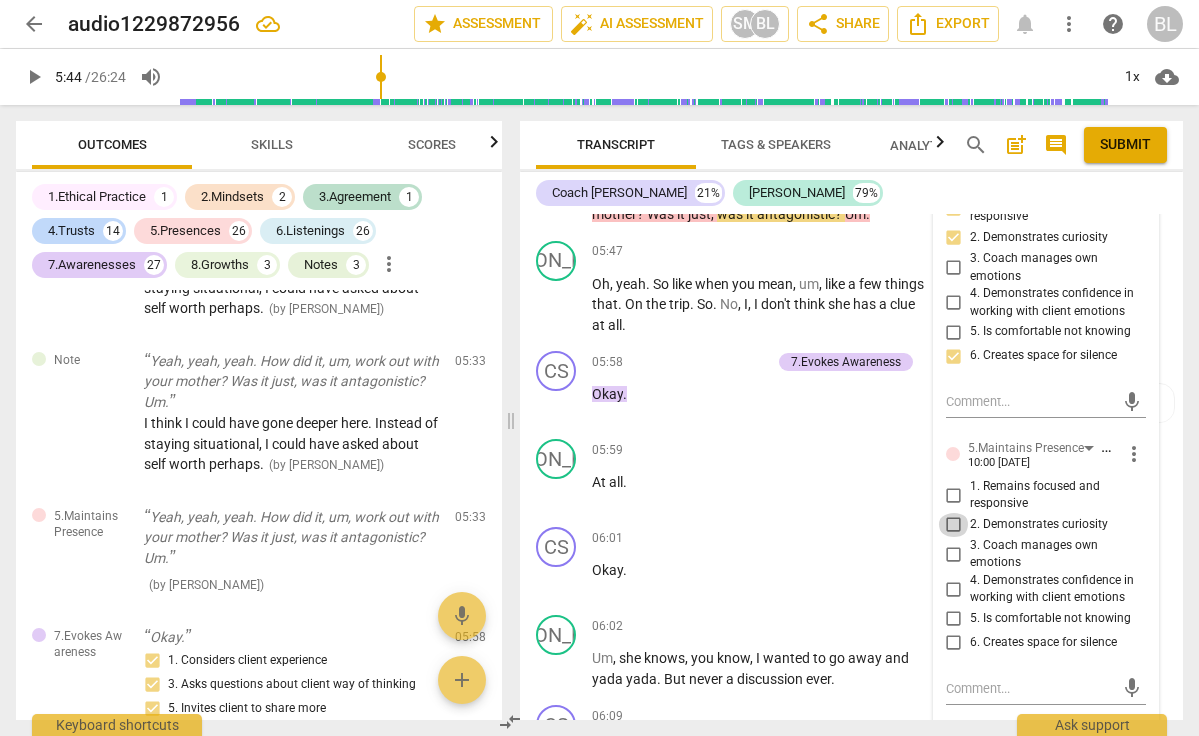 click on "2. Demonstrates curiosity" at bounding box center [954, 525] 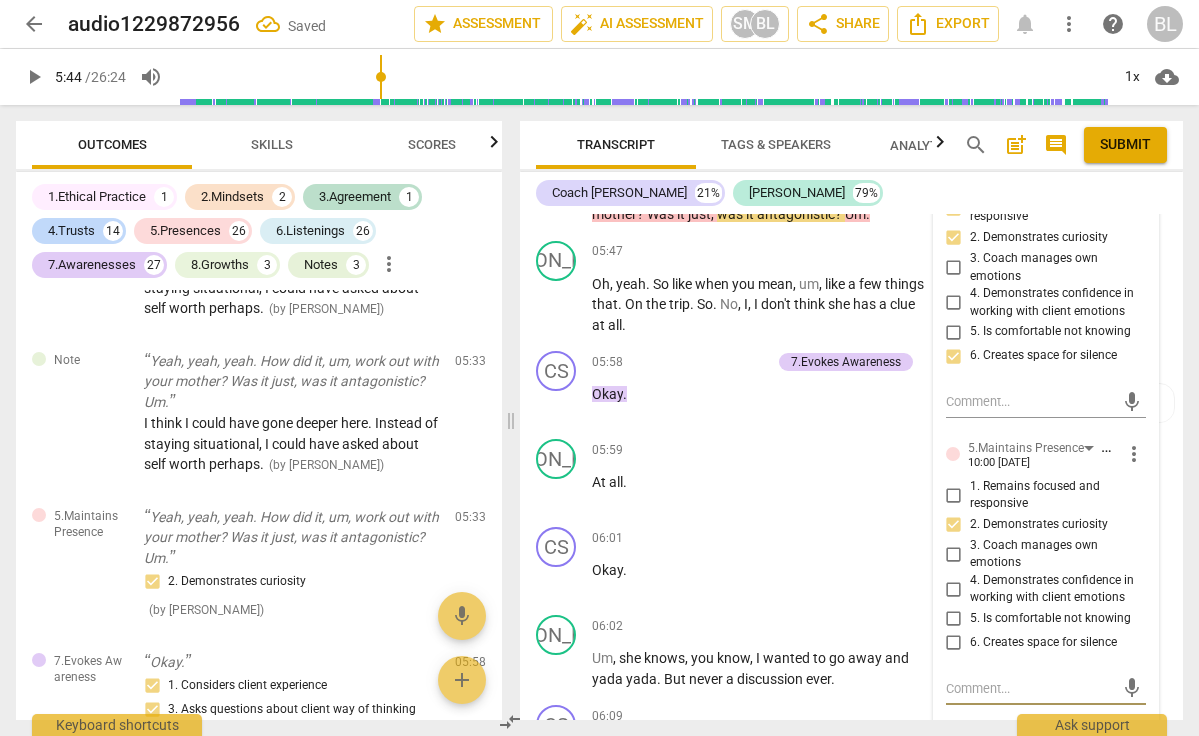 click at bounding box center [1030, 688] 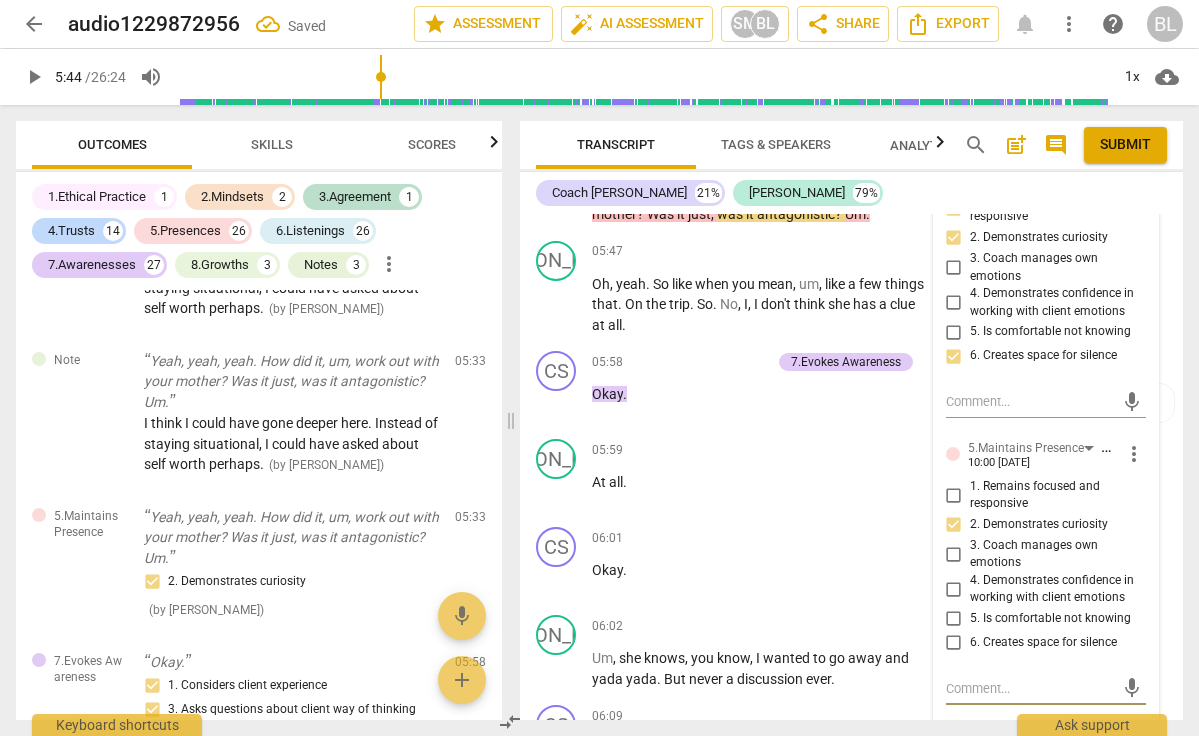 type on "N" 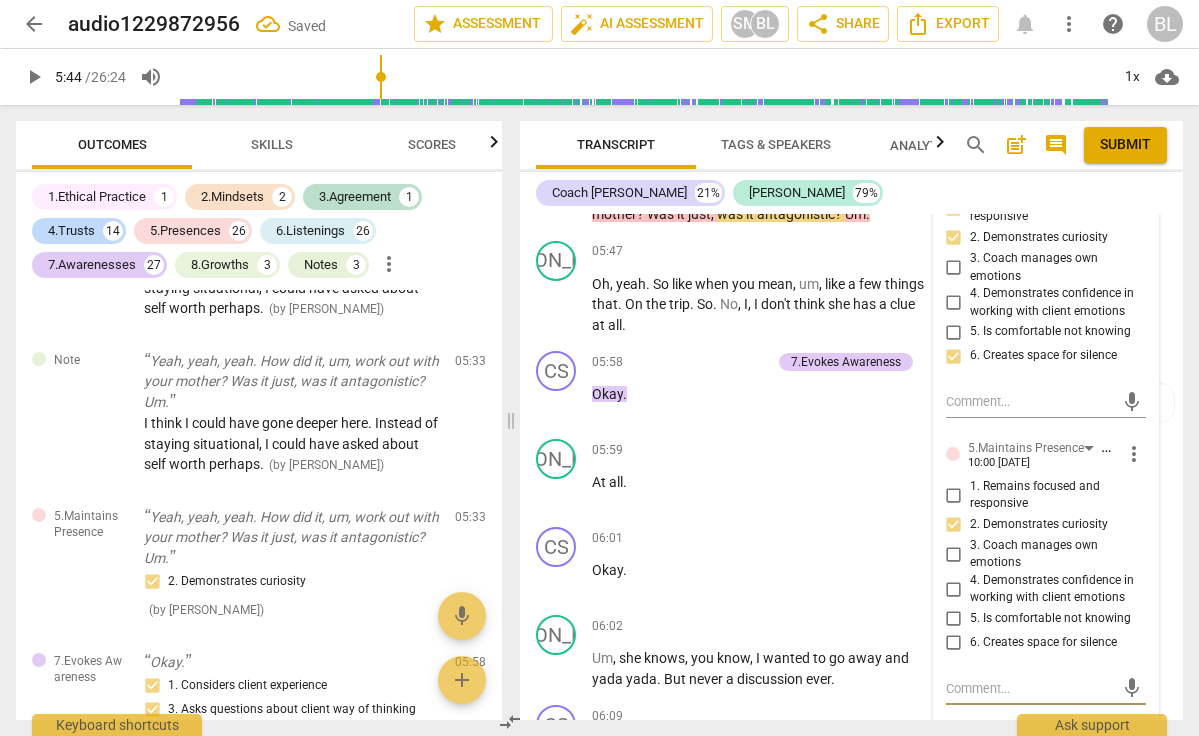 type on "N" 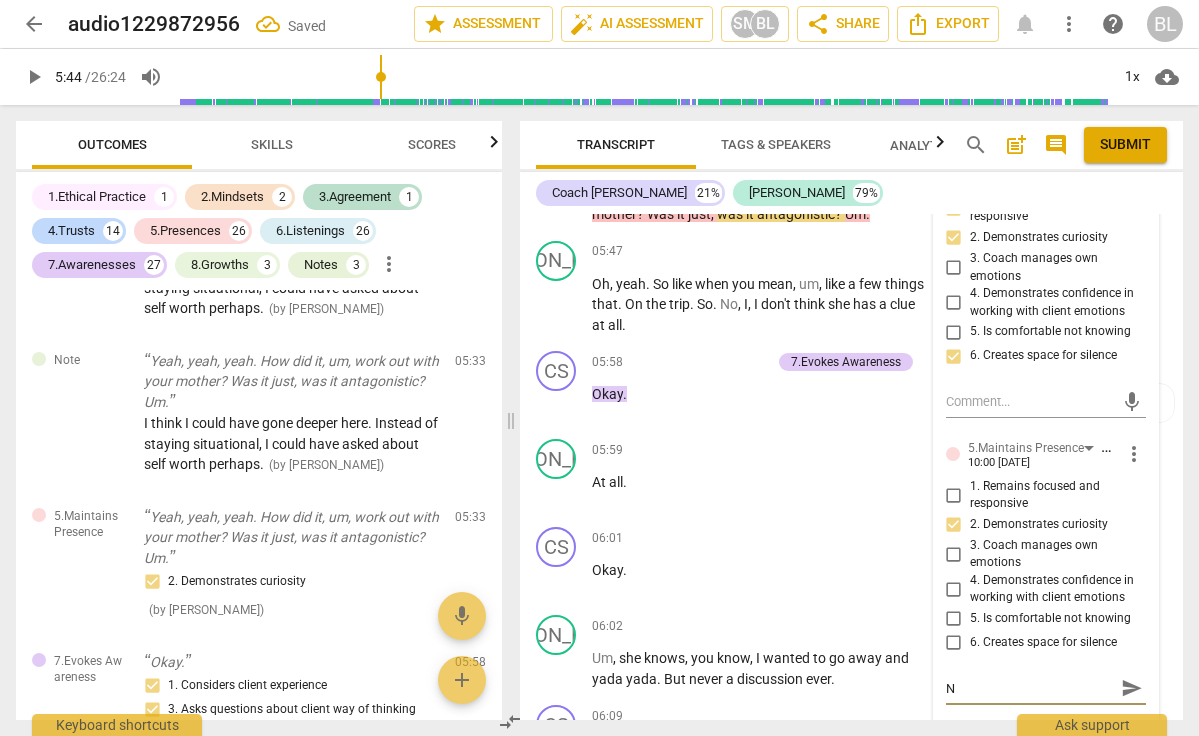 type on "No" 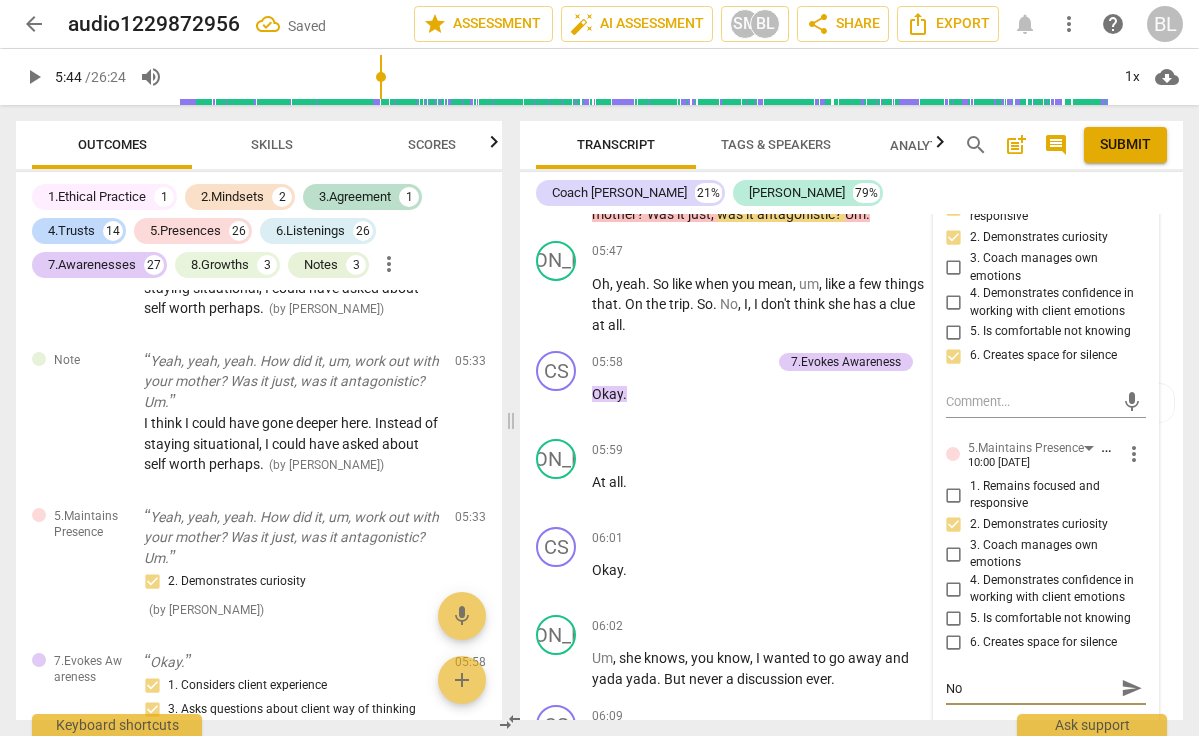 type on "Not" 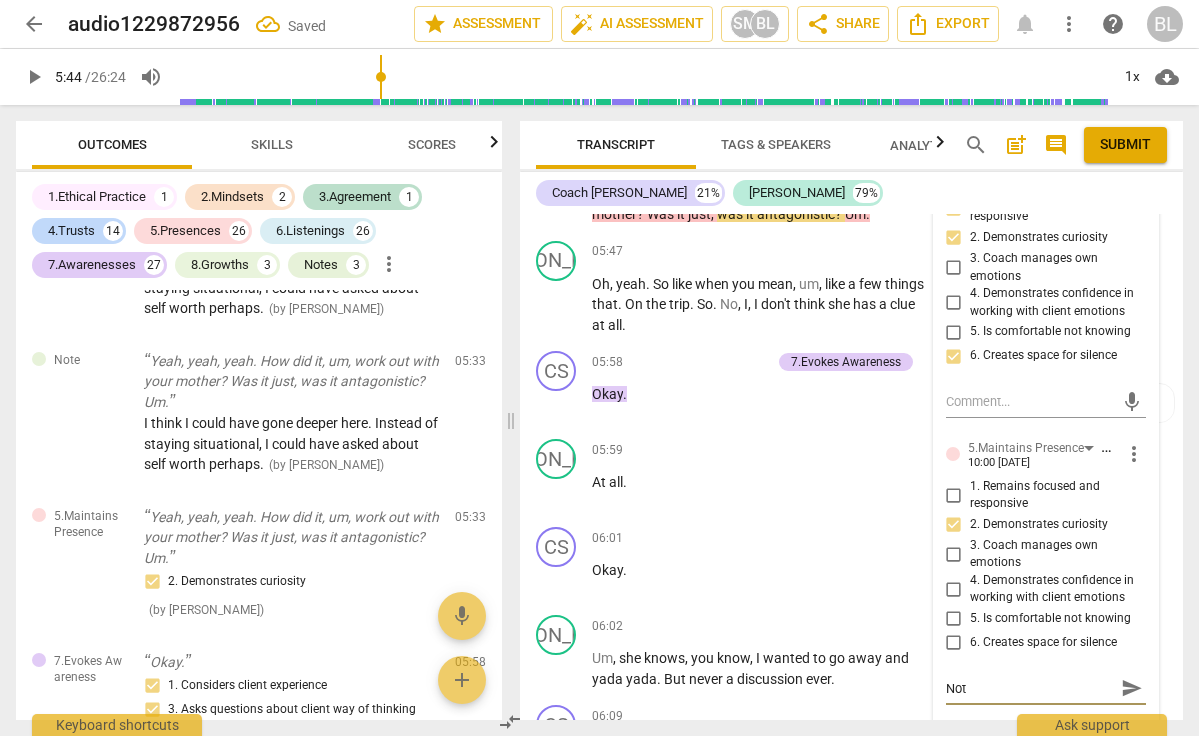 type on "Noti" 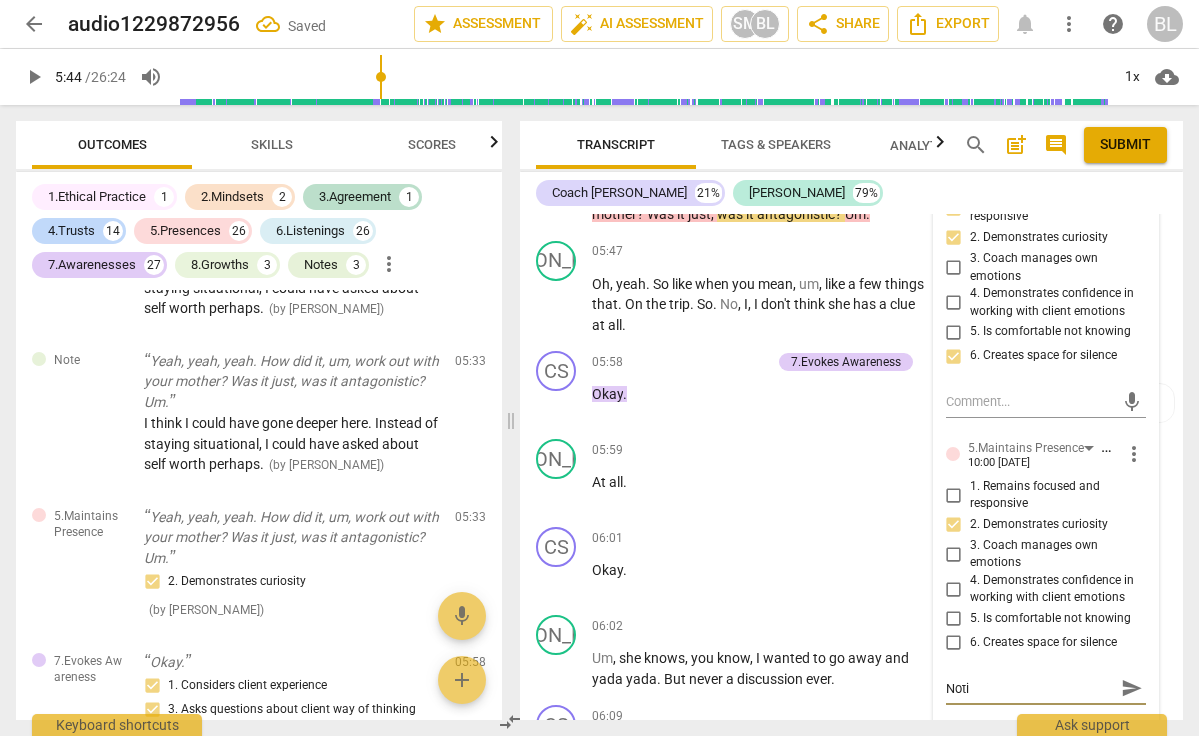 type on "Notic" 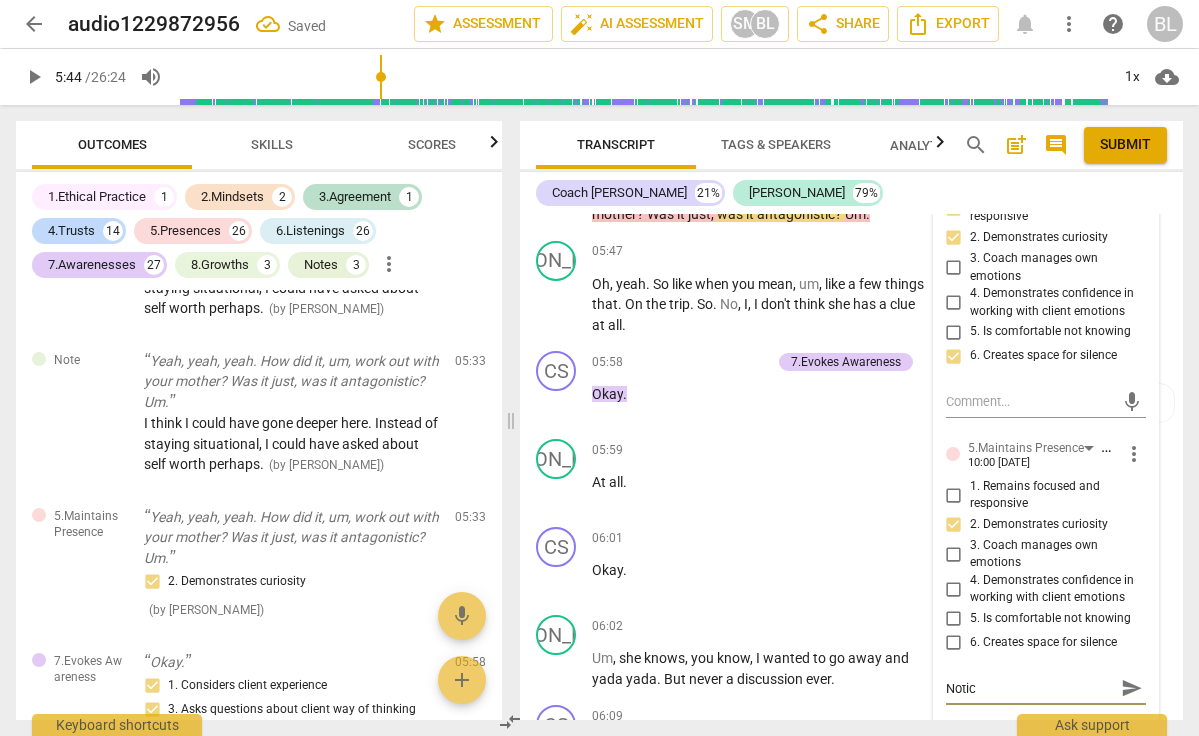 type on "Notice" 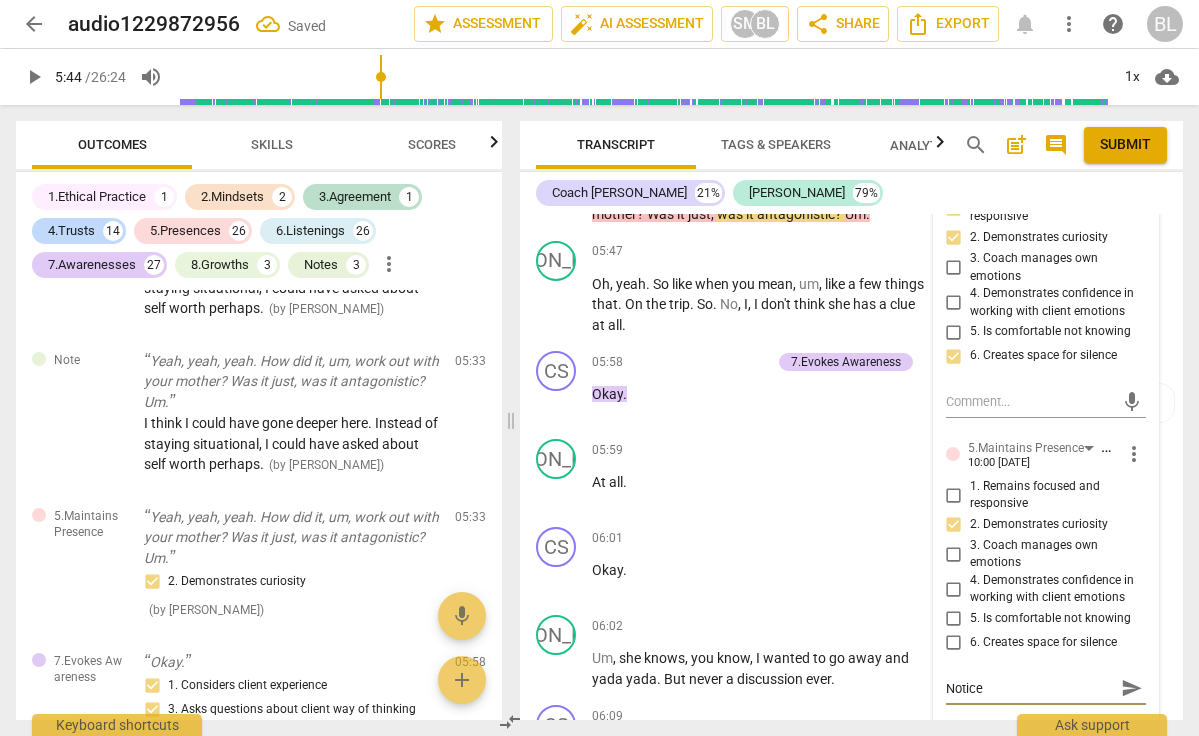 type on "Notice" 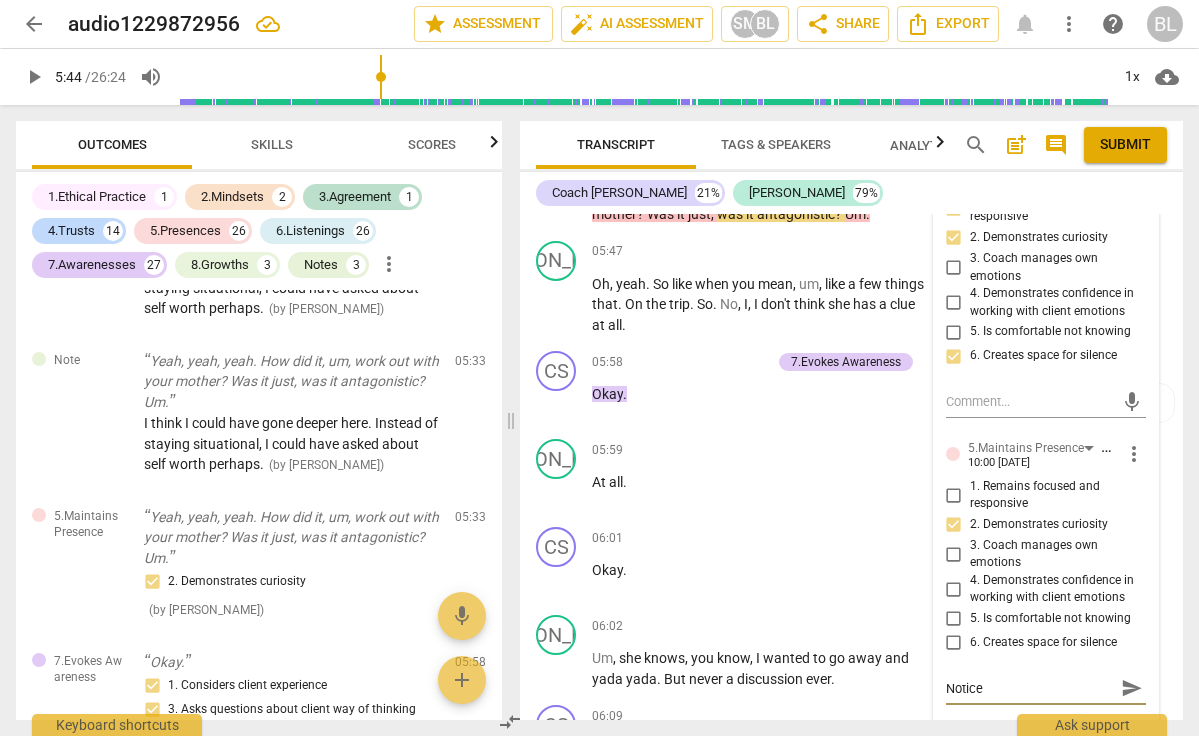 type on "Notice h" 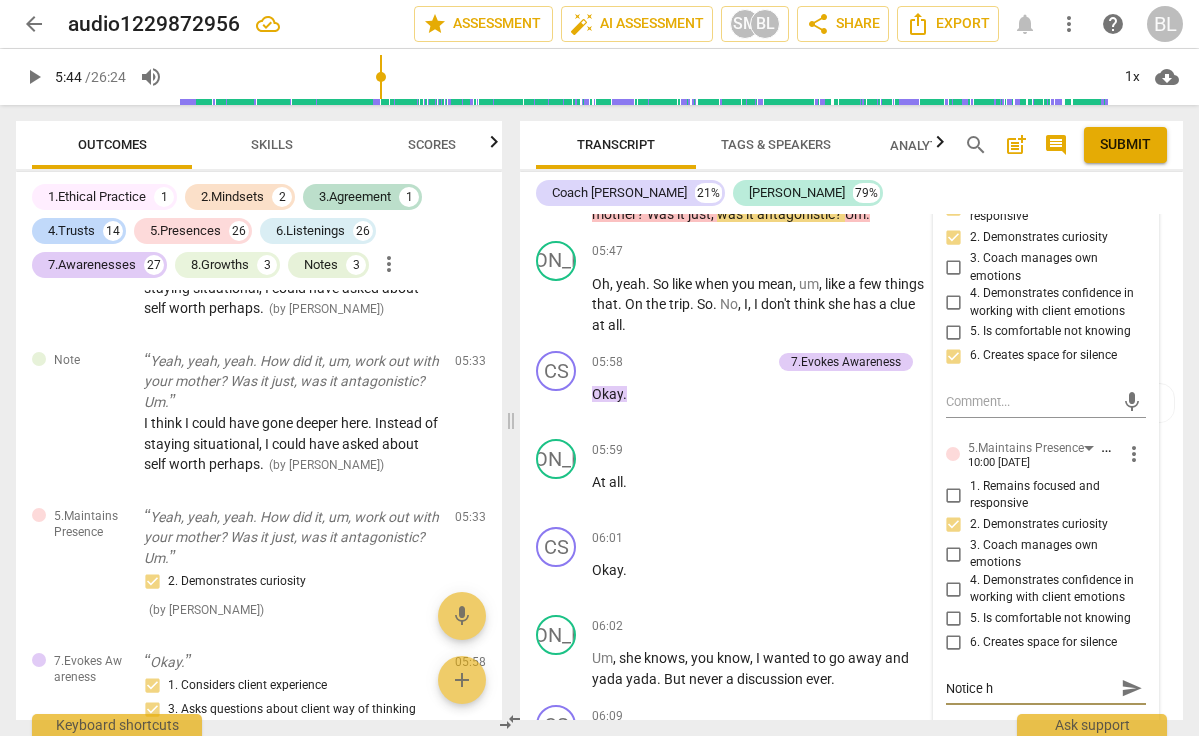 type on "Notice ho" 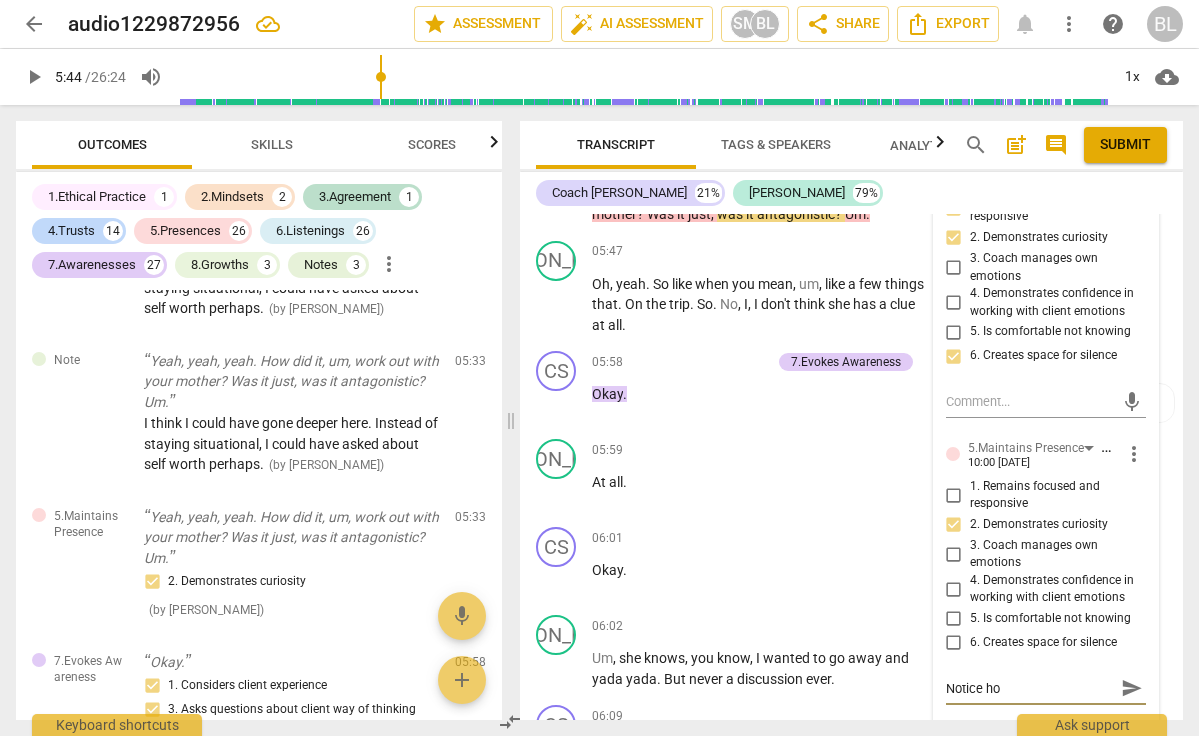 type on "Notice how" 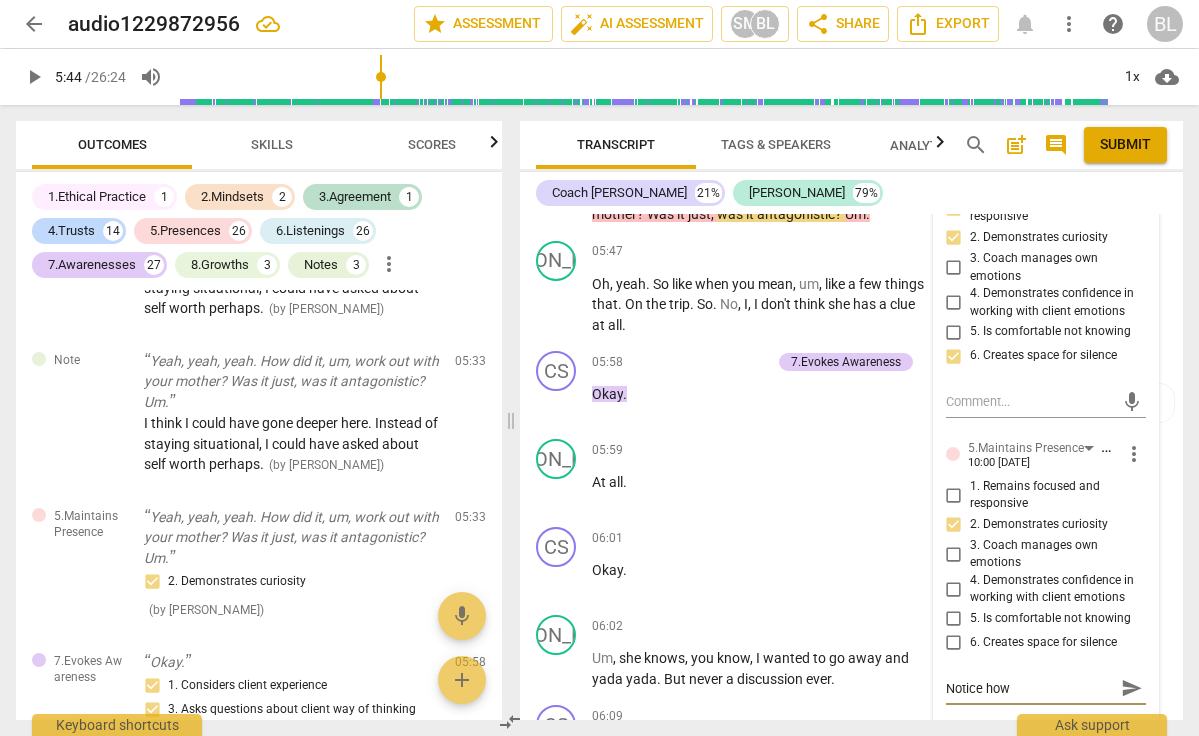 type on "Notice how" 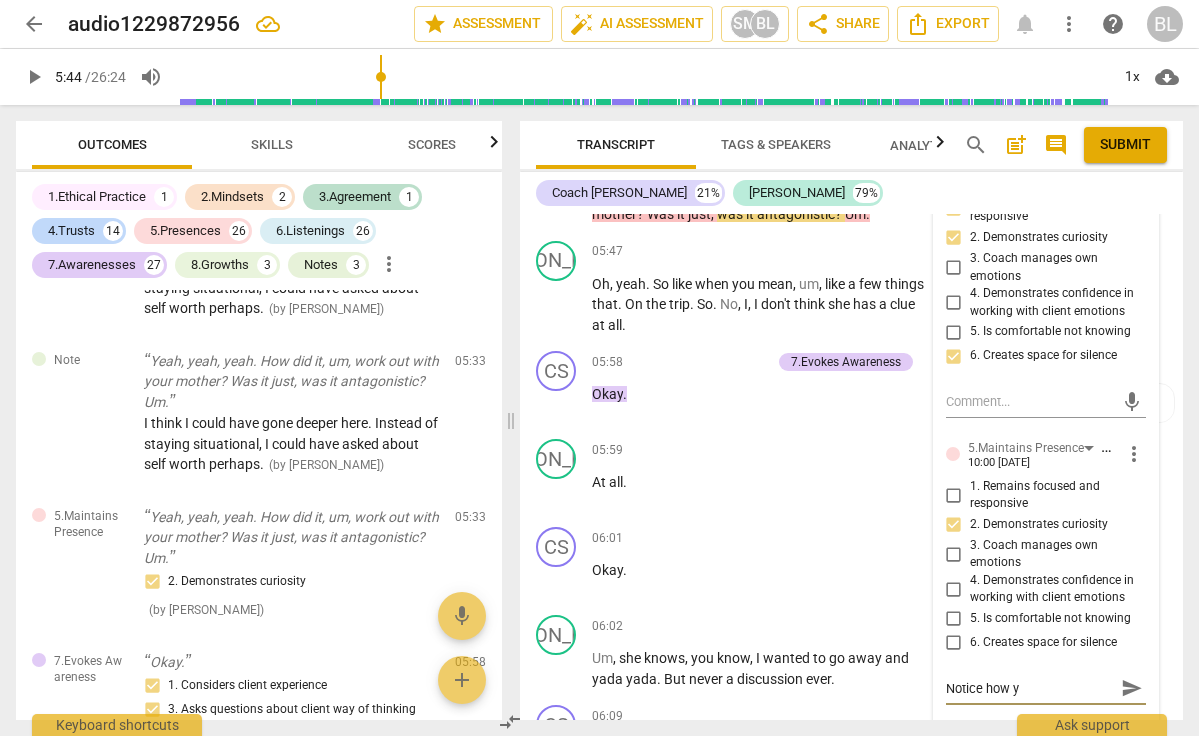 type on "Notice how yo" 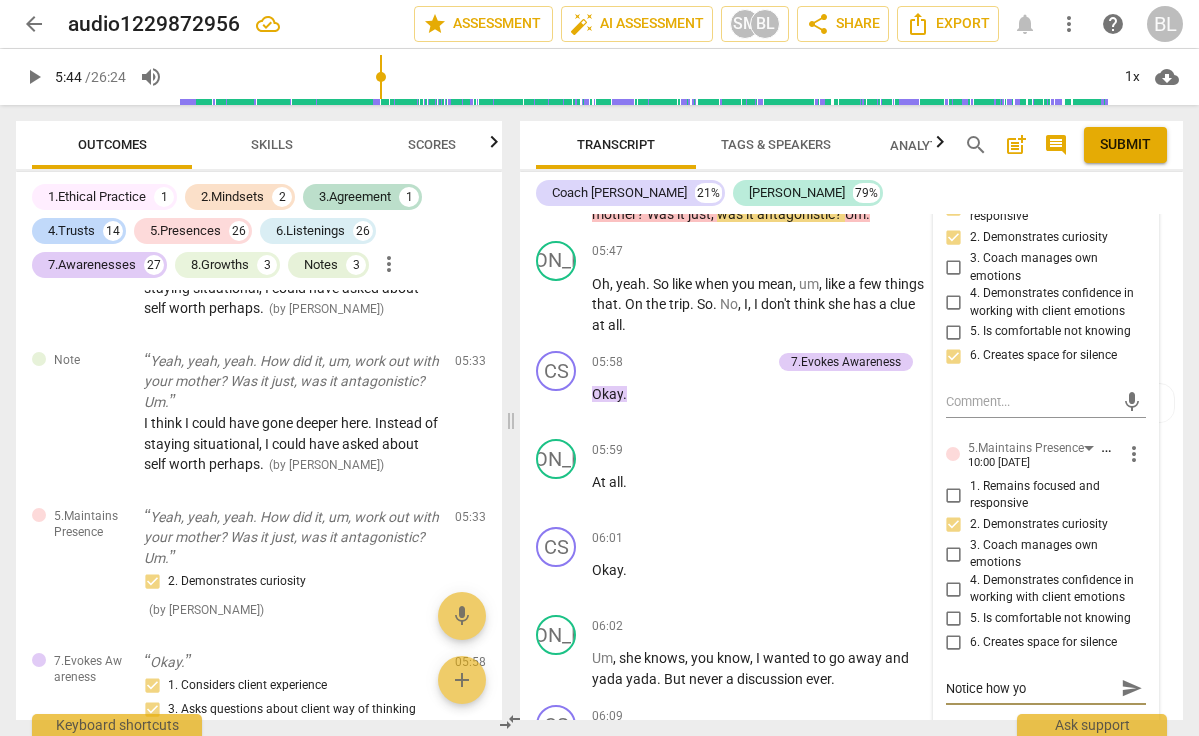 type on "Notice how you" 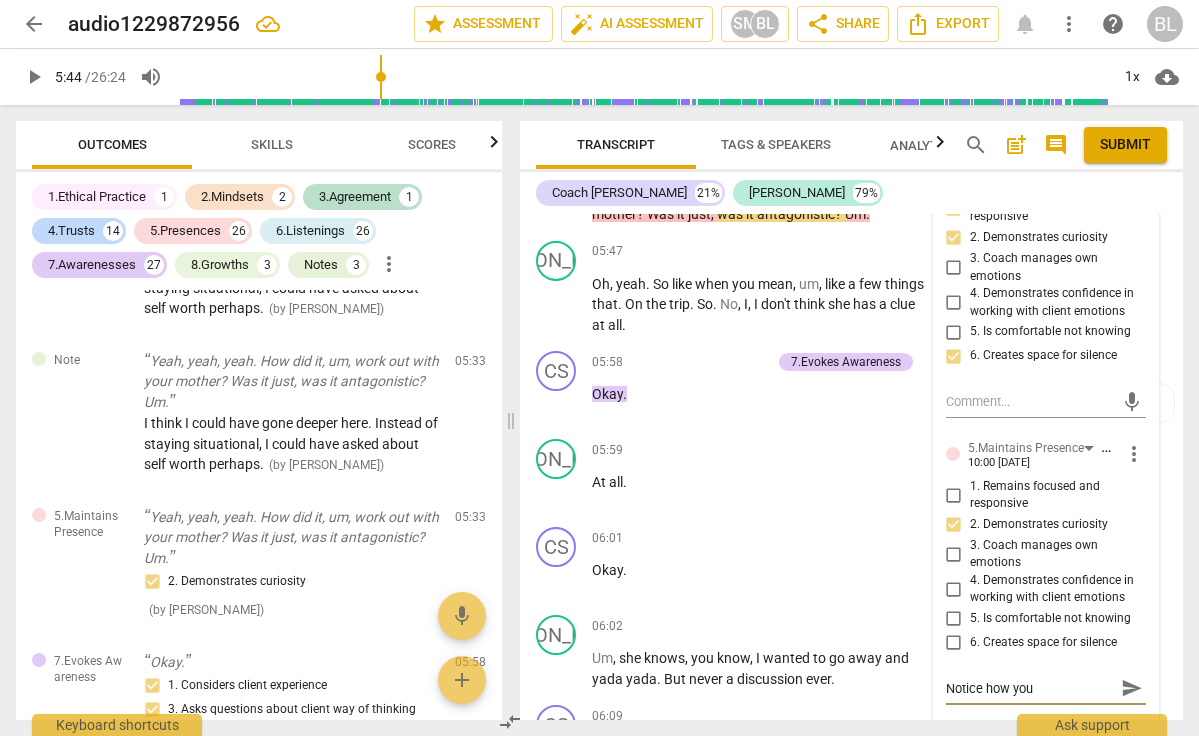 type on "Notice how you" 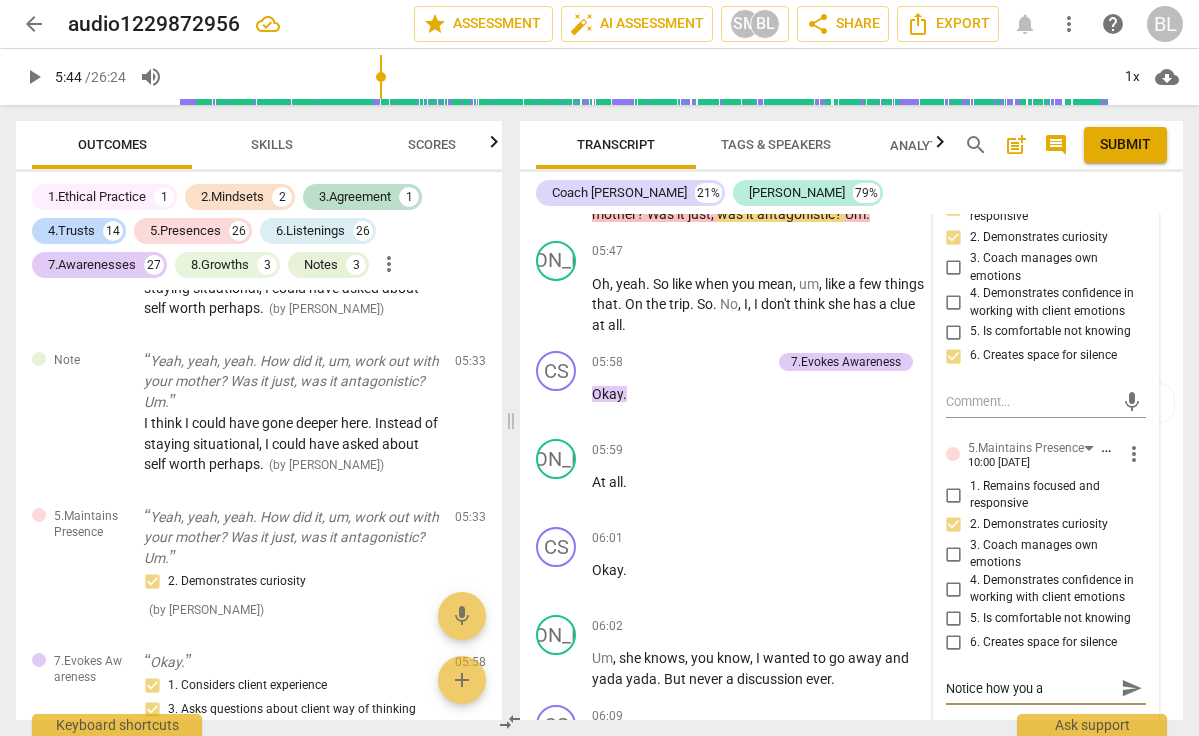 type on "Notice how you as" 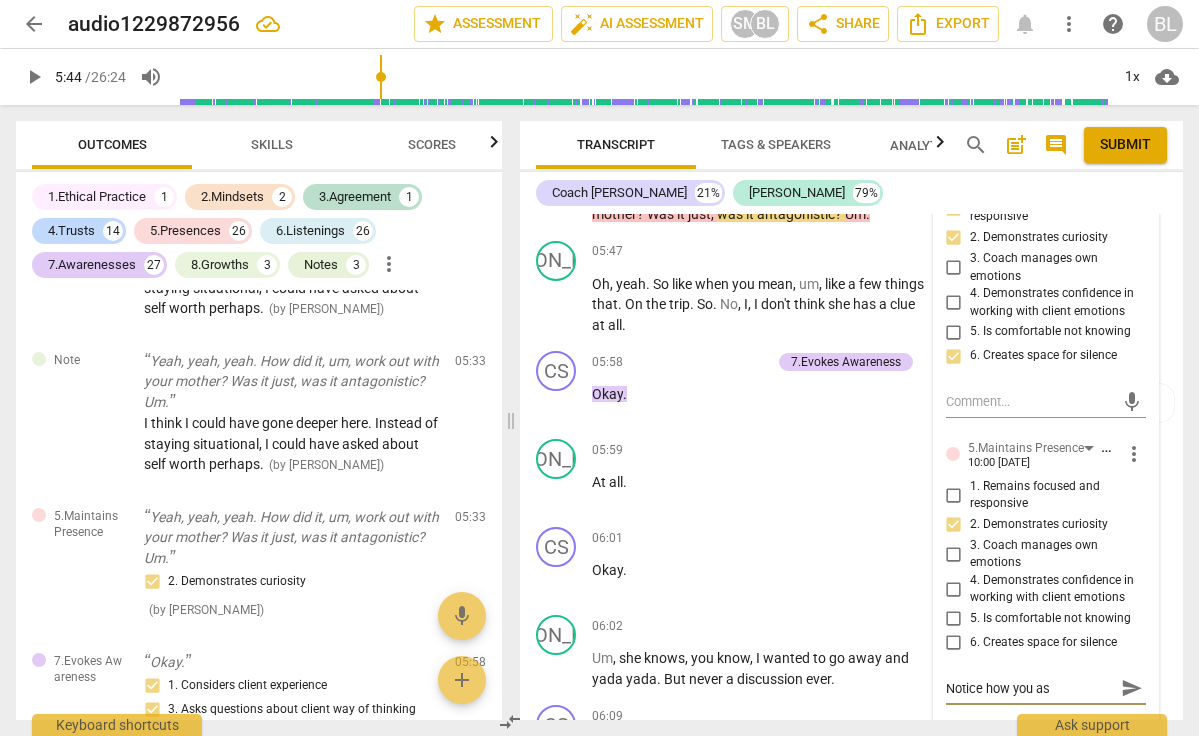type on "Notice how you ask" 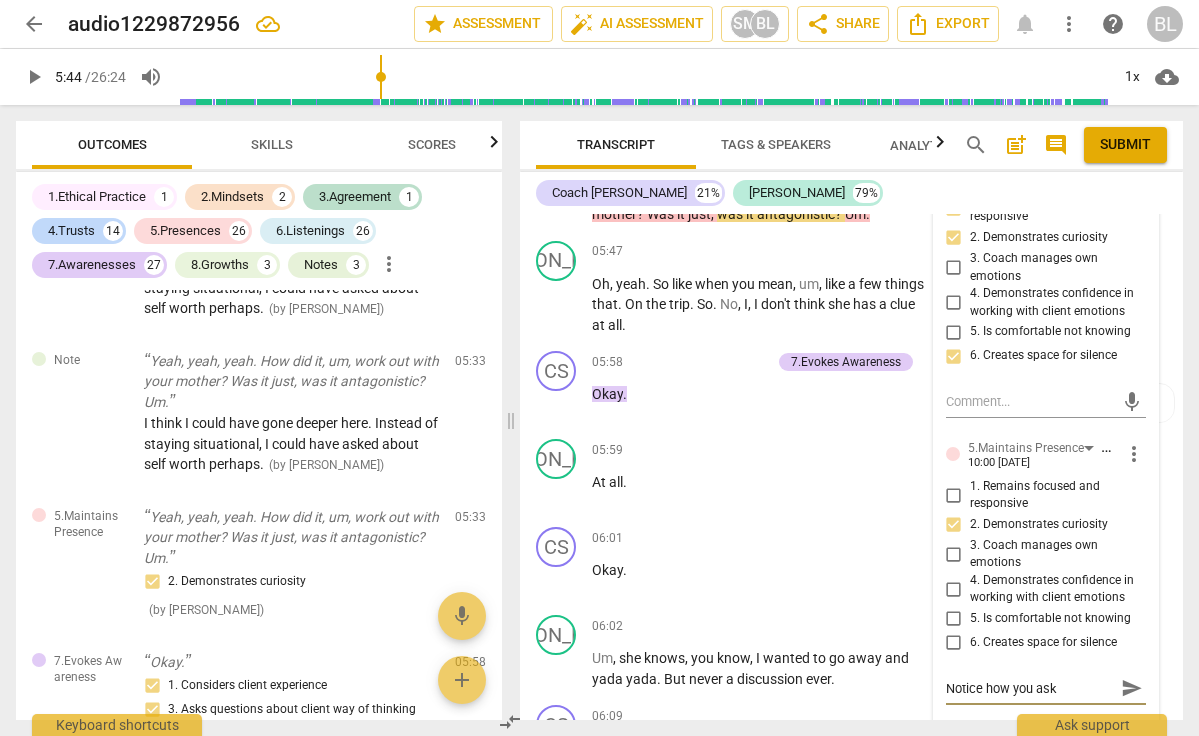 type on "Notice how you aske" 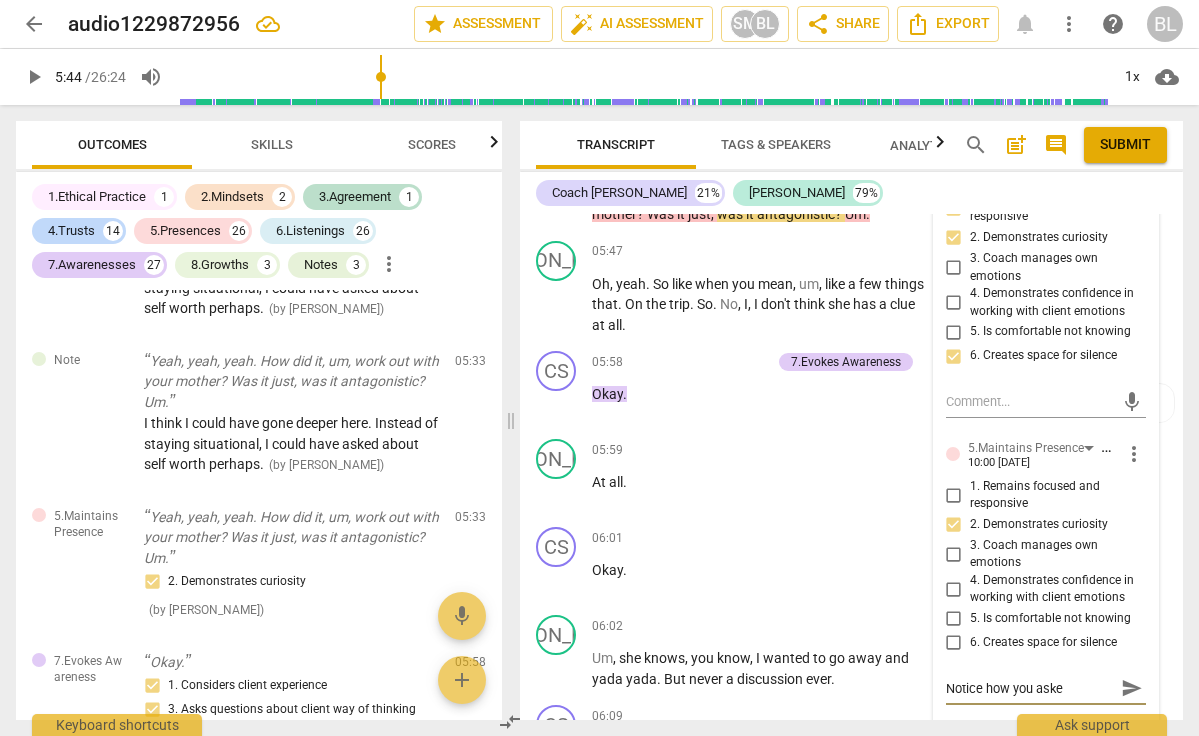type on "Notice how you asked" 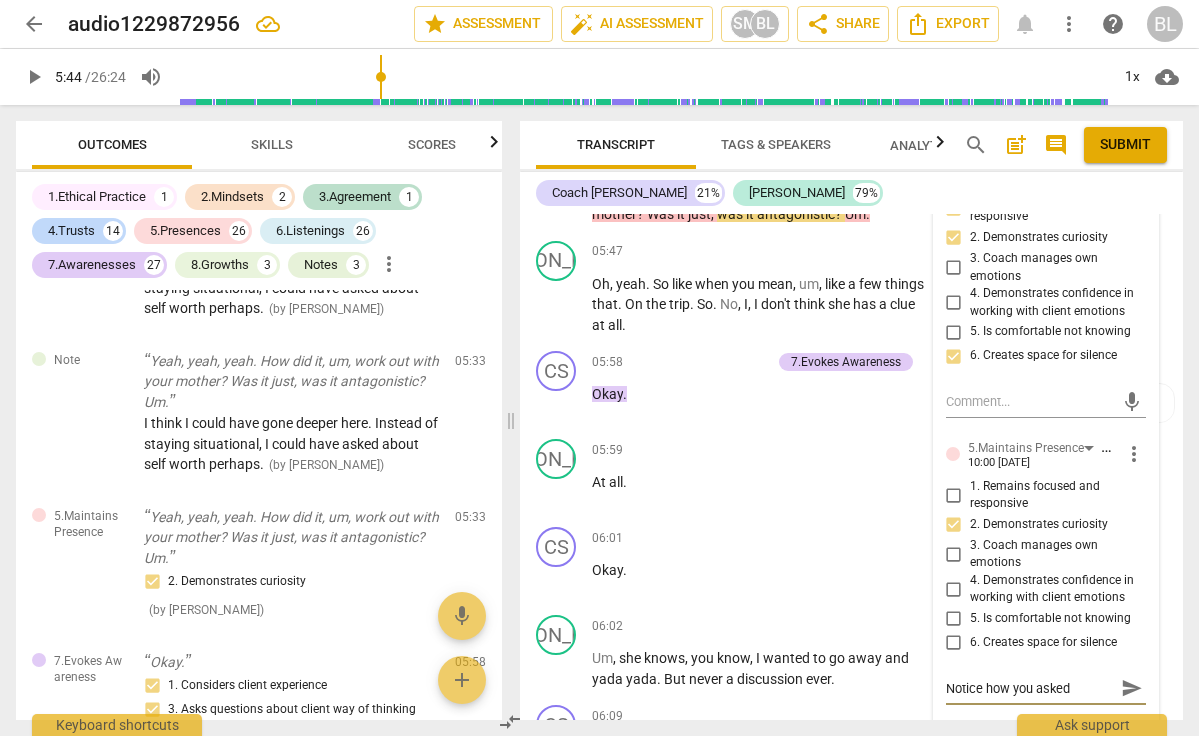 type on "Notice how you asked" 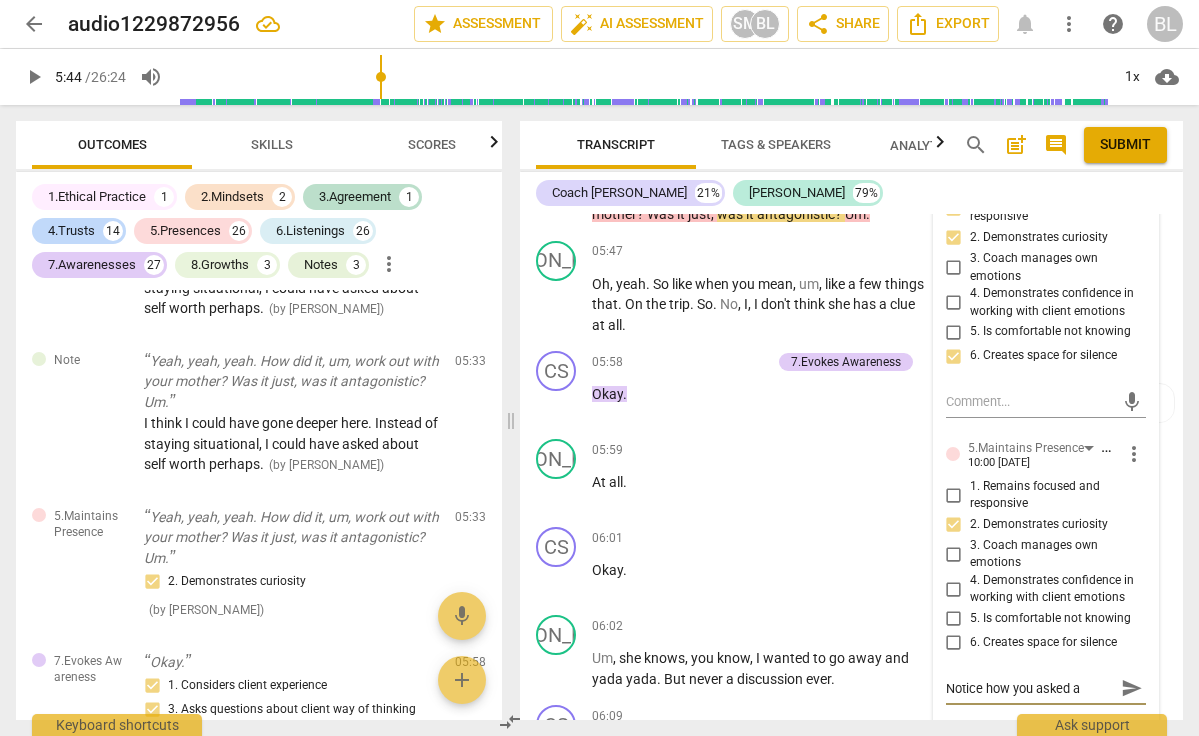 type on "Notice how you asked an" 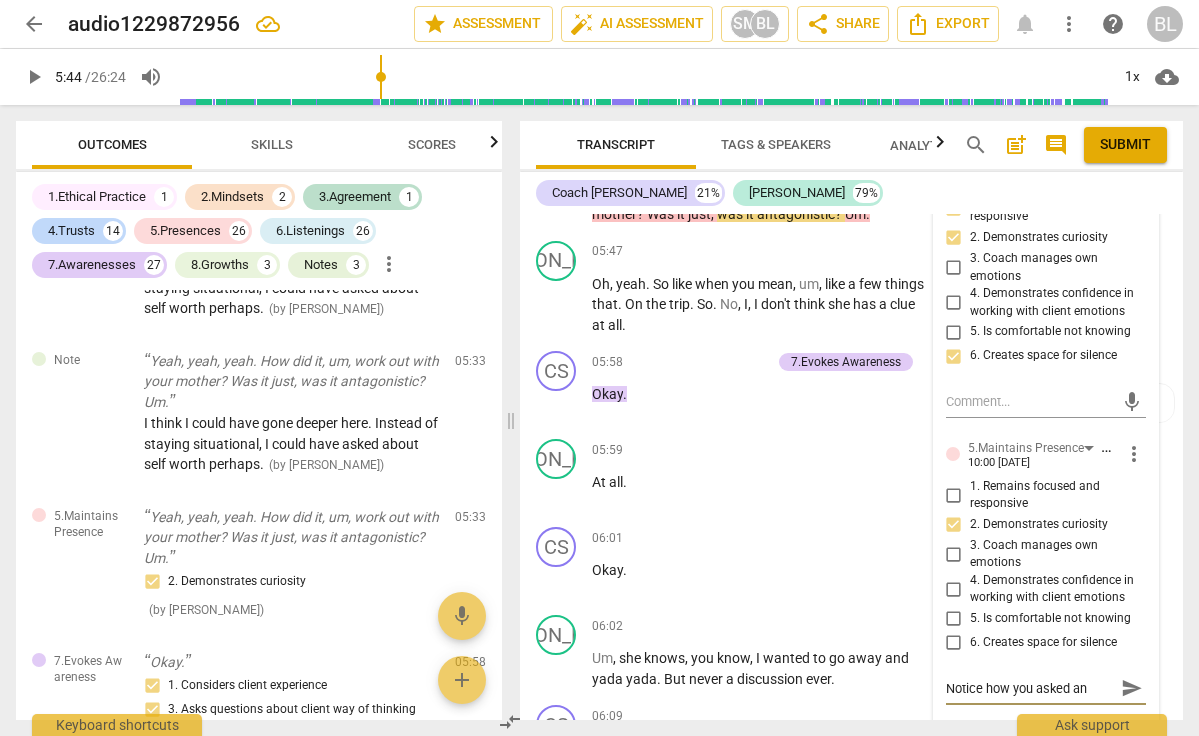 type on "Notice how you asked an" 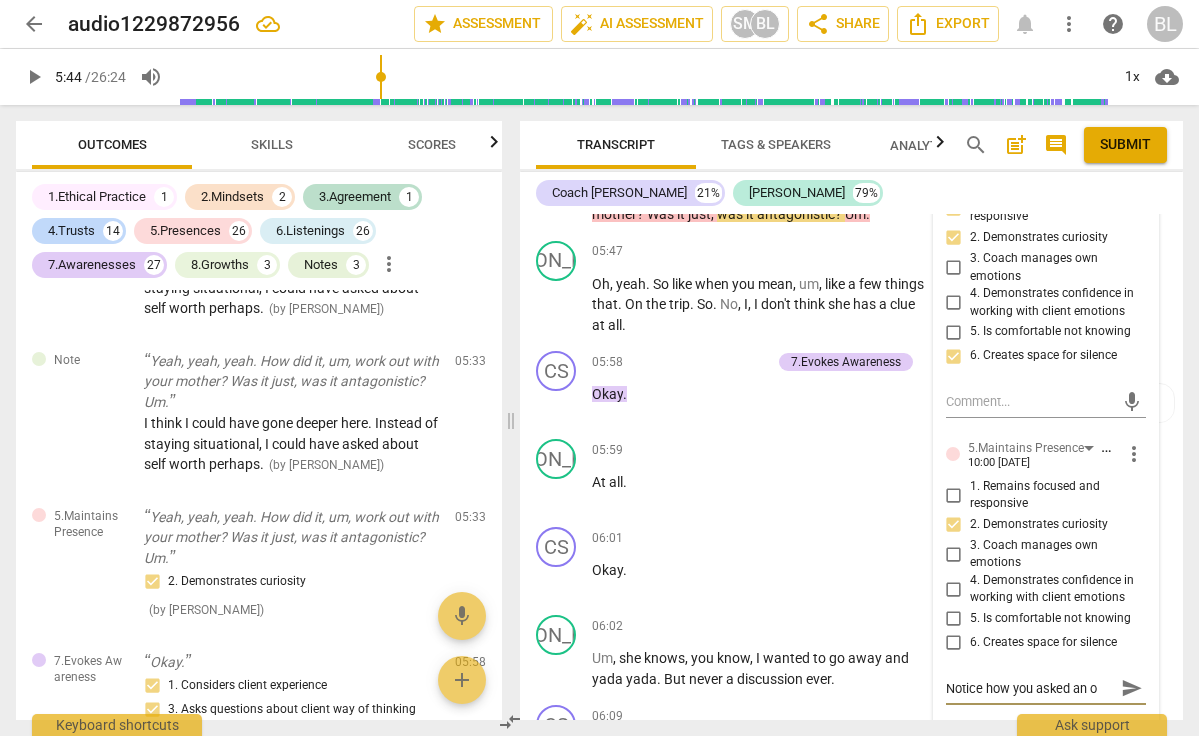 type on "Notice how you asked an op" 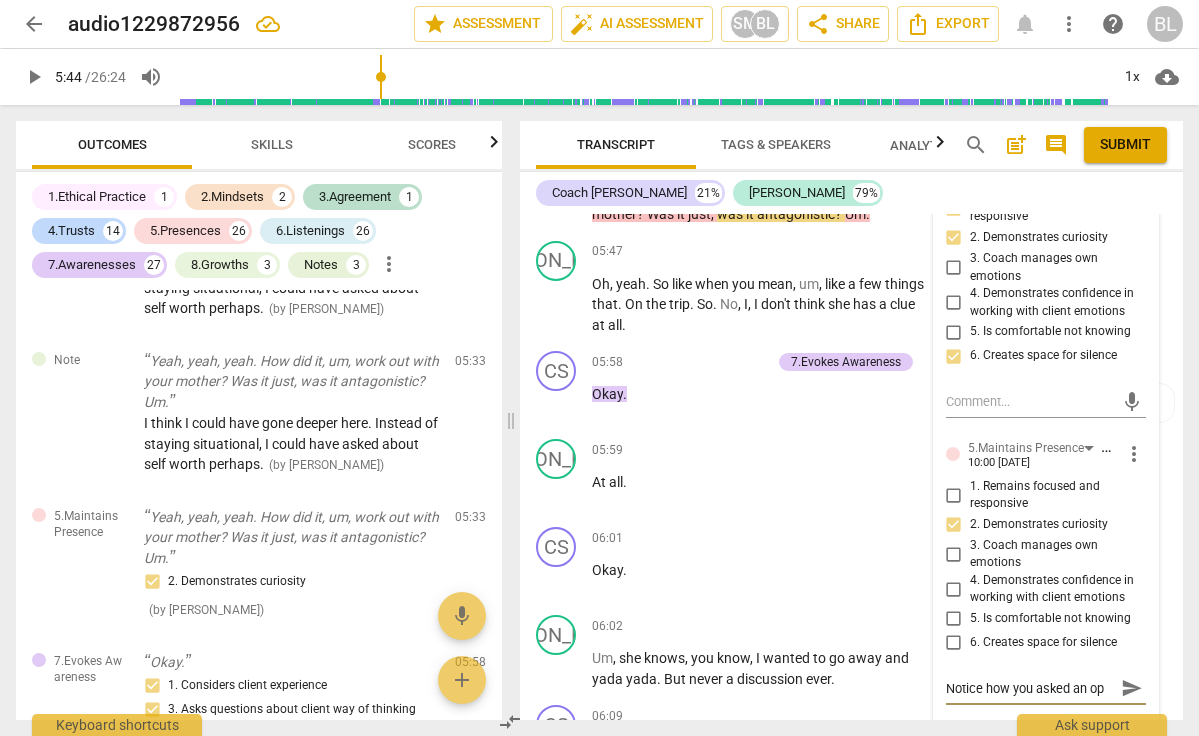 type on "Notice how you asked an ope" 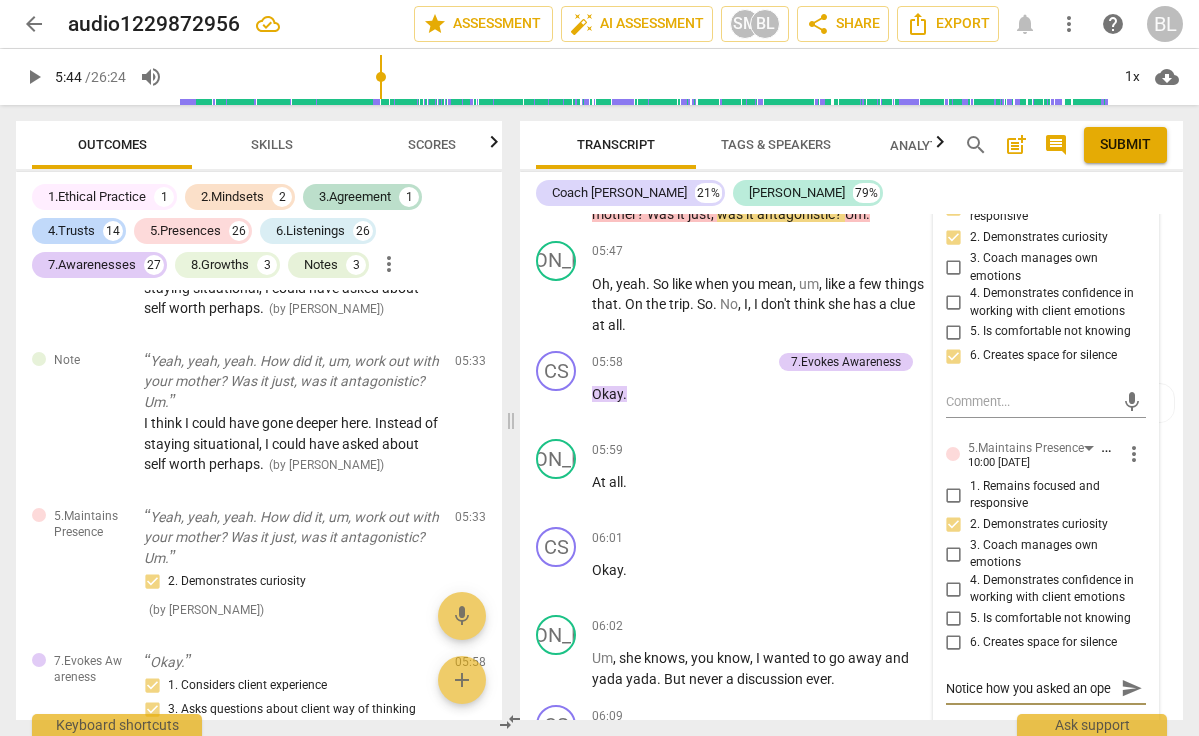type on "Notice how you asked an open" 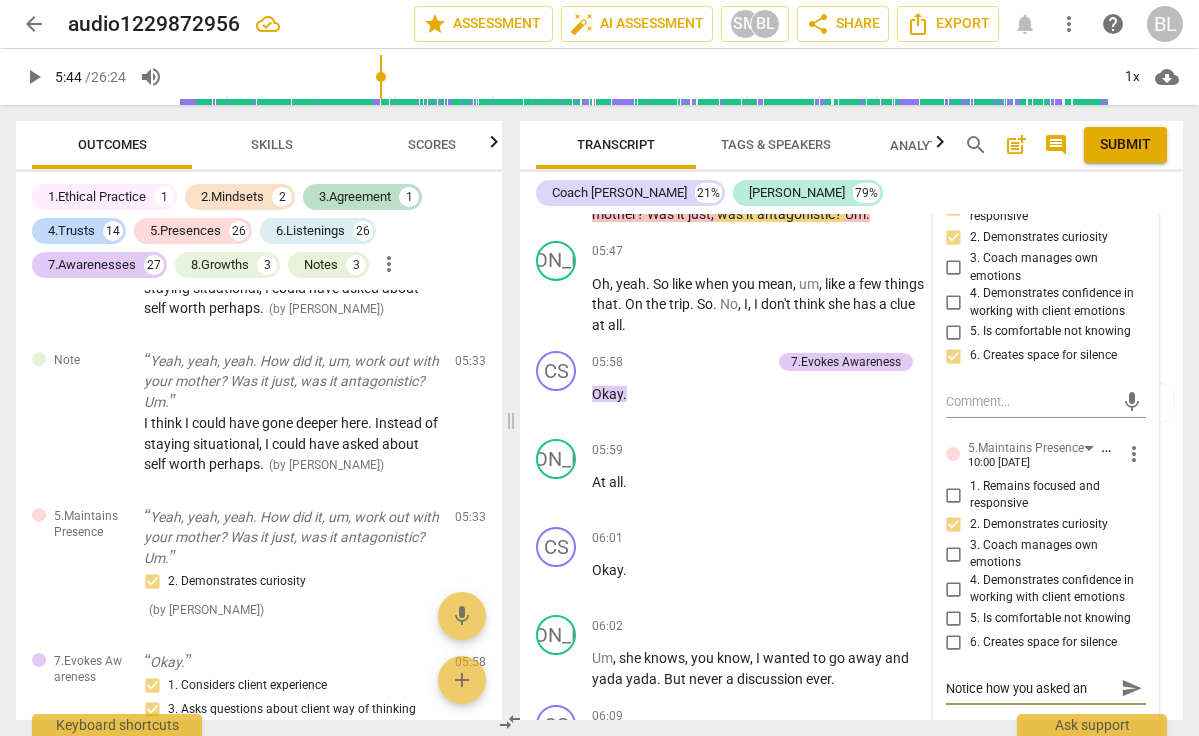scroll, scrollTop: 17, scrollLeft: 0, axis: vertical 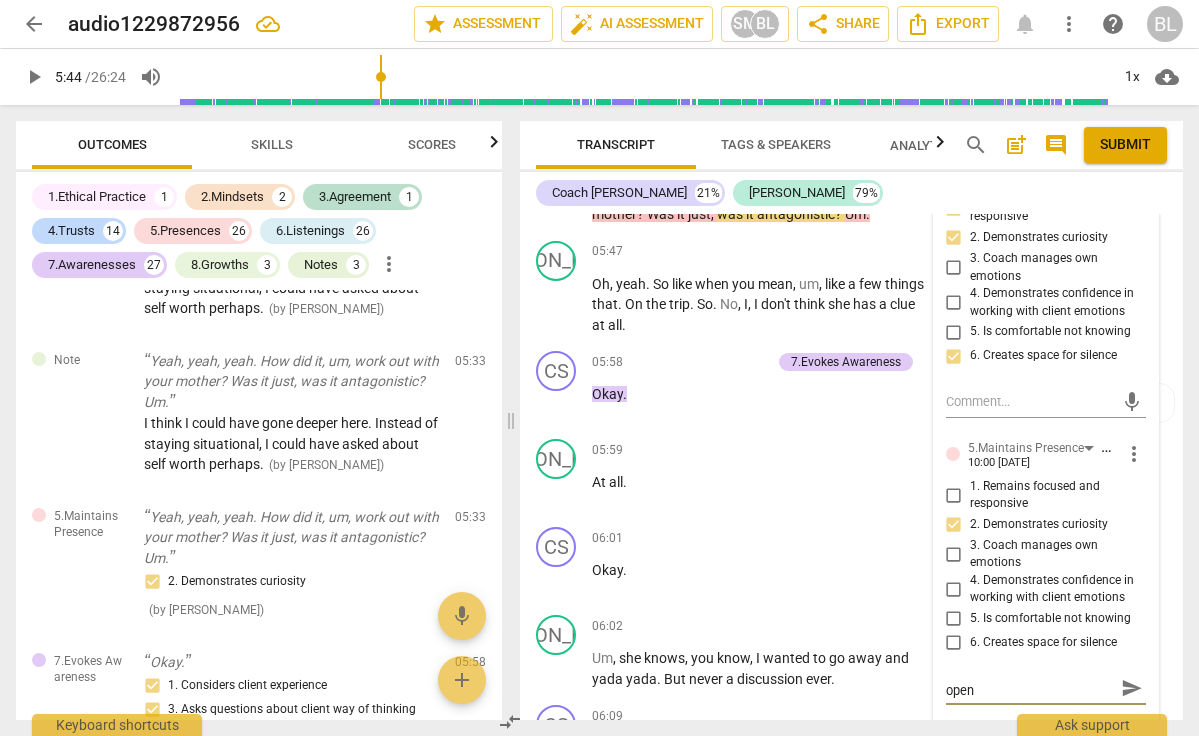 type on "Notice how you asked an open" 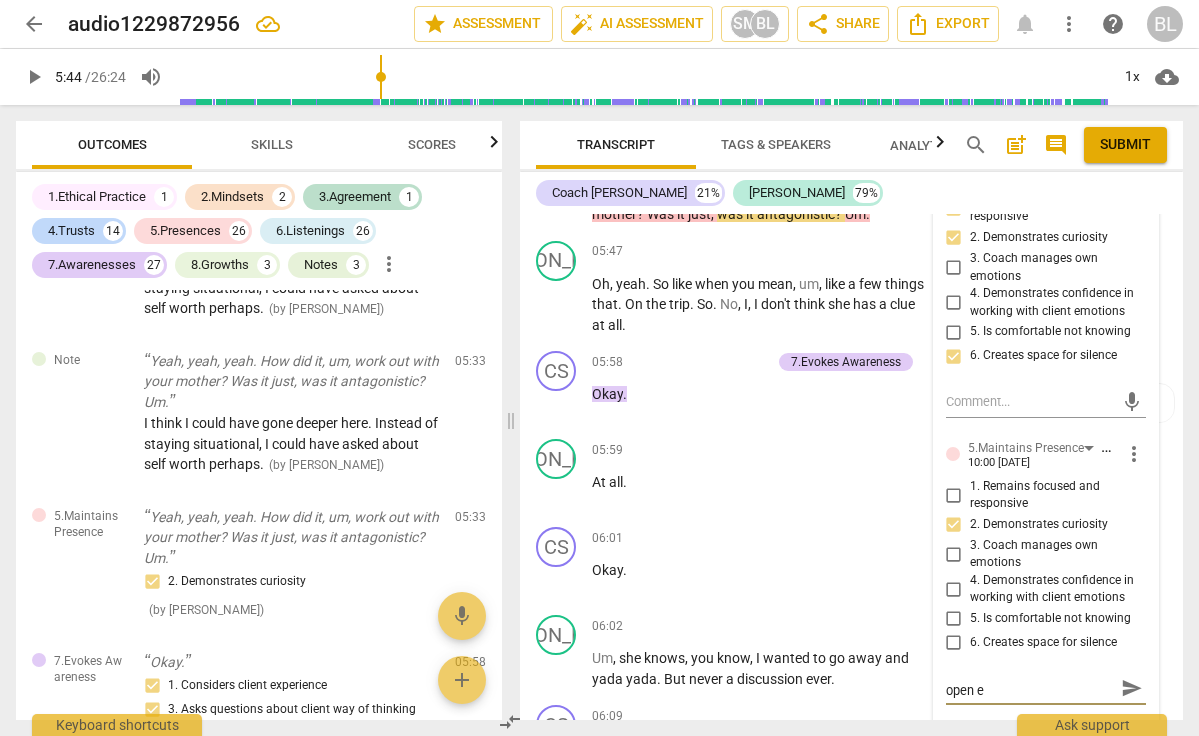 type on "Notice how you asked an open en" 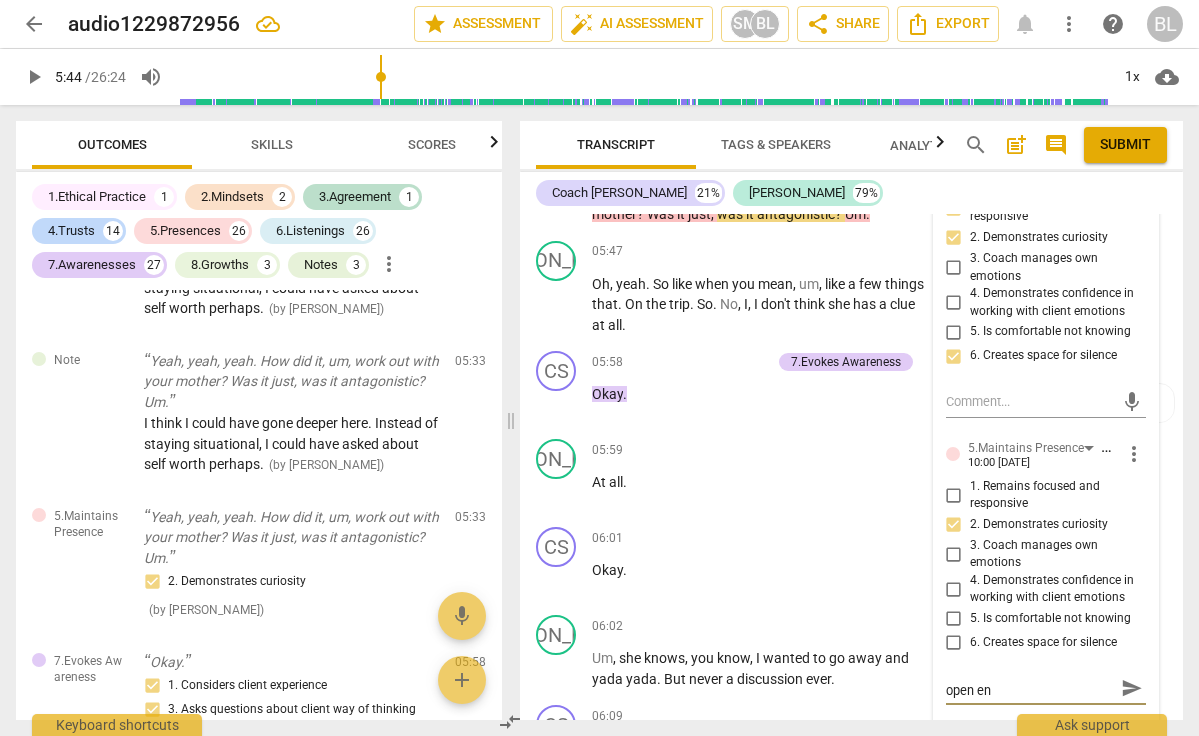 type on "Notice how you asked an open end" 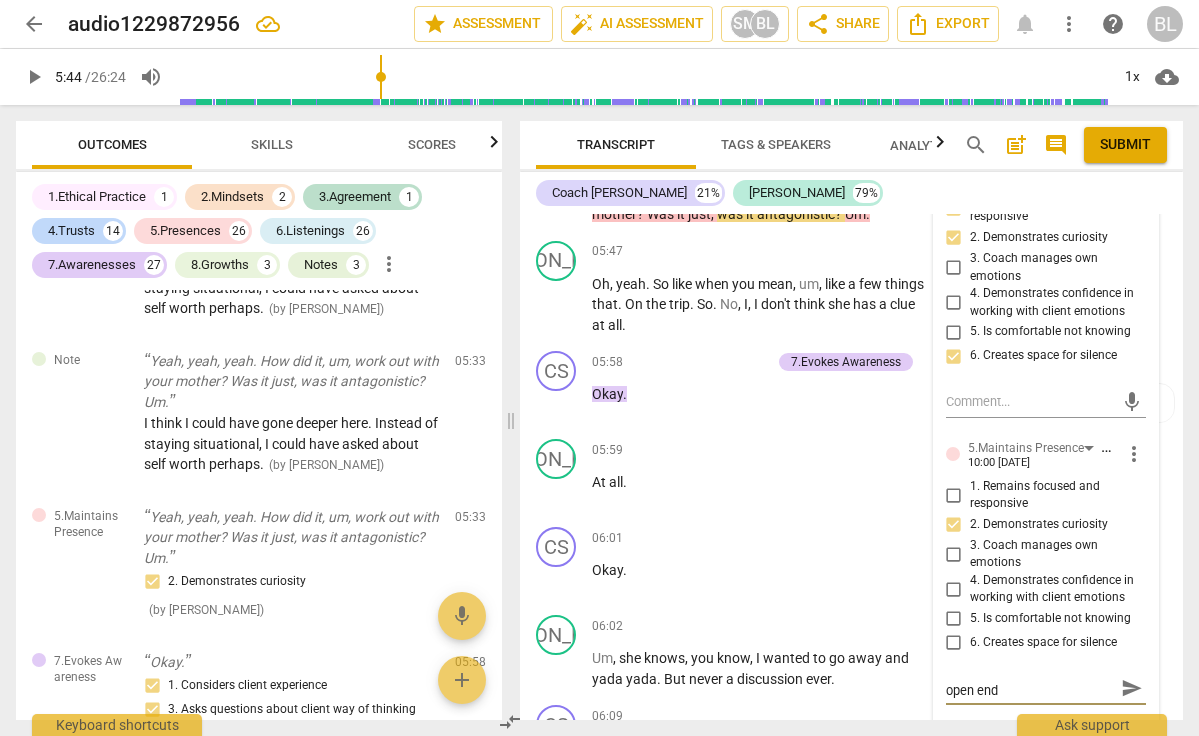 scroll, scrollTop: 0, scrollLeft: 0, axis: both 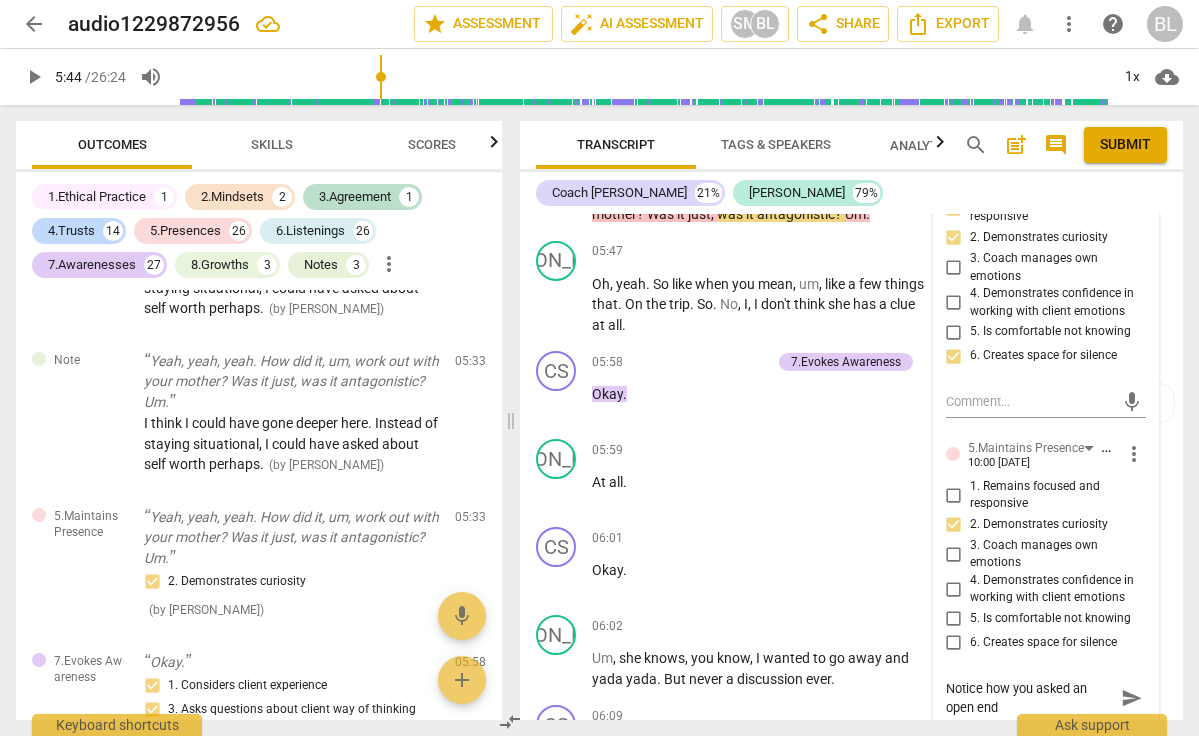type on "Notice how you asked an open ende" 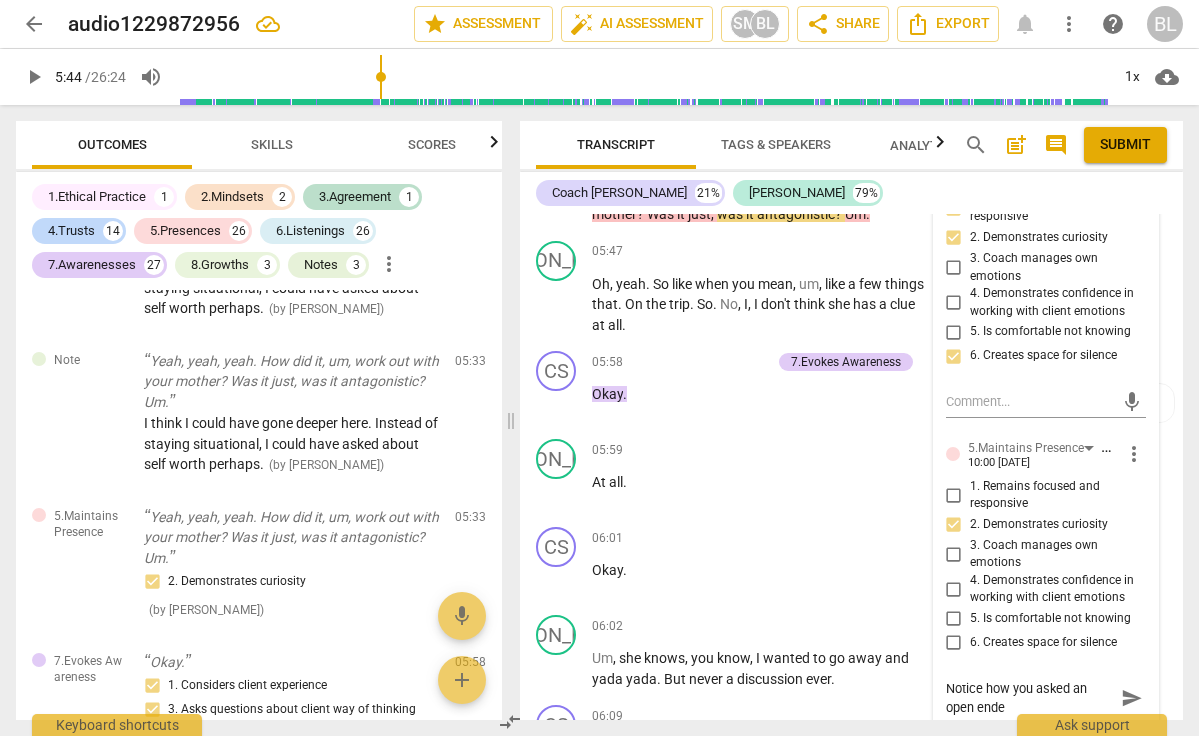 type on "Notice how you asked an open ended" 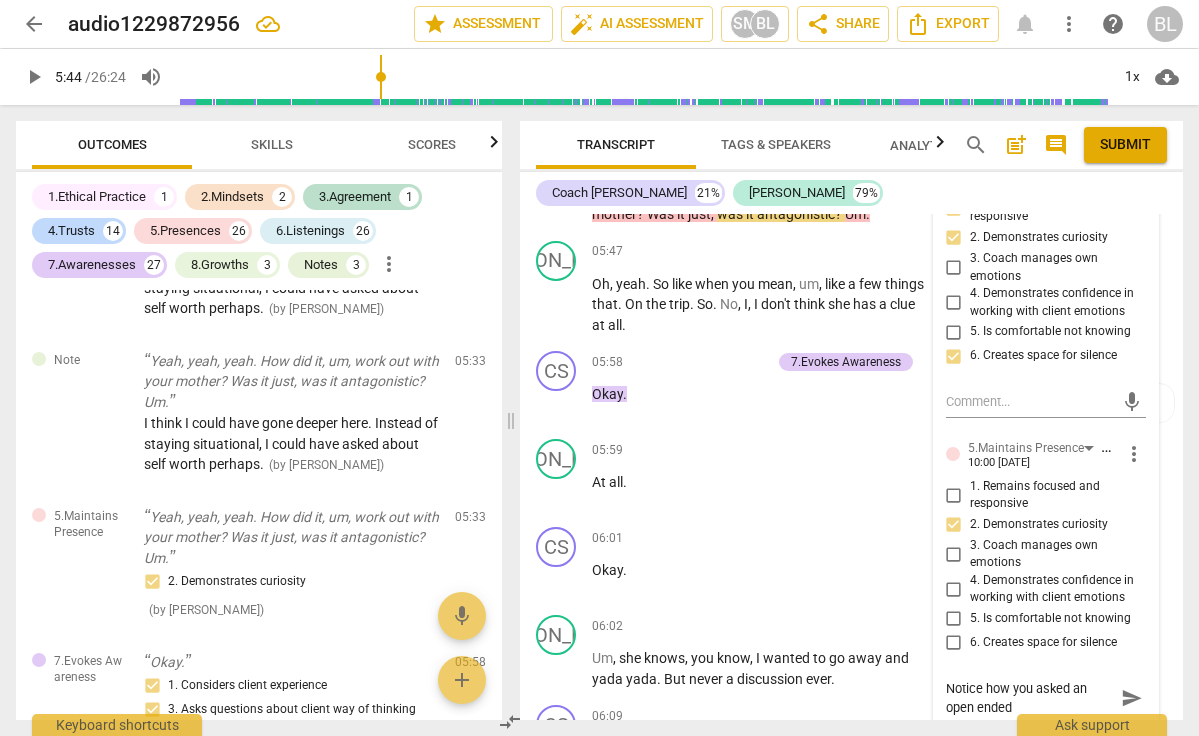 type on "Notice how you asked an open ended" 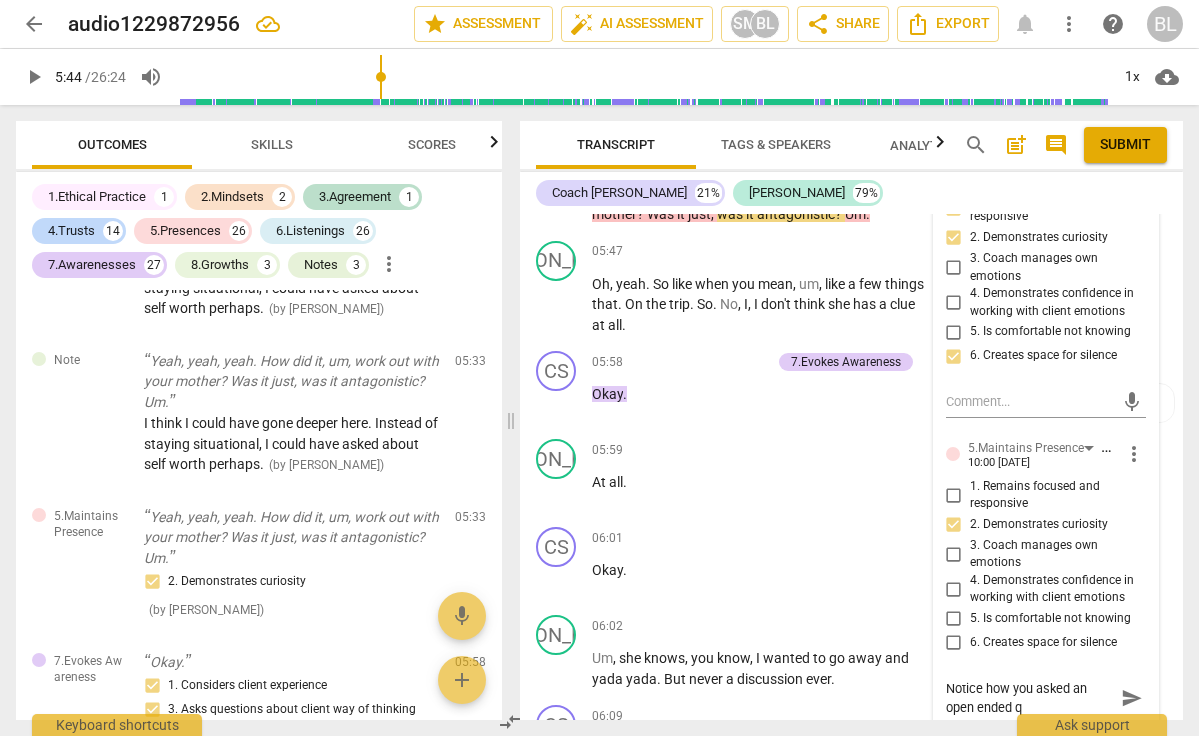 type on "Notice how you asked an open ended qu" 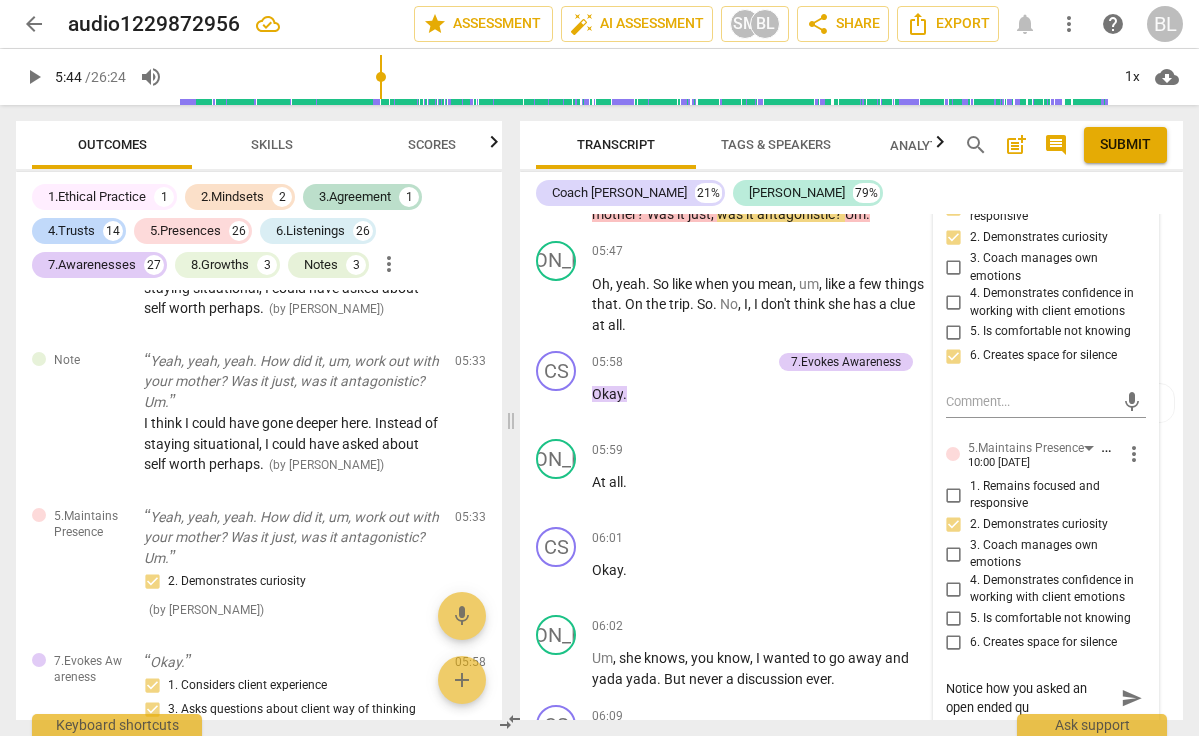 type on "Notice how you asked an open ended que" 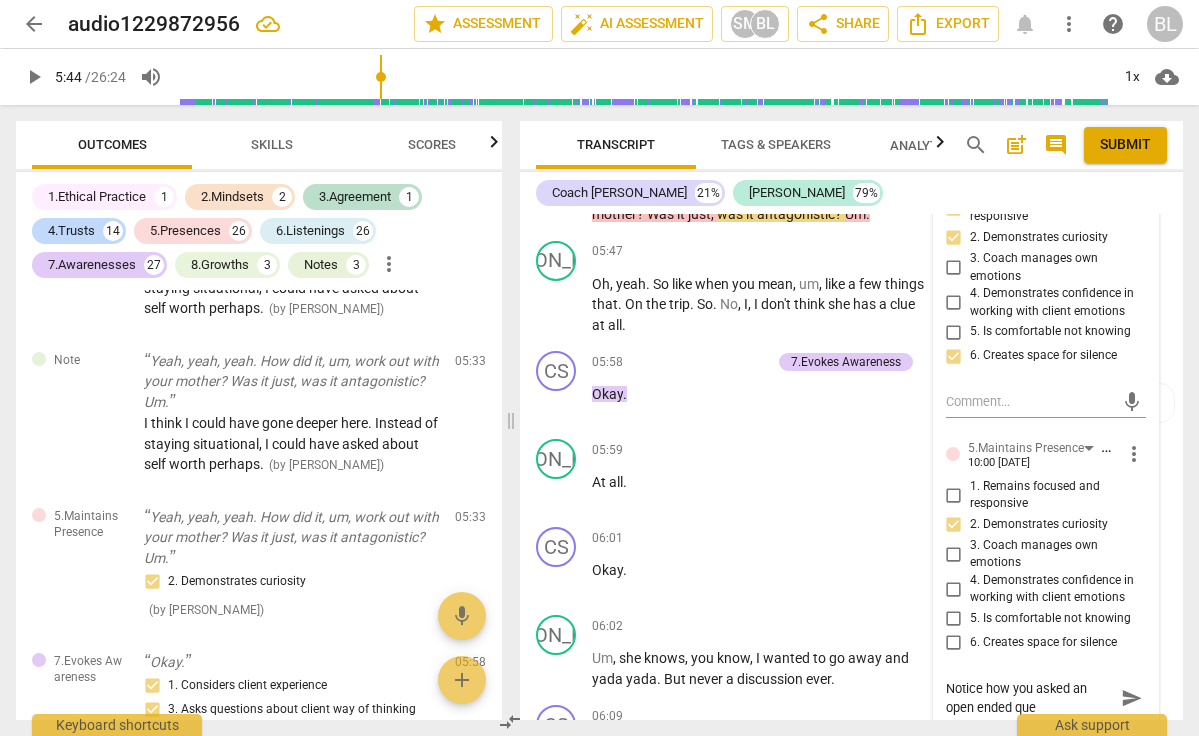 type on "Notice how you asked an open ended ques" 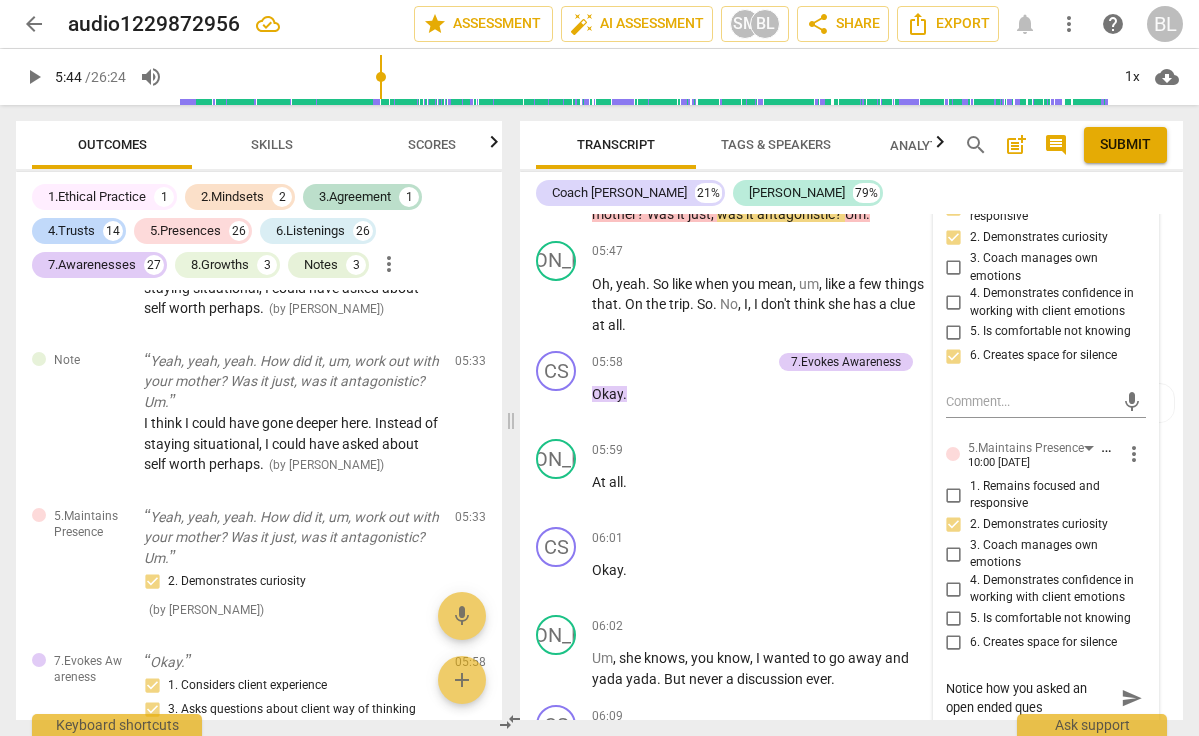 type on "Notice how you asked an open ended quest" 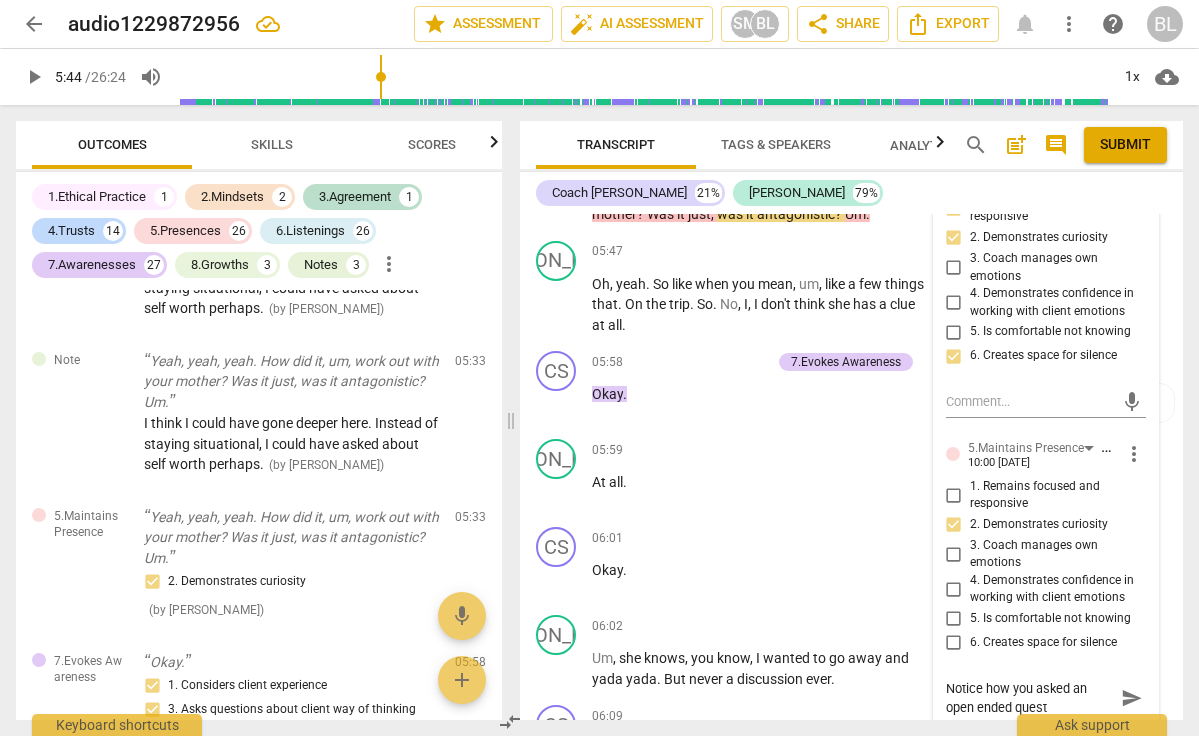 type on "Notice how you asked an open ended questi" 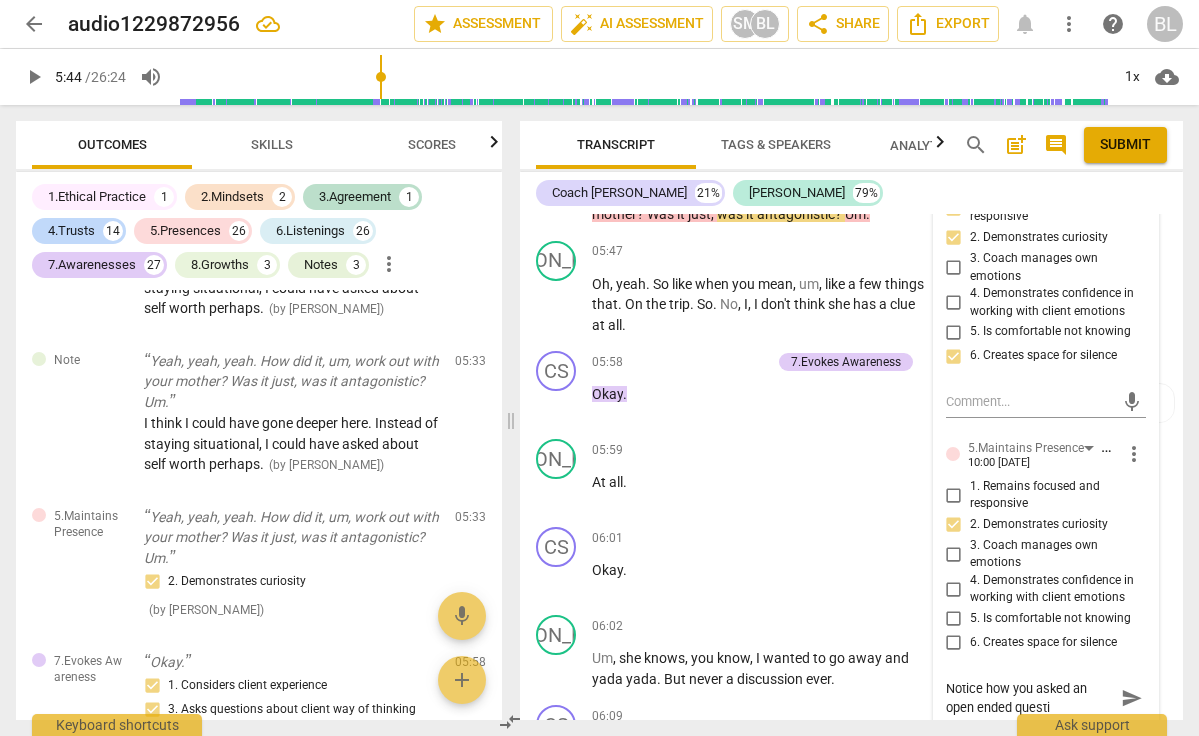 type on "Notice how you asked an open ended questio" 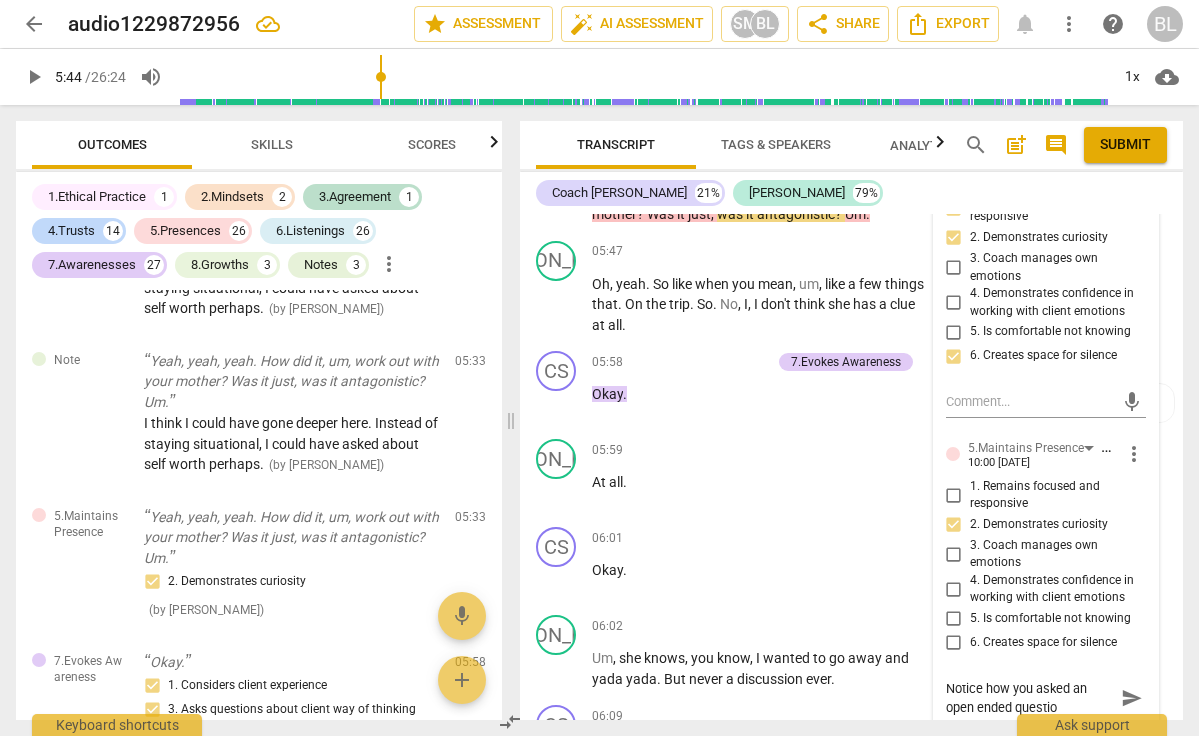 type on "Notice how you asked an open ended question" 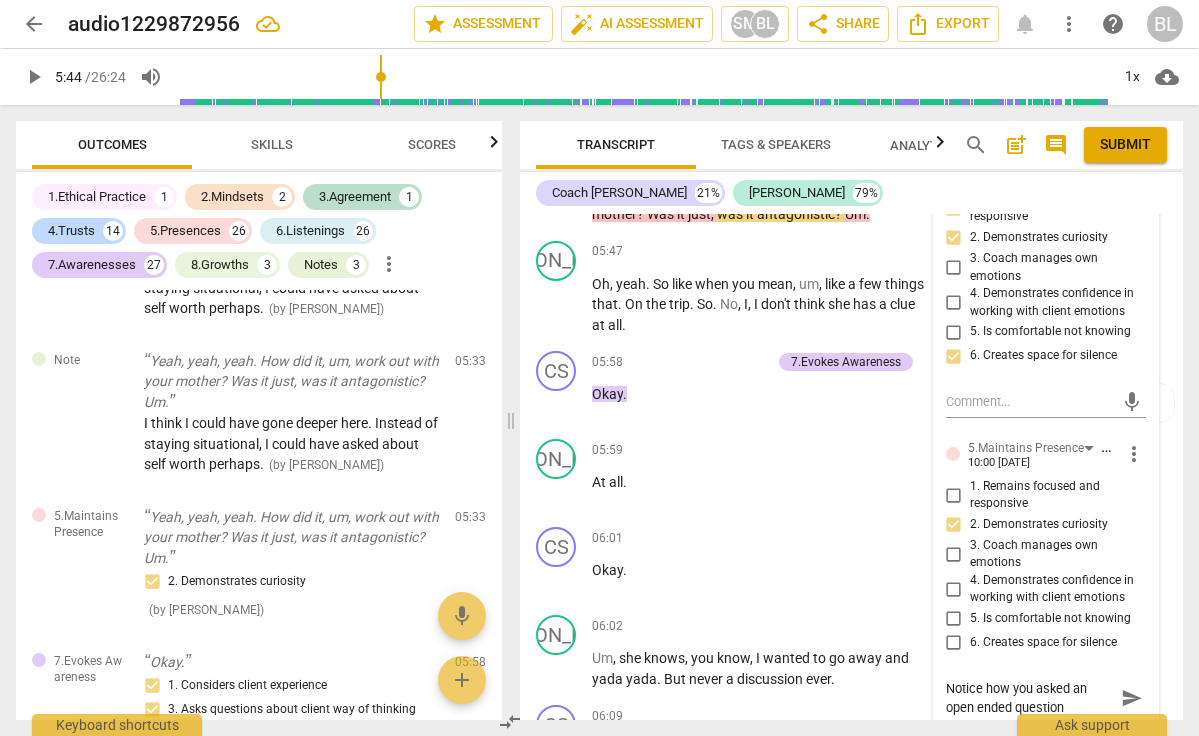 type on "Notice how you asked an open ended question" 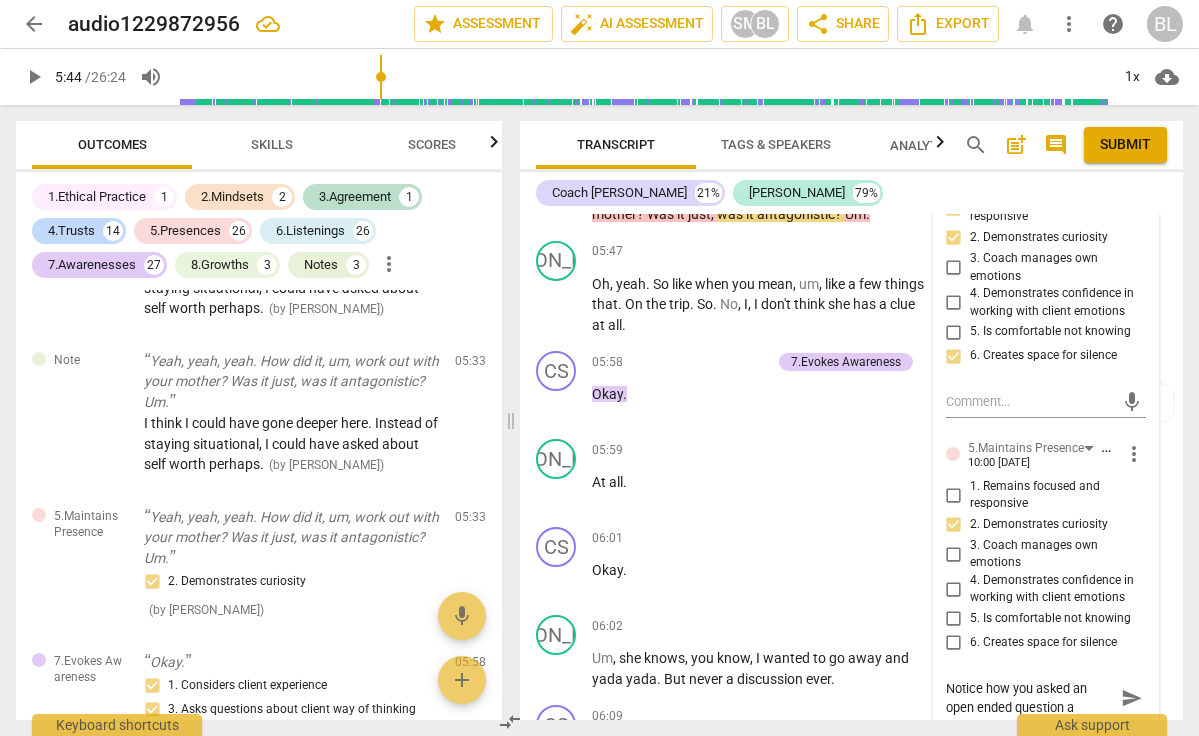 type on "Notice how you asked an open ended question an" 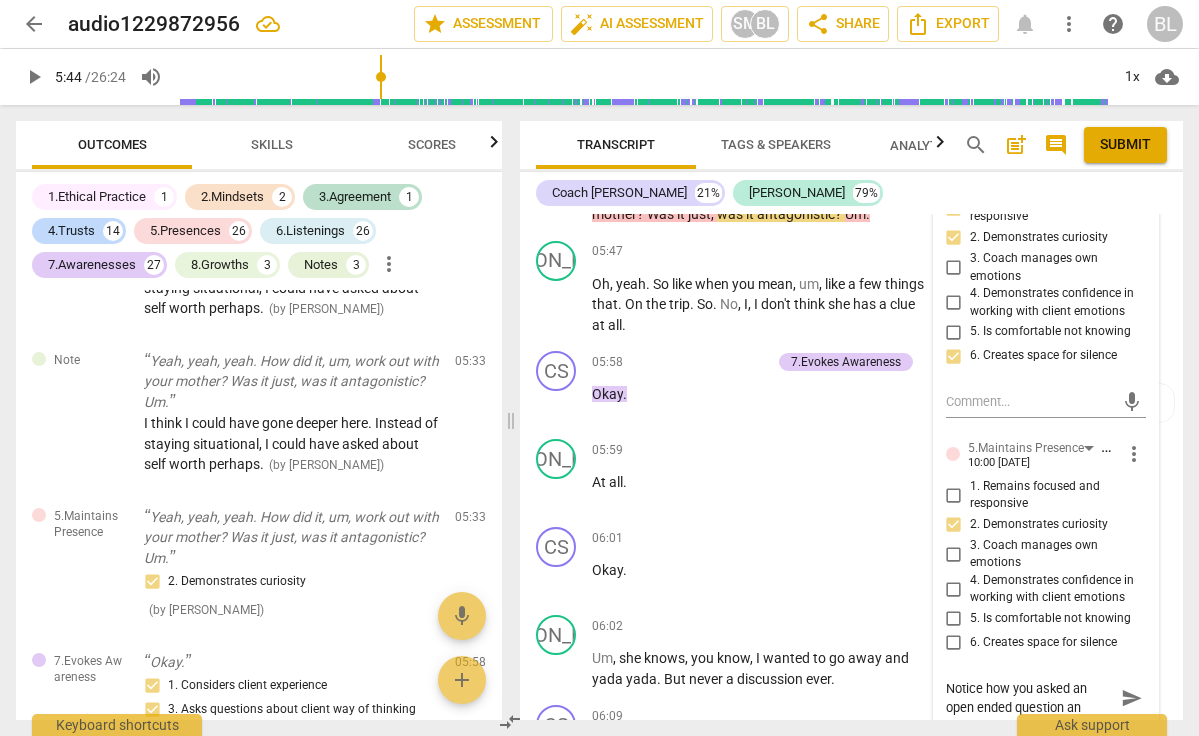 type on "Notice how you asked an open ended question and" 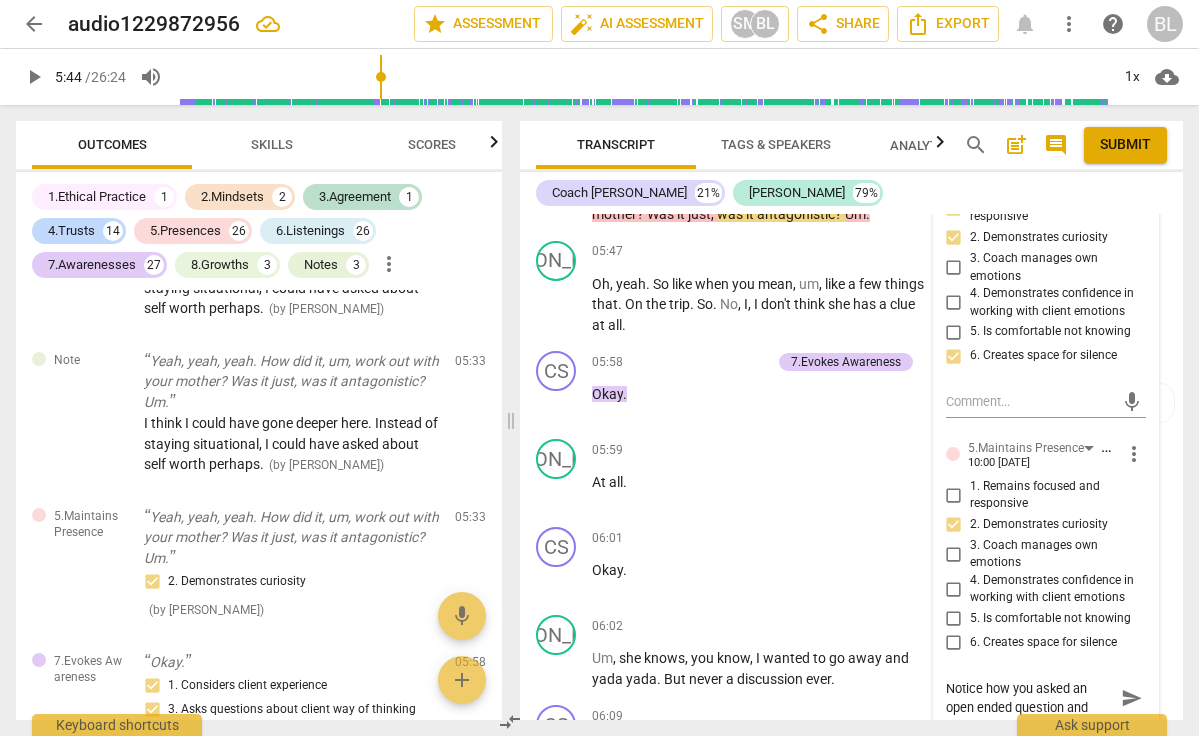 type on "Notice how you asked an open ended question and" 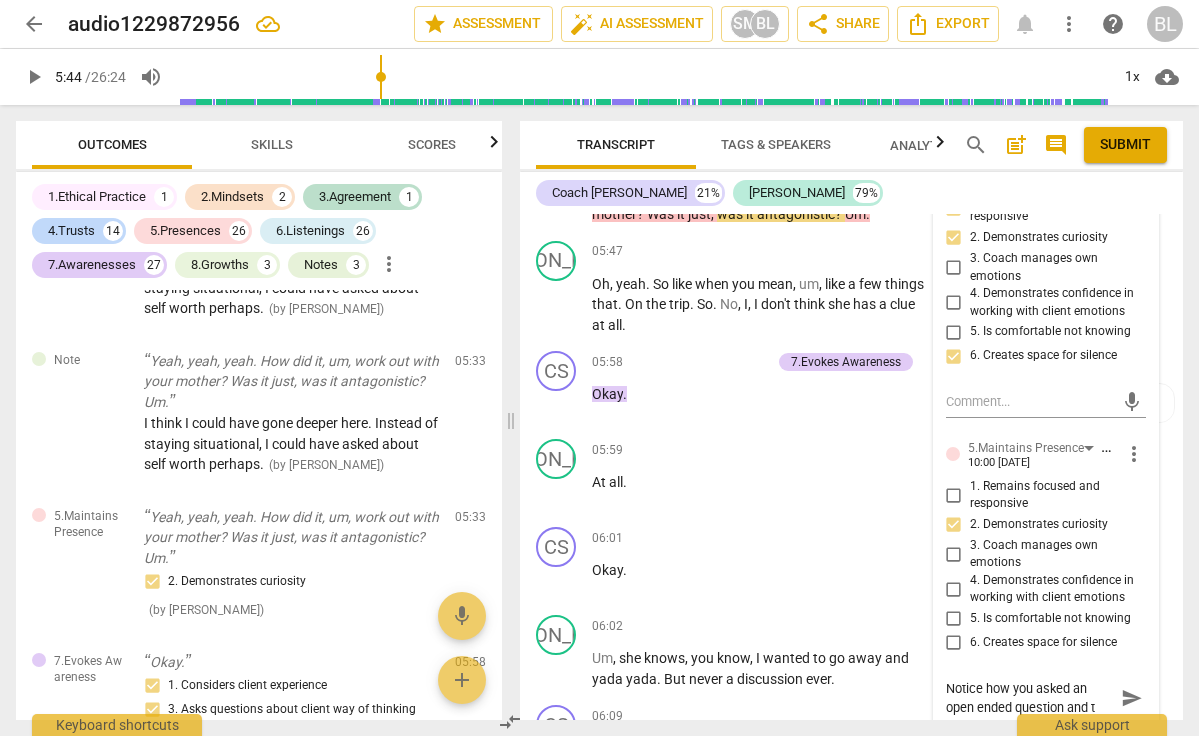 type on "Notice how you asked an open ended question and th" 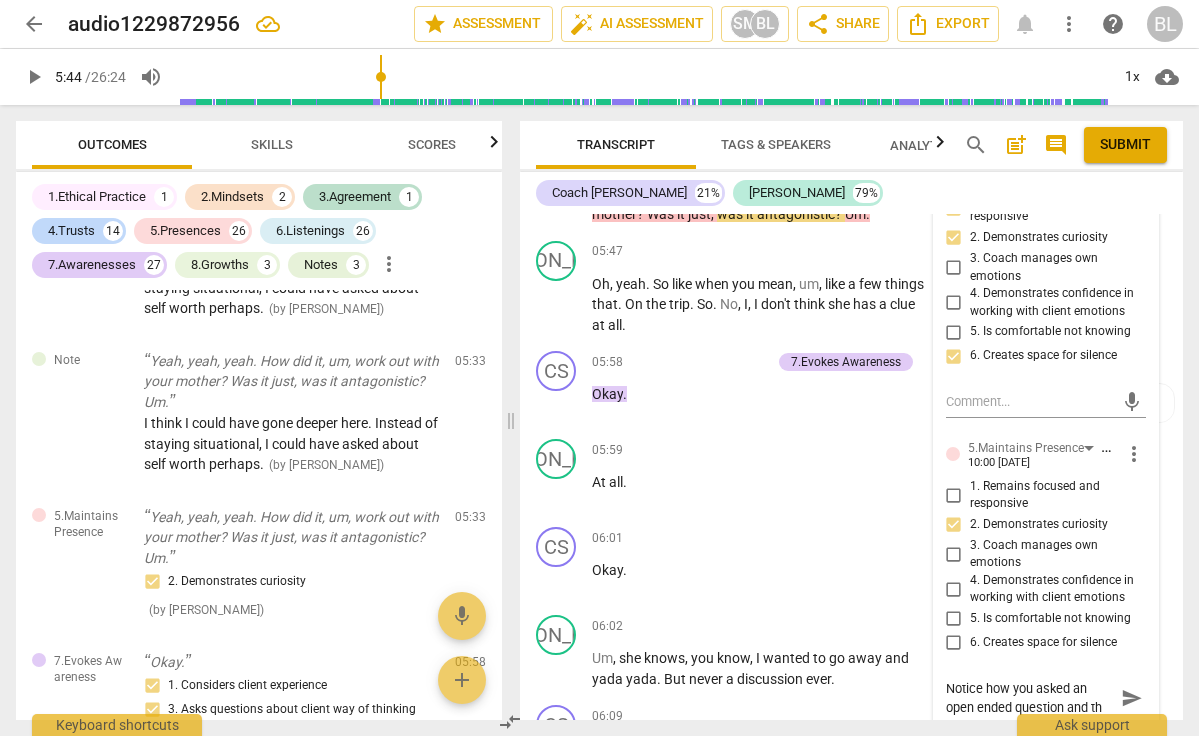 type on "Notice how you asked an open ended question and the" 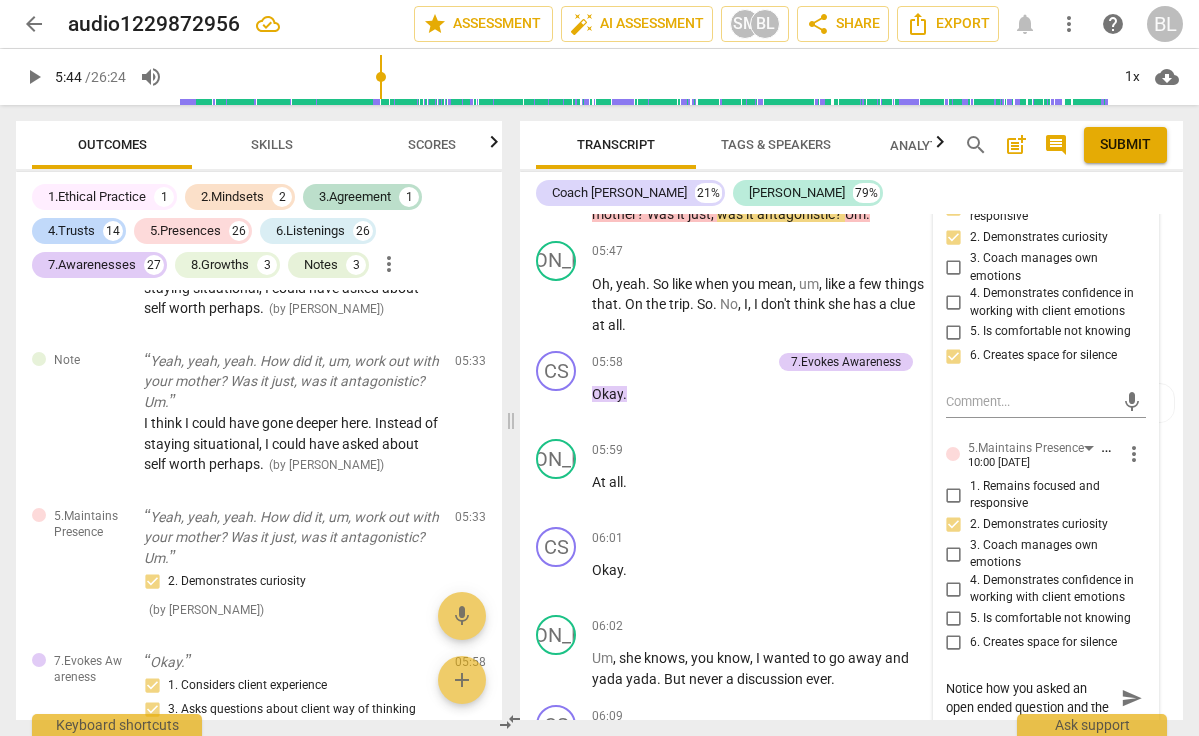 type on "Notice how you asked an open ended question and then" 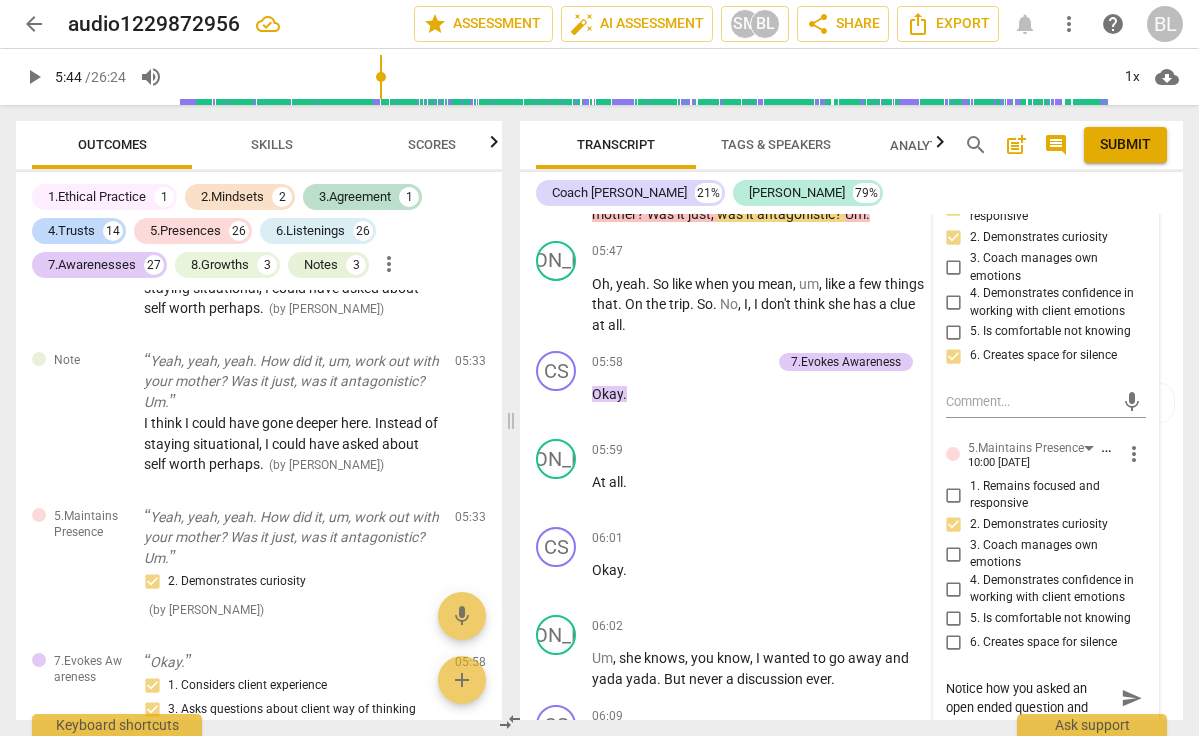 scroll, scrollTop: 17, scrollLeft: 0, axis: vertical 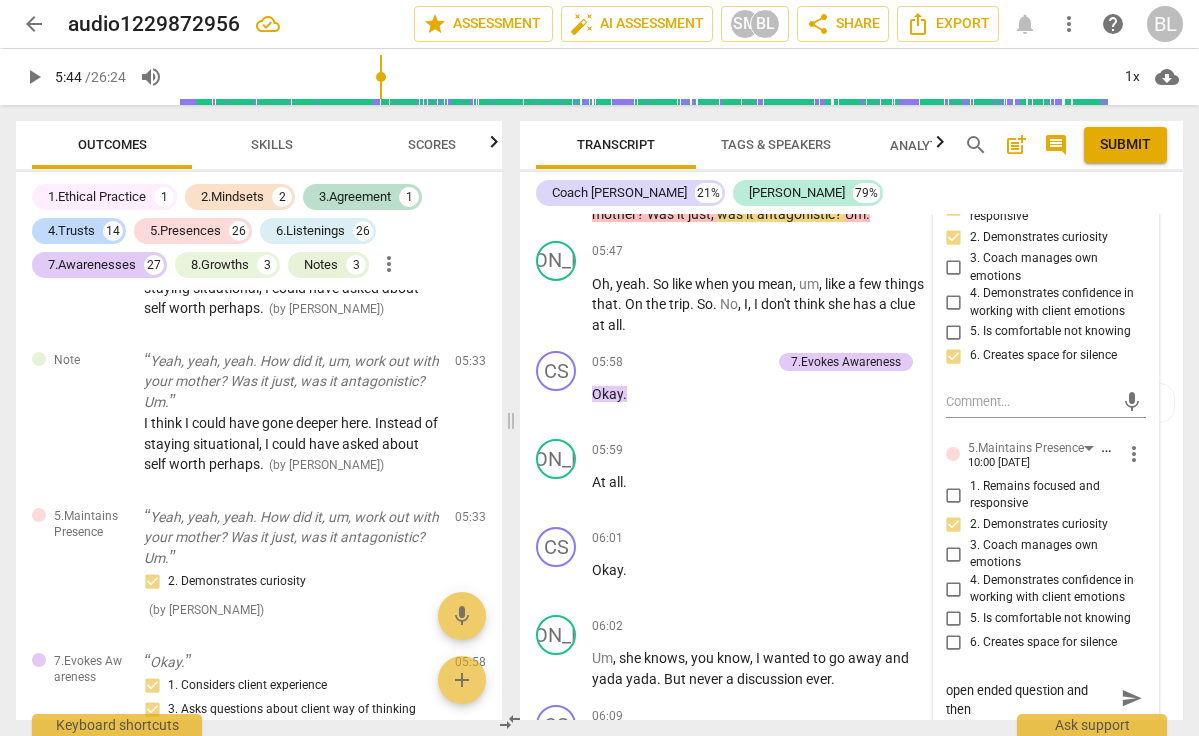 type on "Notice how you asked an open ended question and then" 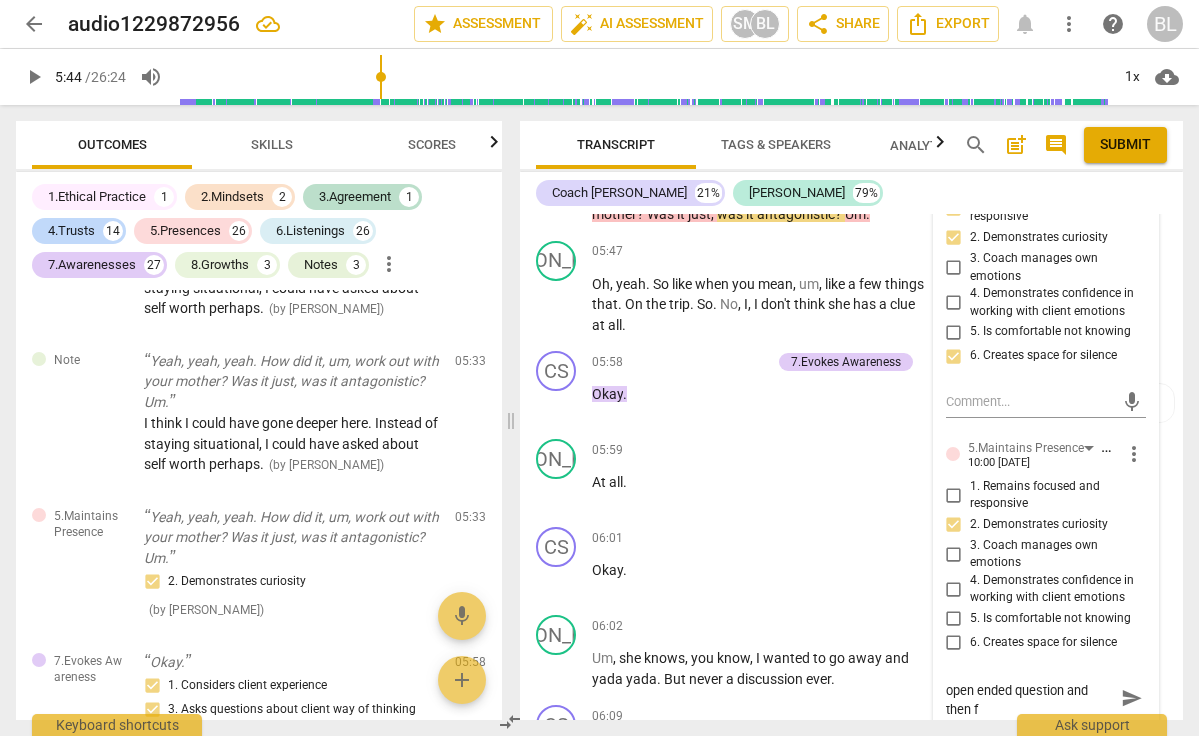 type on "Notice how you asked an open ended question and then fi" 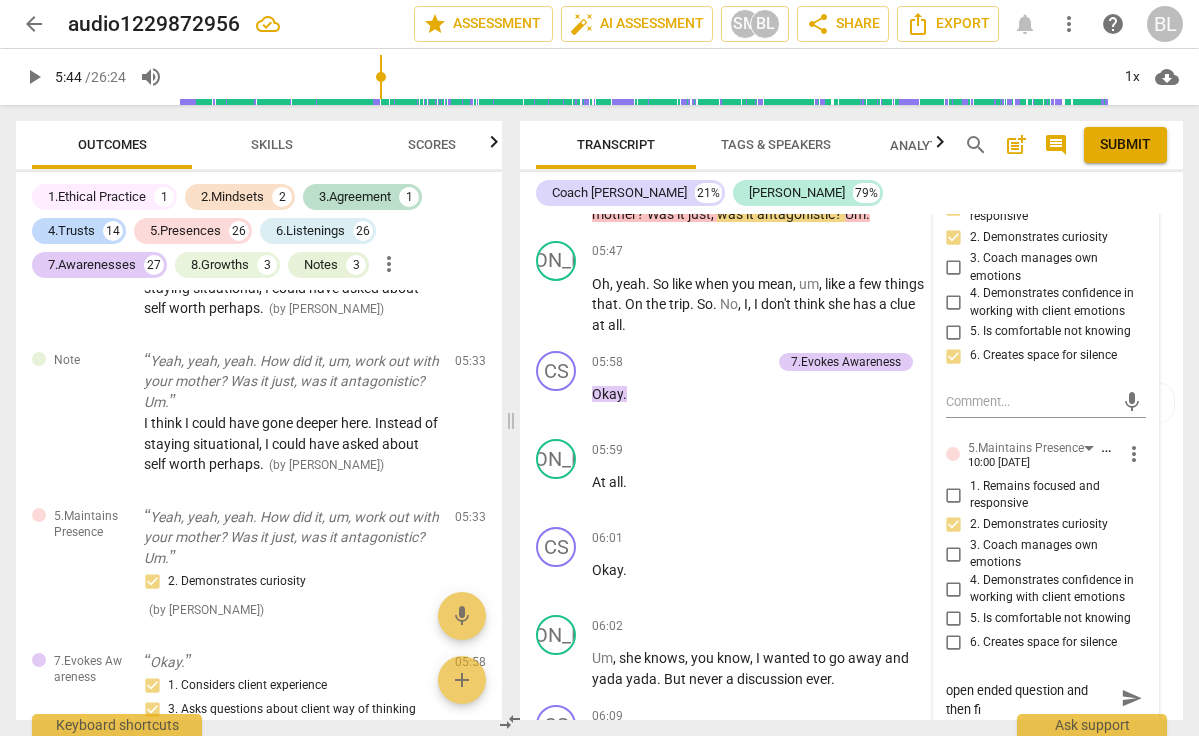type on "Notice how you asked an open ended question and then fil" 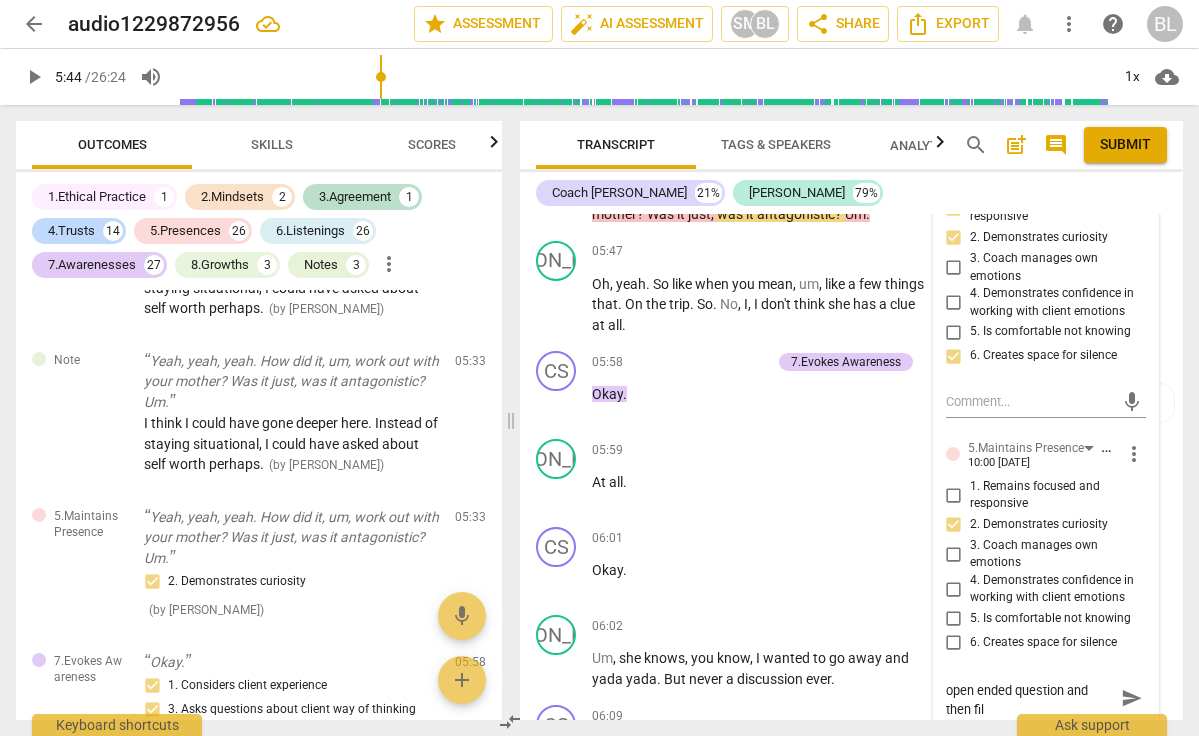 type on "Notice how you asked an open ended question and then fill" 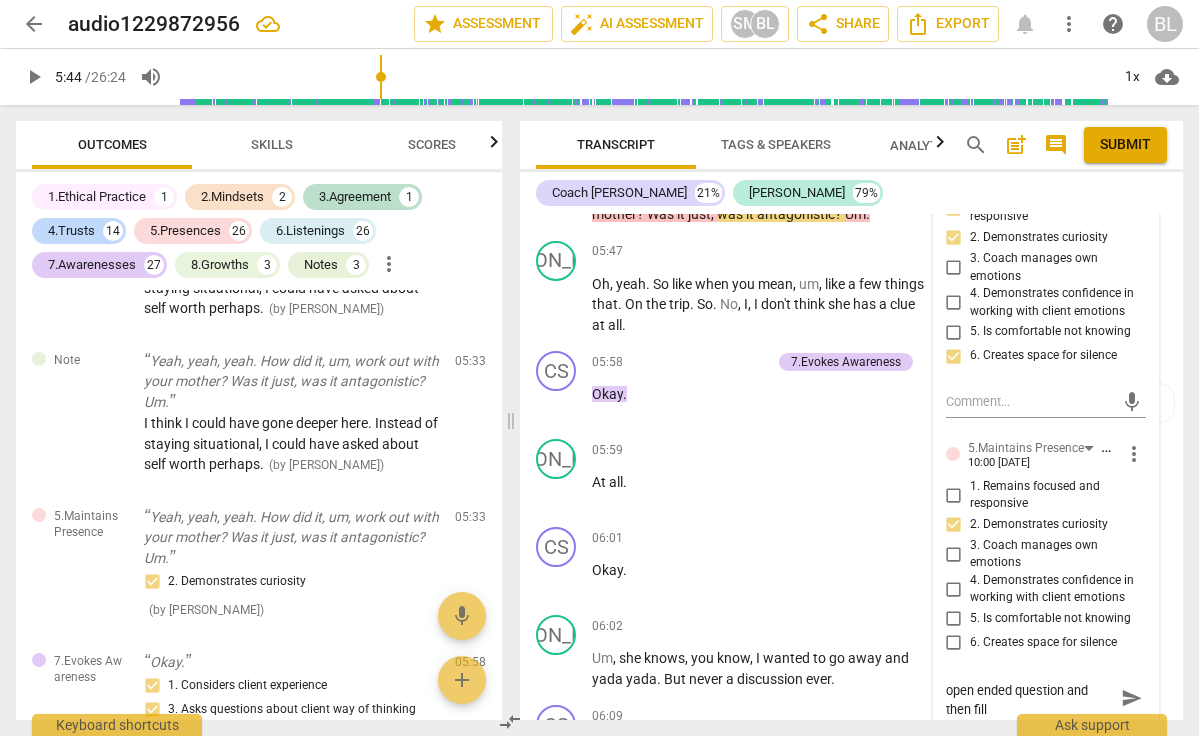 type on "Notice how you asked an open ended question and then fille" 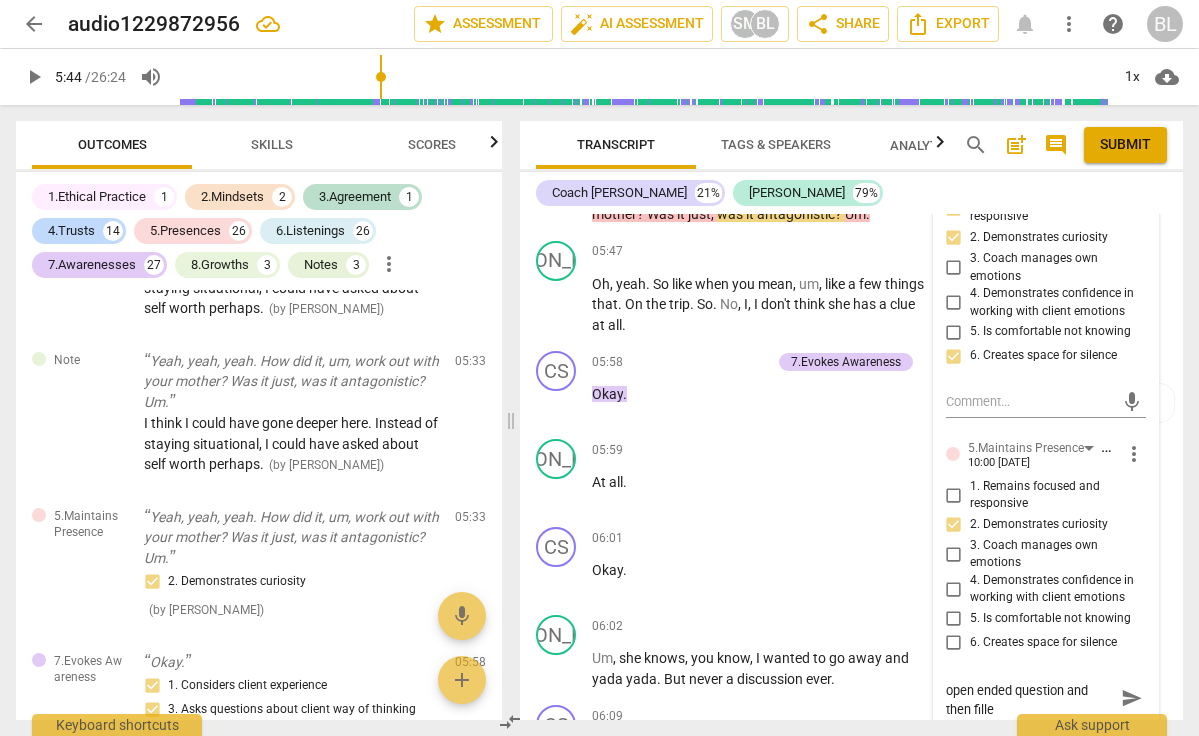 type on "Notice how you asked an open ended question and then filled" 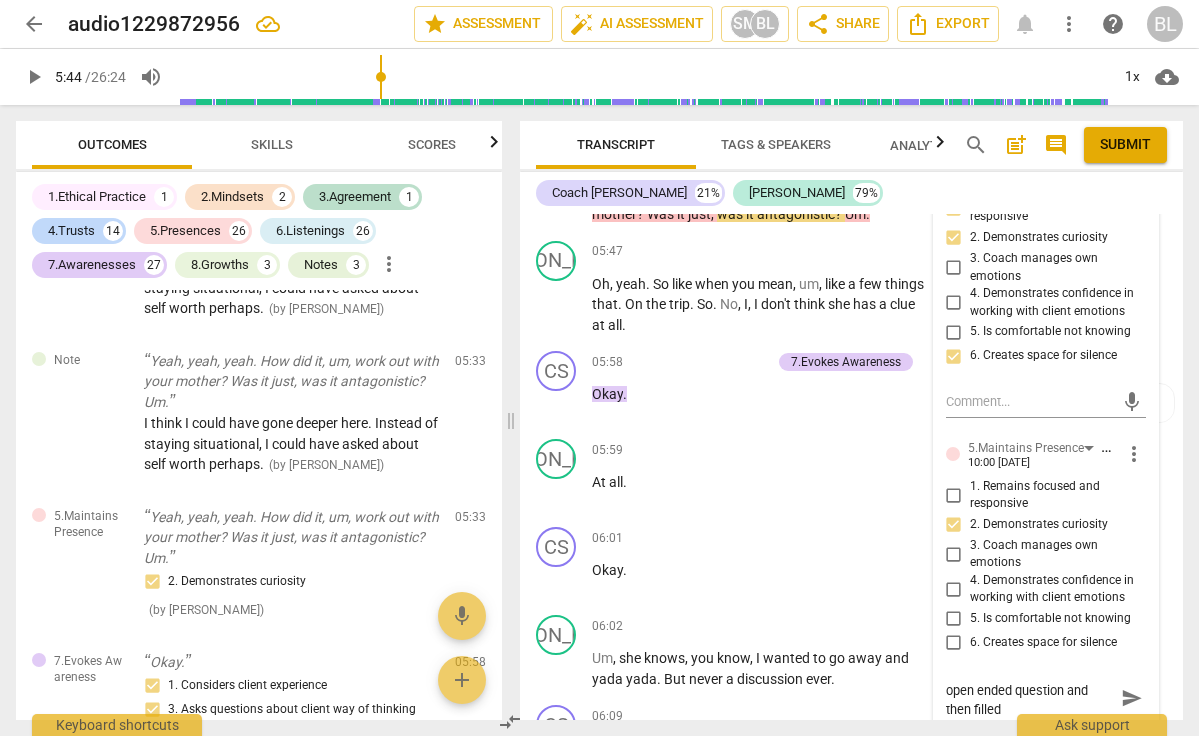 type on "Notice how you asked an open ended question and then filled" 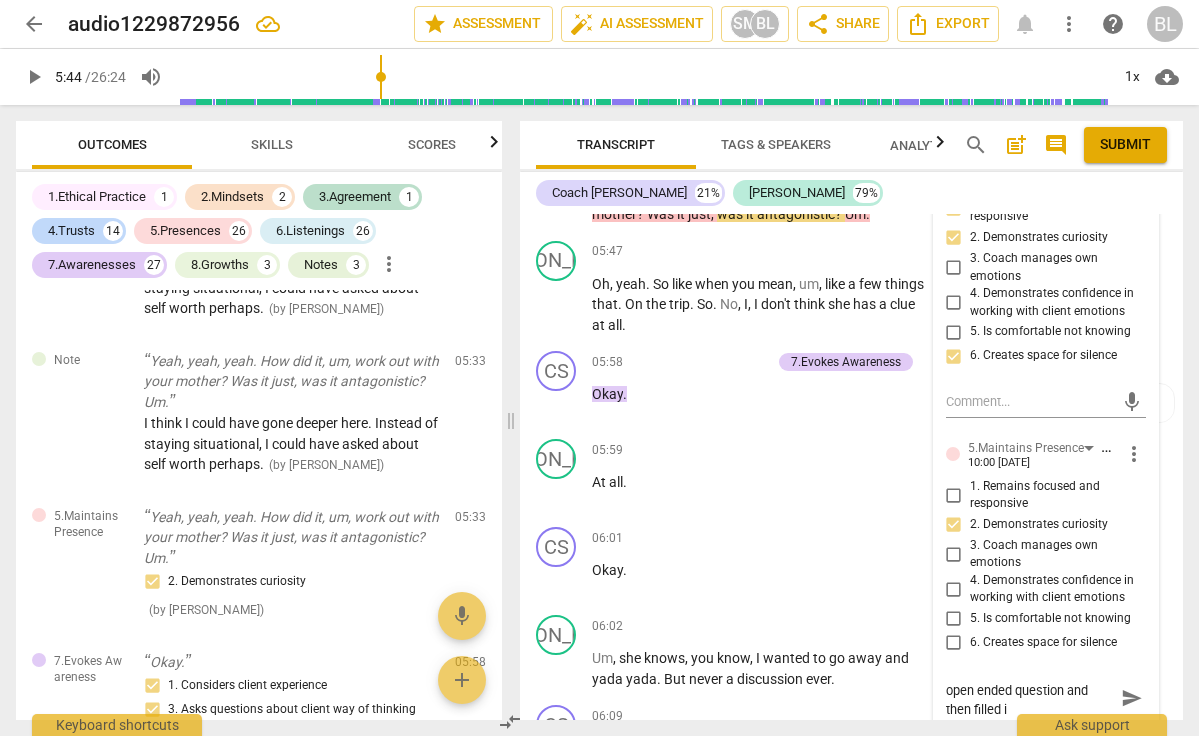 type on "Notice how you asked an open ended question and then filled in" 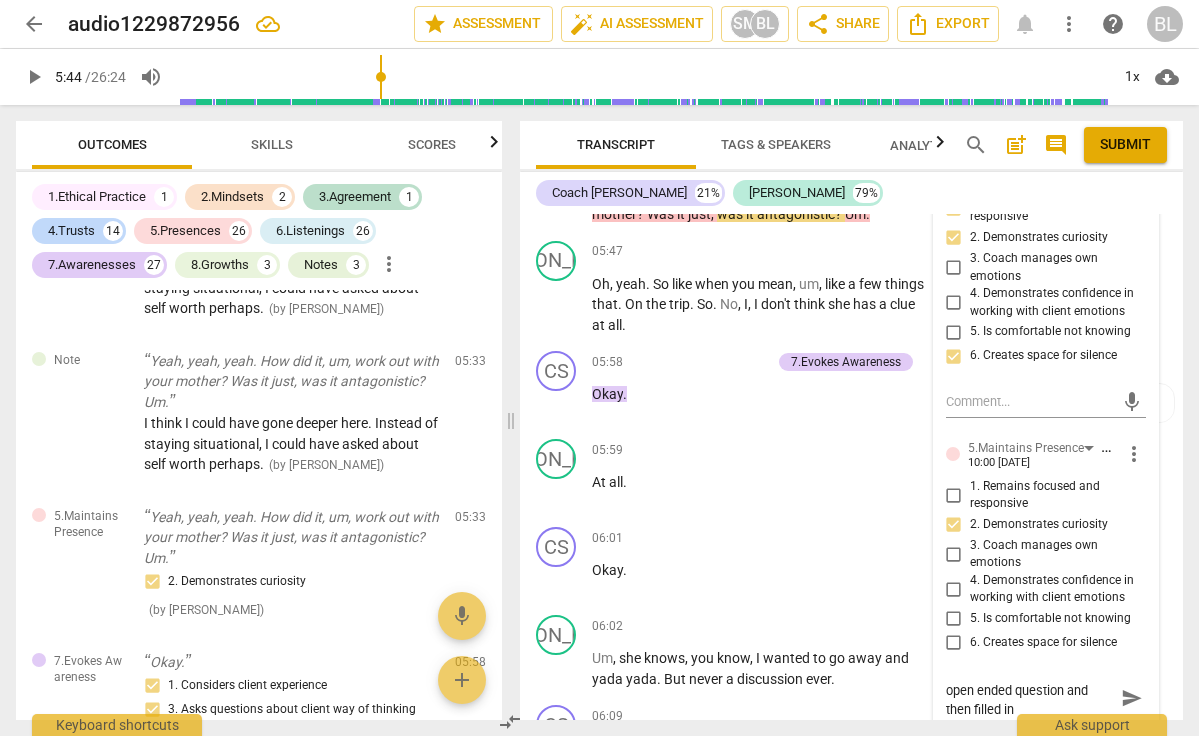 type on "Notice how you asked an open ended question and then filled in" 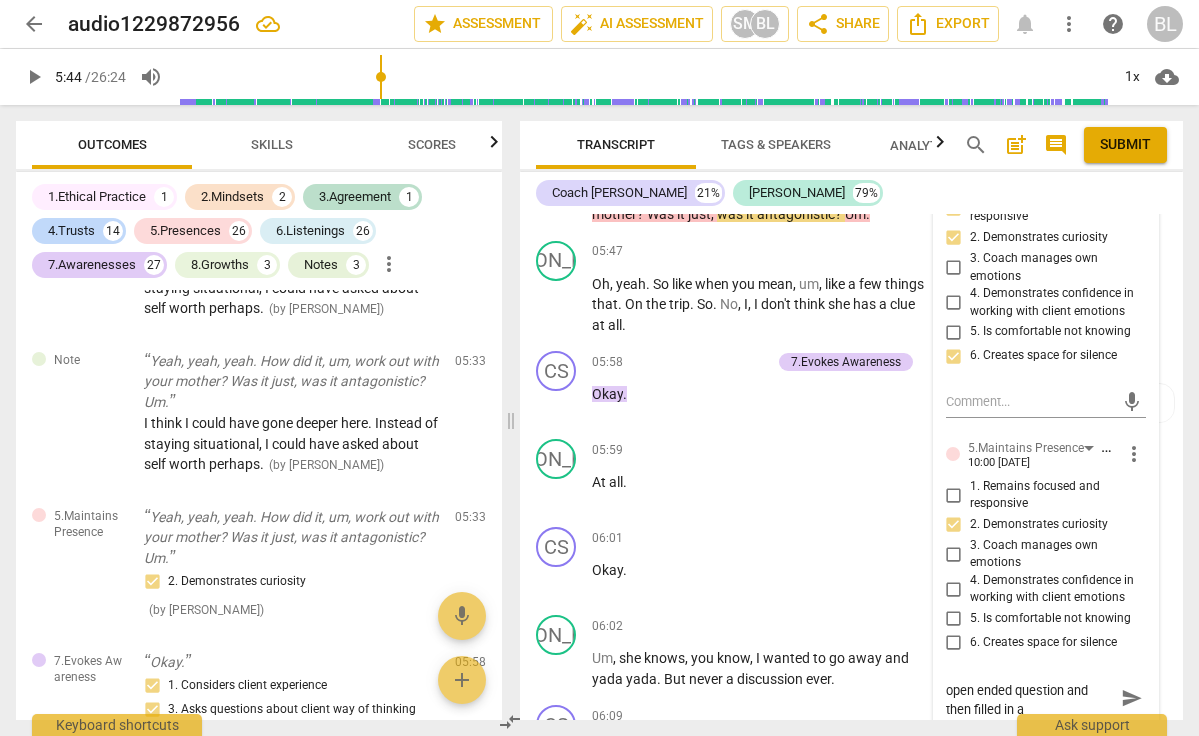 type on "Notice how you asked an open ended question and then filled in an" 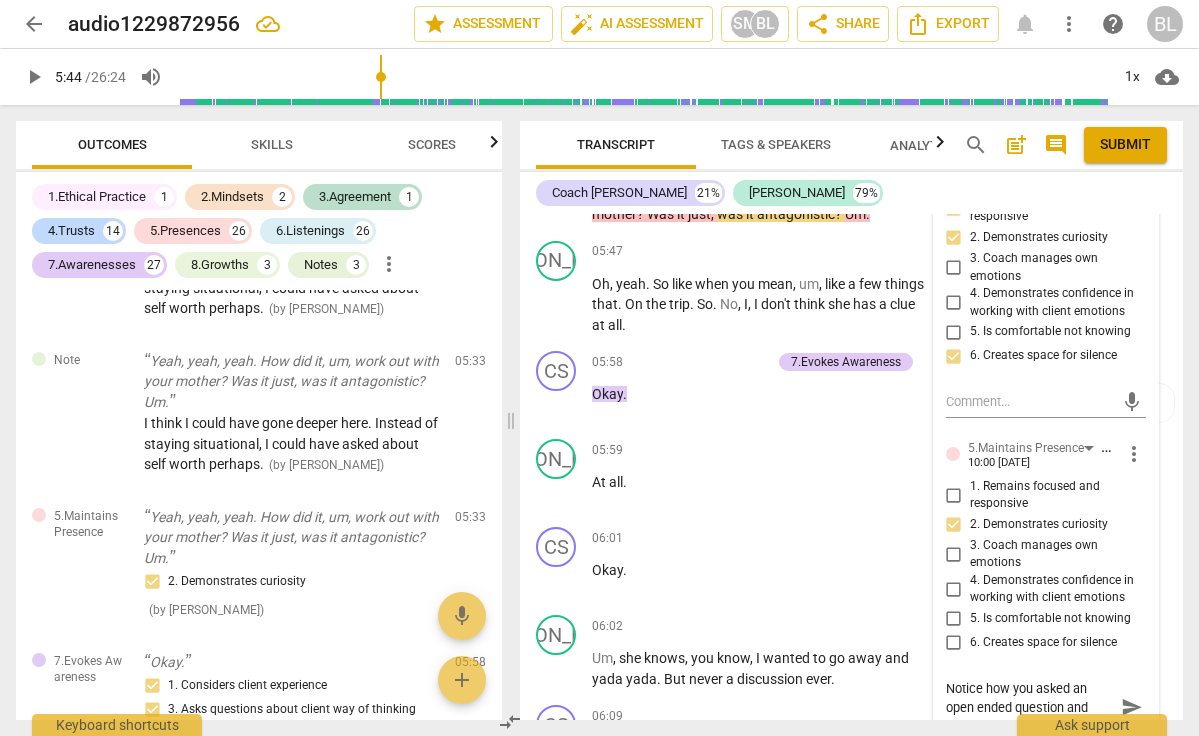 scroll, scrollTop: 0, scrollLeft: 0, axis: both 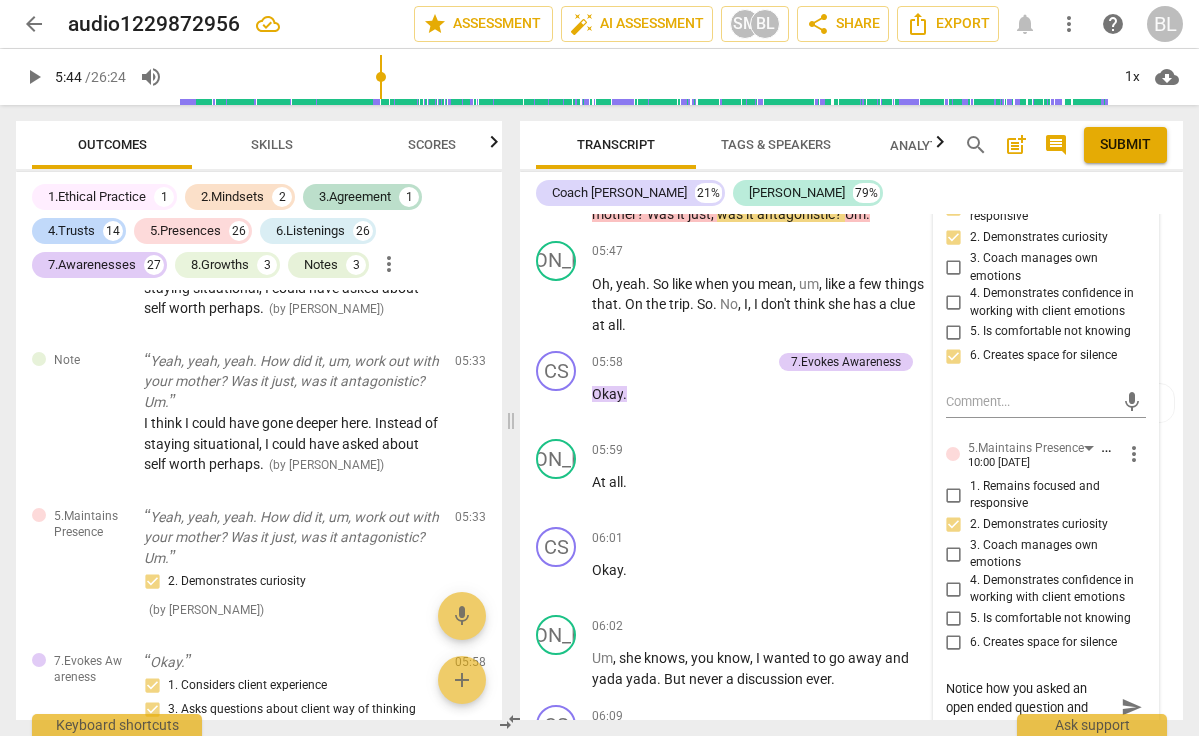 type on "Notice how you asked an open ended question and then filled in an answer." 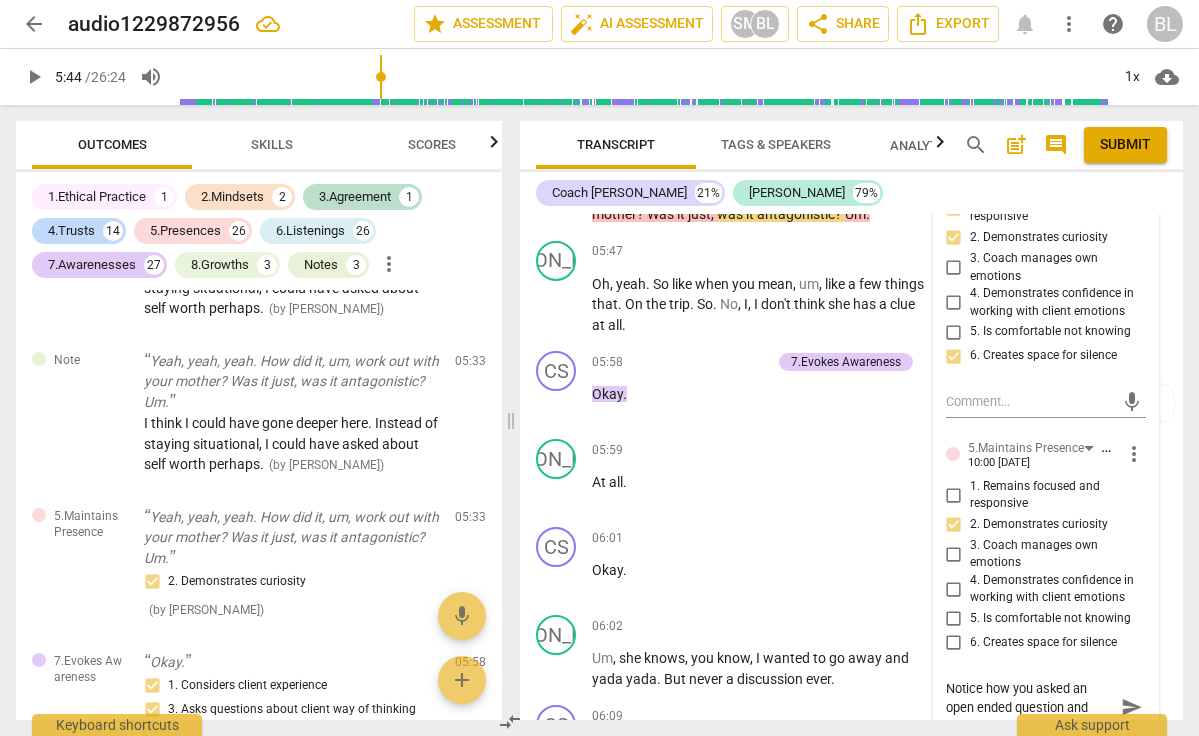 type on "Notice how you asked an open ended question and then filled in an answer." 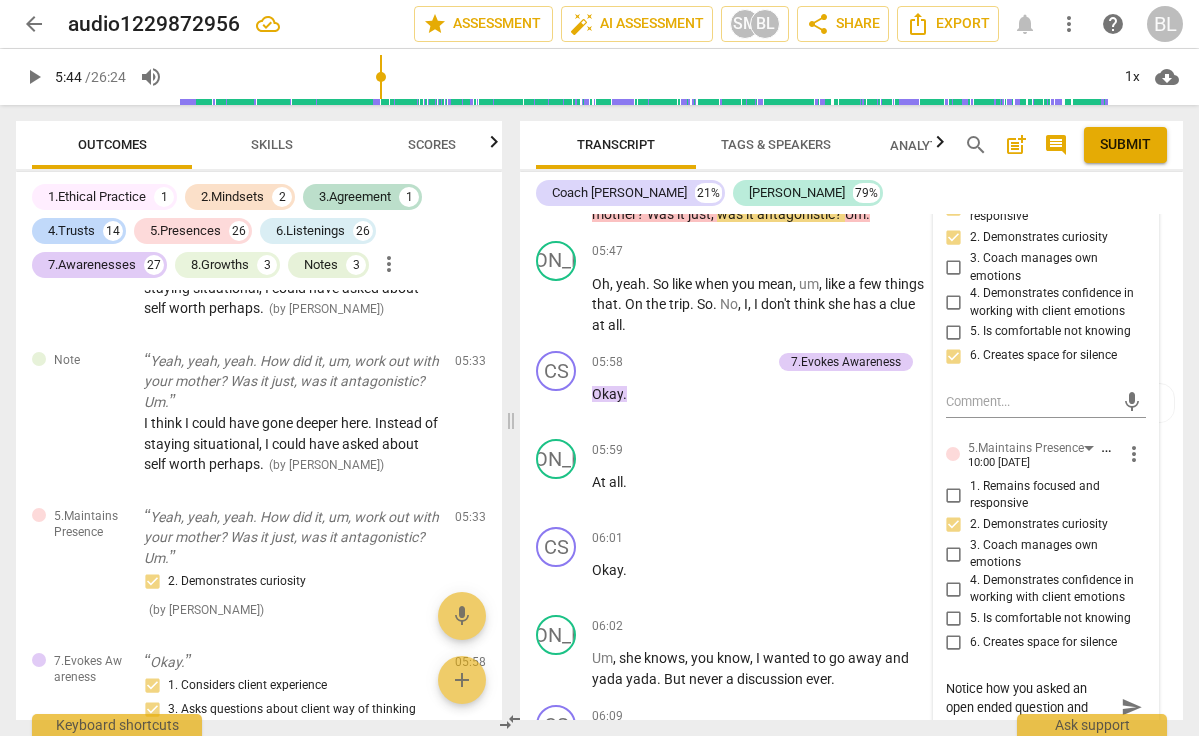 type on "Notice how you asked an open ended question and then filled in an answer." 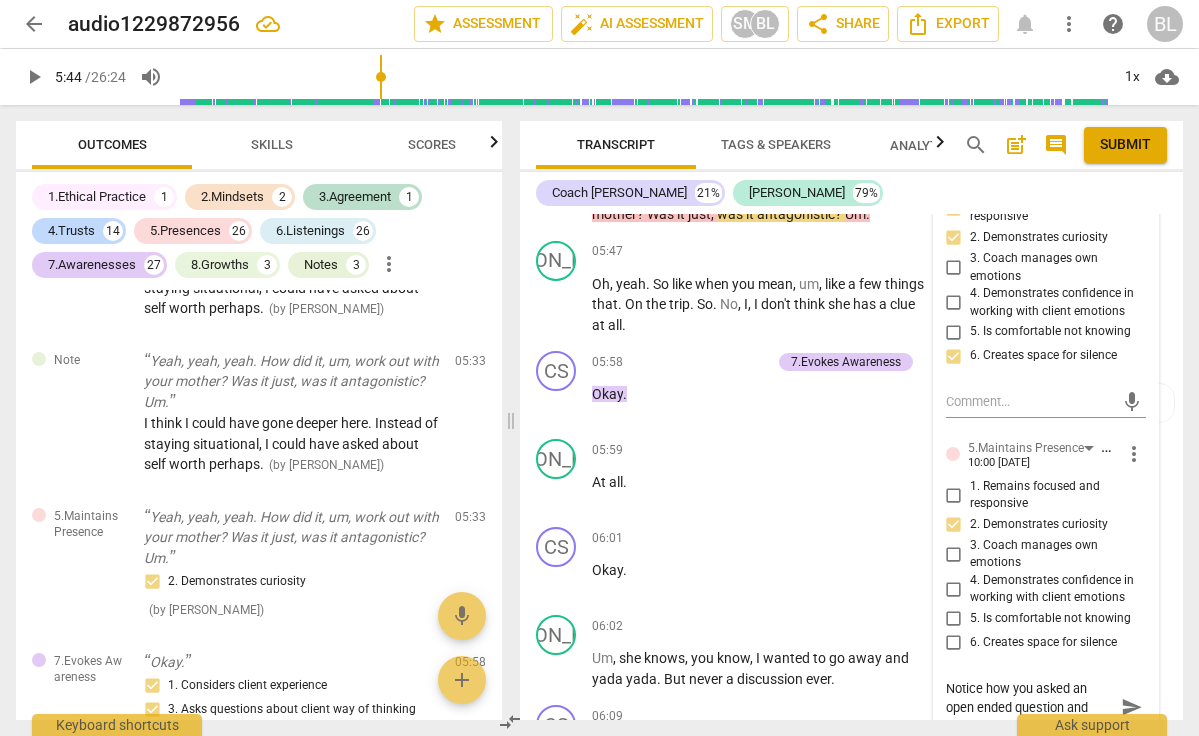 type on "Notice how you asked an open ended question and then filled in an answer." 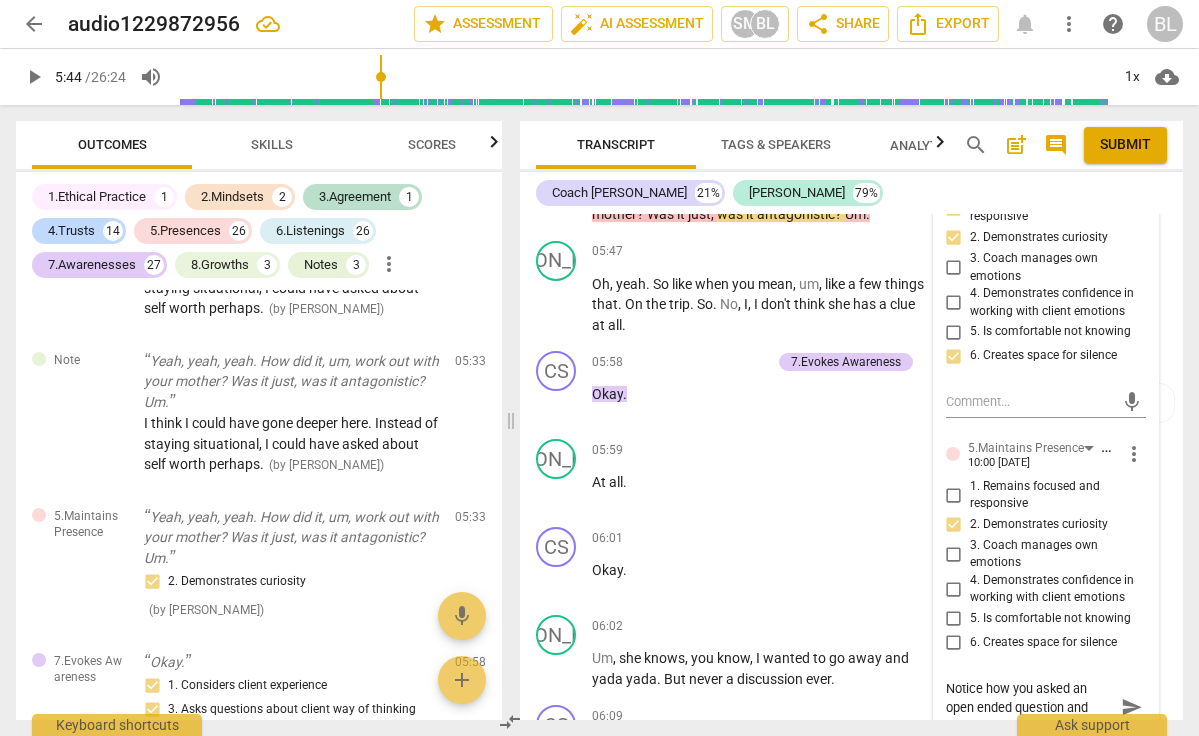 type on "Notice how you asked an open ended question and then filled in an answer.  A" 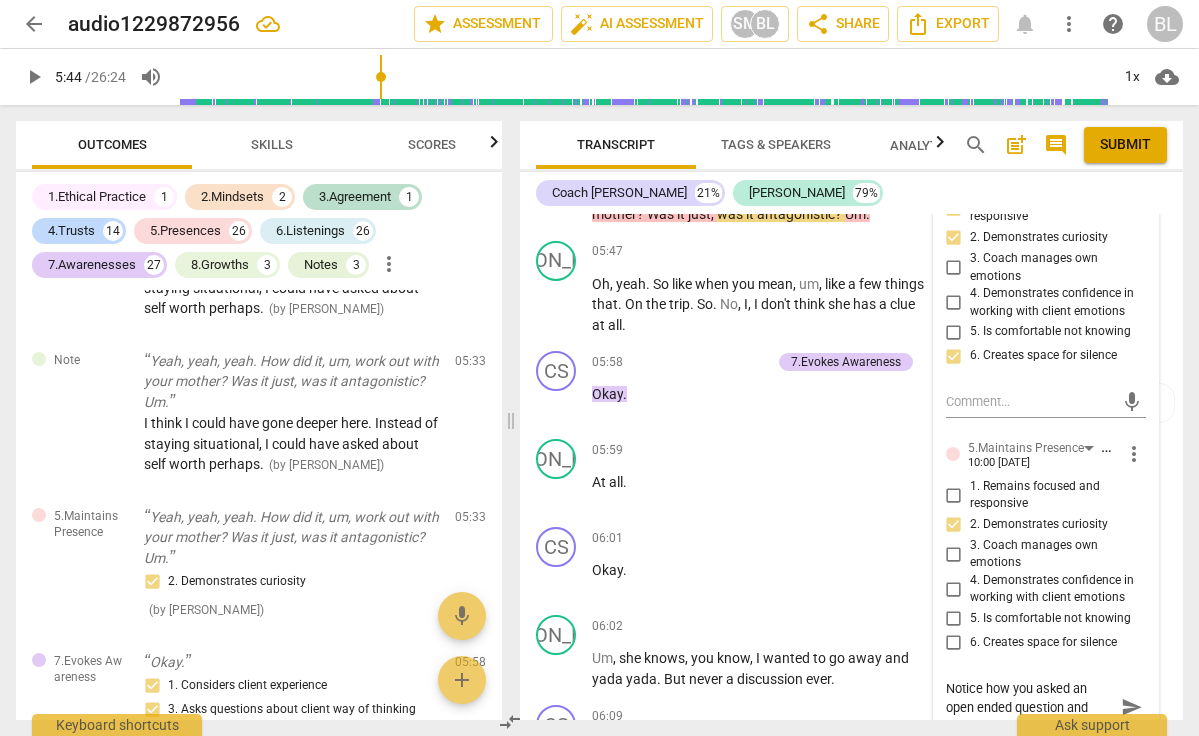 type on "Notice how you asked an open ended question and then filled in an answer.  A" 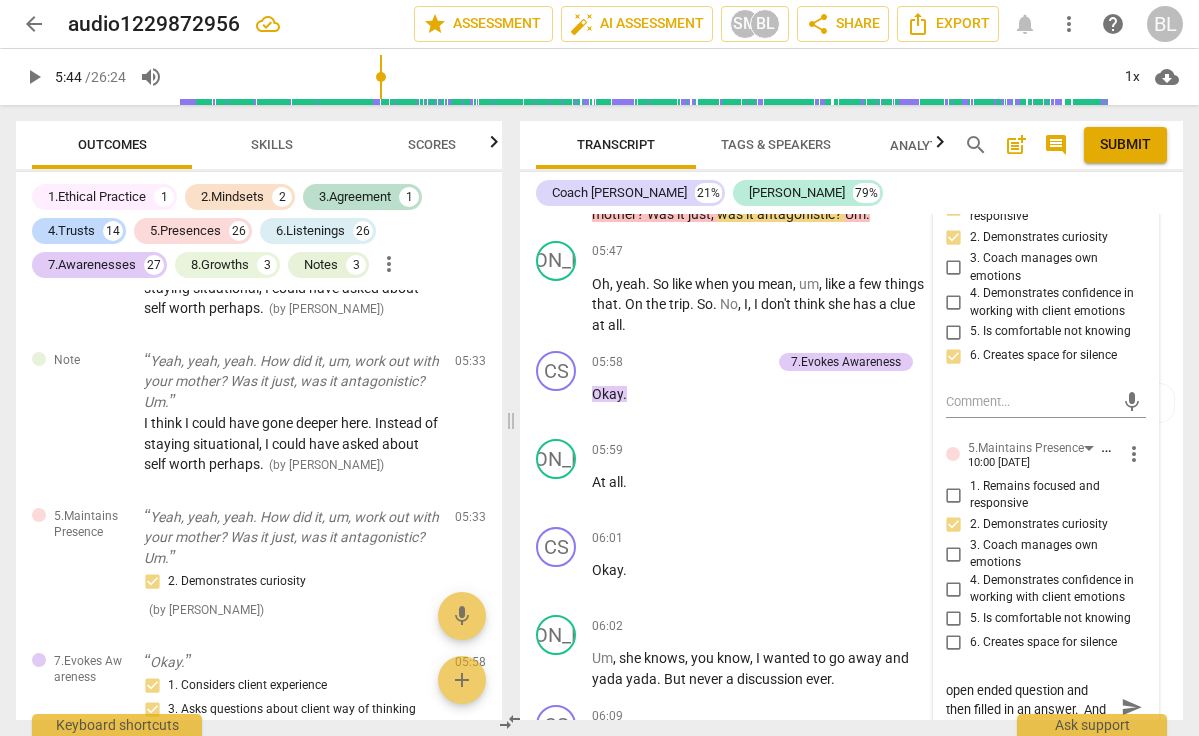 type on "Notice how you asked an open ended question and then filled in an answer.  And yes" 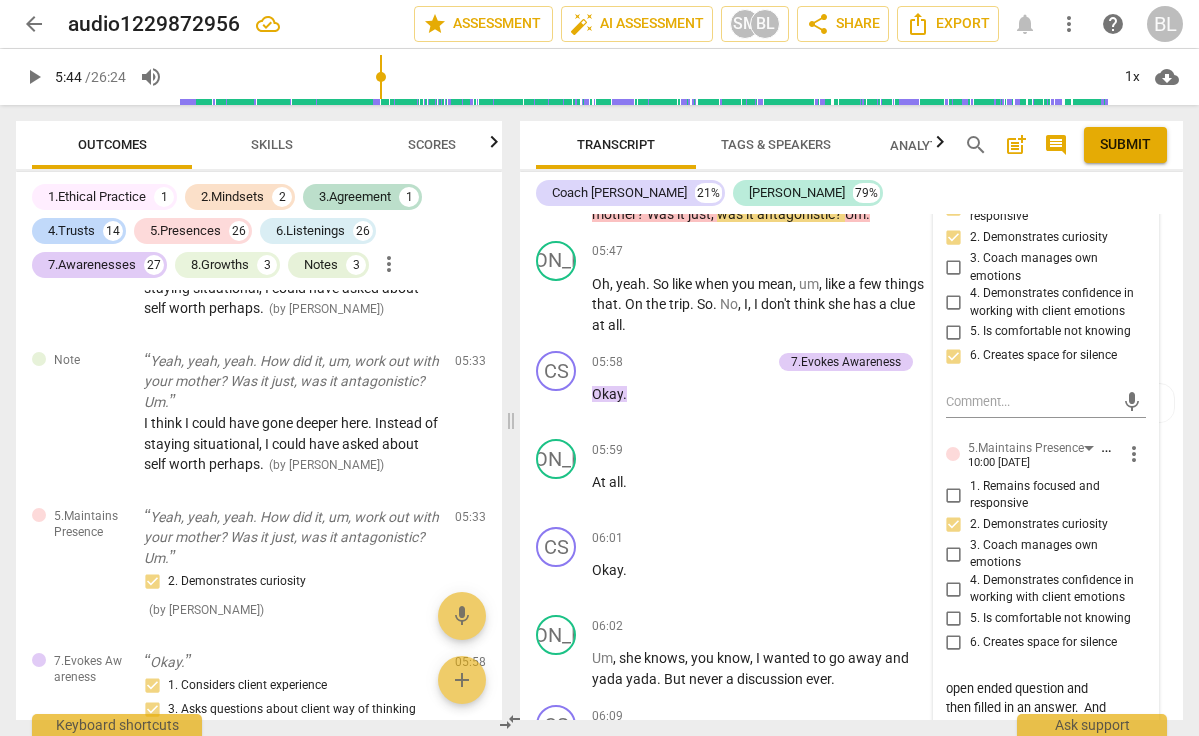 scroll, scrollTop: 36, scrollLeft: 0, axis: vertical 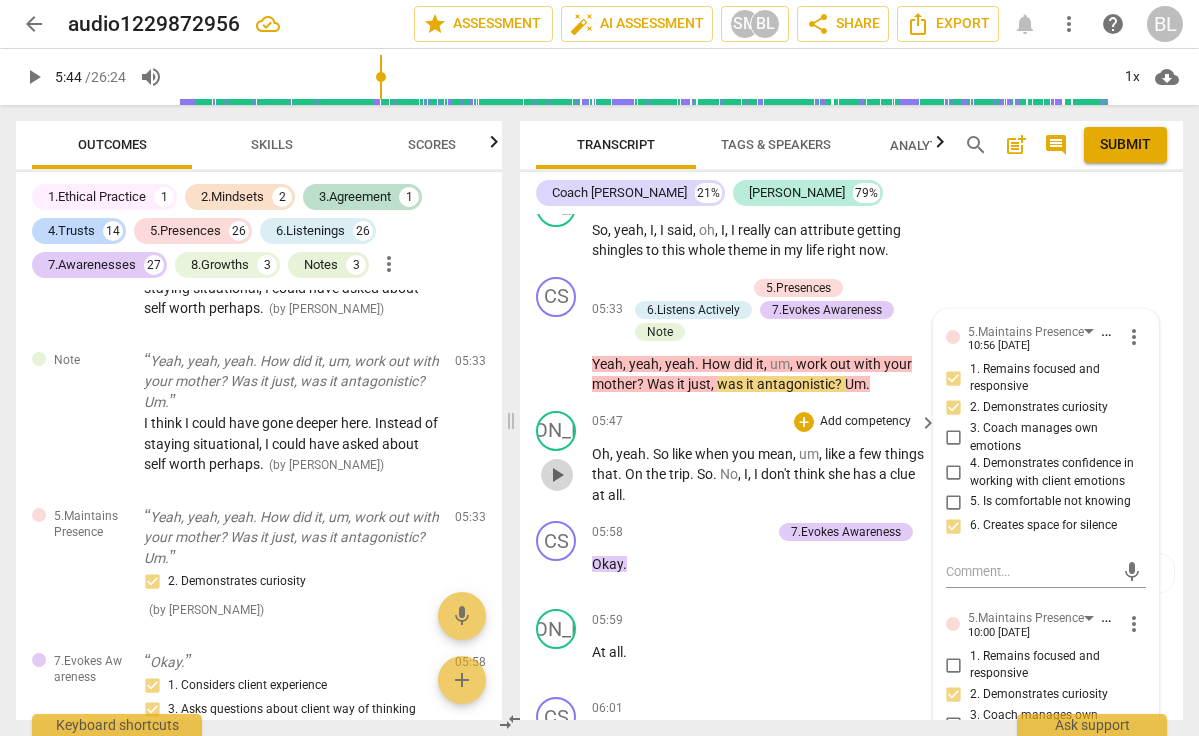 click on "play_arrow" at bounding box center (557, 475) 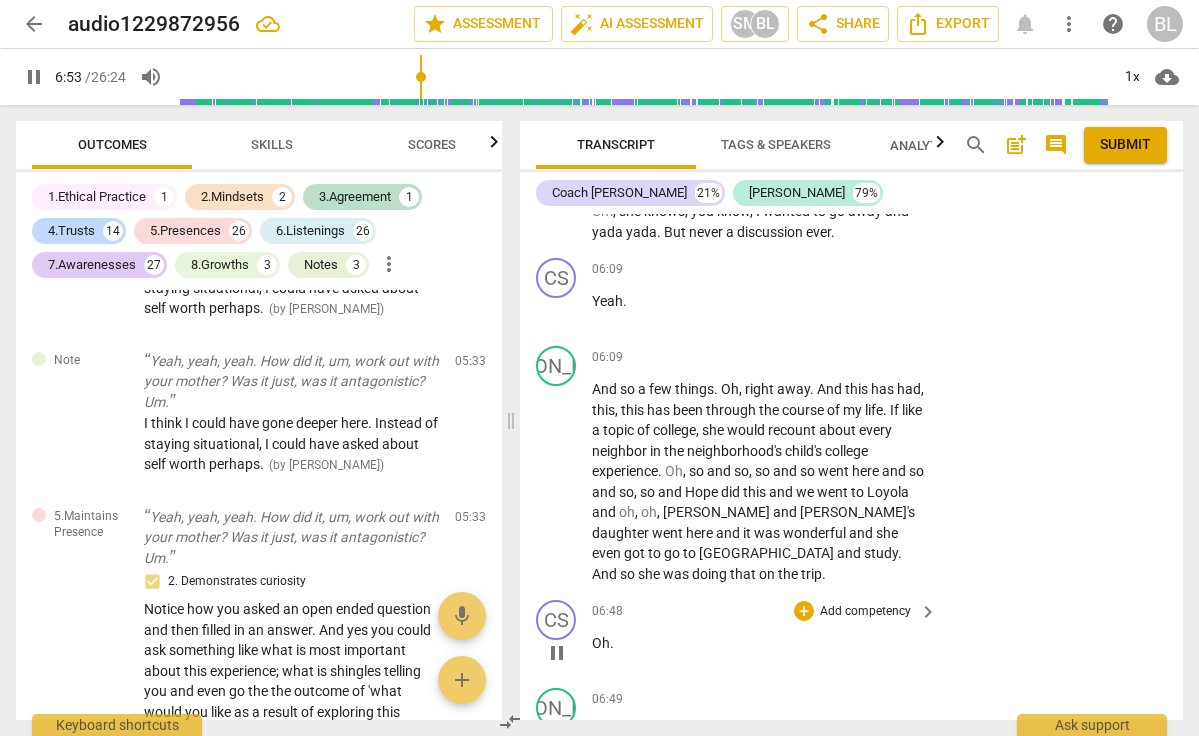 scroll, scrollTop: 4213, scrollLeft: 0, axis: vertical 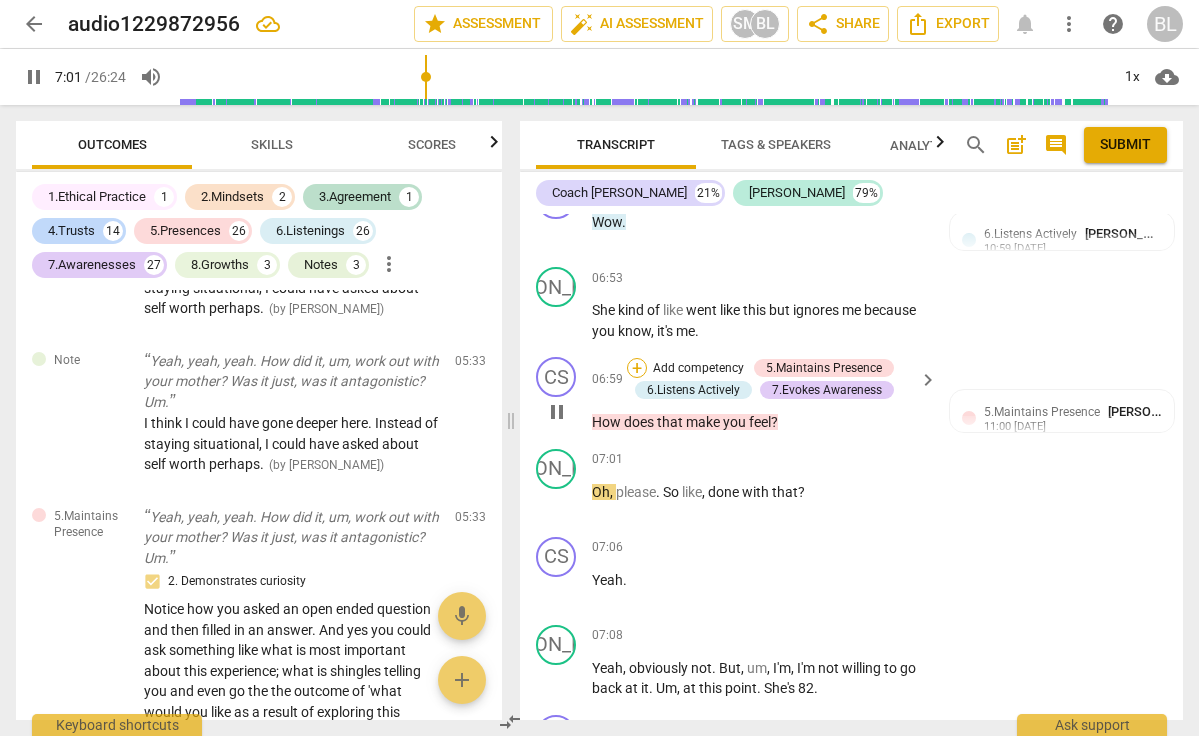 click on "+" at bounding box center [637, 368] 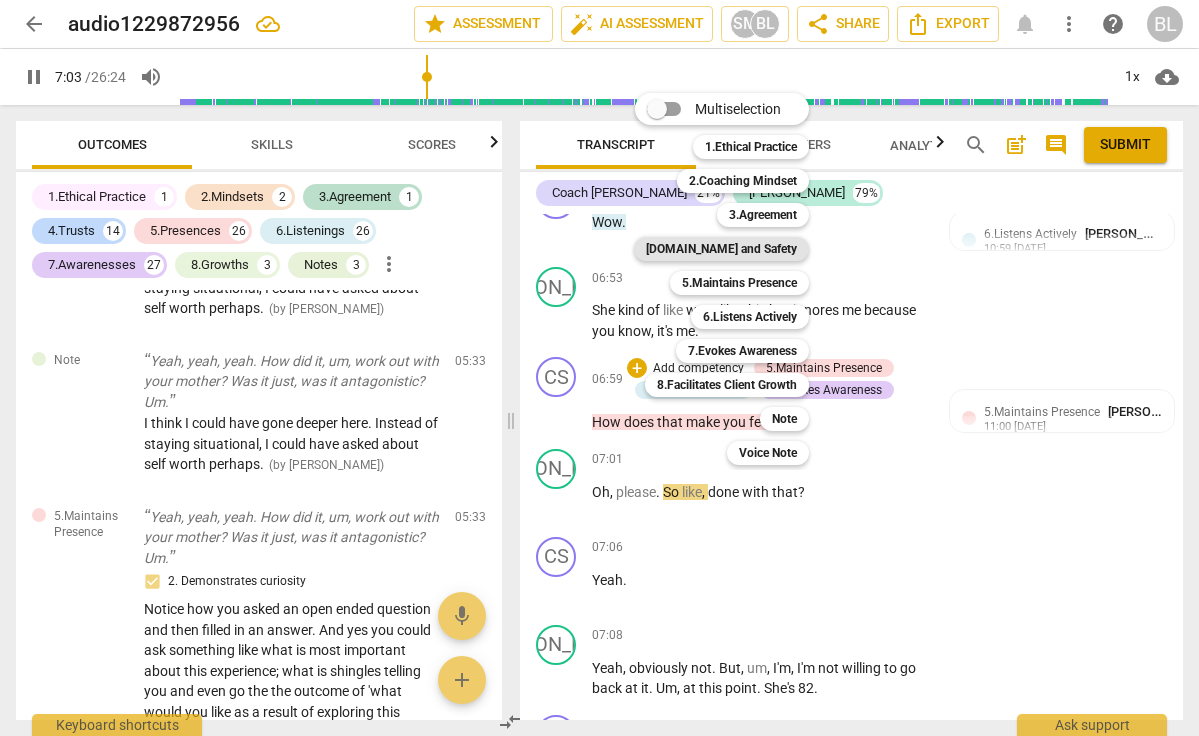 click on "[DOMAIN_NAME] and Safety" at bounding box center (721, 249) 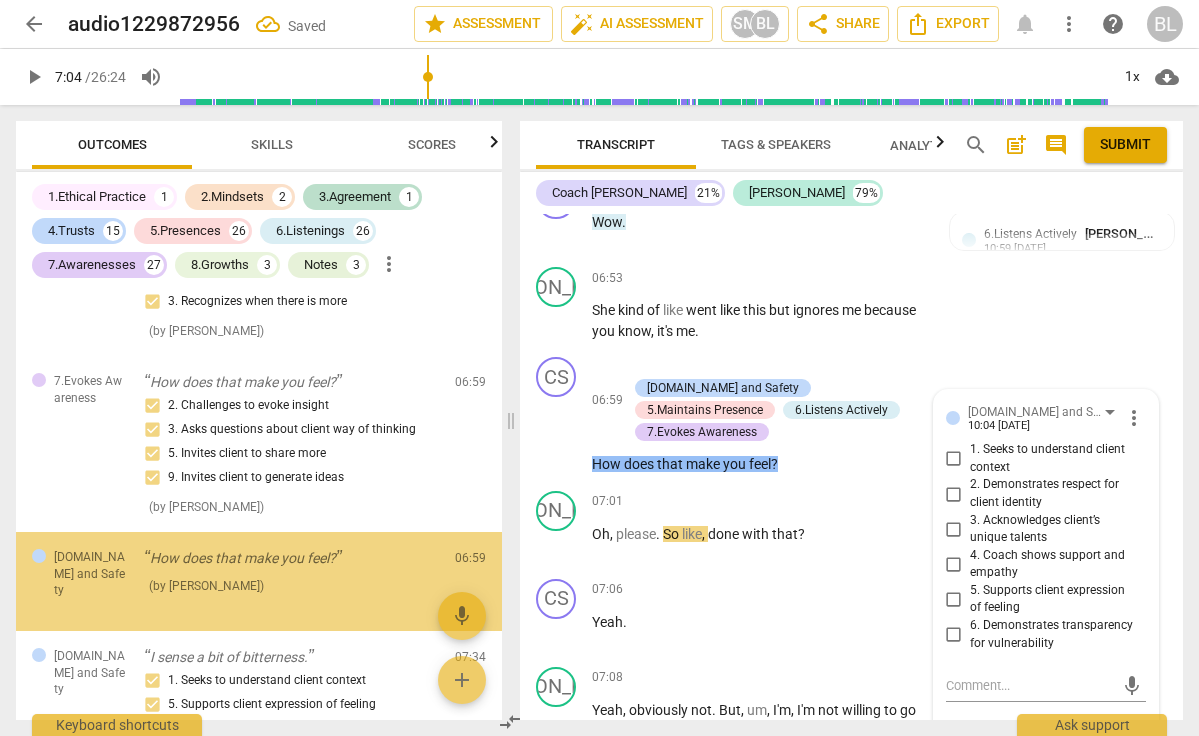 scroll, scrollTop: 4941, scrollLeft: 0, axis: vertical 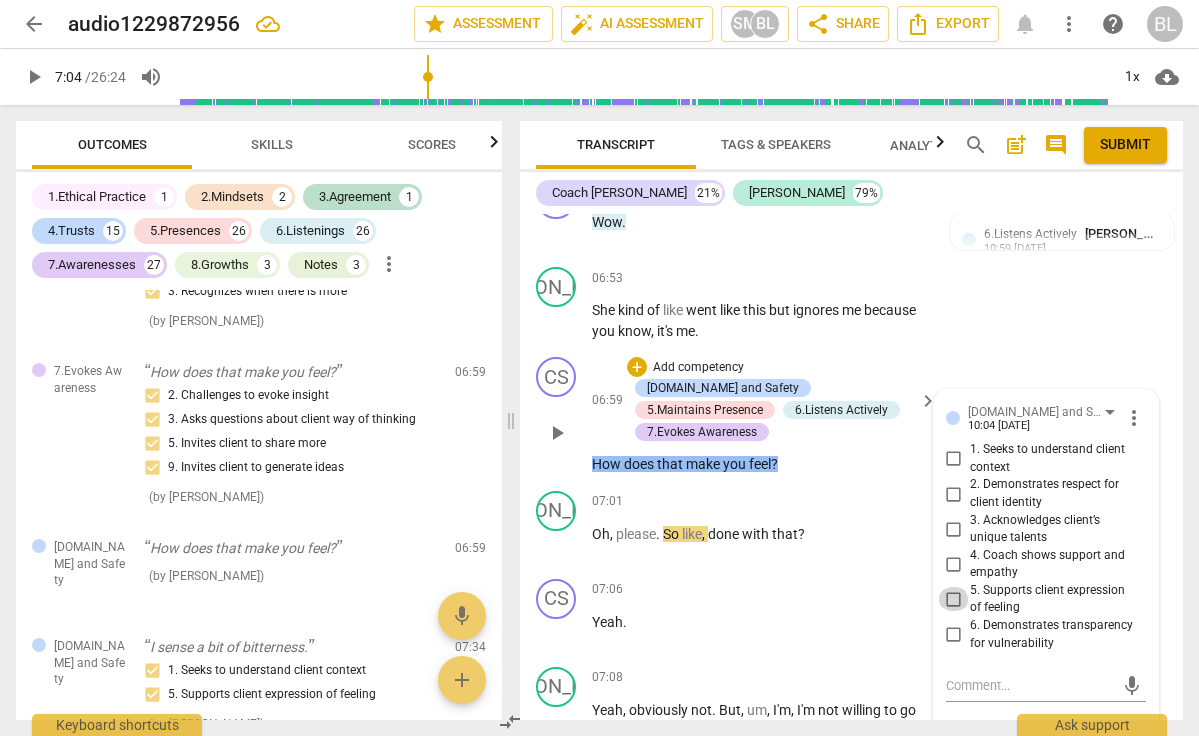 click on "5. Supports client expression of feeling" at bounding box center (954, 599) 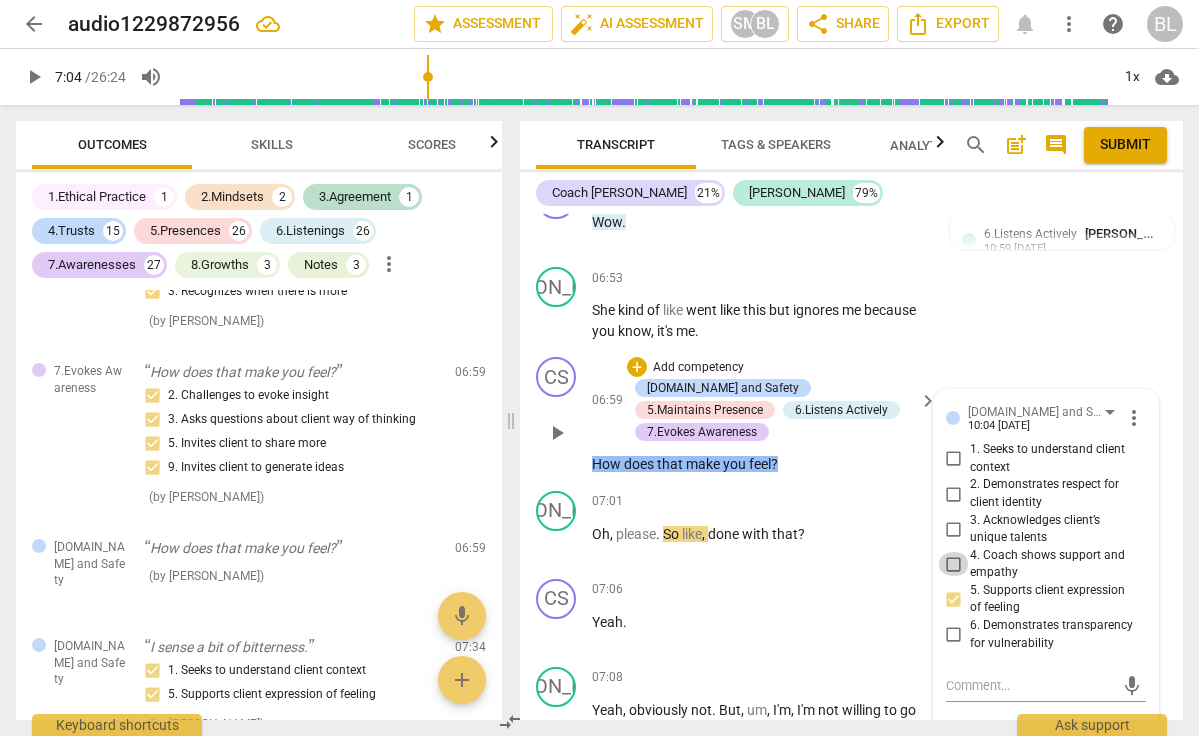 click on "4. Coach shows support and empathy" at bounding box center [954, 564] 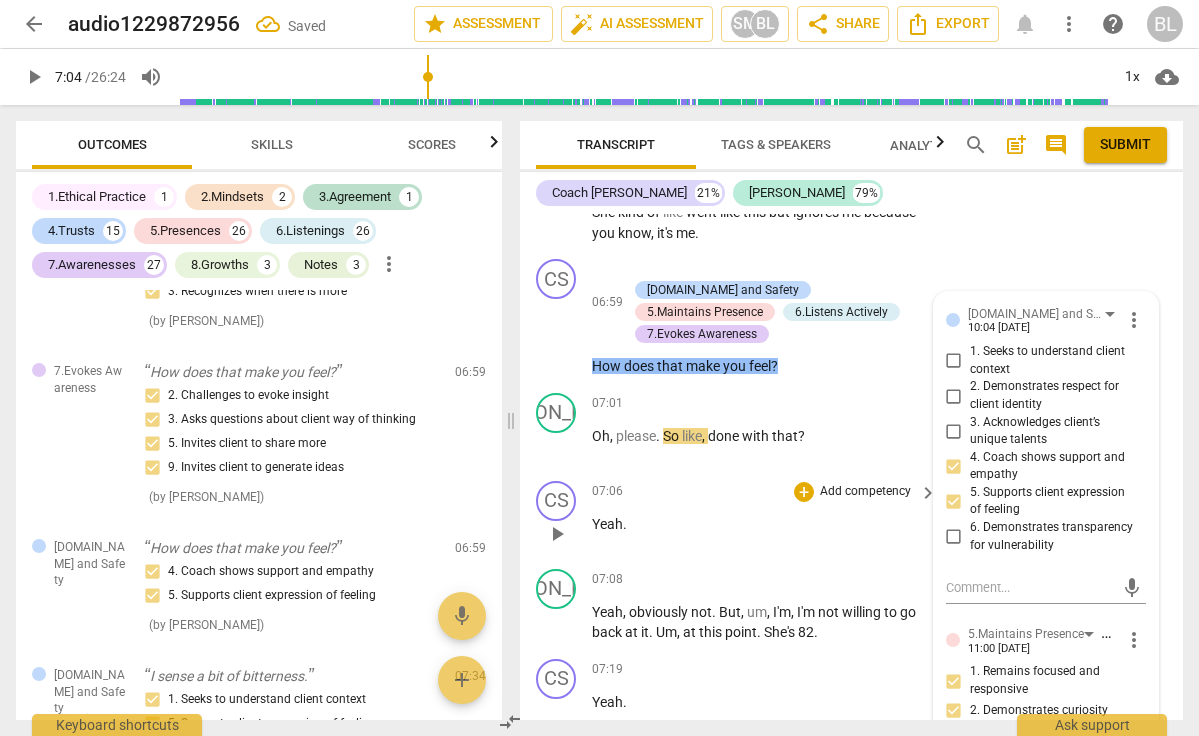 scroll, scrollTop: 4318, scrollLeft: 0, axis: vertical 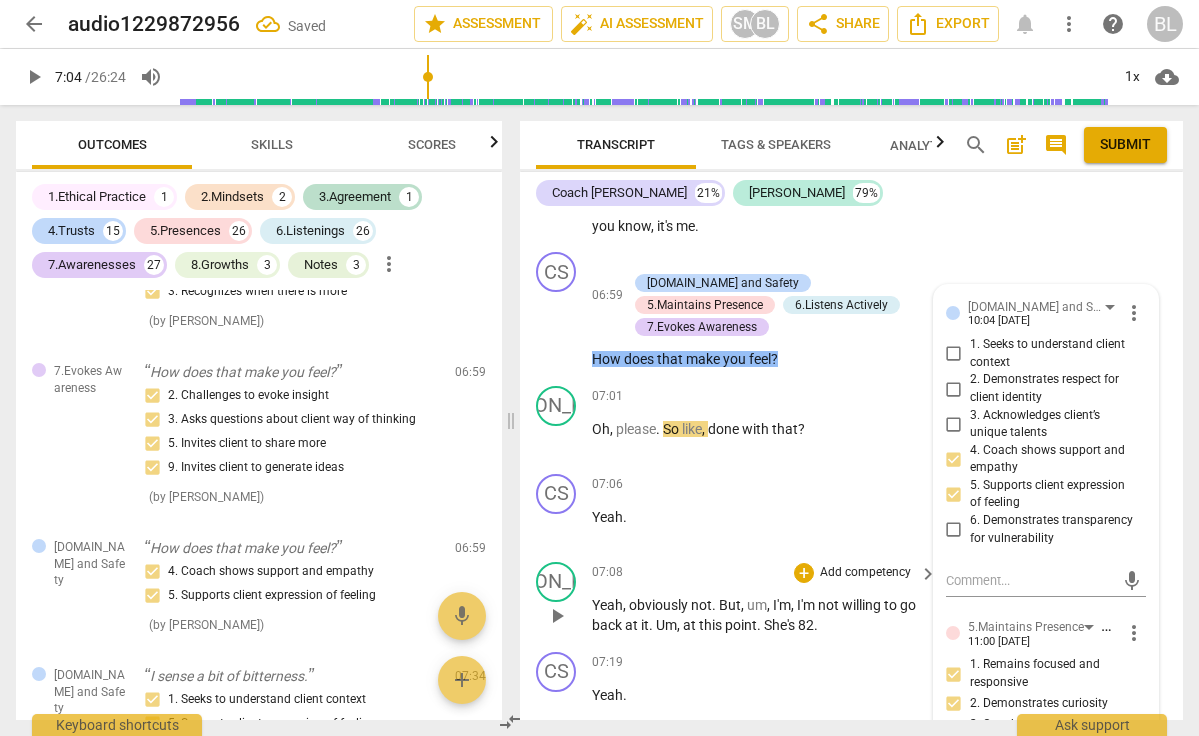 click on "play_arrow" at bounding box center [557, 616] 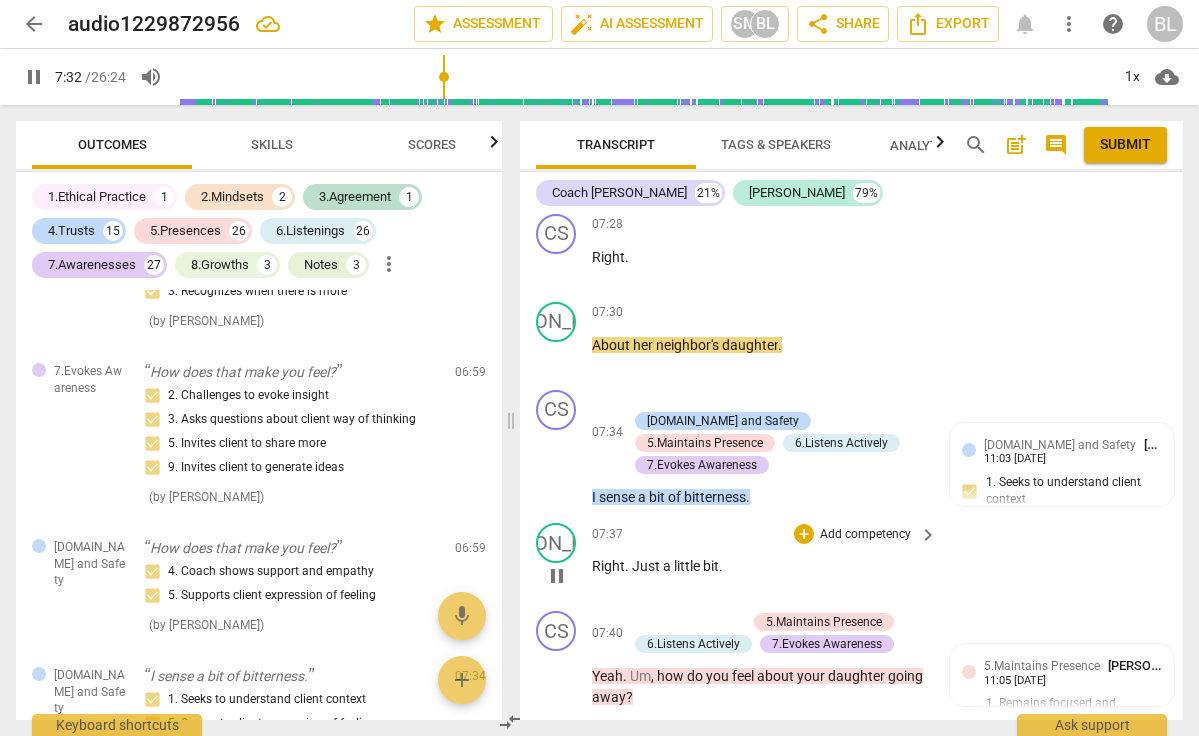 scroll, scrollTop: 5111, scrollLeft: 0, axis: vertical 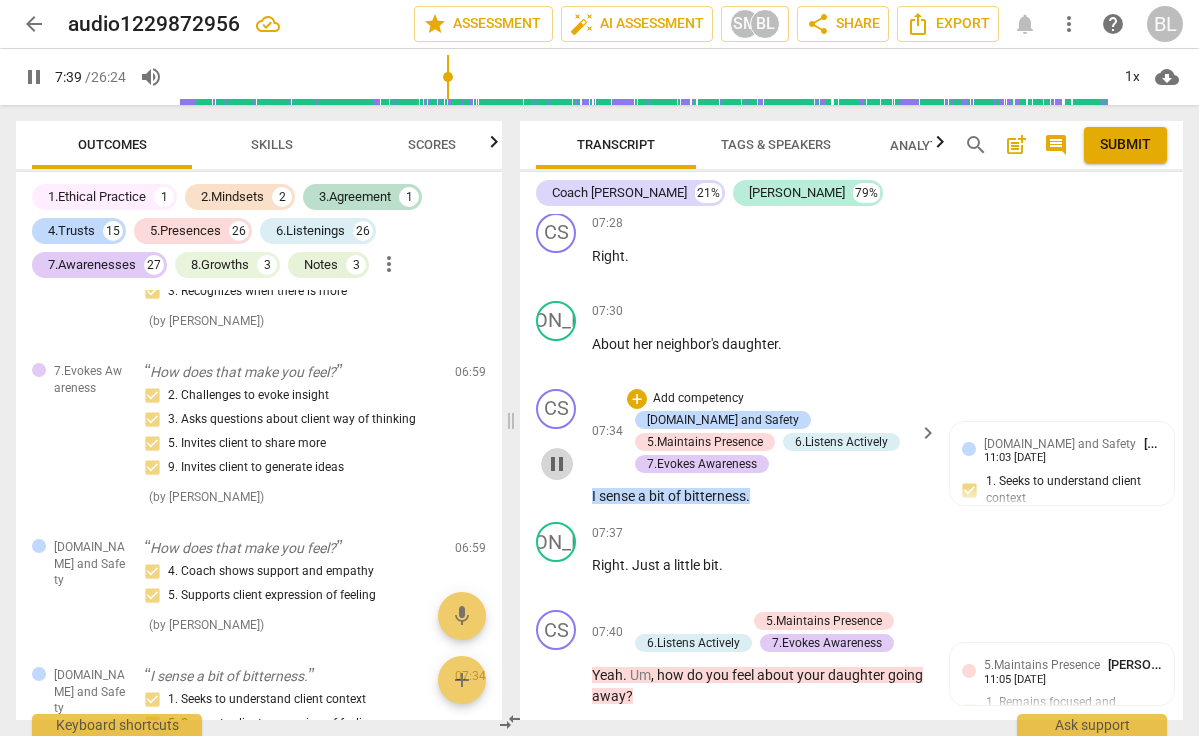 click on "pause" at bounding box center [557, 464] 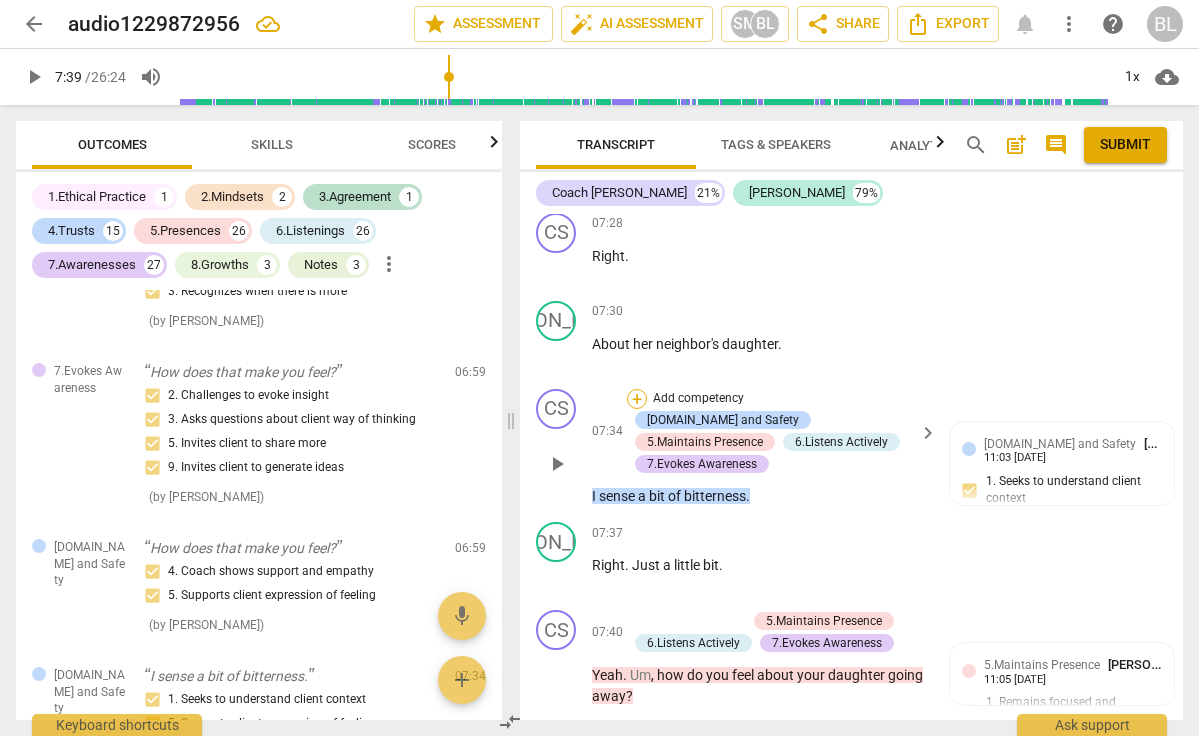 click on "+" at bounding box center (637, 399) 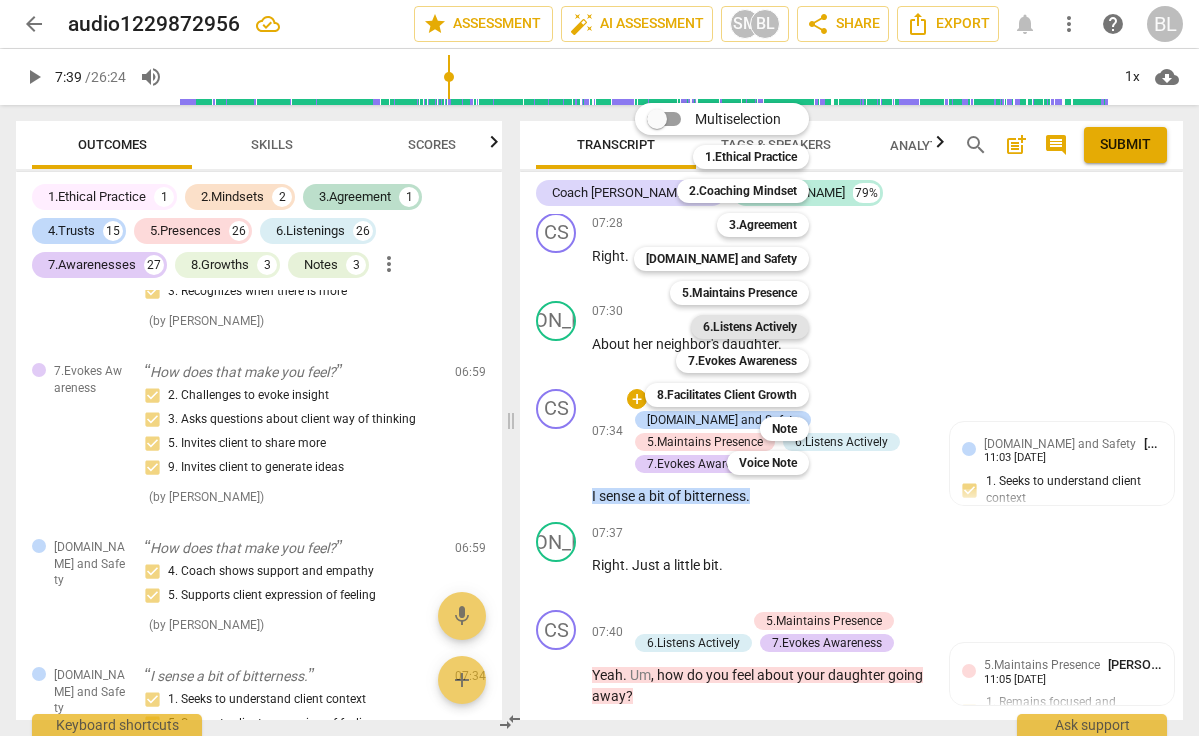 click on "6.Listens Actively" at bounding box center [750, 327] 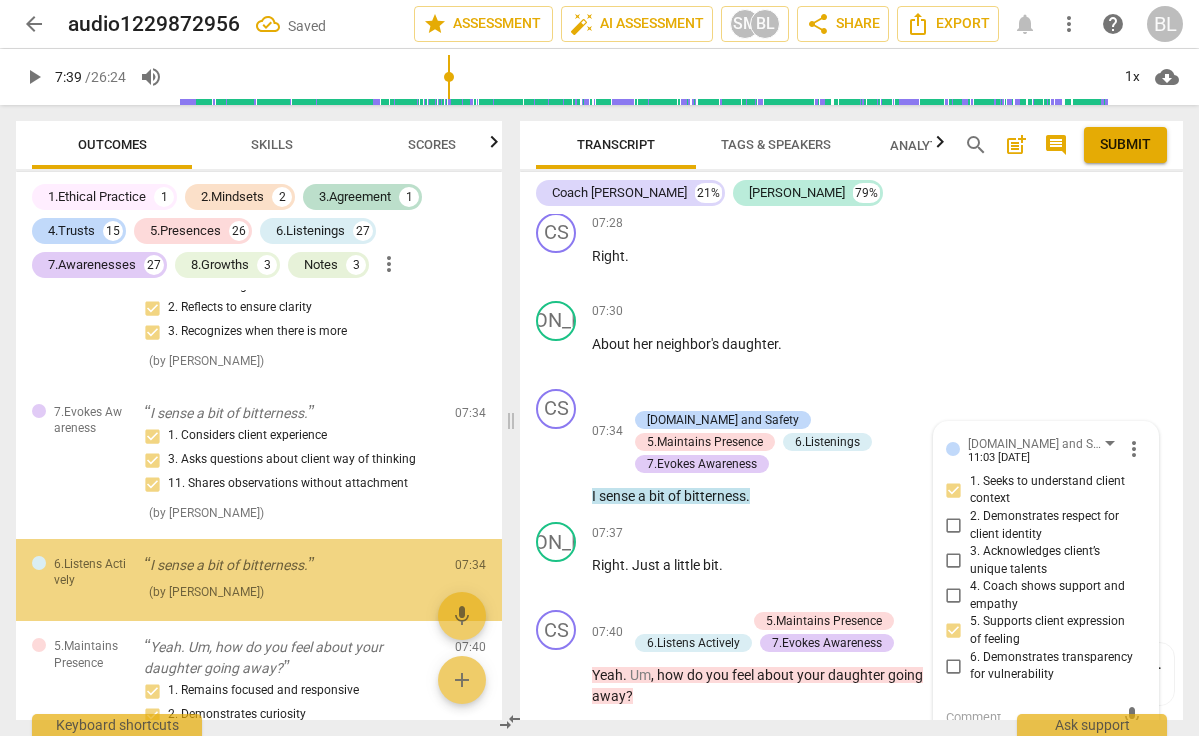 scroll, scrollTop: 5610, scrollLeft: 0, axis: vertical 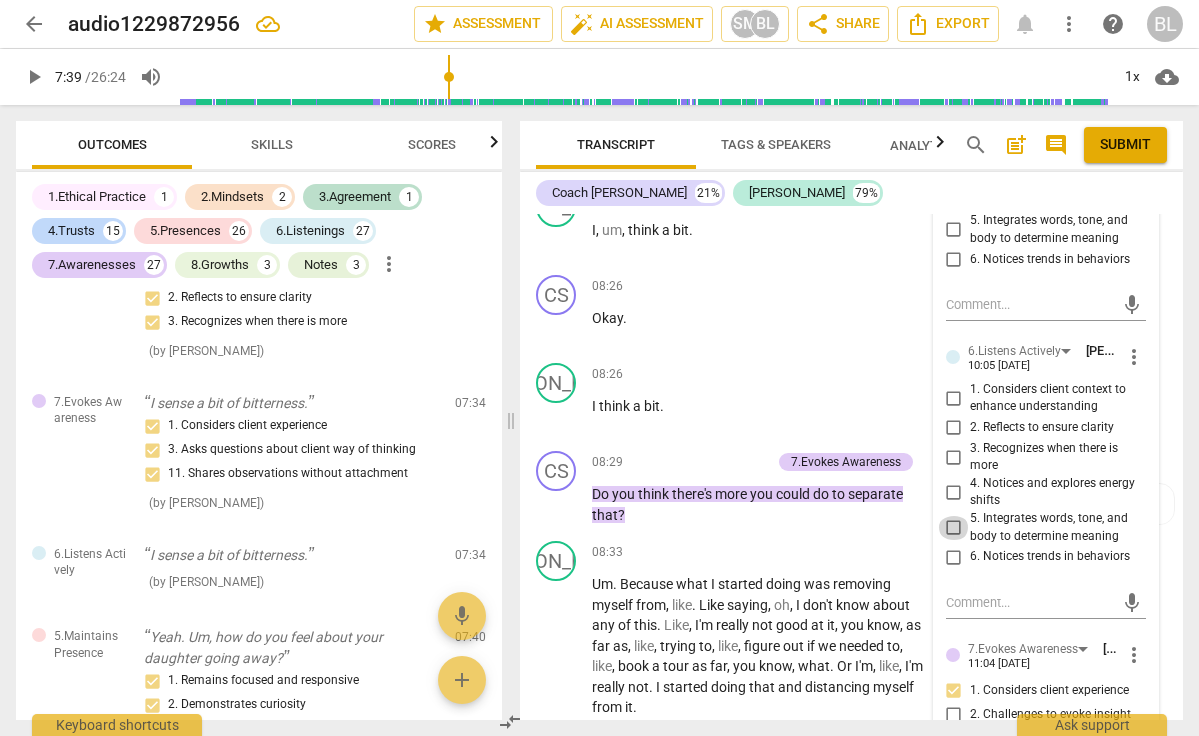 click on "5. Integrates words, tone, and body to determine meaning" at bounding box center [954, 528] 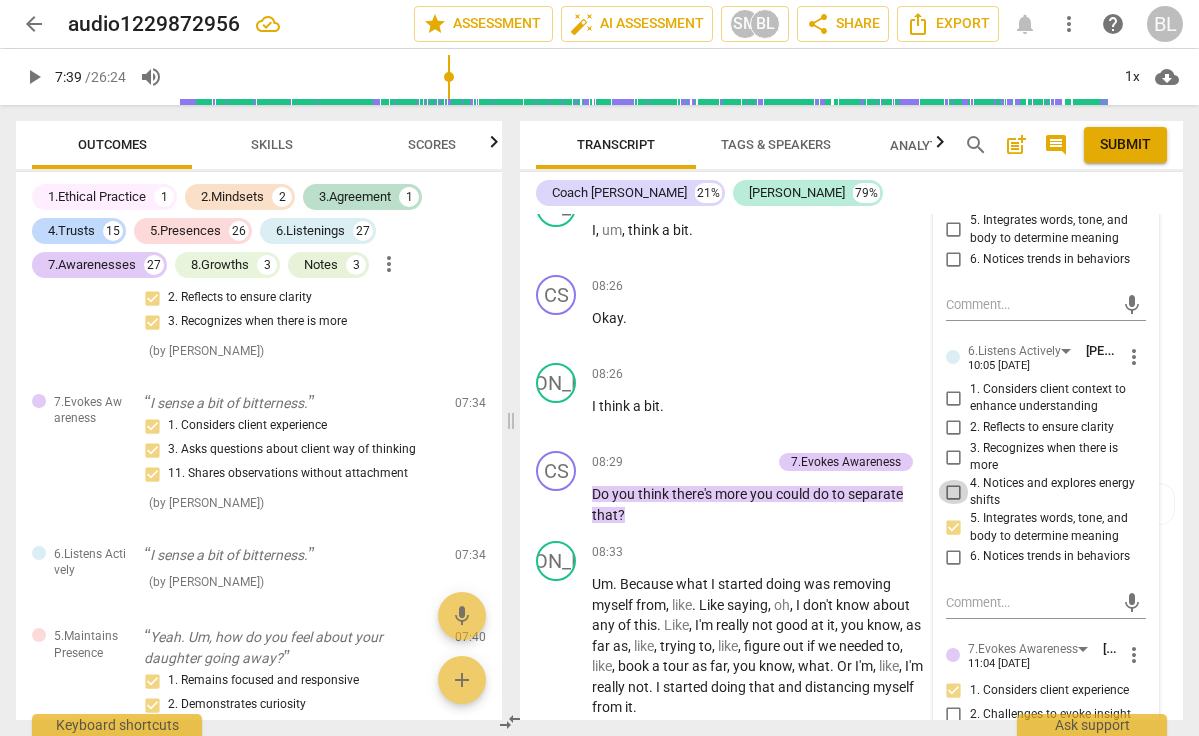 click on "4. Notices and explores energy shifts" at bounding box center (954, 492) 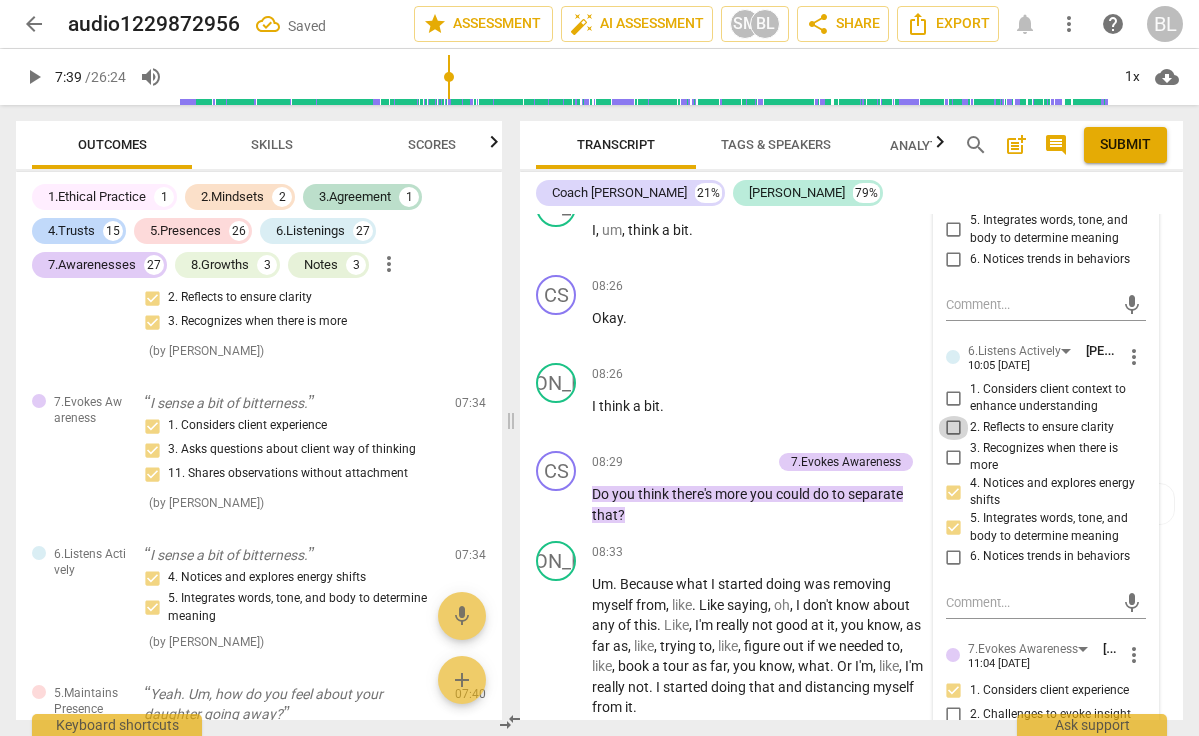 click on "2. Reflects to ensure clarity" at bounding box center (954, 428) 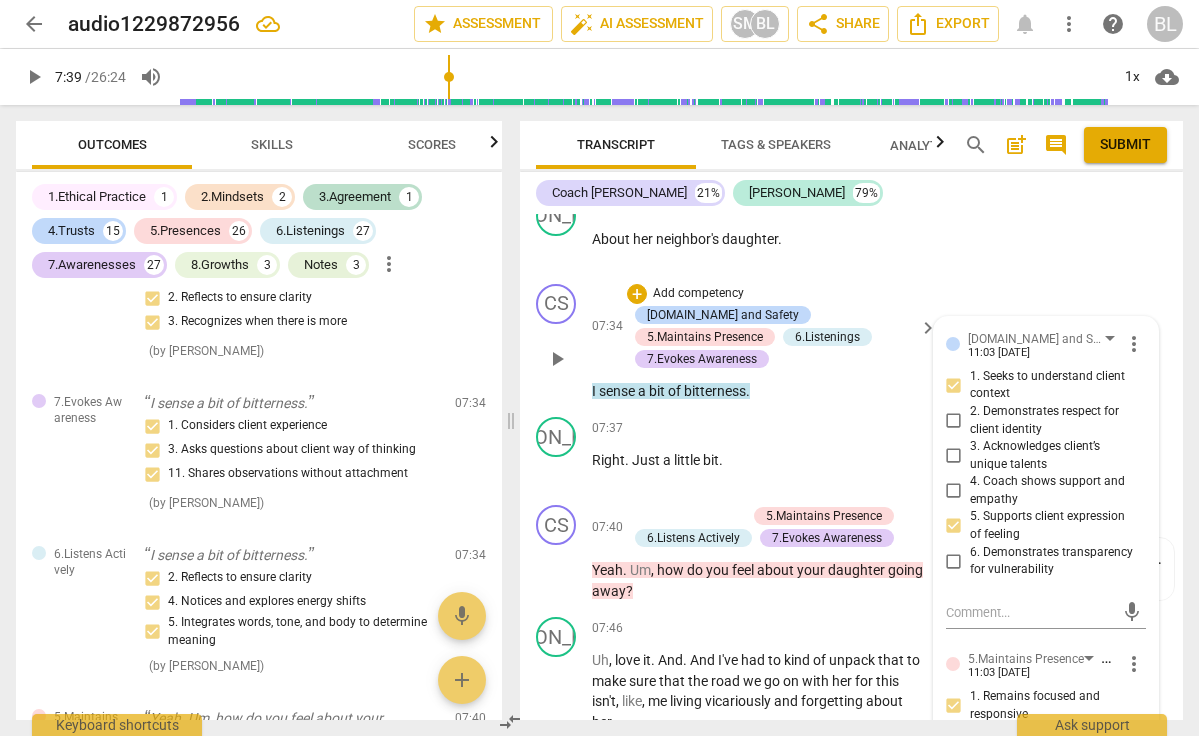 scroll, scrollTop: 5250, scrollLeft: 0, axis: vertical 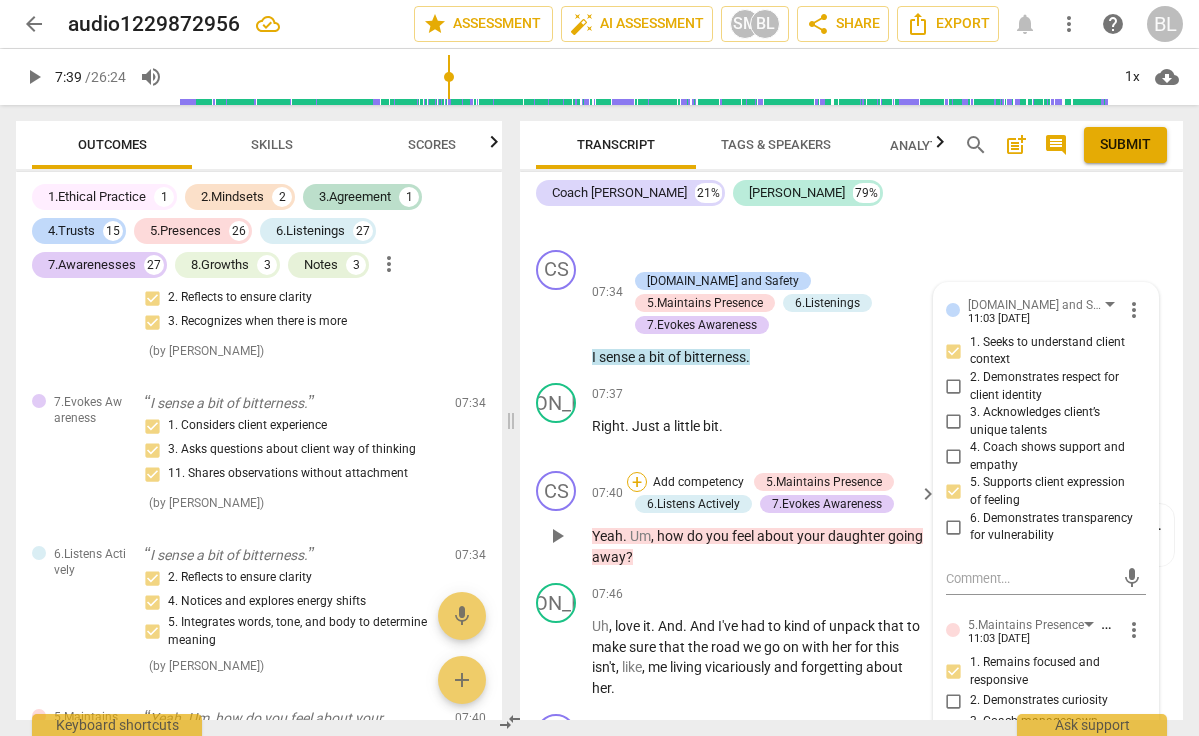 click on "+" at bounding box center [637, 482] 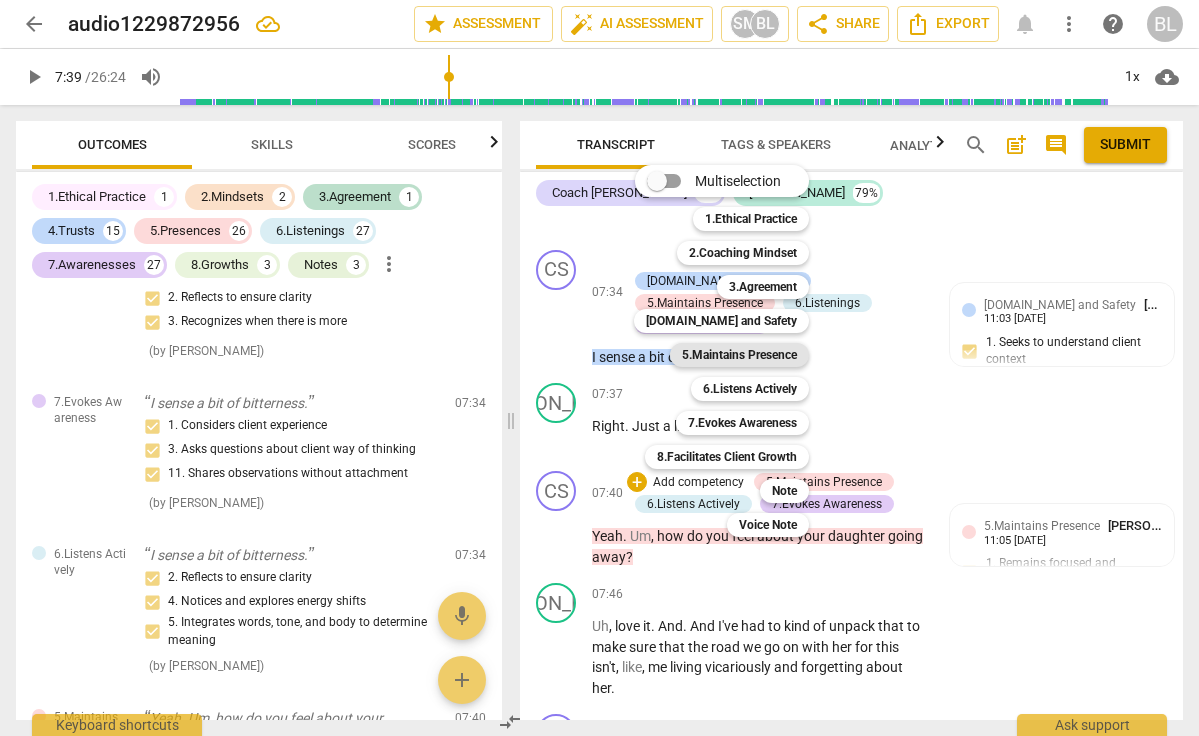click on "5.Maintains Presence" at bounding box center (739, 355) 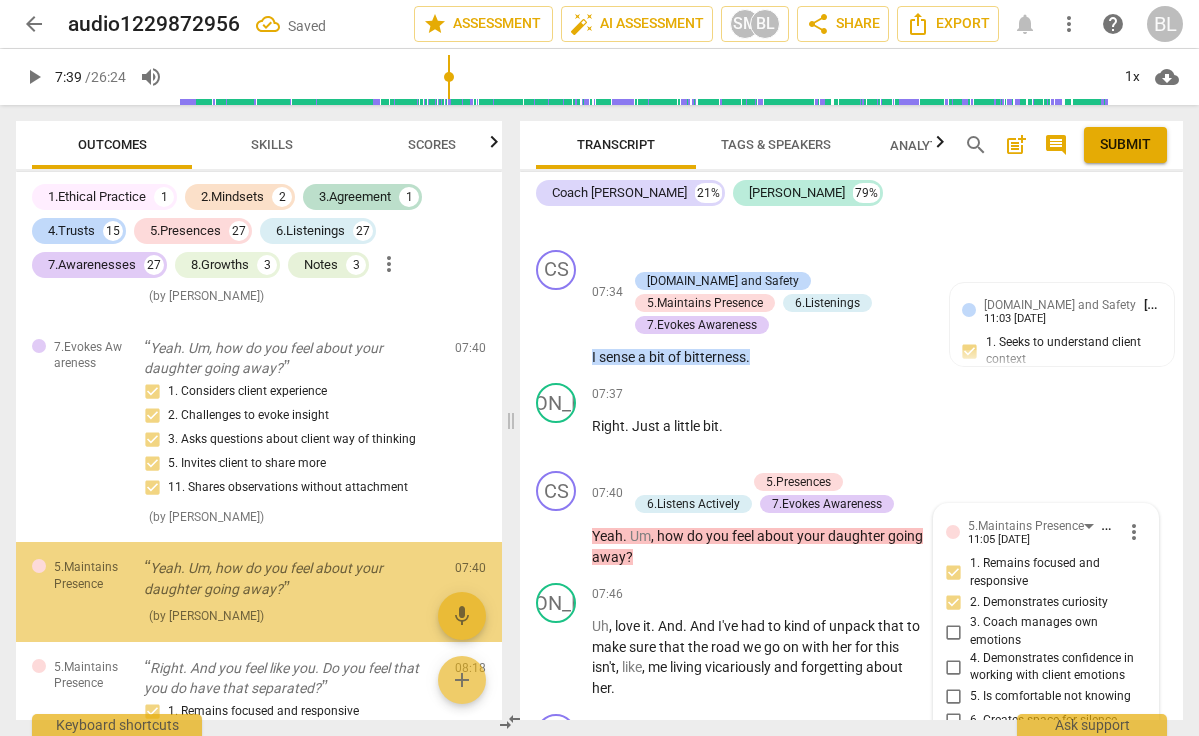 scroll, scrollTop: 6302, scrollLeft: 0, axis: vertical 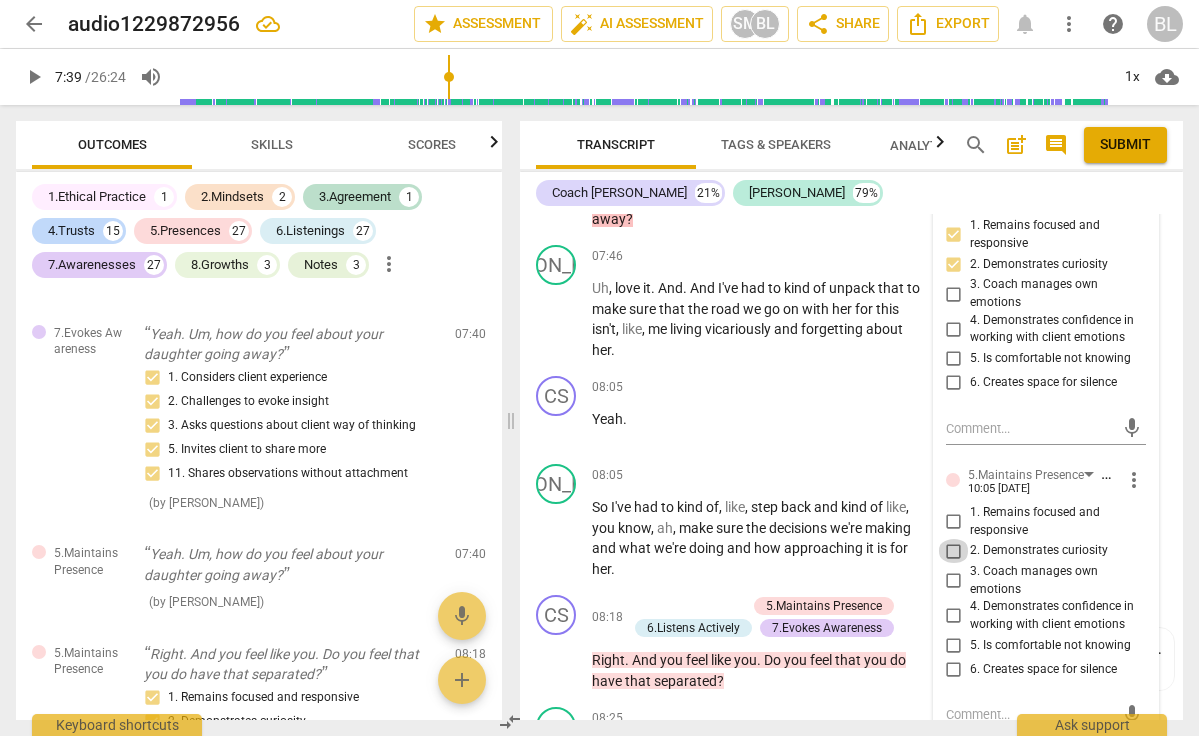 click on "2. Demonstrates curiosity" at bounding box center [954, 551] 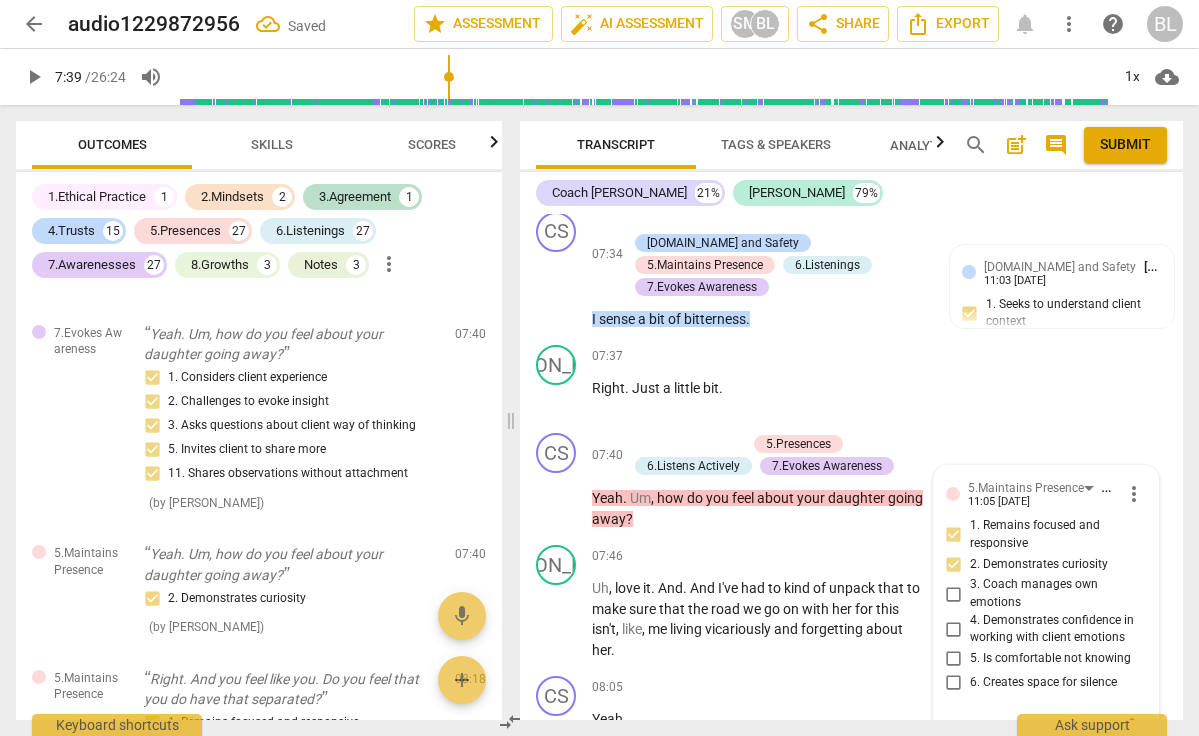 scroll, scrollTop: 5268, scrollLeft: 0, axis: vertical 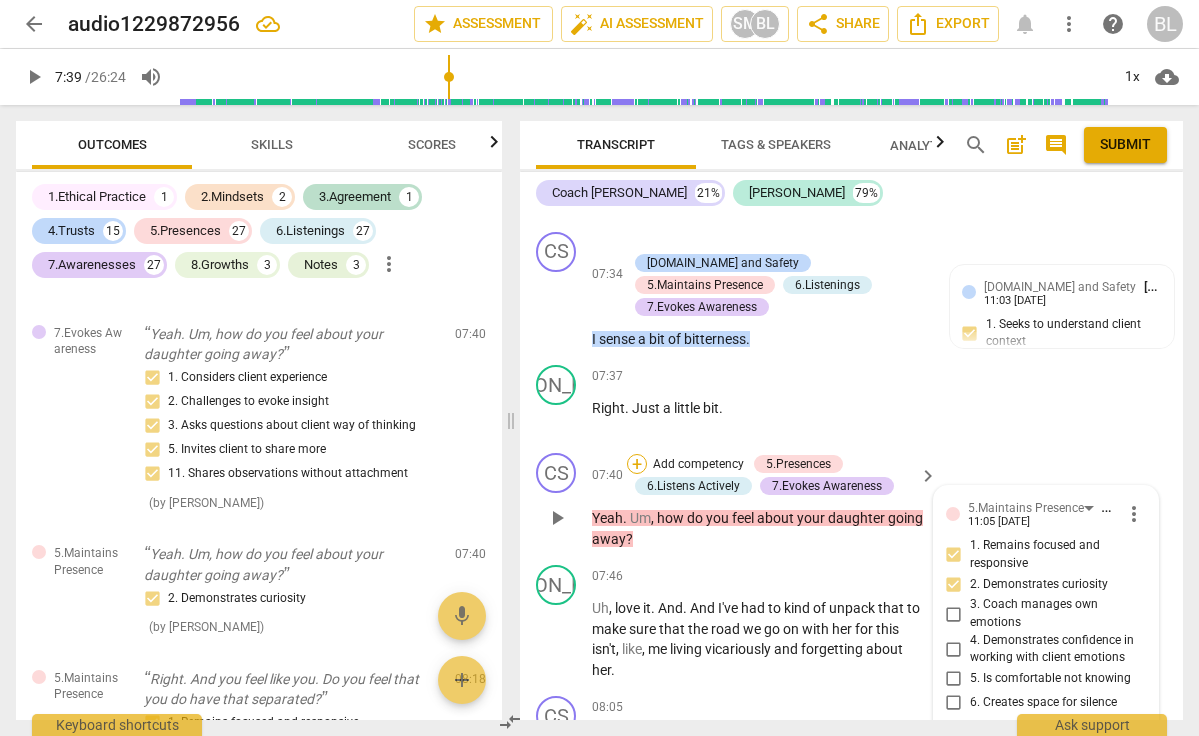 click on "+" at bounding box center (637, 464) 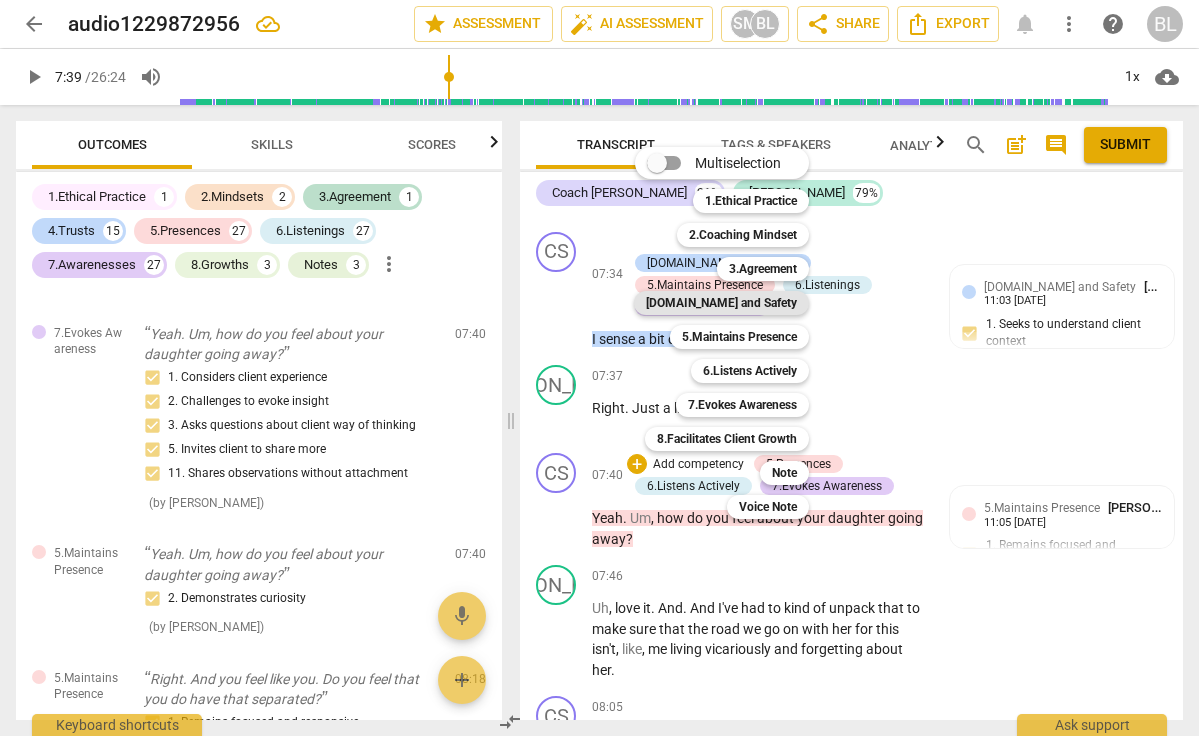click on "[DOMAIN_NAME] and Safety" at bounding box center [721, 303] 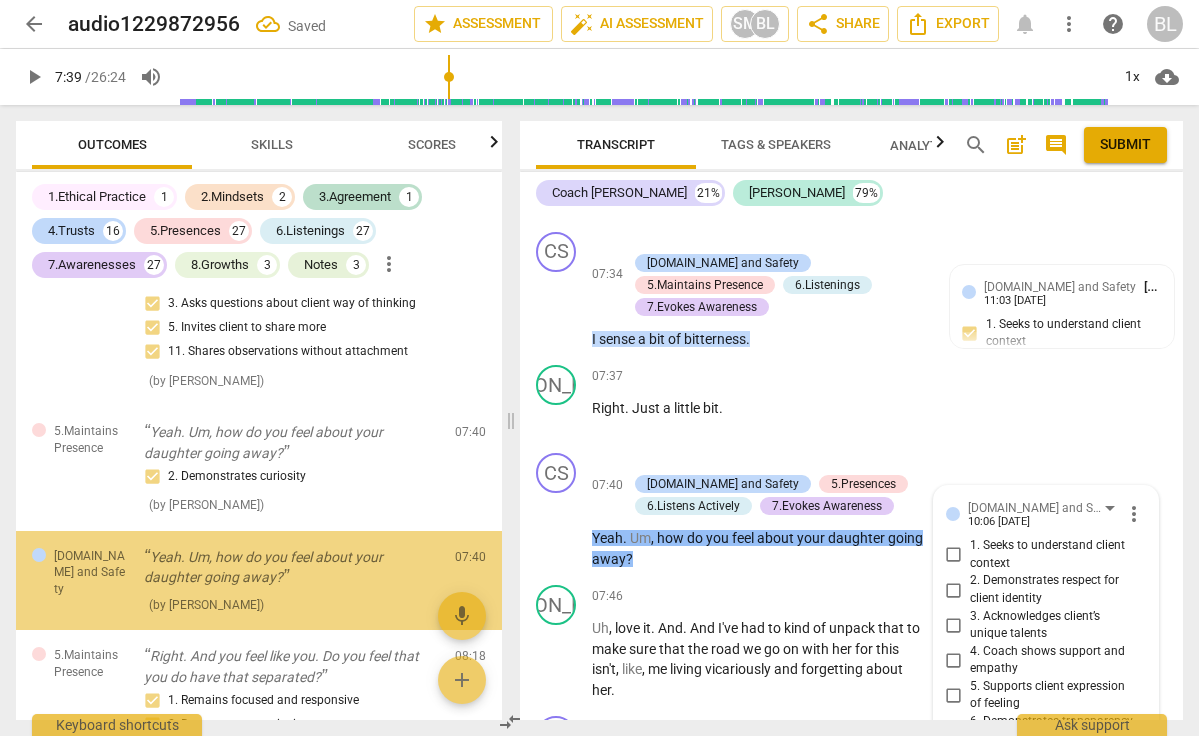 scroll, scrollTop: 6425, scrollLeft: 0, axis: vertical 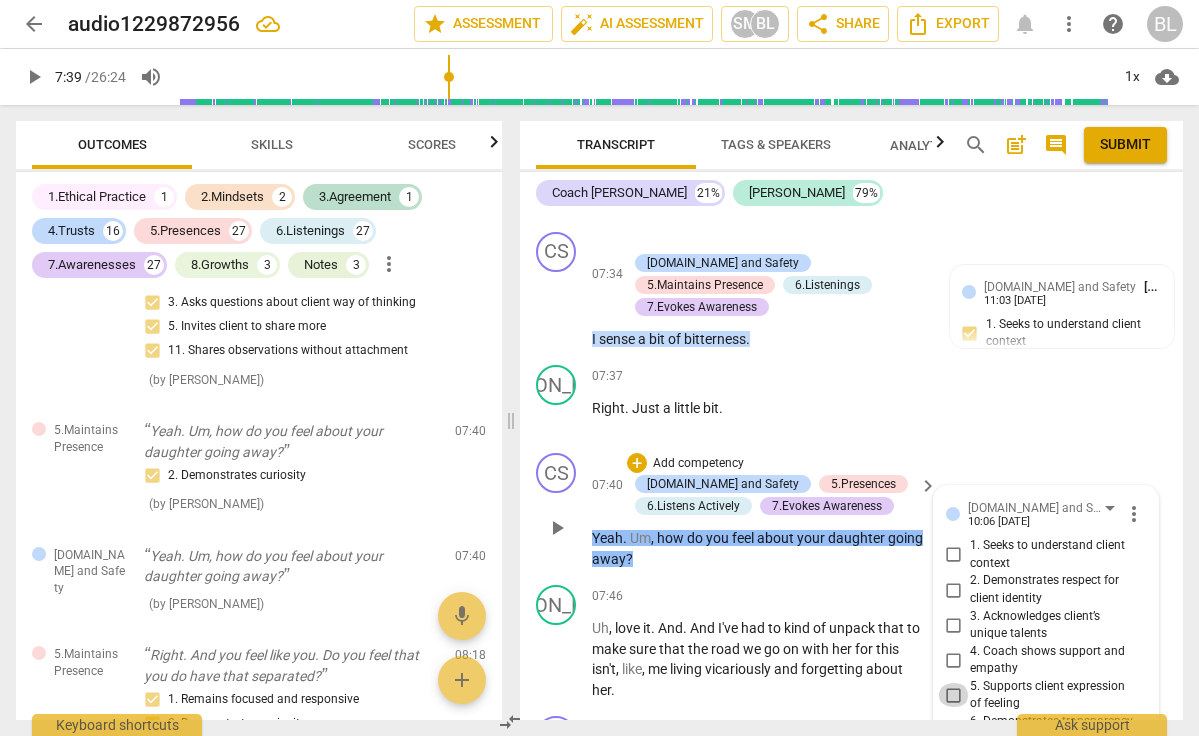 click on "5. Supports client expression of feeling" at bounding box center (954, 695) 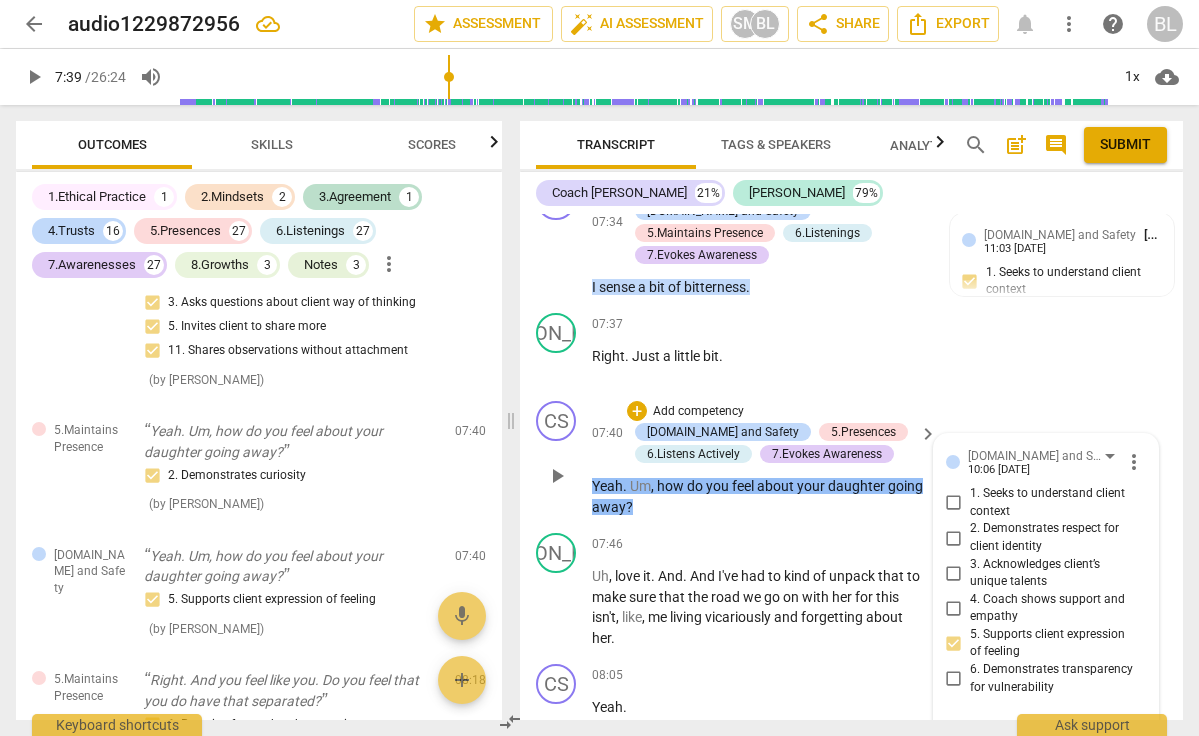 scroll, scrollTop: 5261, scrollLeft: 0, axis: vertical 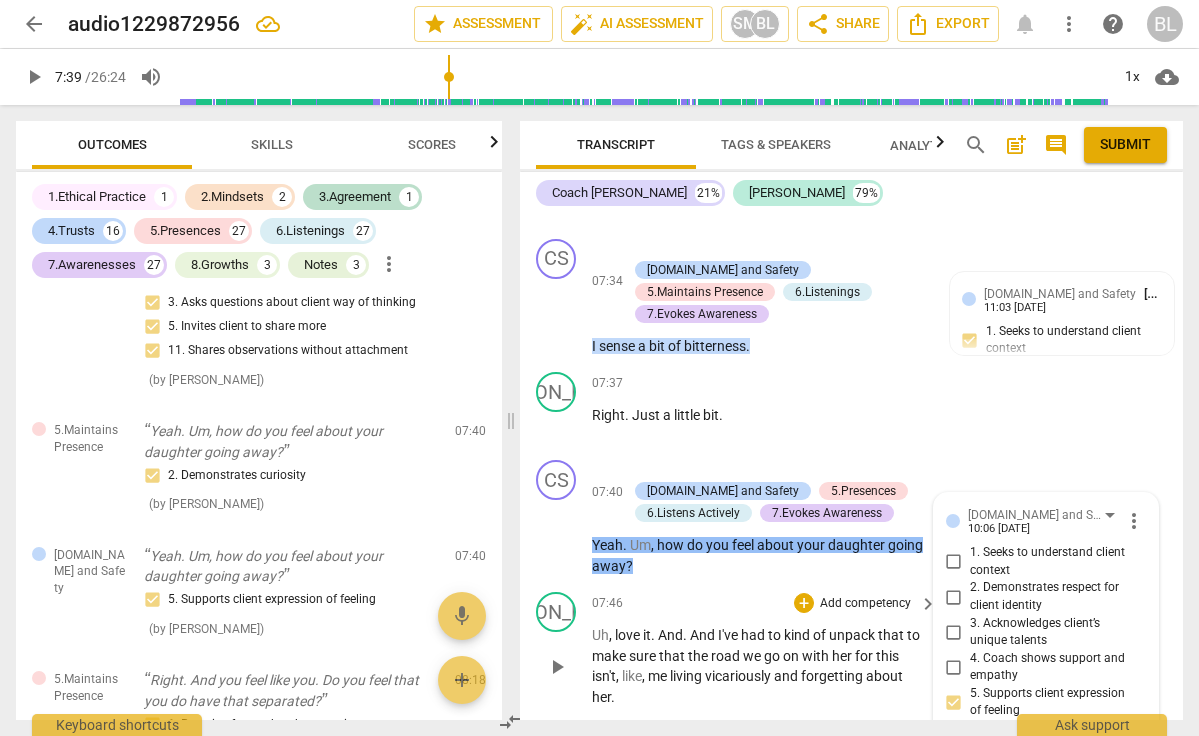 click on "play_arrow" at bounding box center (557, 667) 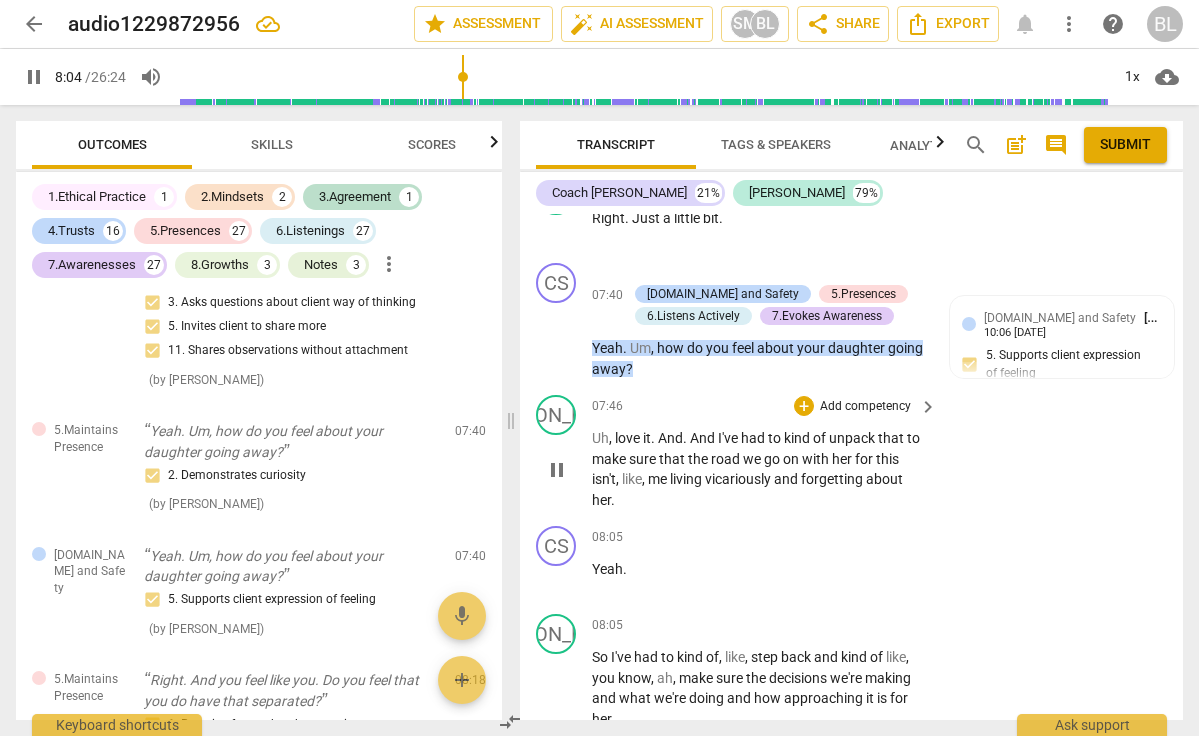 scroll, scrollTop: 5460, scrollLeft: 0, axis: vertical 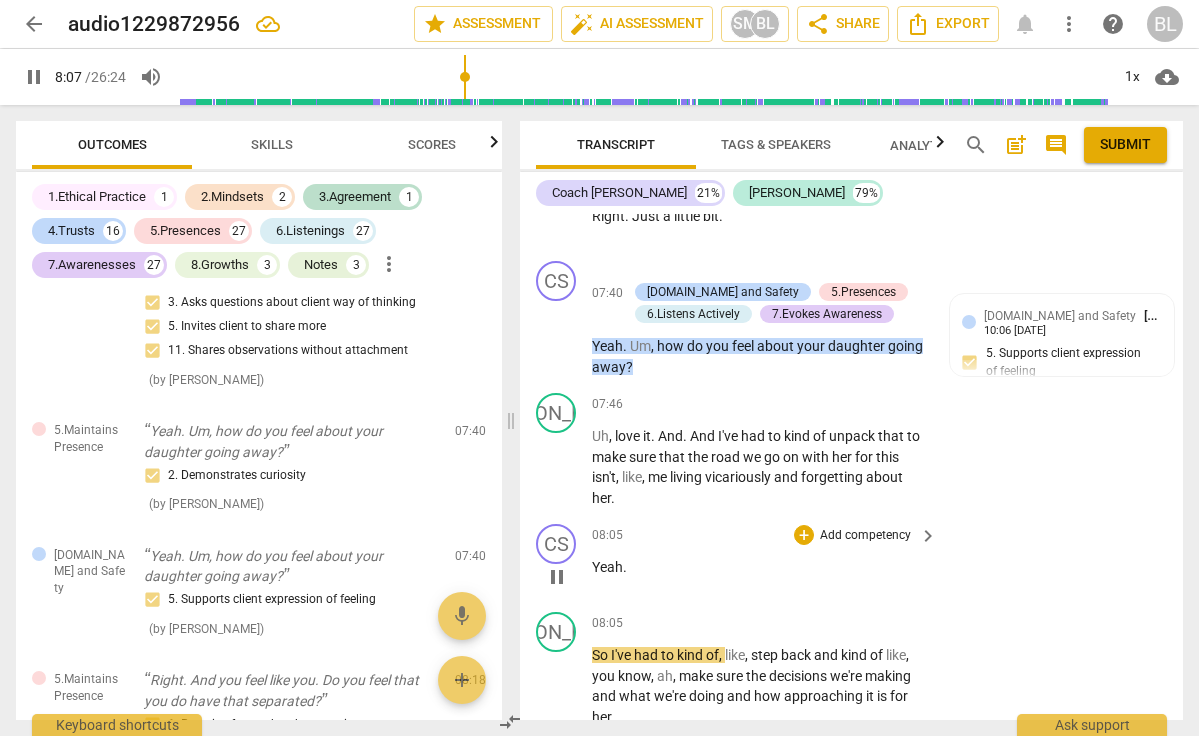 click on "pause" at bounding box center (557, 577) 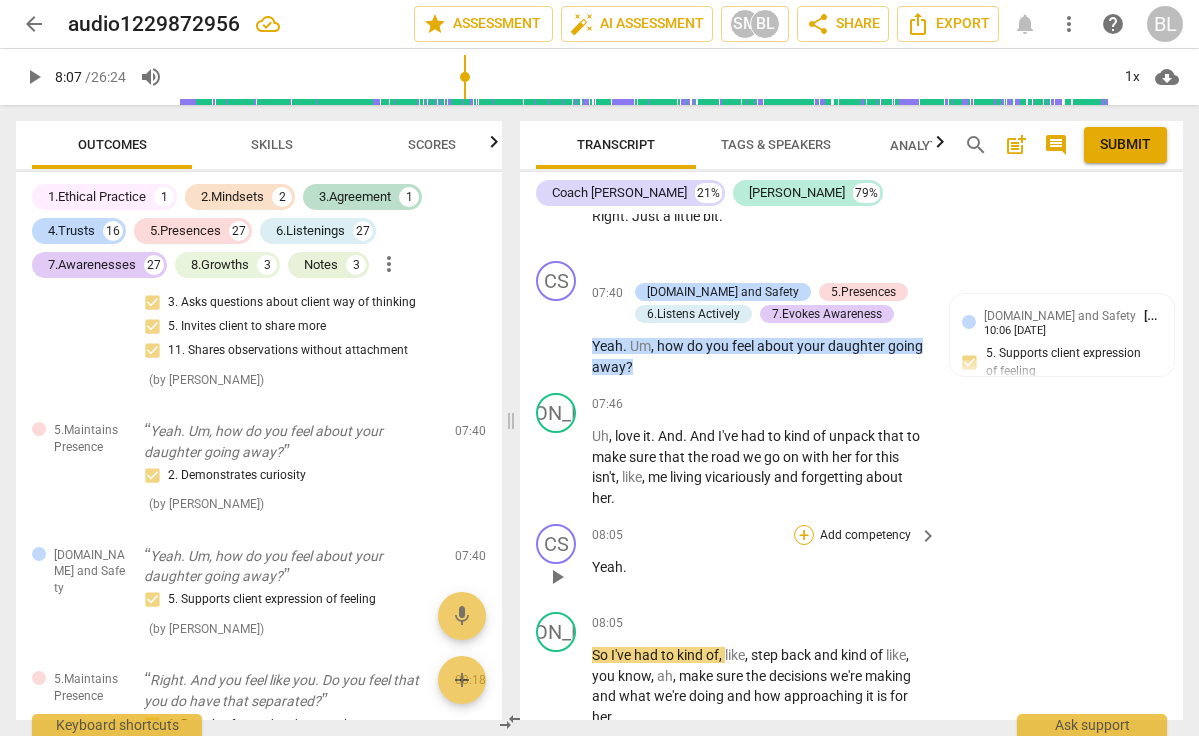 click on "+" at bounding box center (804, 535) 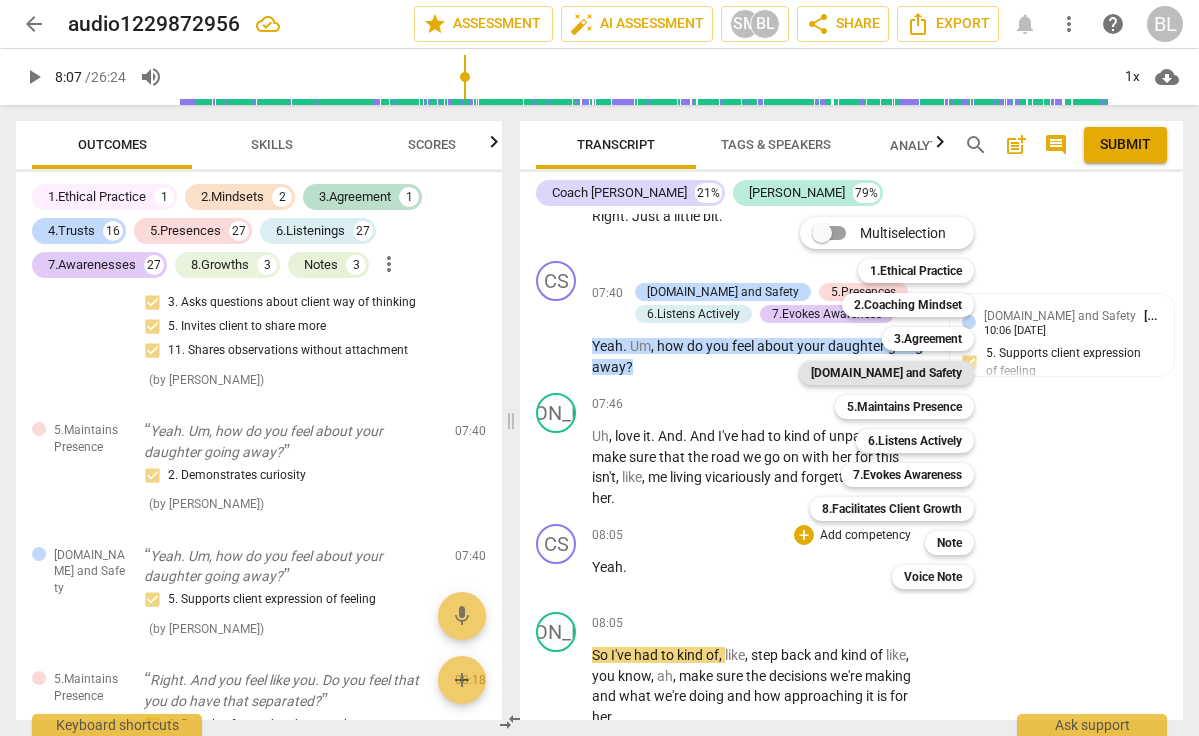click on "[DOMAIN_NAME] and Safety" at bounding box center [886, 373] 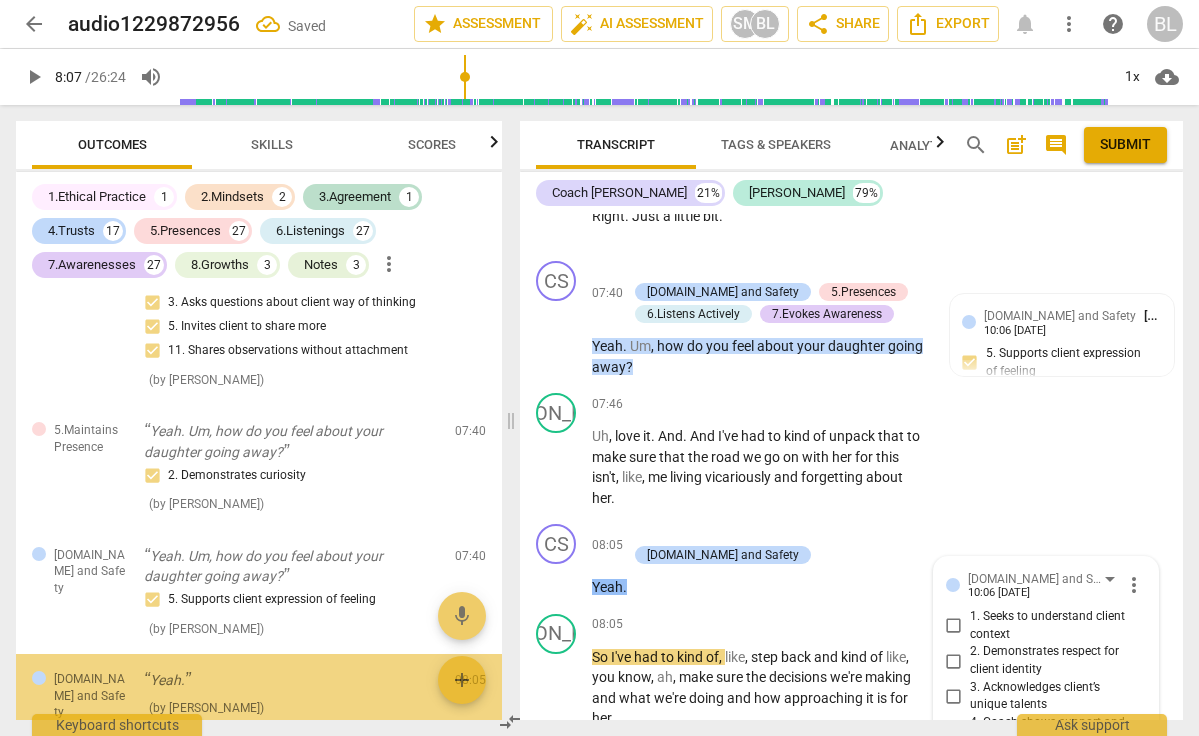 scroll, scrollTop: 6540, scrollLeft: 0, axis: vertical 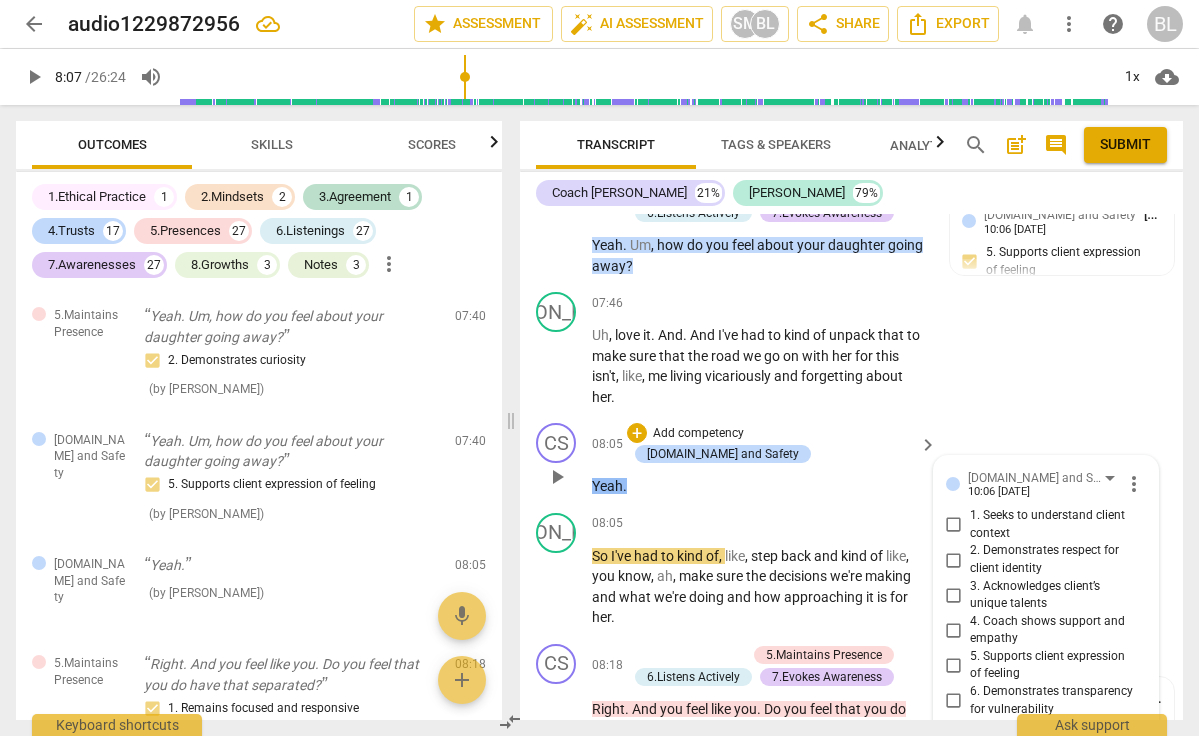 click on "3. Acknowledges client’s unique talents" at bounding box center [954, 595] 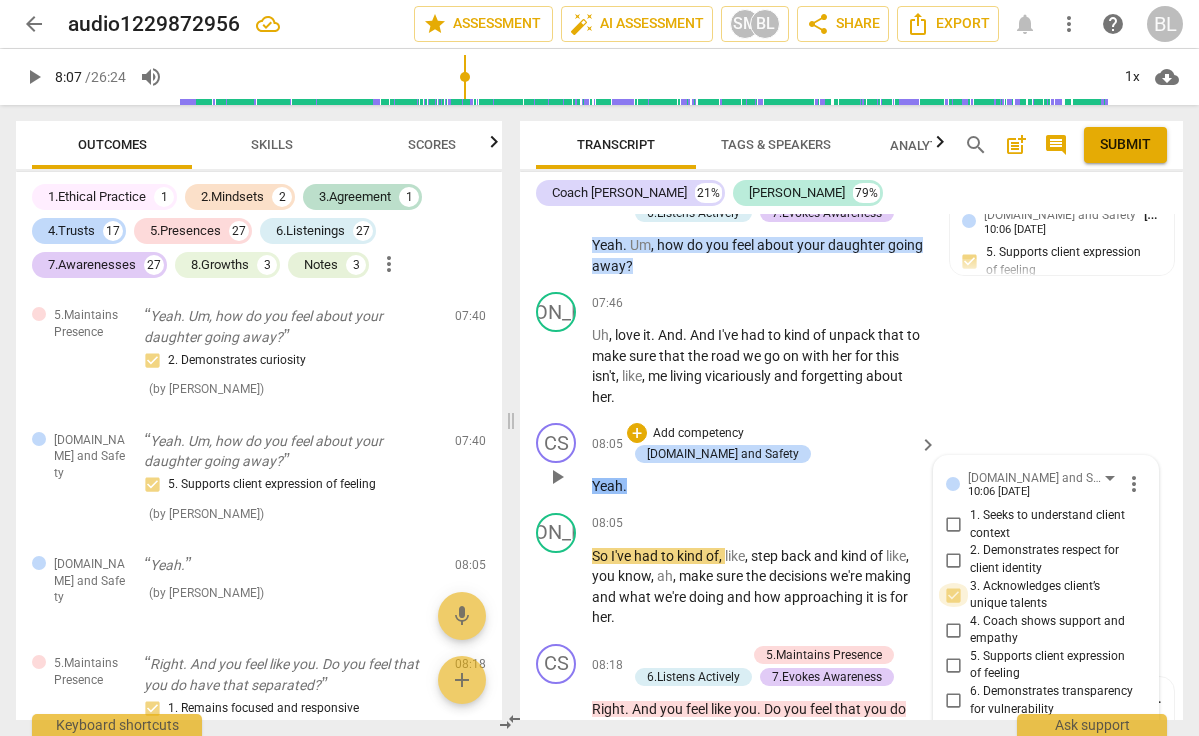 click on "3. Acknowledges client’s unique talents" at bounding box center [954, 595] 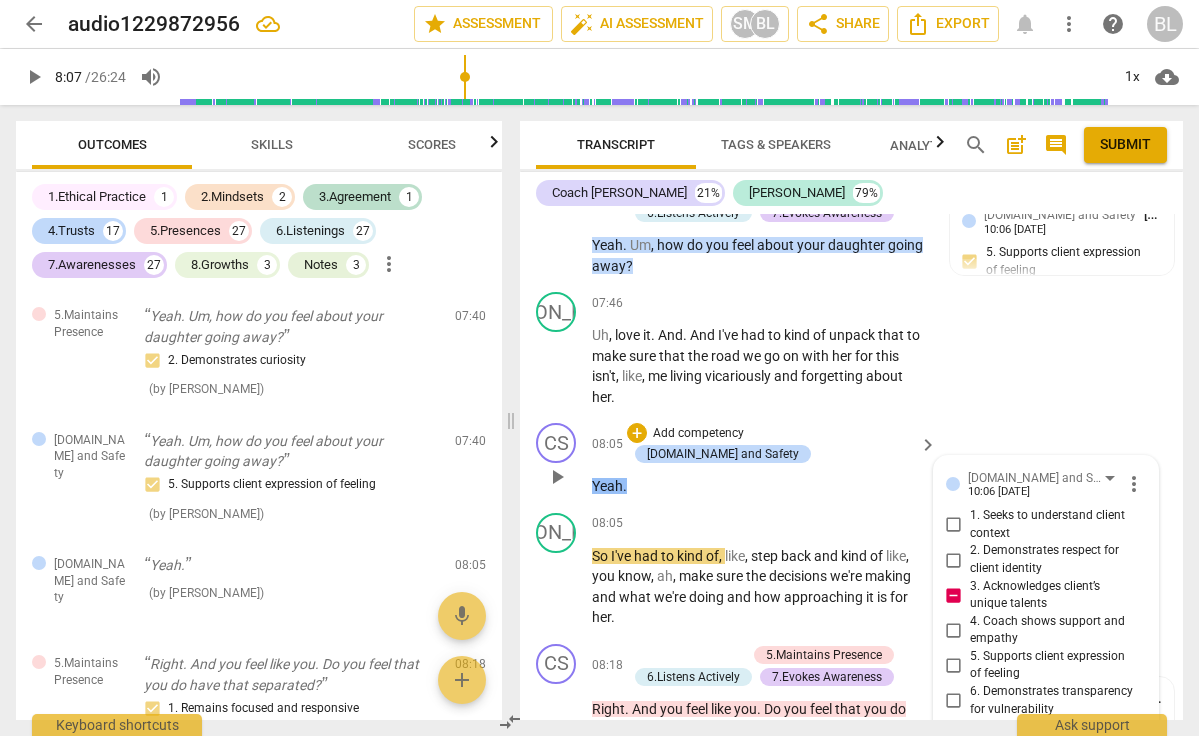 click on "4. Coach shows support and empathy" at bounding box center [954, 630] 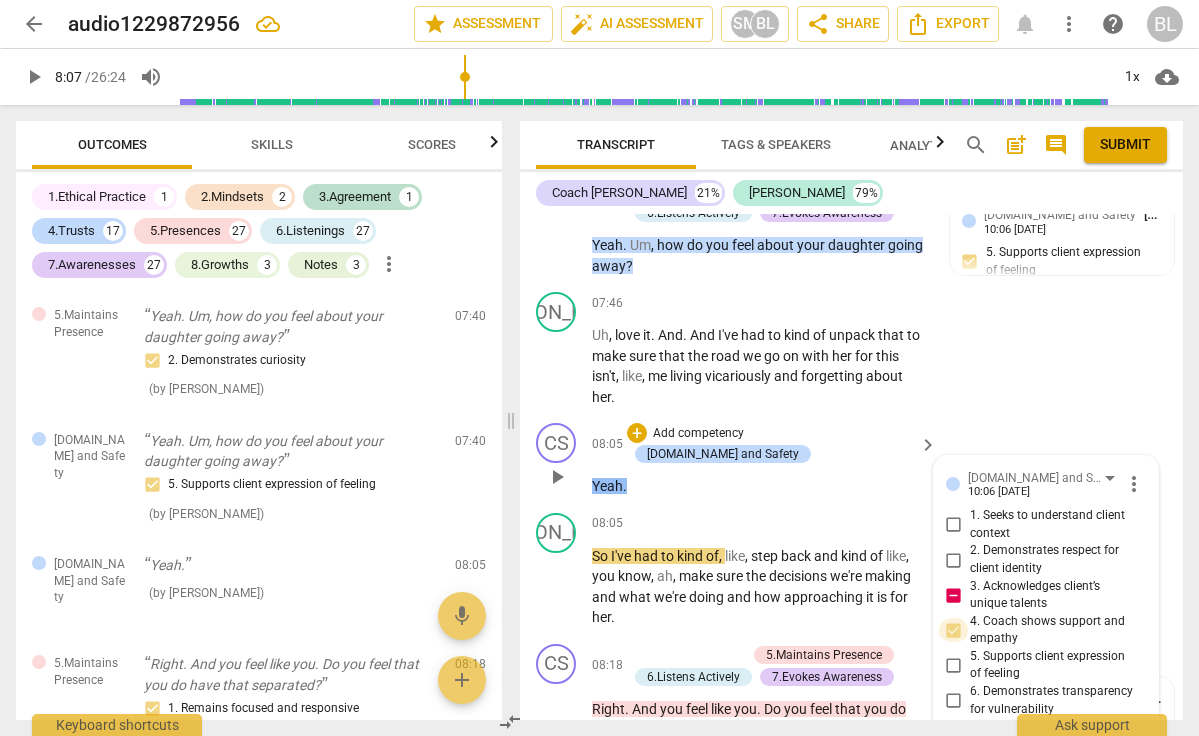 click on "4. Coach shows support and empathy" at bounding box center (954, 630) 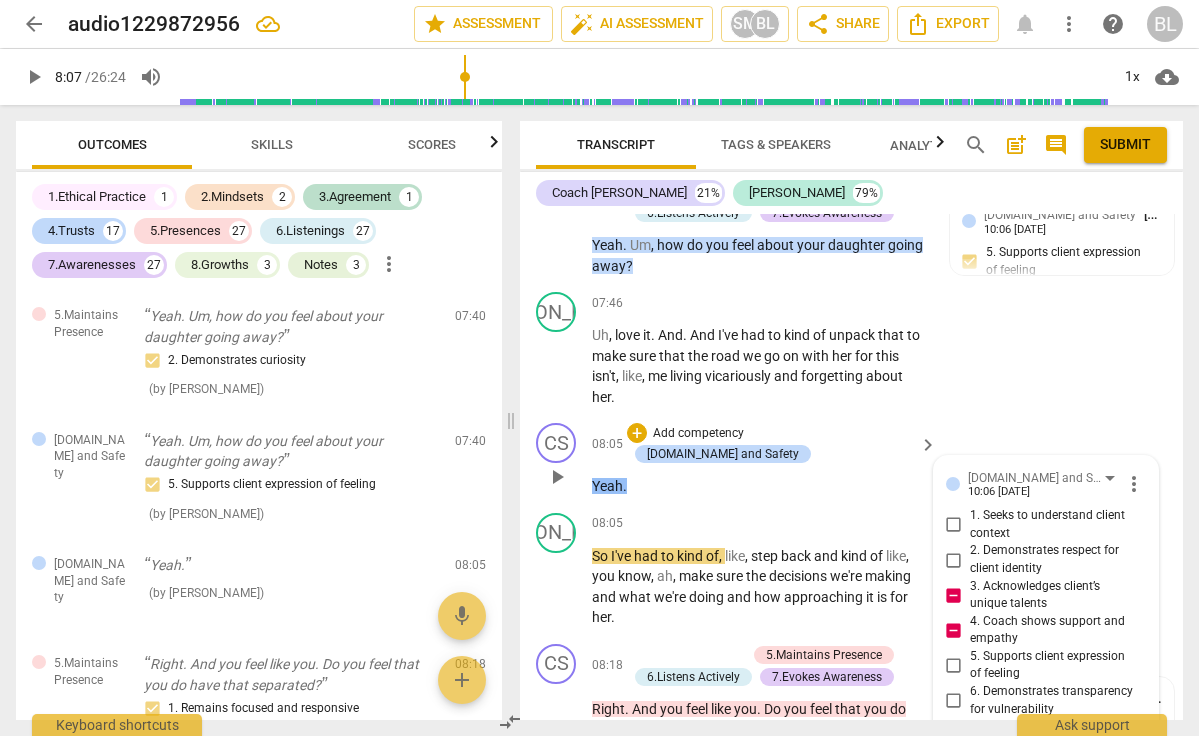 click at bounding box center [1030, 751] 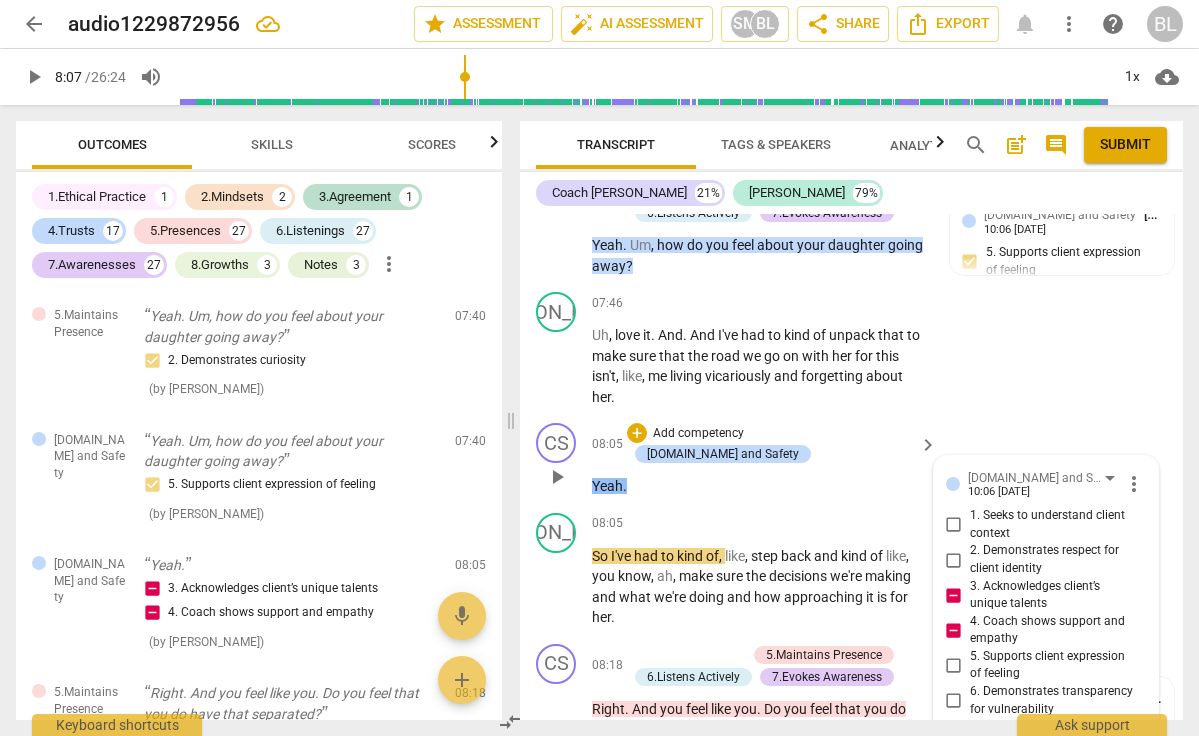 scroll, scrollTop: 17, scrollLeft: 0, axis: vertical 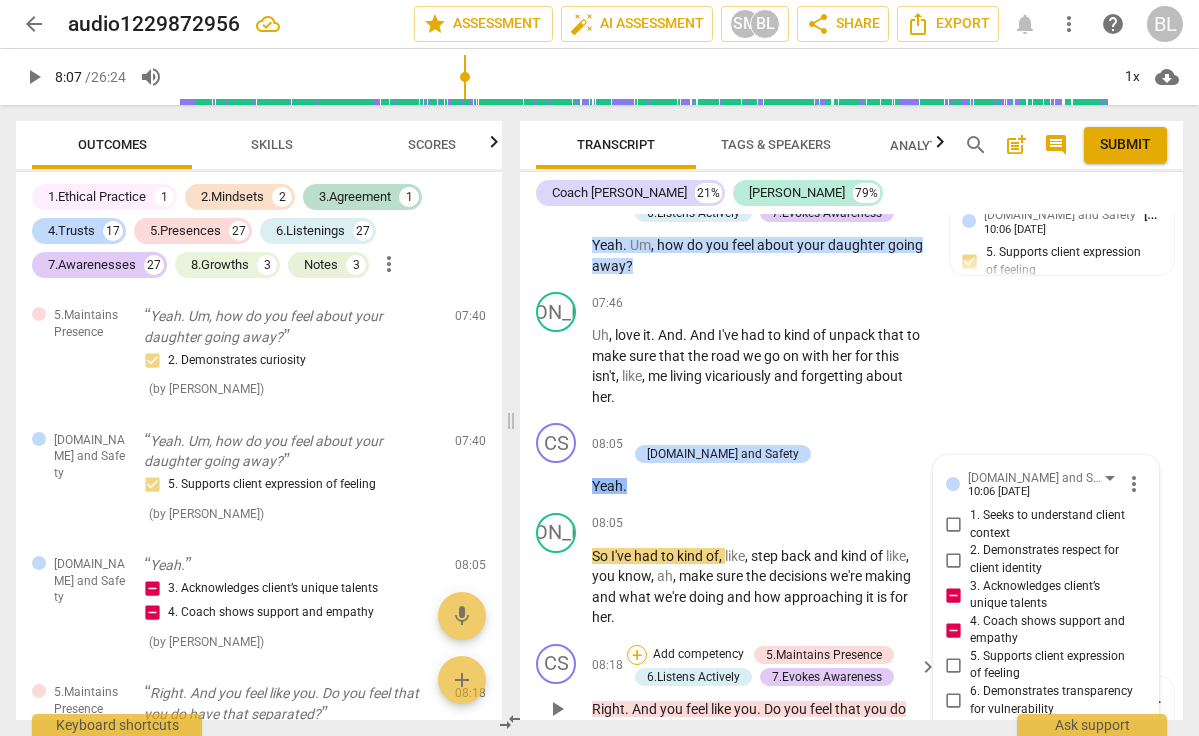 click on "+" at bounding box center (637, 655) 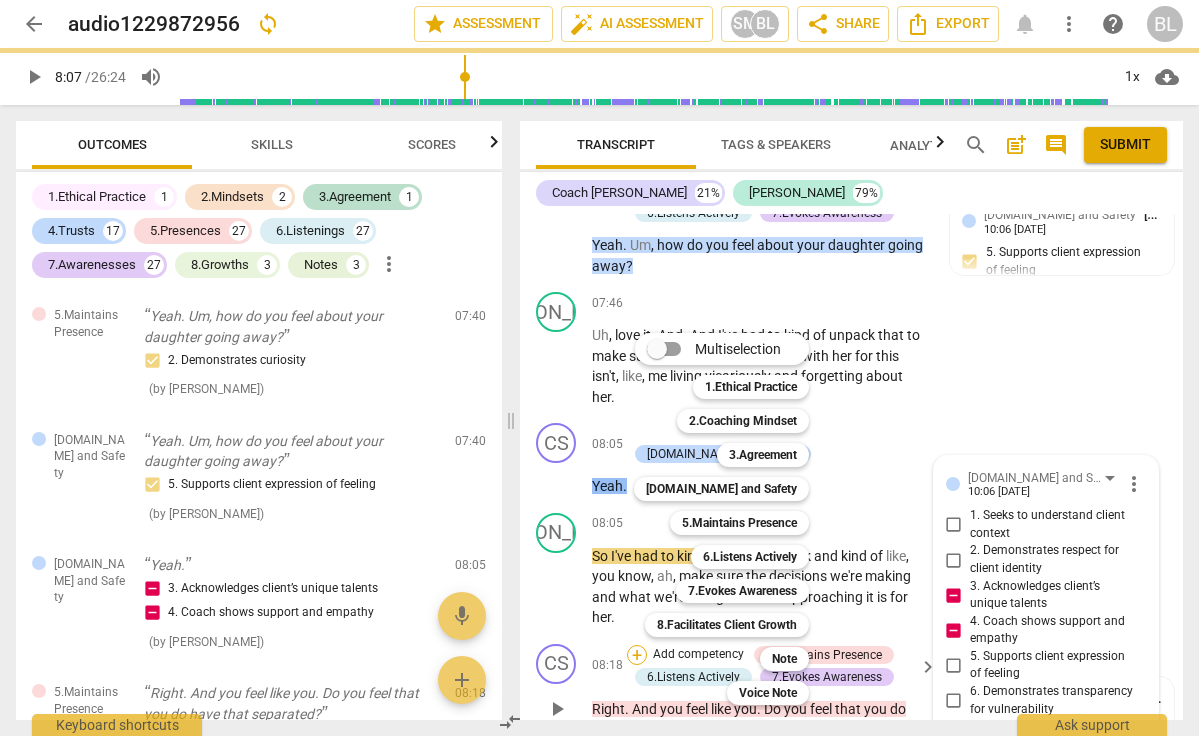 scroll, scrollTop: 0, scrollLeft: 0, axis: both 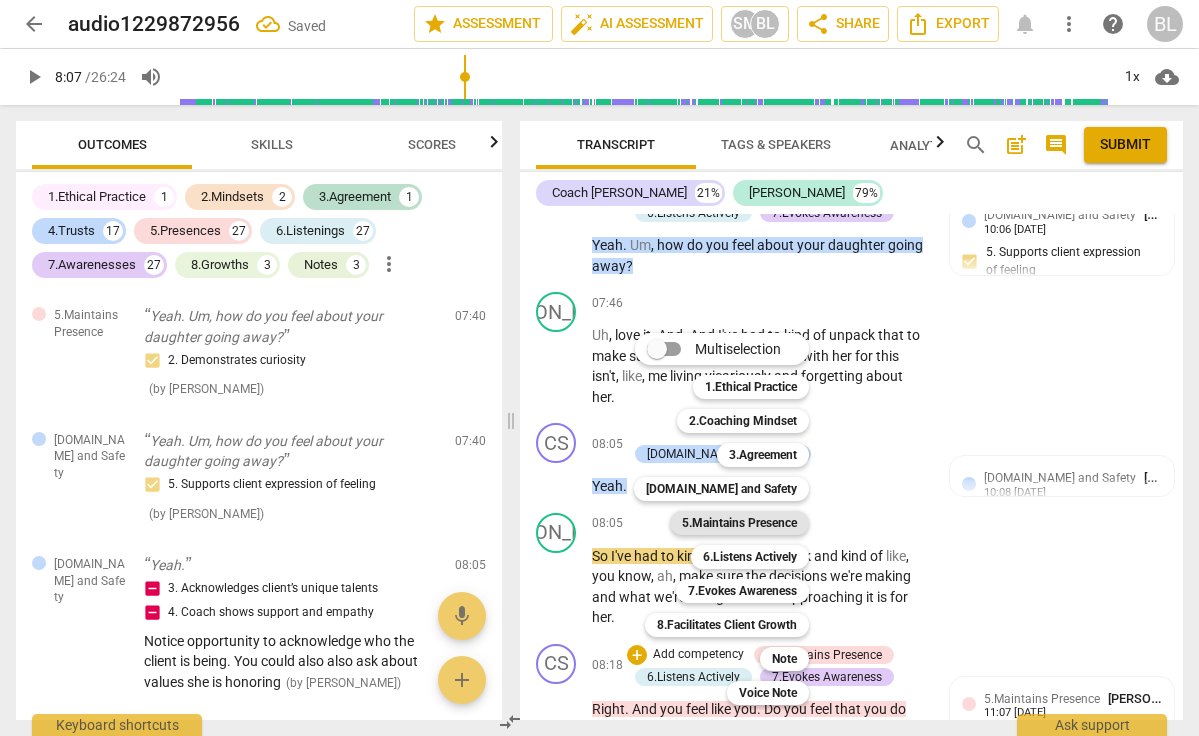 click on "5.Maintains Presence" at bounding box center (739, 523) 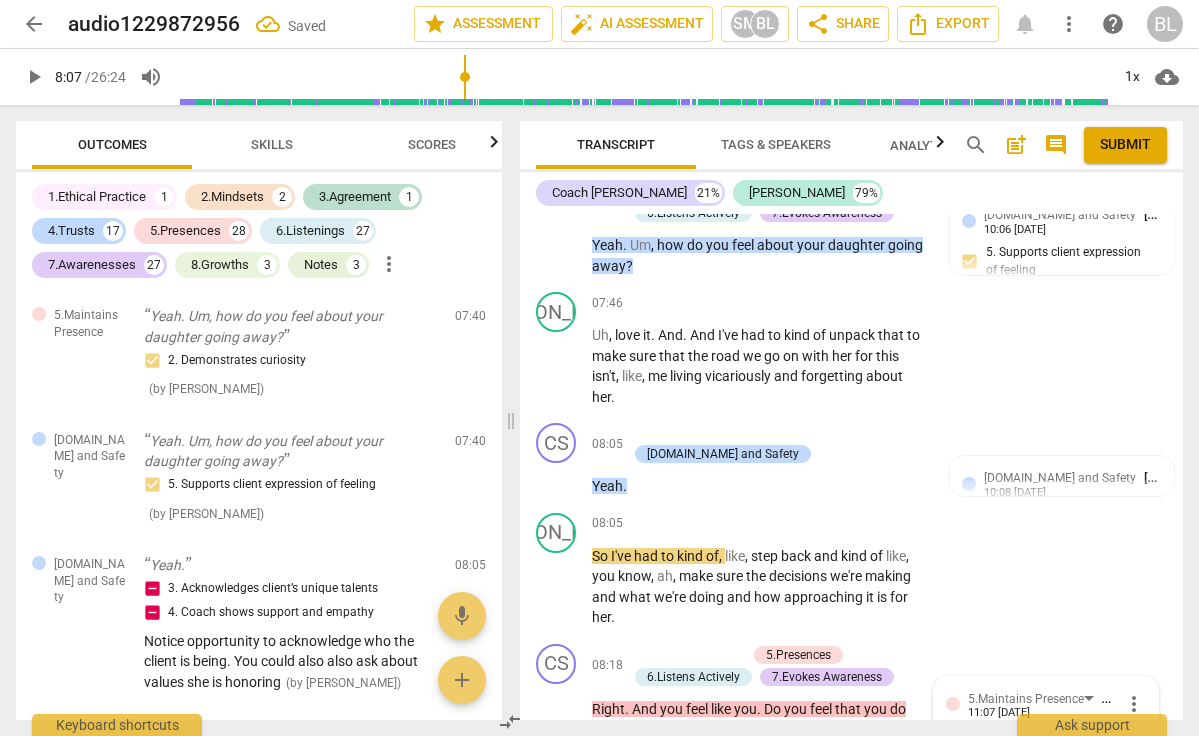 scroll, scrollTop: 7200, scrollLeft: 0, axis: vertical 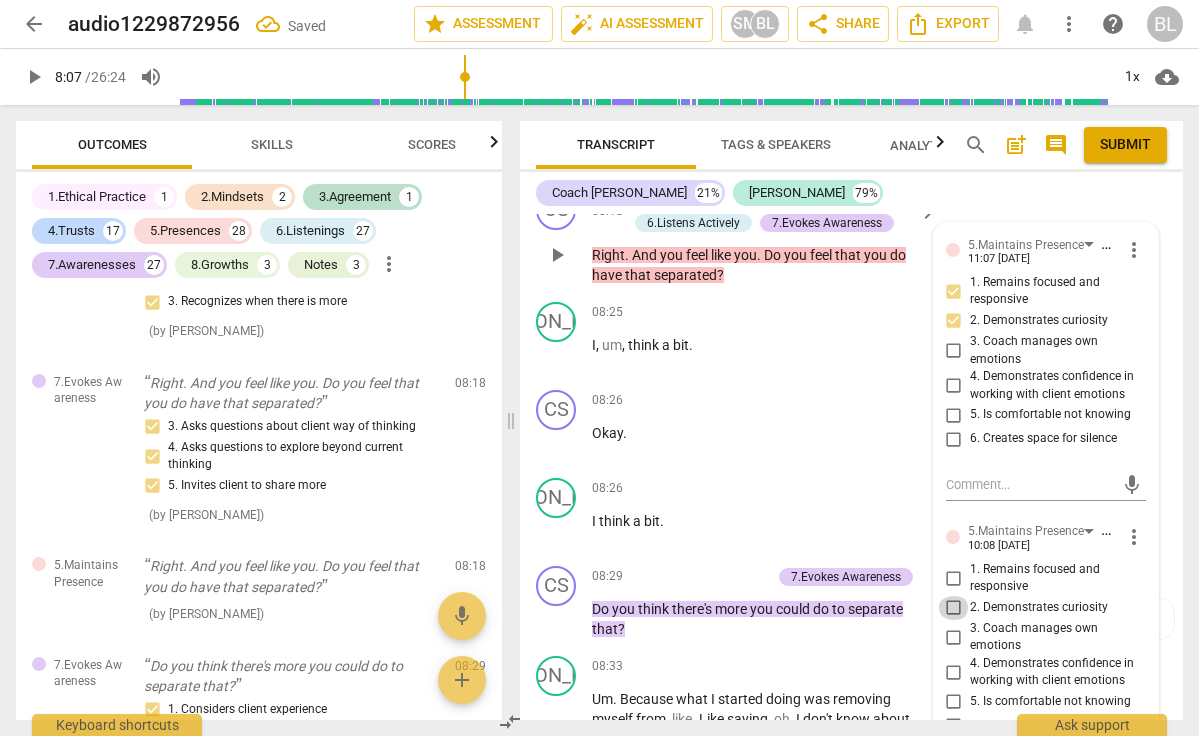 click on "2. Demonstrates curiosity" at bounding box center [954, 608] 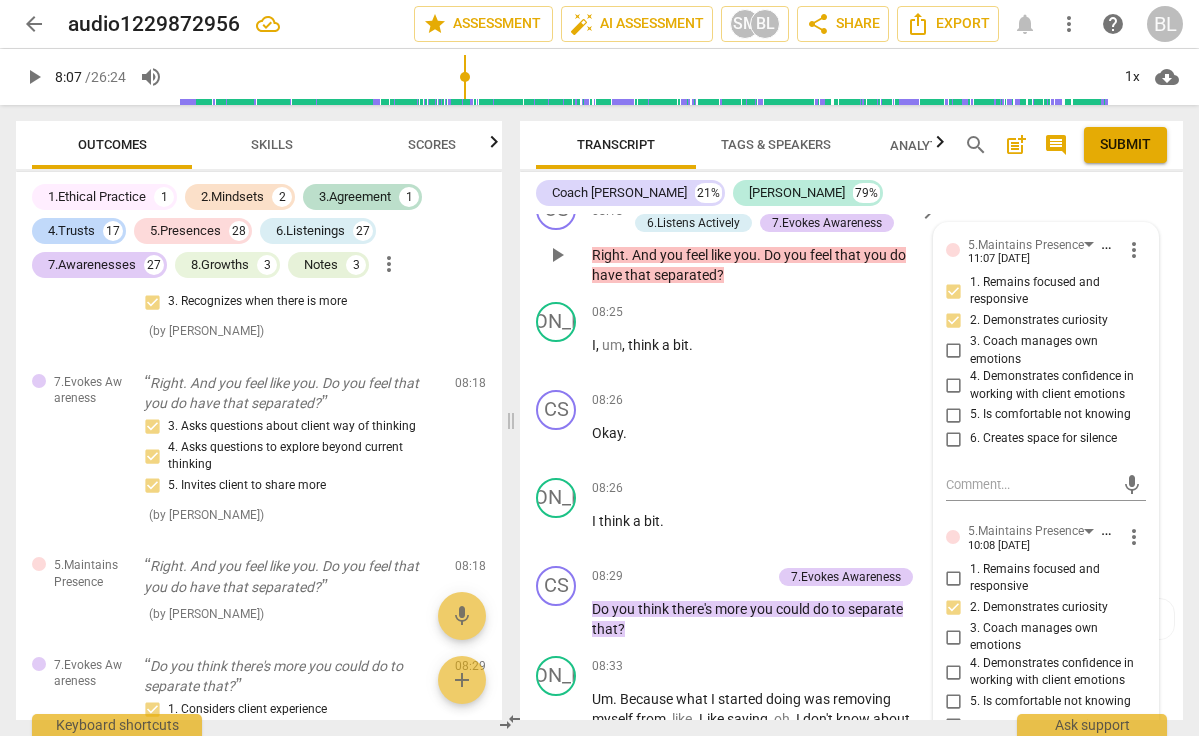 click at bounding box center (1030, 771) 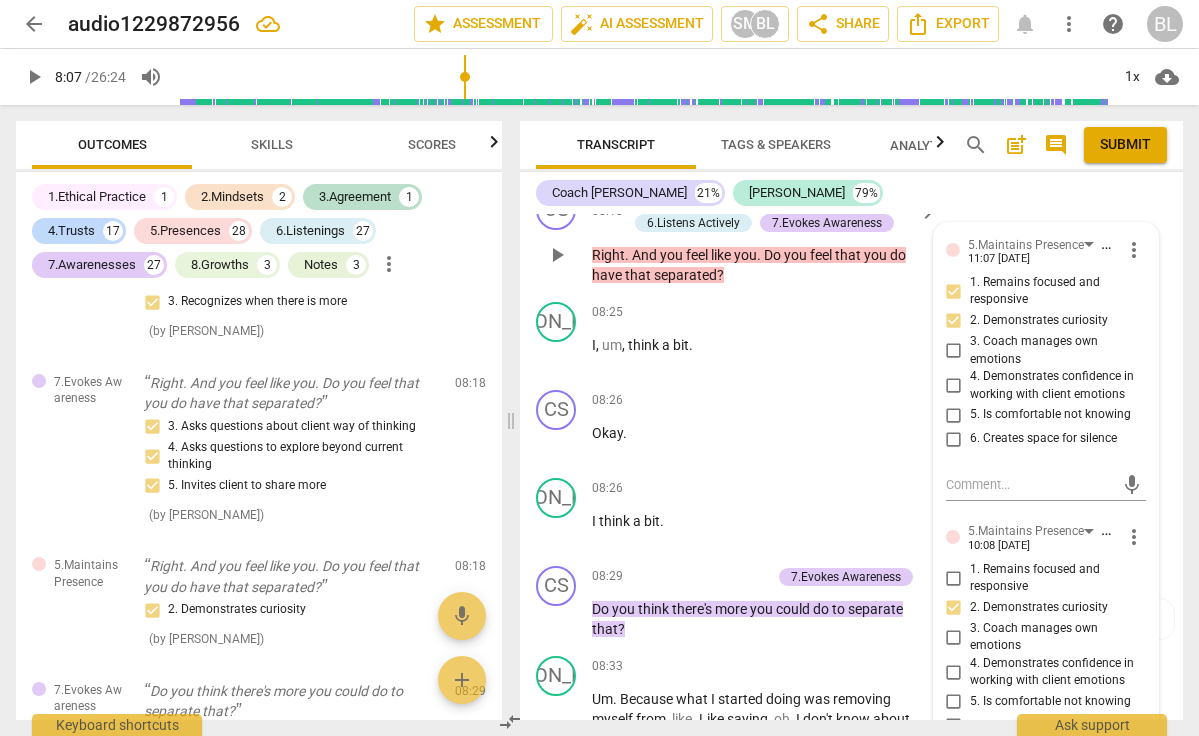 scroll, scrollTop: 17, scrollLeft: 0, axis: vertical 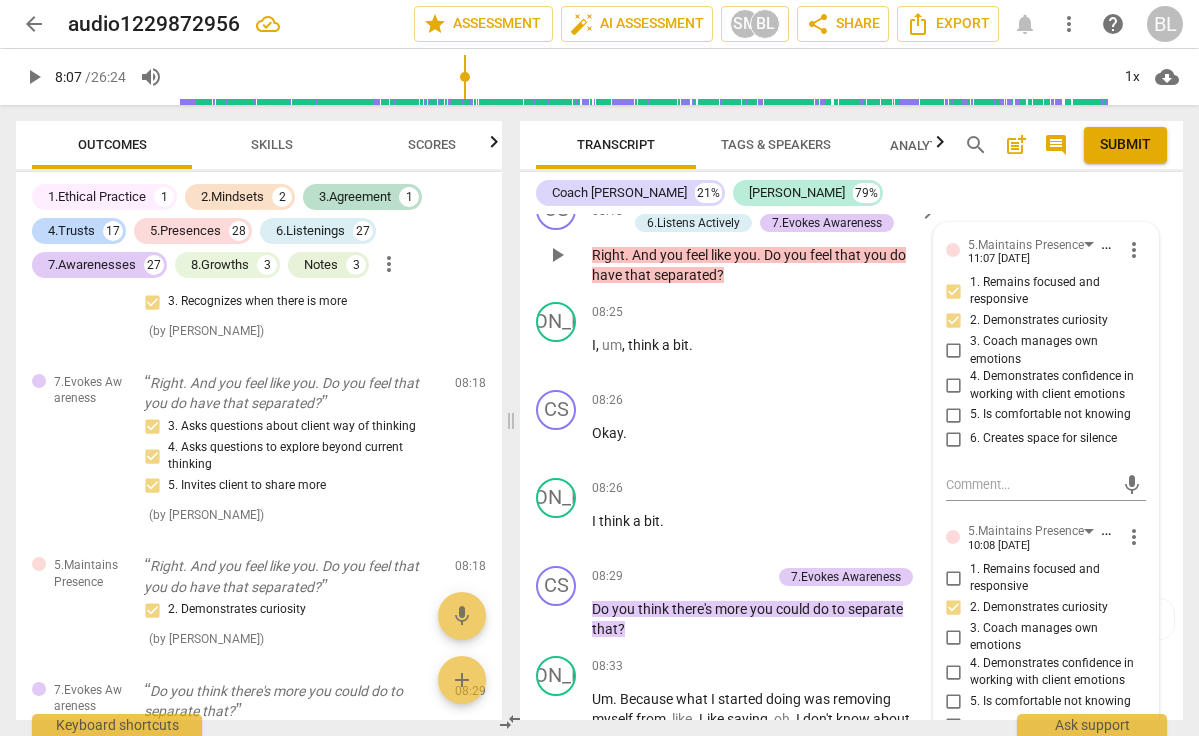 click on "send" at bounding box center (1131, 790) 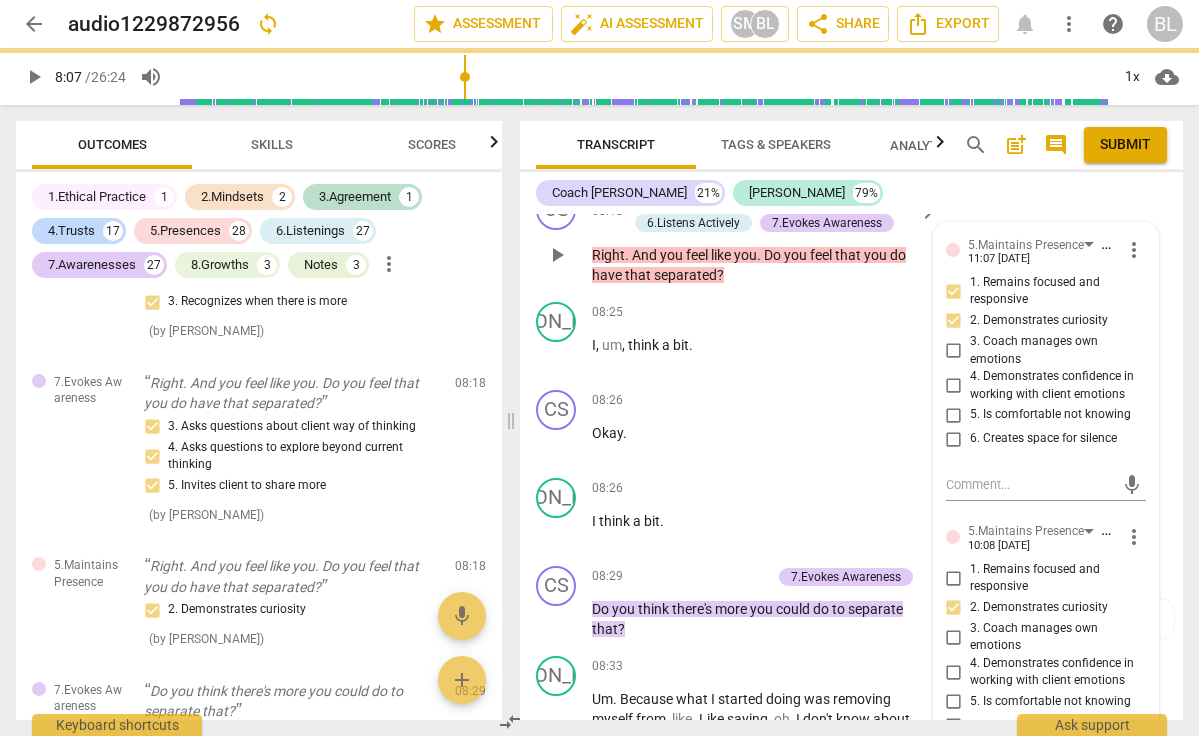 drag, startPoint x: 970, startPoint y: 626, endPoint x: 1122, endPoint y: 644, distance: 153.06207 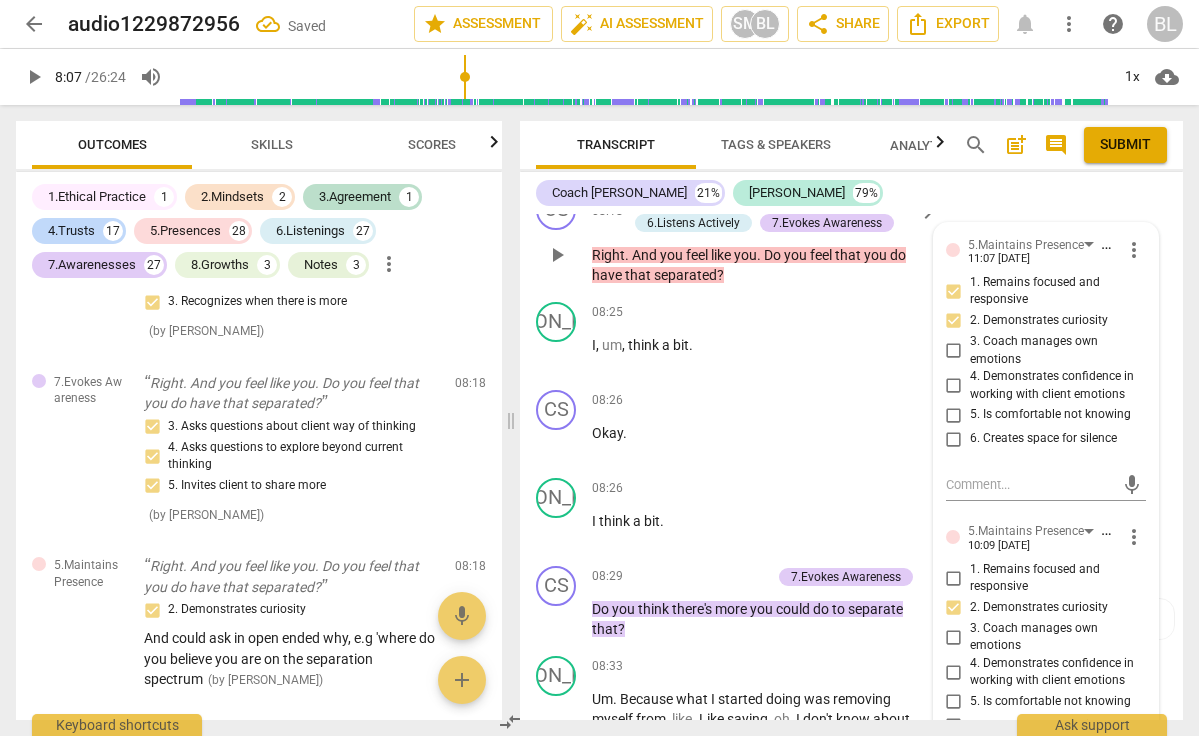 scroll, scrollTop: 0, scrollLeft: 0, axis: both 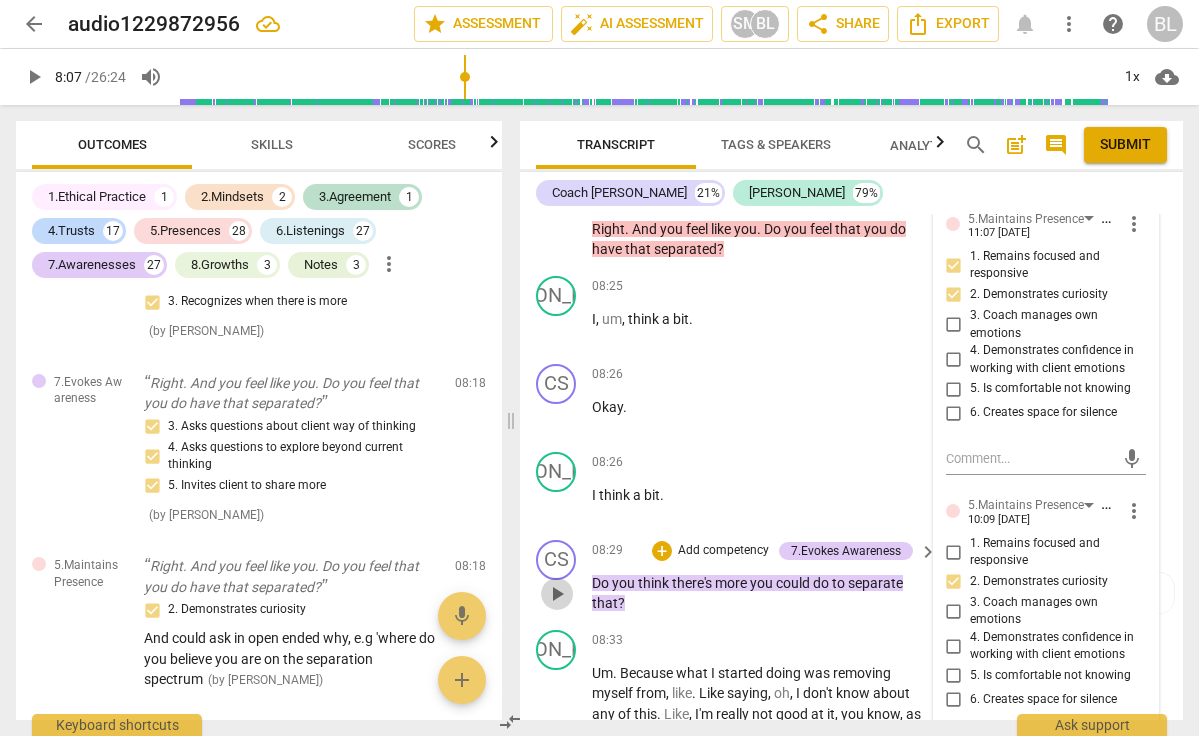 click on "play_arrow" at bounding box center [557, 594] 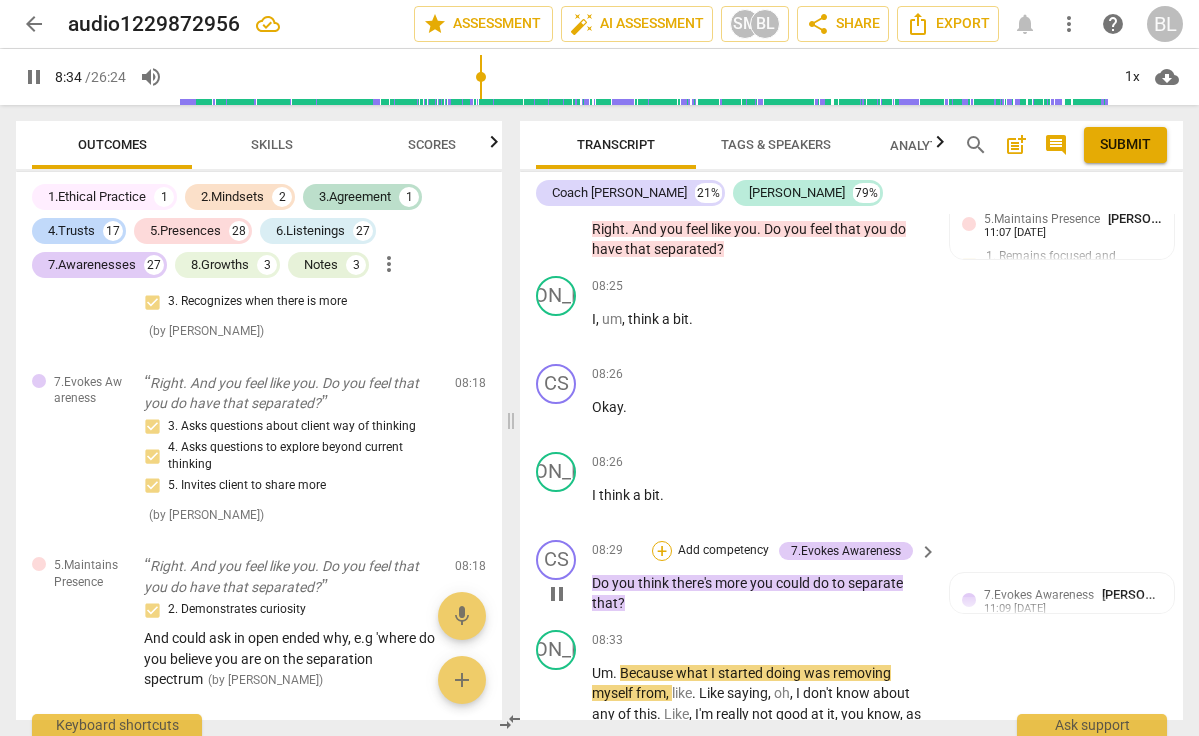 click on "+" at bounding box center (662, 551) 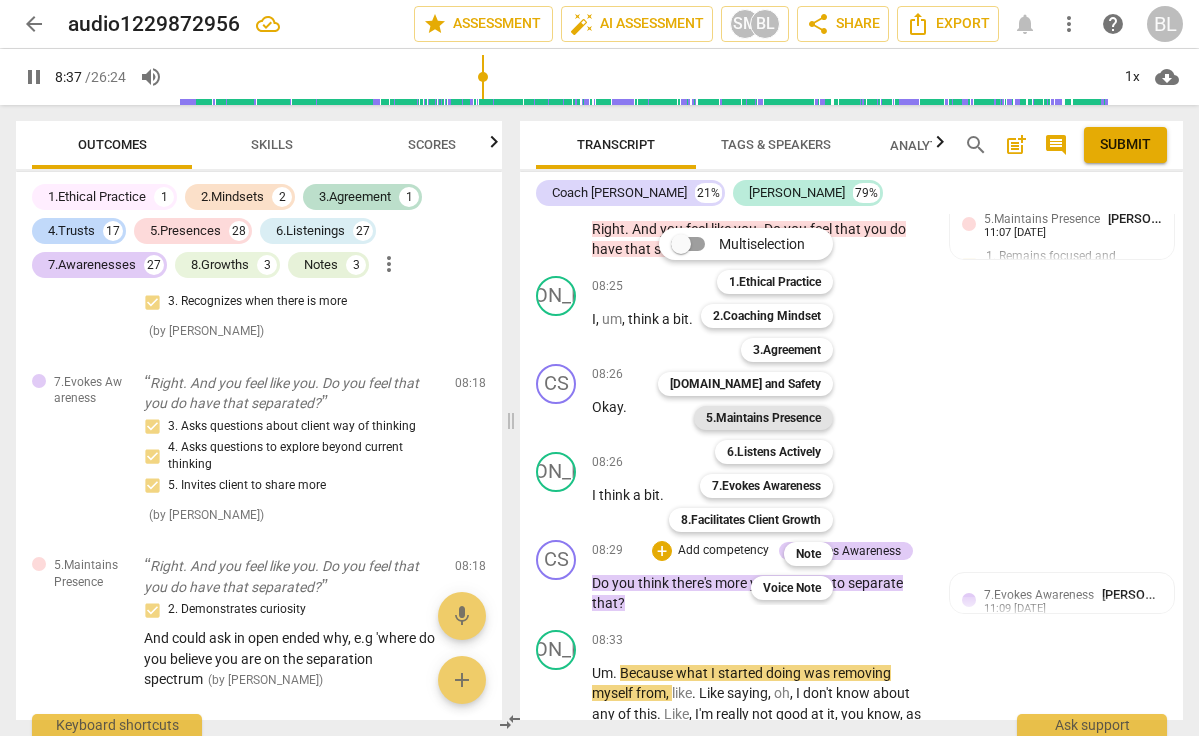 click on "5.Maintains Presence" at bounding box center [763, 418] 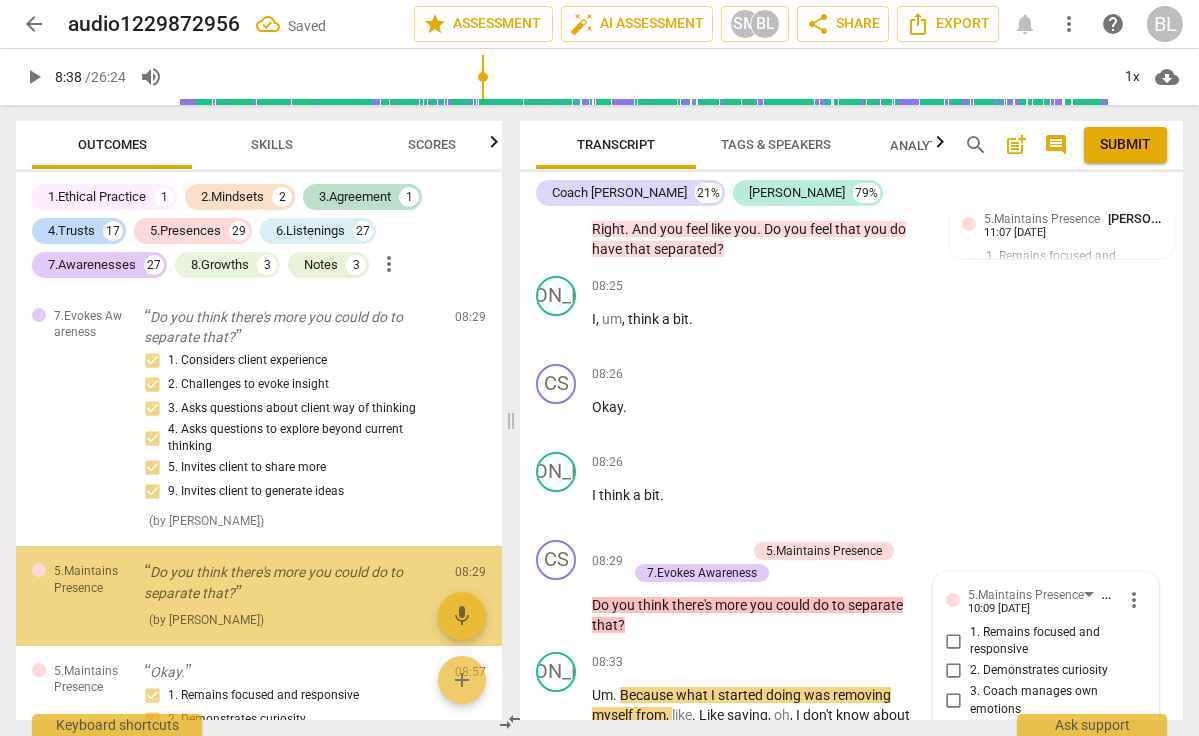 scroll, scrollTop: 7616, scrollLeft: 0, axis: vertical 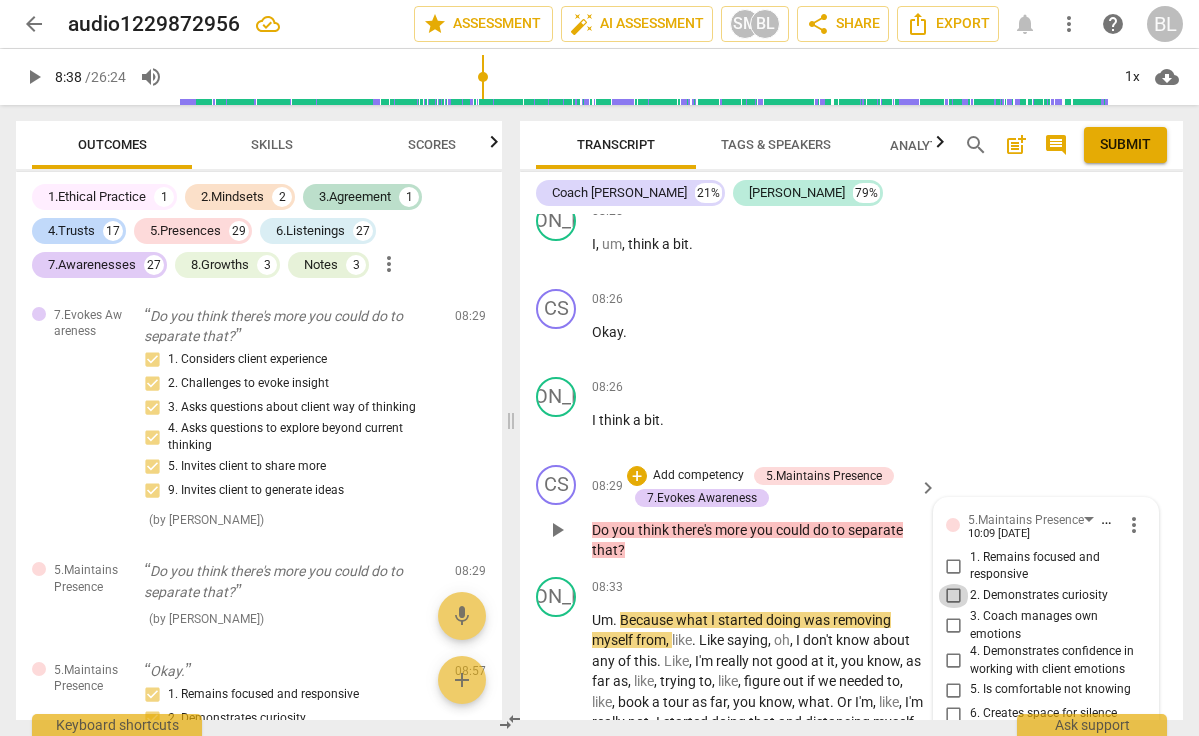 click on "2. Demonstrates curiosity" at bounding box center [954, 596] 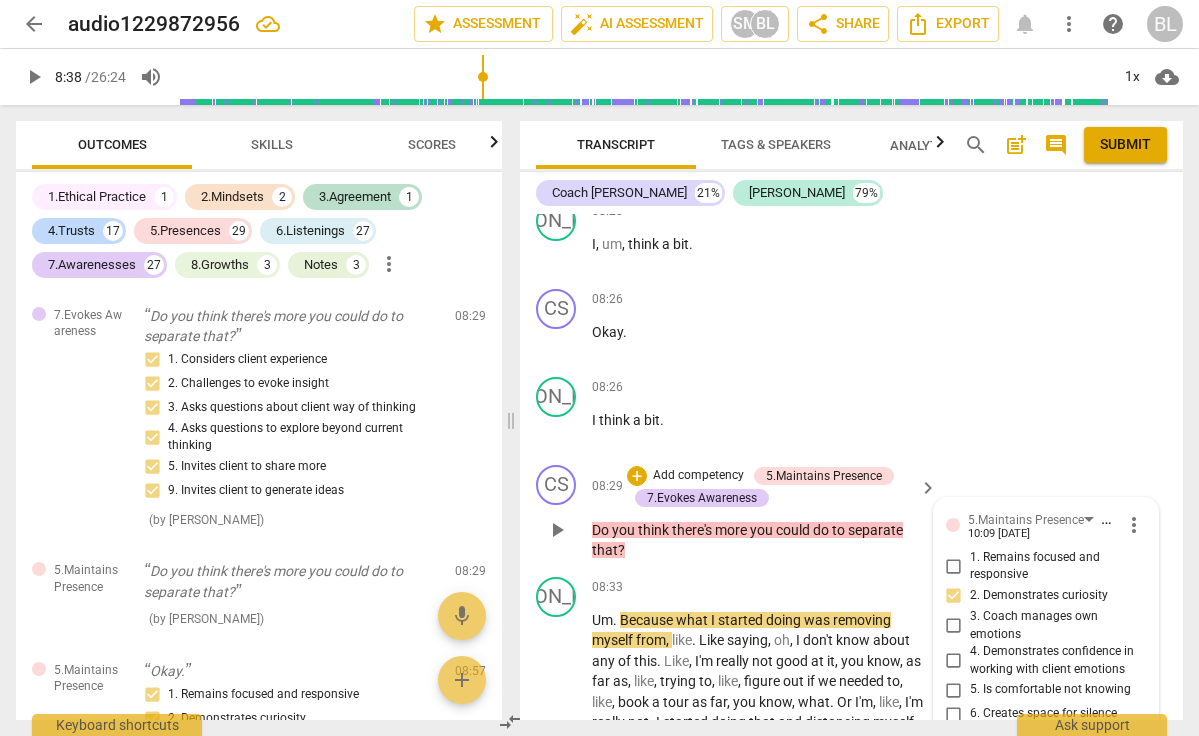 click at bounding box center [1030, 759] 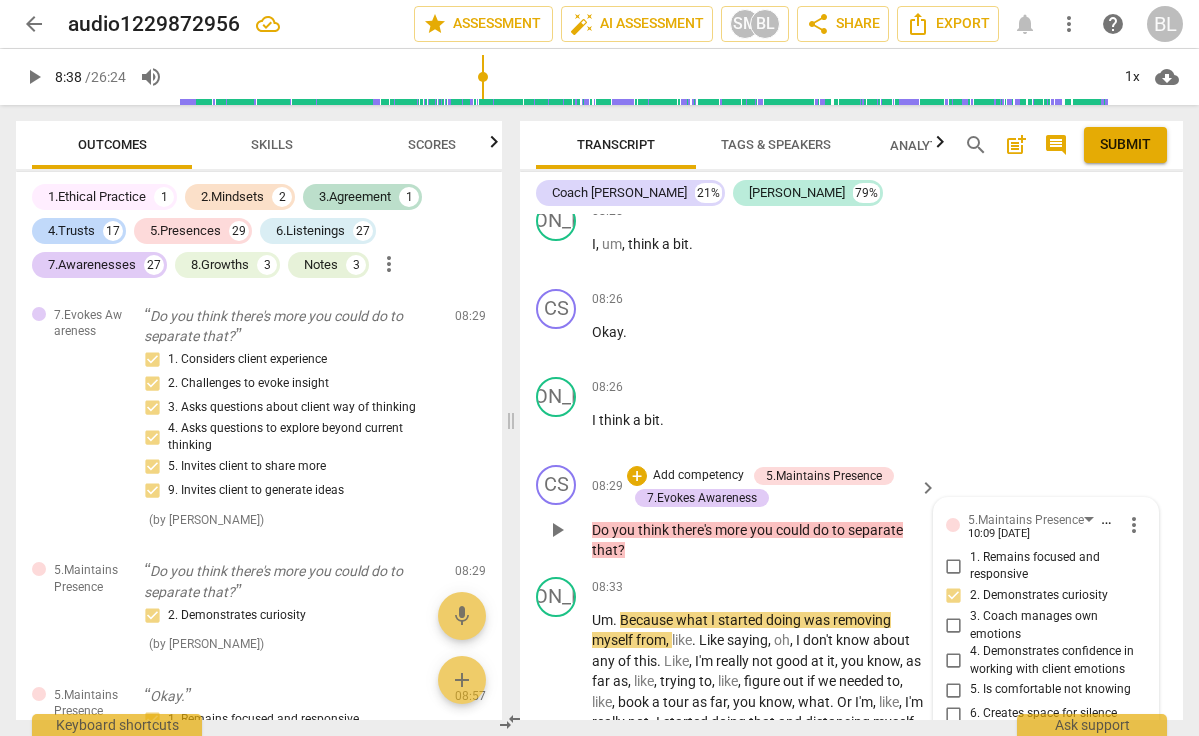 scroll, scrollTop: 17, scrollLeft: 0, axis: vertical 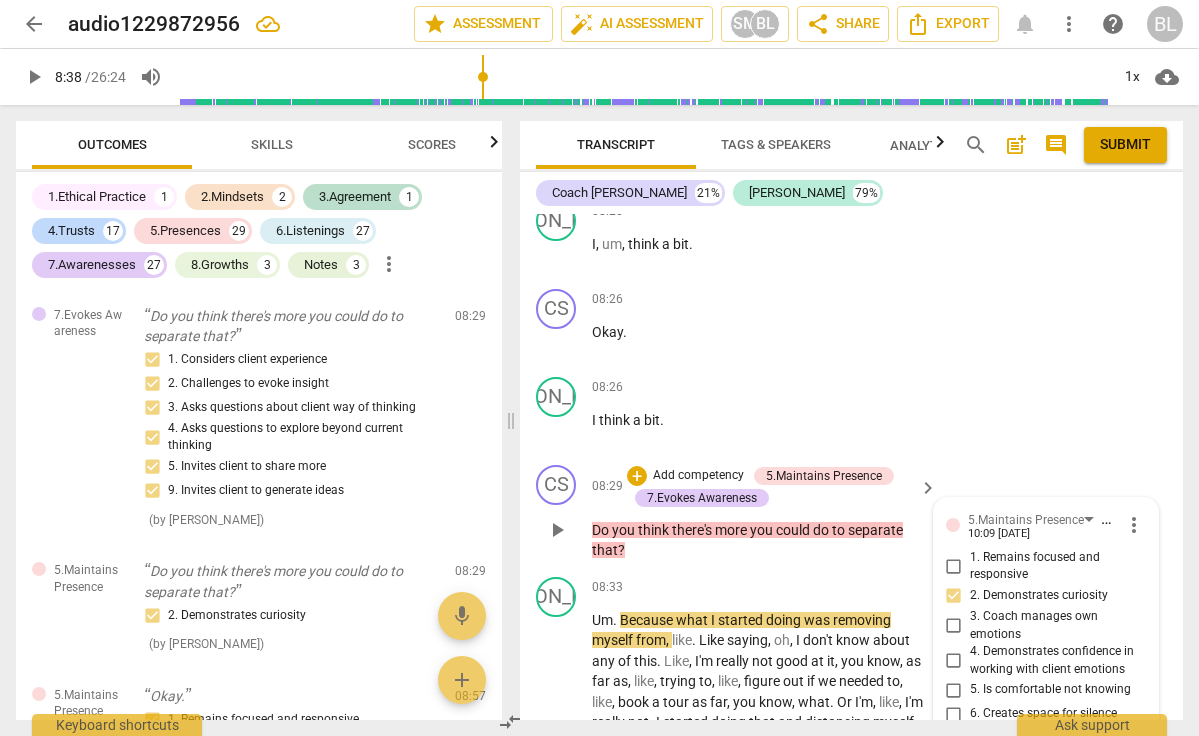 click on "send" at bounding box center [1131, 778] 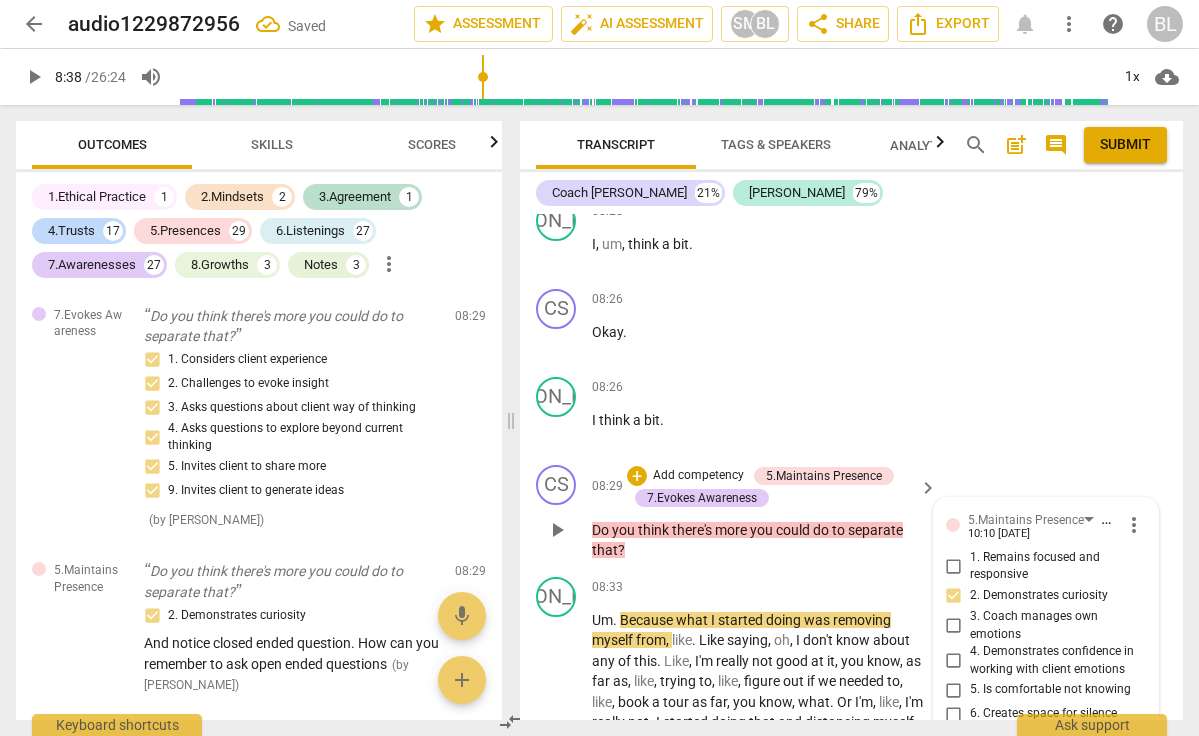 drag, startPoint x: 961, startPoint y: 617, endPoint x: 1121, endPoint y: 641, distance: 161.79 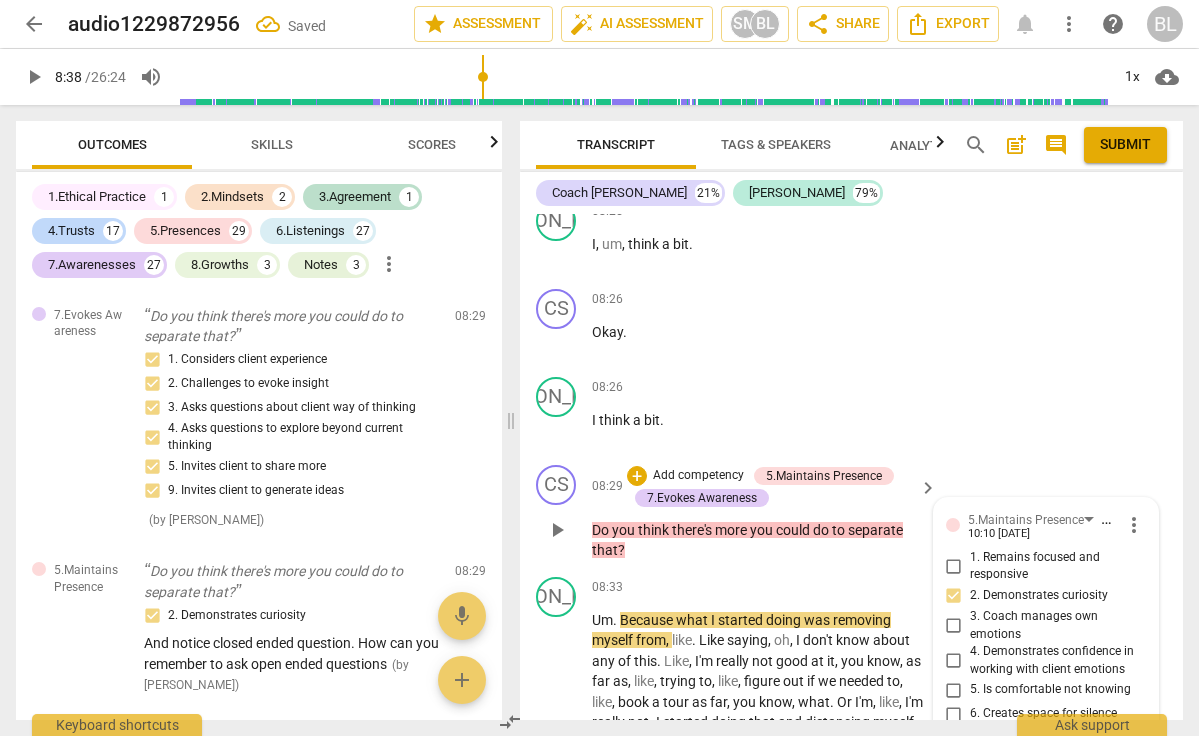 click on "5.Maintains Presence [PERSON_NAME] 10:10 [DATE] more_vert 1. Remains focused and responsive 2. Demonstrates curiosity 3. Coach manages own emotions 4. Demonstrates confidence in working with client emotions 5. Is comfortable not knowing 6. Creates space for silence And notice closed ended question.  How can you remember to ask open ended questions  mic" at bounding box center (1046, 673) 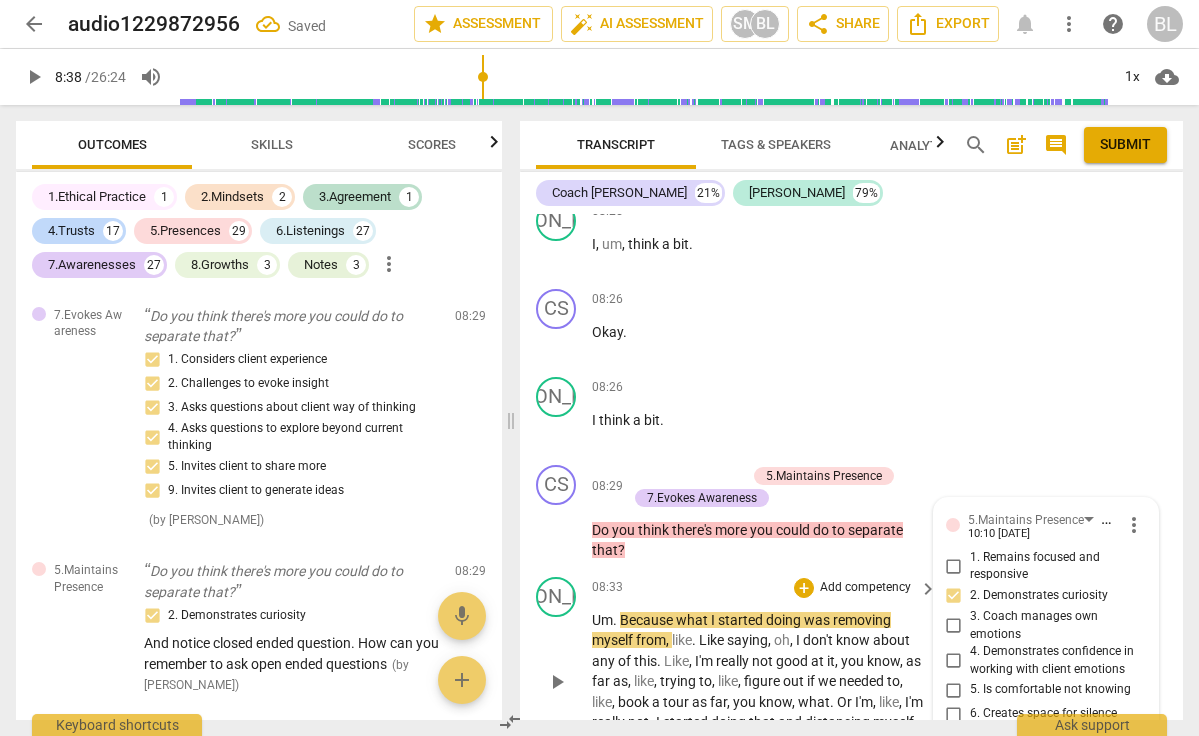 scroll, scrollTop: 0, scrollLeft: 0, axis: both 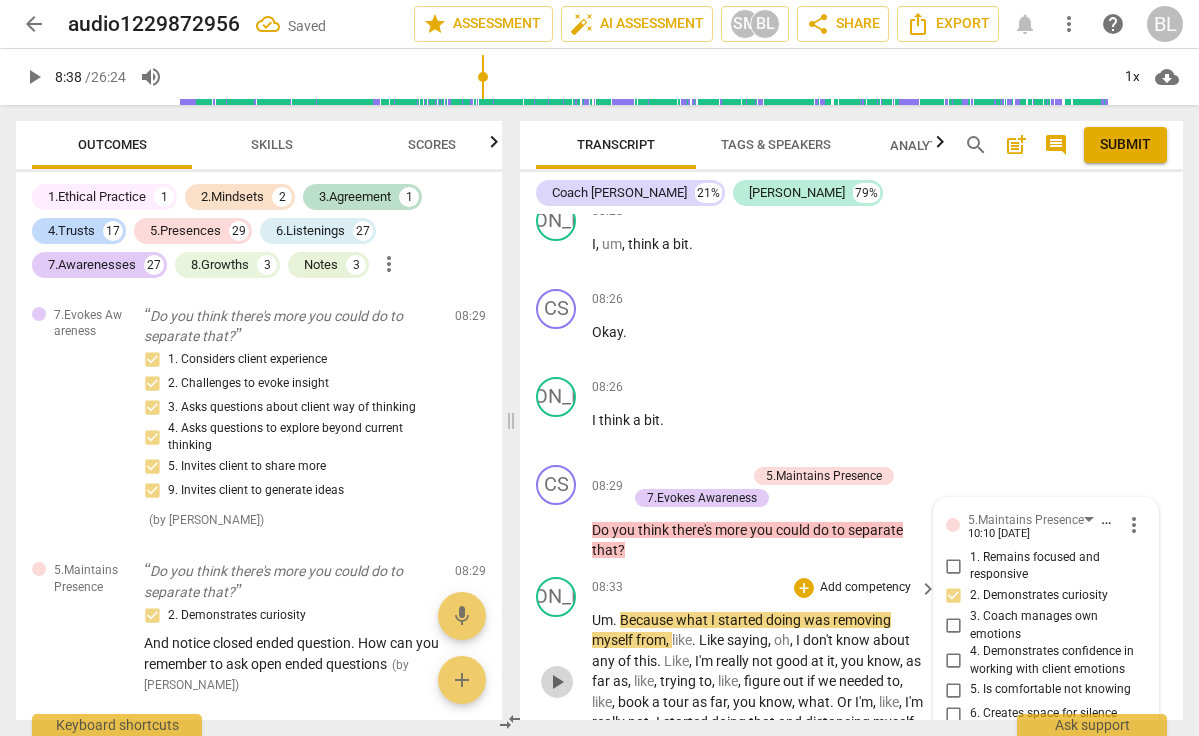 click on "play_arrow" at bounding box center [557, 682] 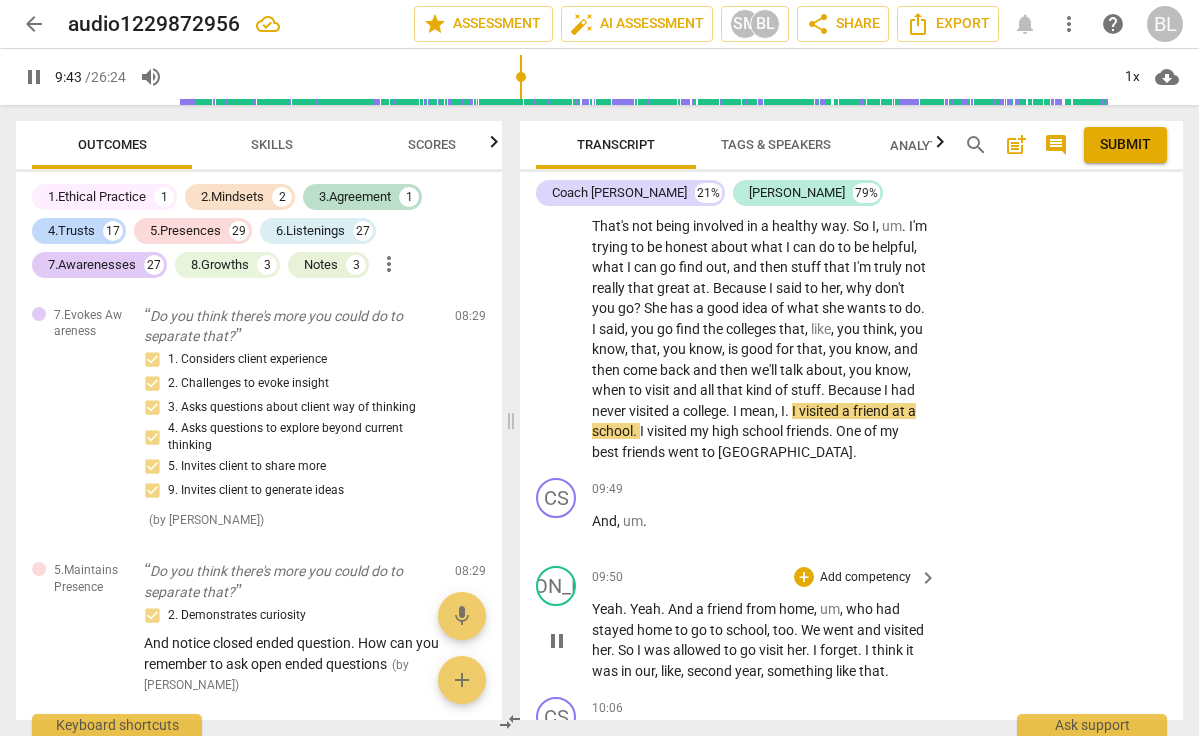 scroll, scrollTop: 6810, scrollLeft: 0, axis: vertical 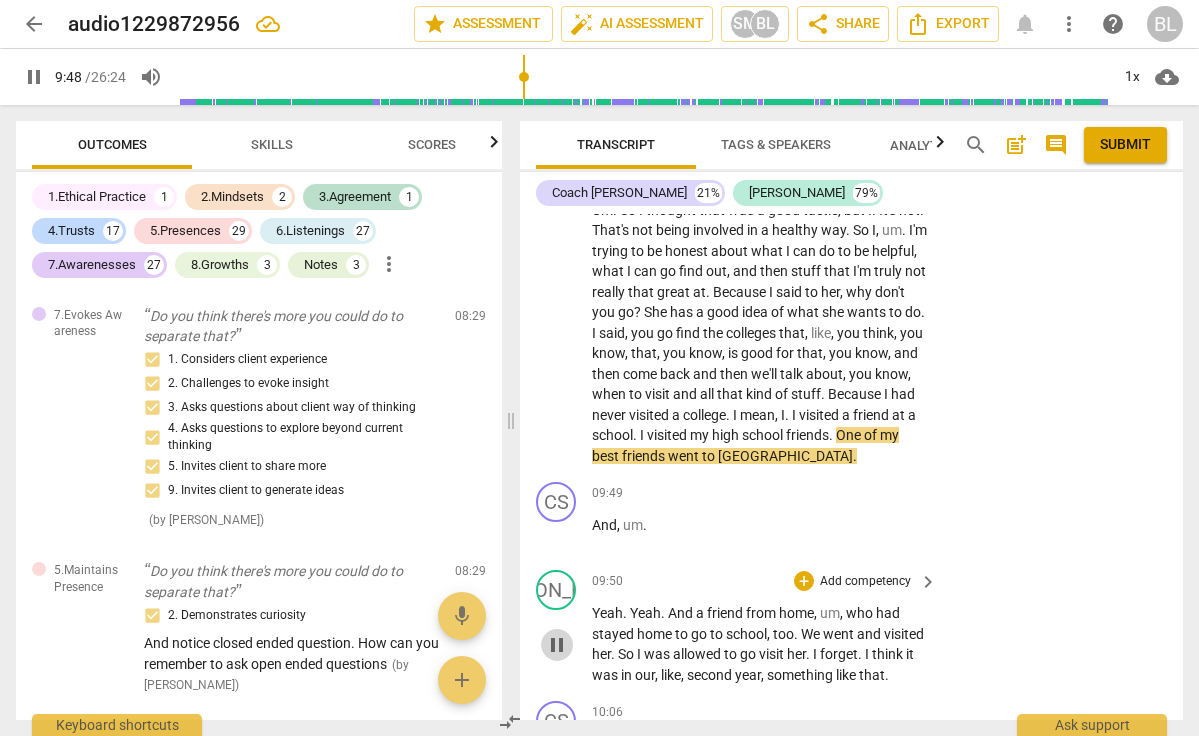click on "pause" at bounding box center [557, 645] 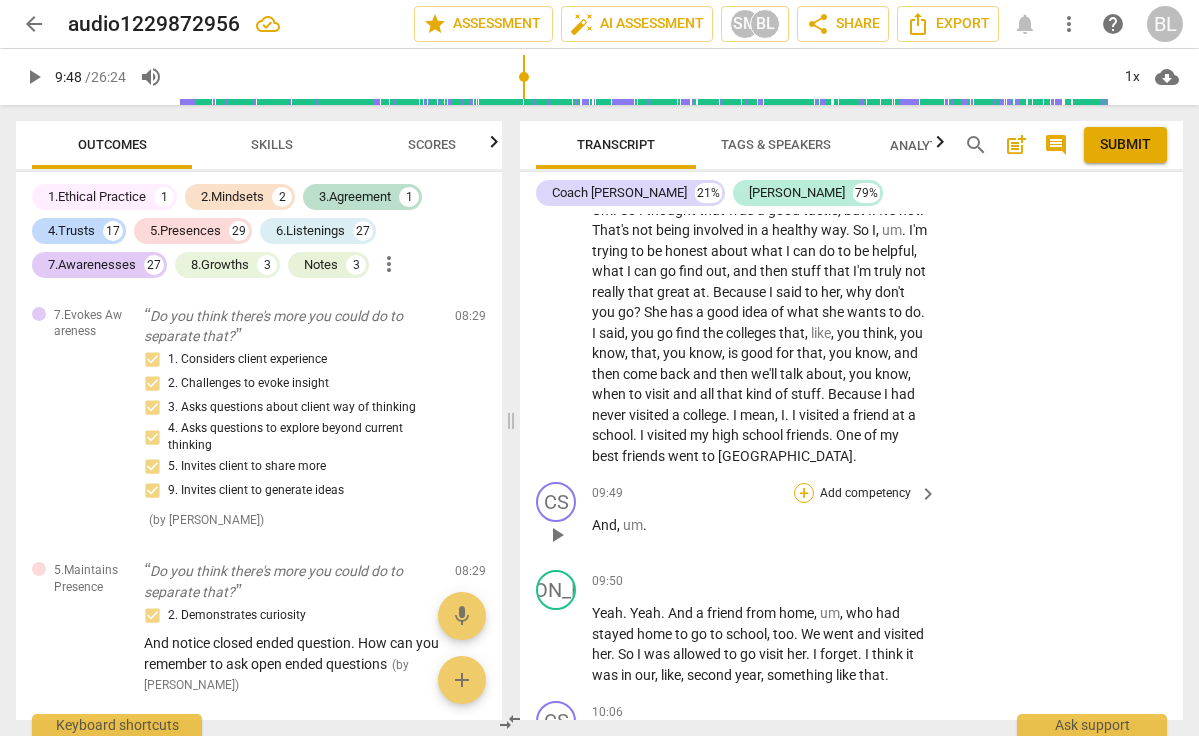 click on "+" at bounding box center (804, 493) 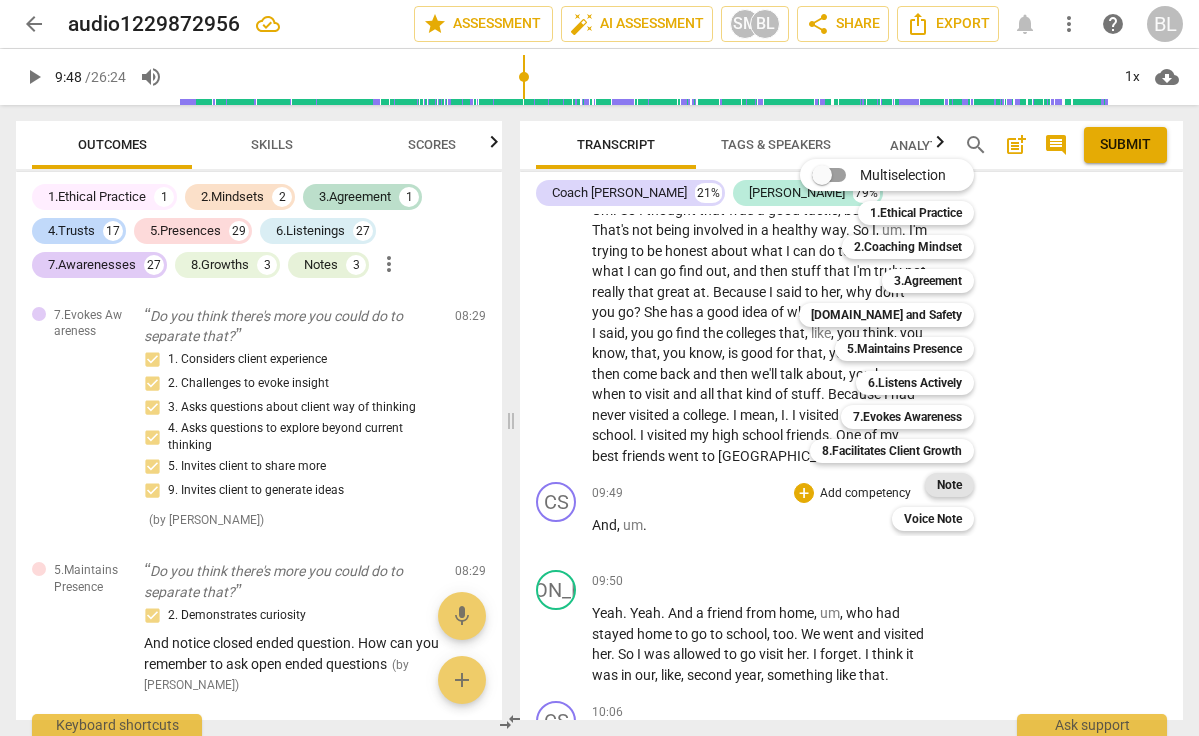 click on "Note" at bounding box center [949, 485] 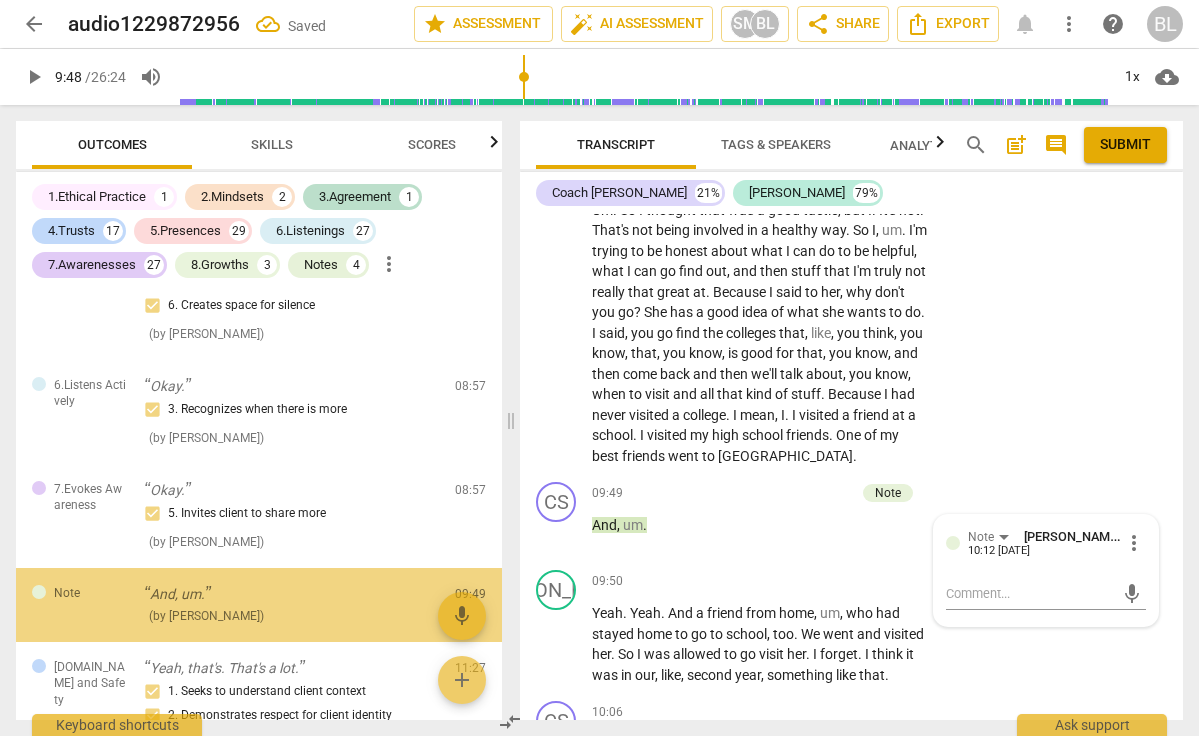 scroll, scrollTop: 8124, scrollLeft: 0, axis: vertical 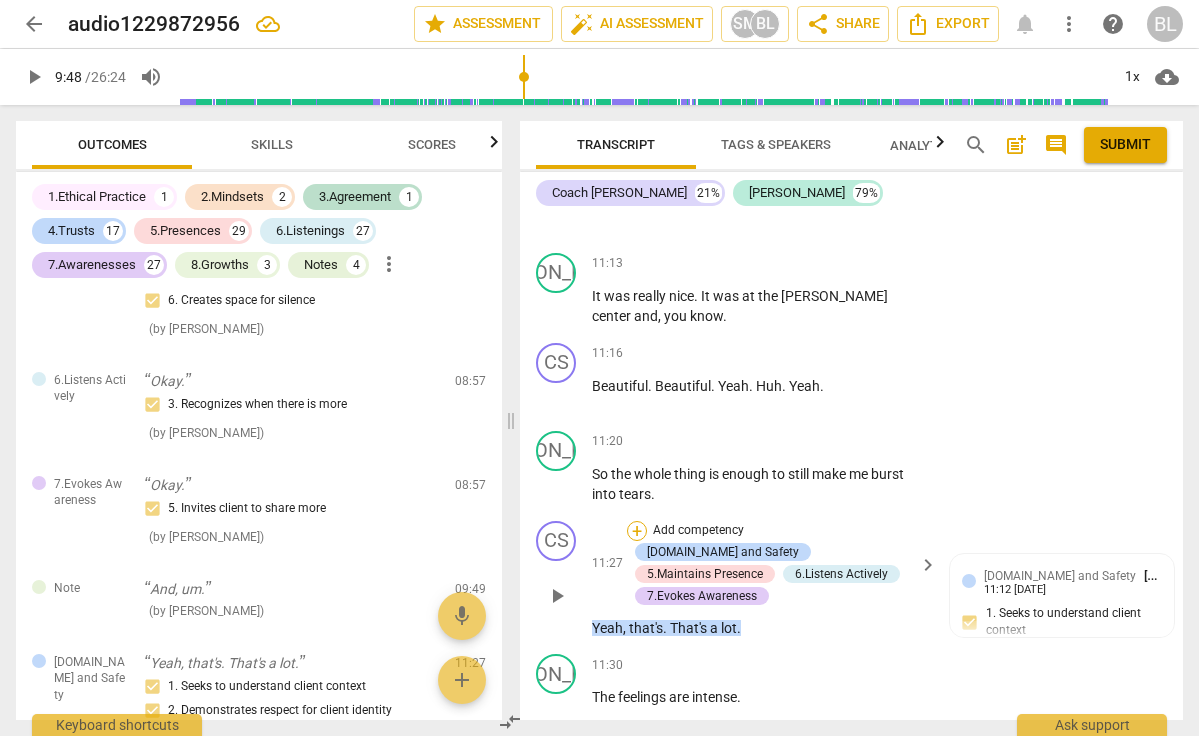 click on "+" at bounding box center (637, 531) 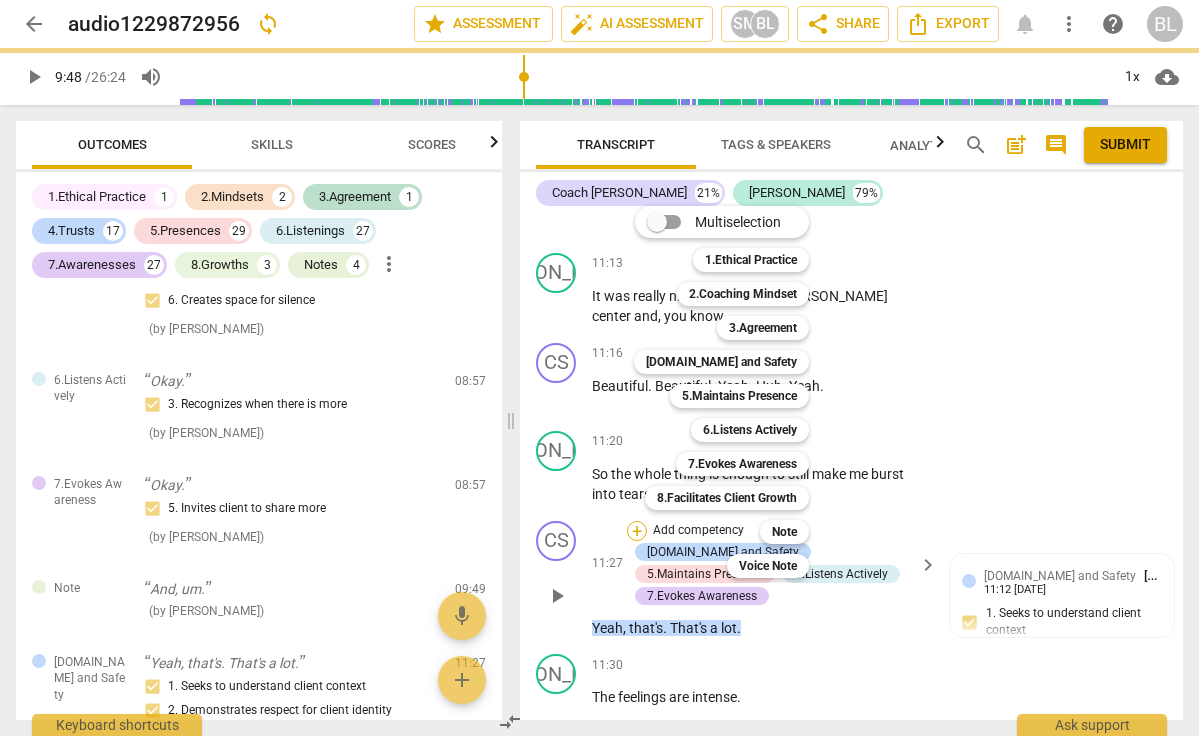 scroll, scrollTop: 0, scrollLeft: 0, axis: both 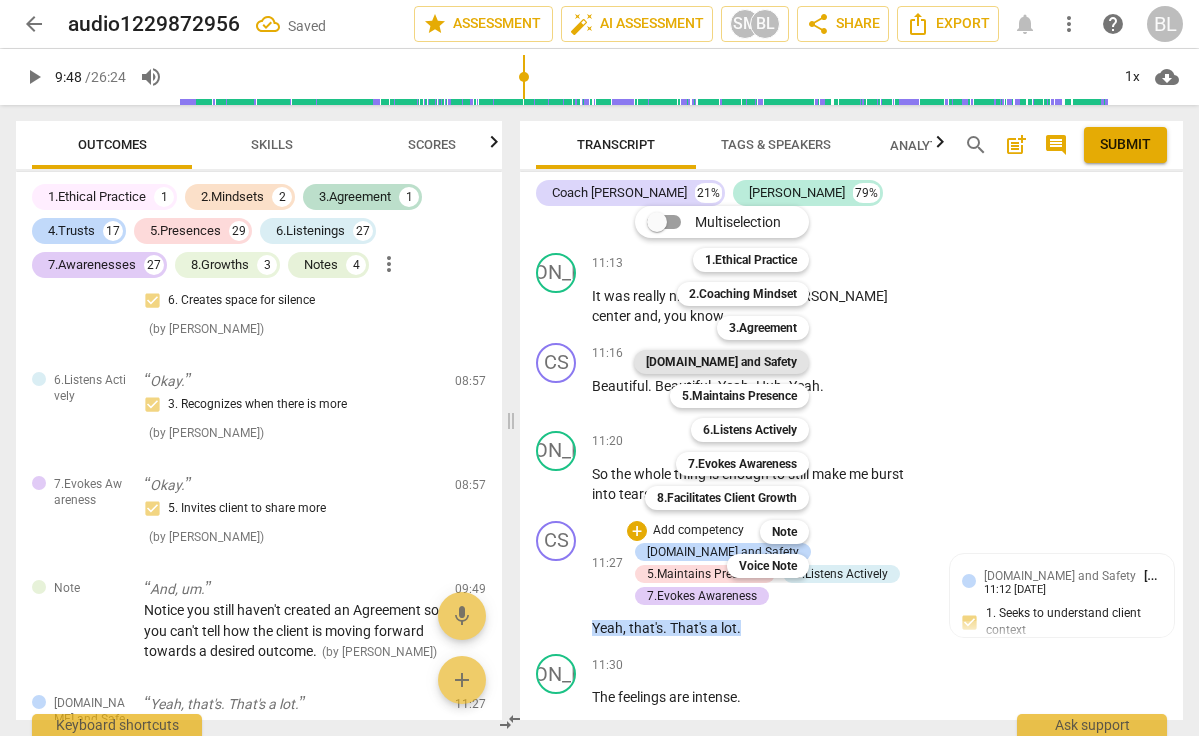 click on "[DOMAIN_NAME] and Safety" at bounding box center (721, 362) 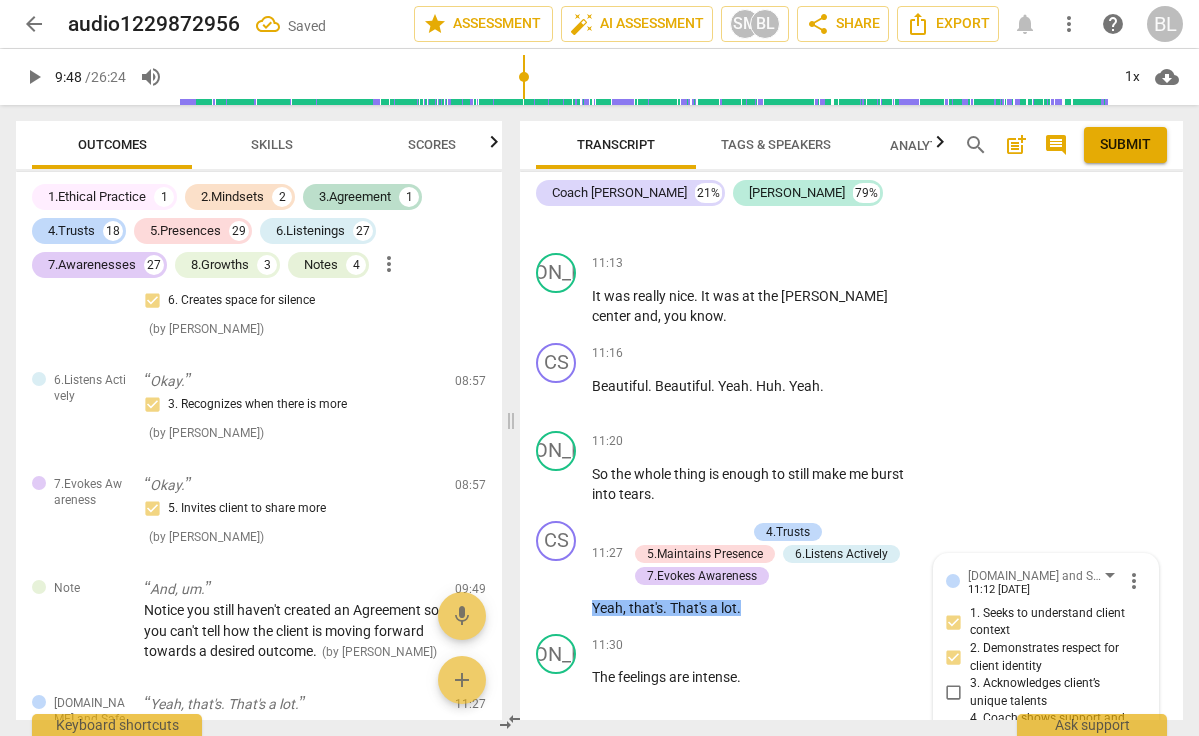 scroll, scrollTop: 8851, scrollLeft: 0, axis: vertical 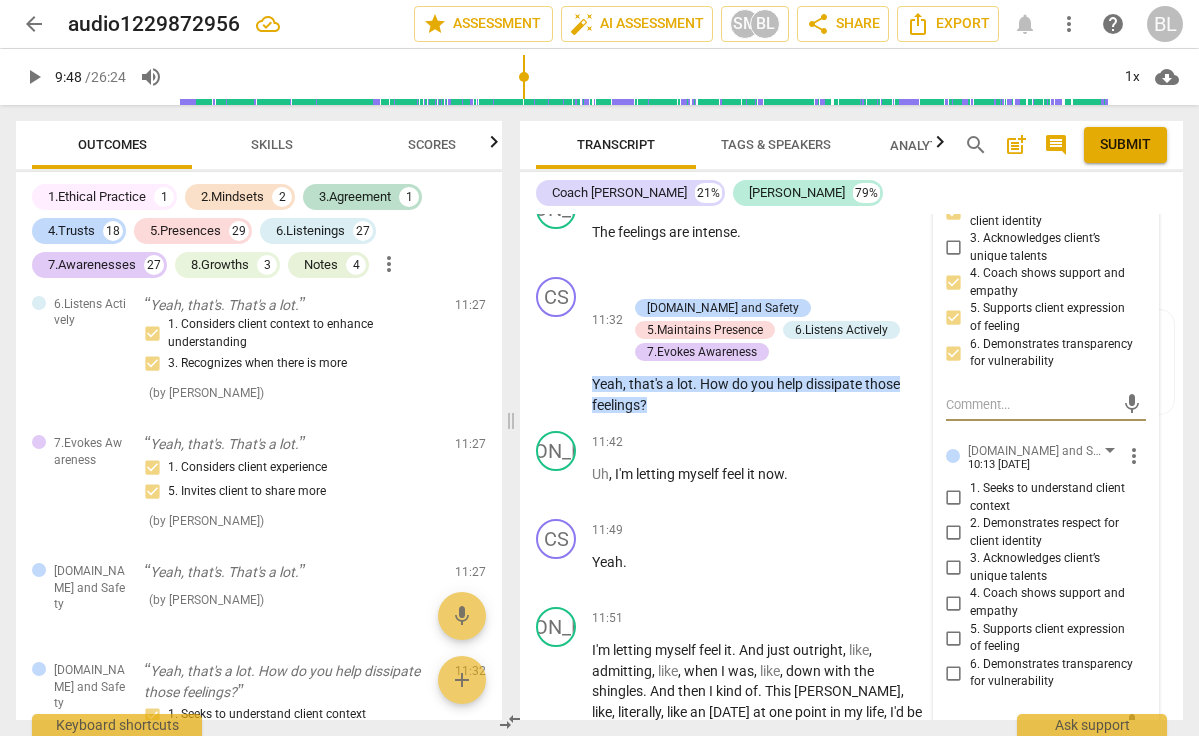 click on "4. Coach shows support and empathy" at bounding box center [954, 603] 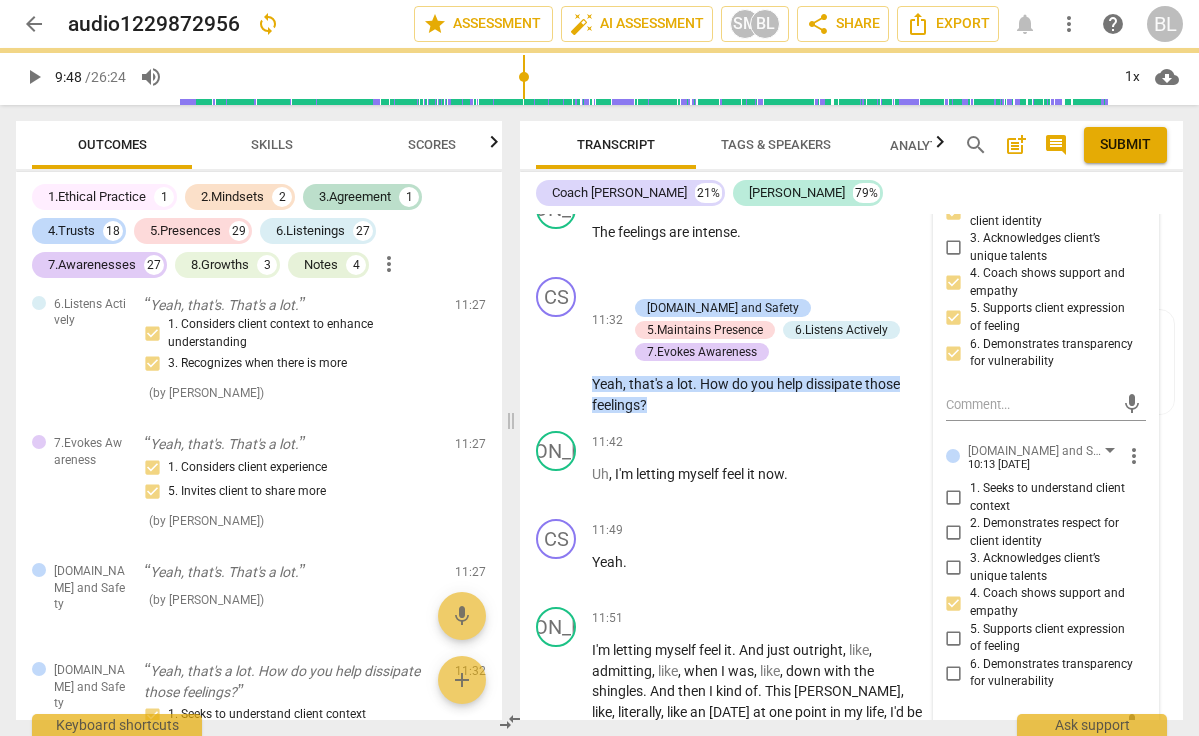 click on "5. Supports client expression of feeling" at bounding box center (954, 638) 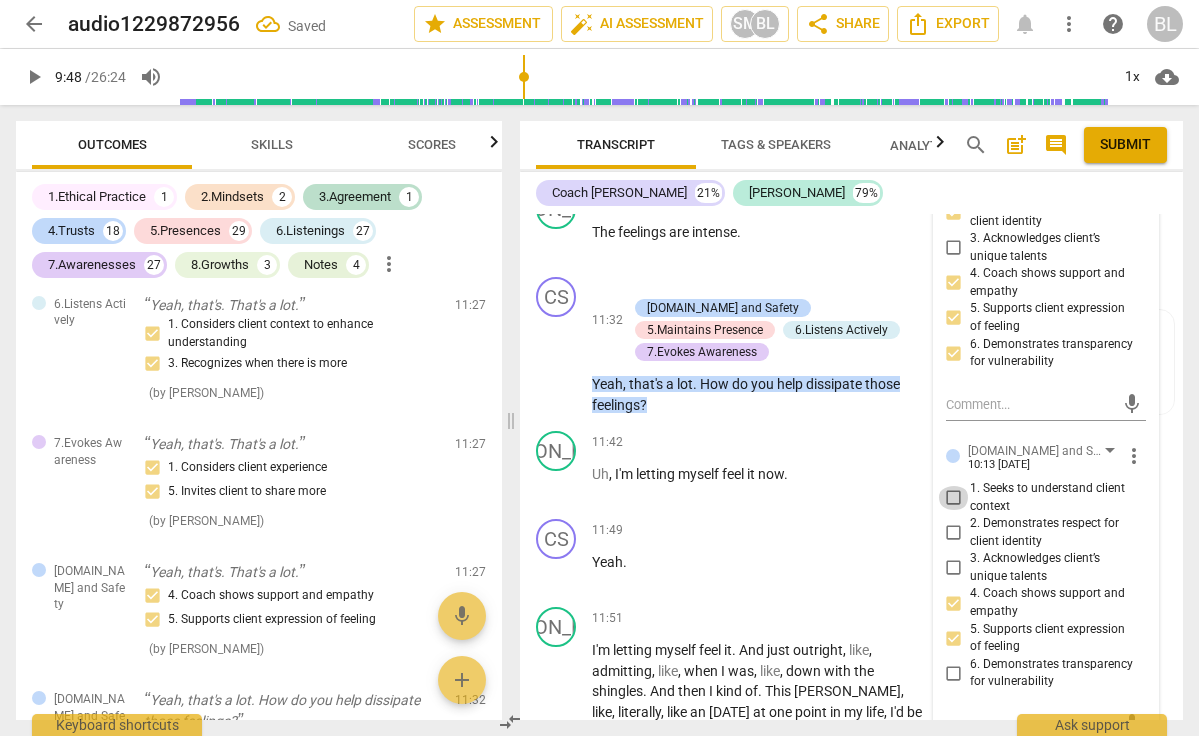 click on "1. Seeks to understand client context" at bounding box center [954, 498] 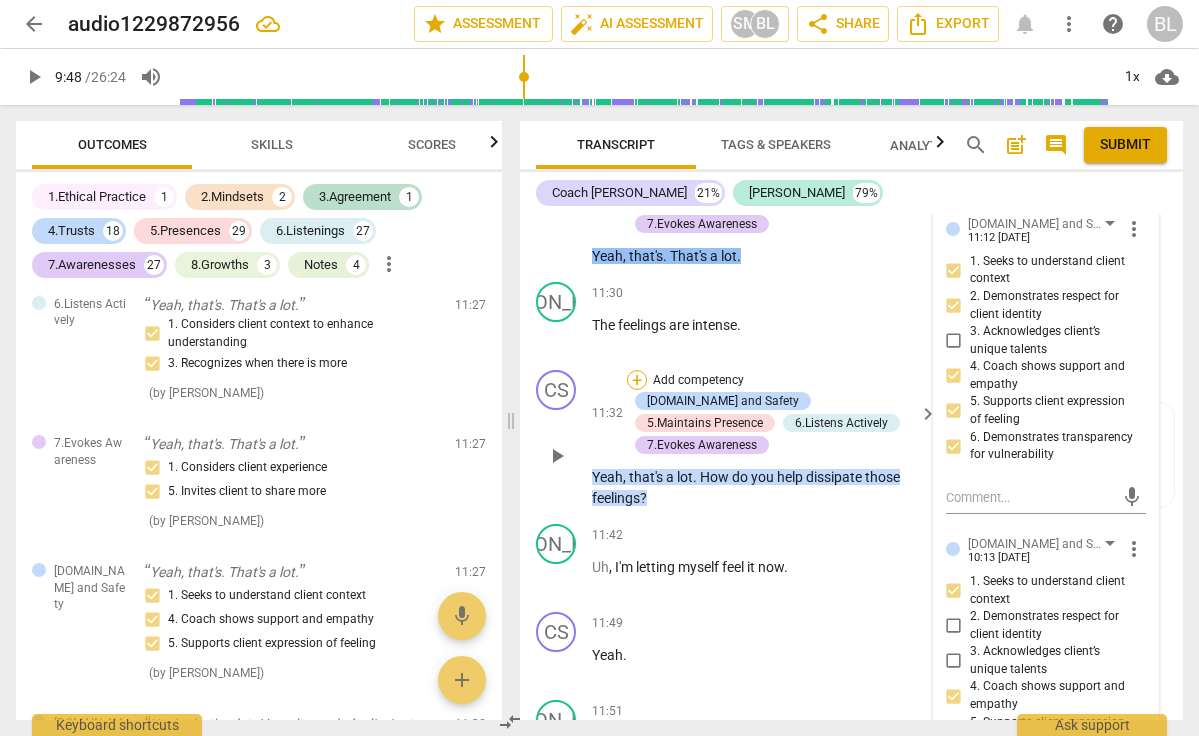scroll, scrollTop: 8821, scrollLeft: 0, axis: vertical 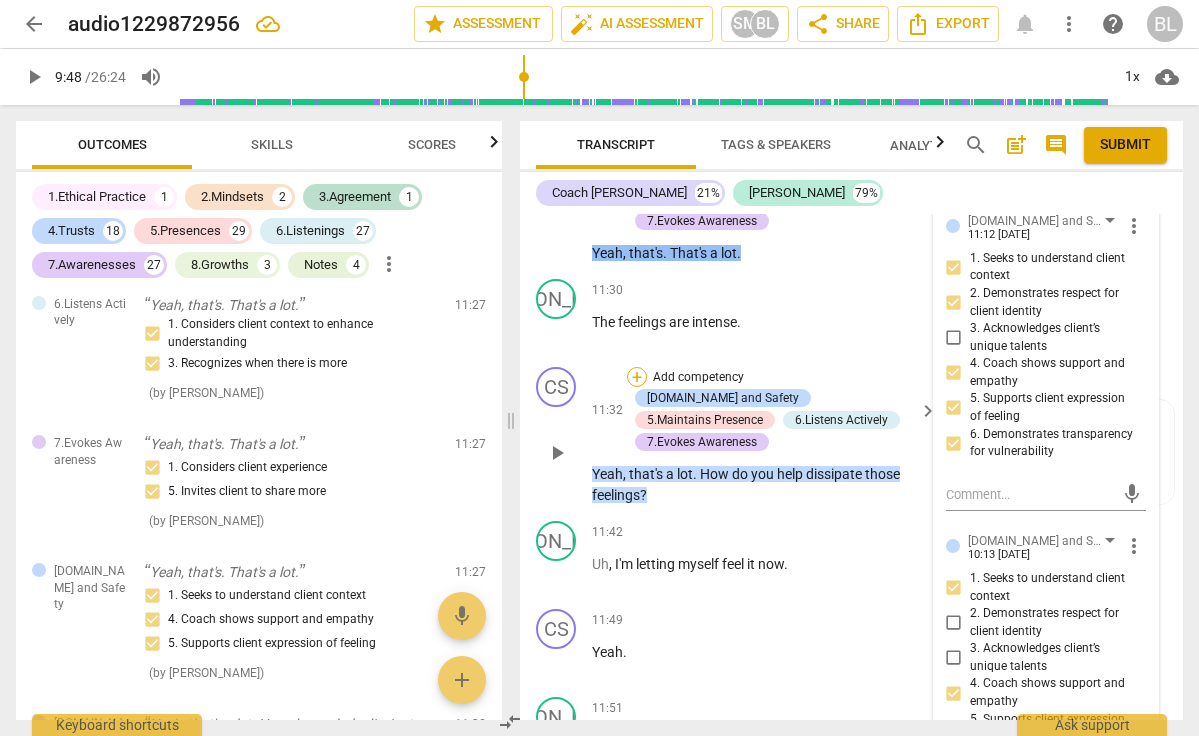 click on "+" at bounding box center (637, 377) 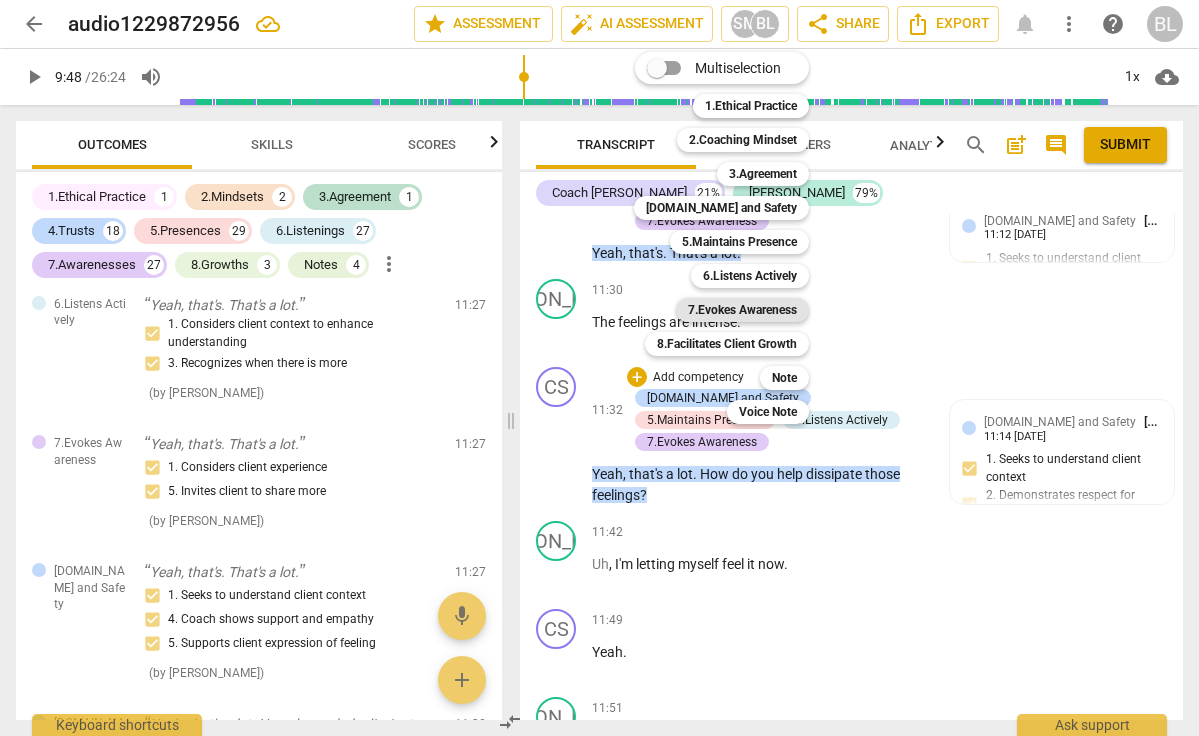 click on "7.Evokes Awareness" at bounding box center (742, 310) 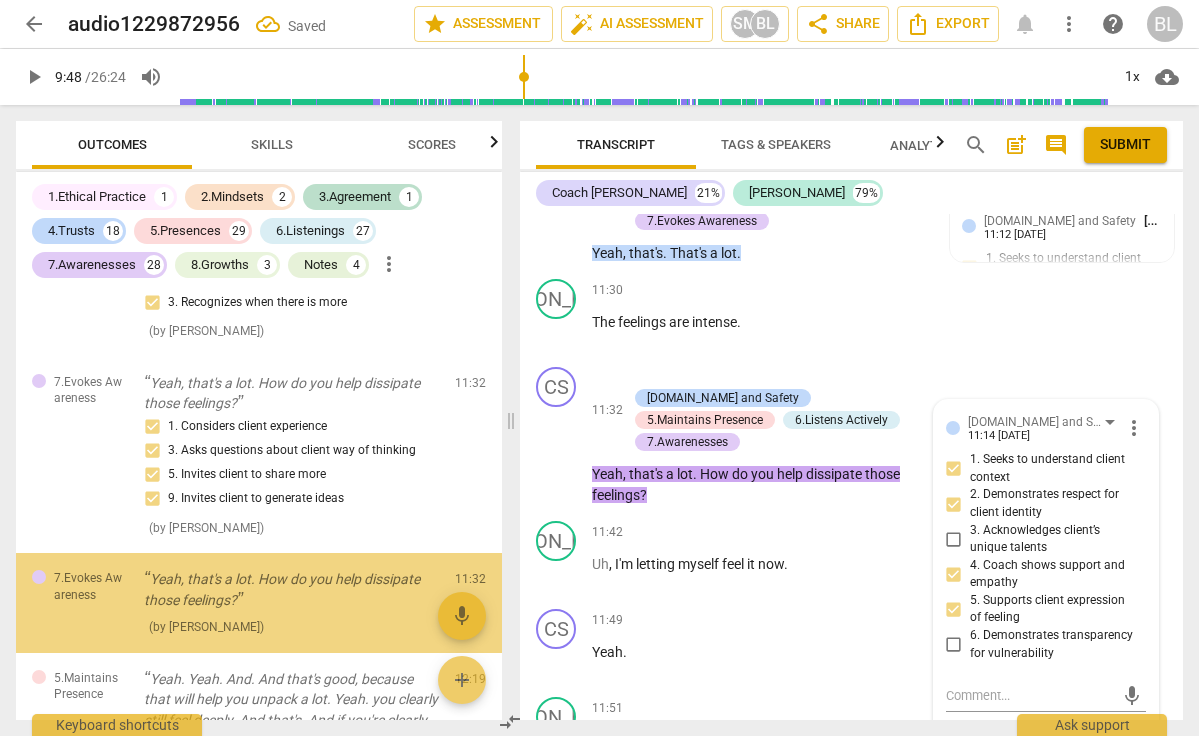 scroll, scrollTop: 9738, scrollLeft: 0, axis: vertical 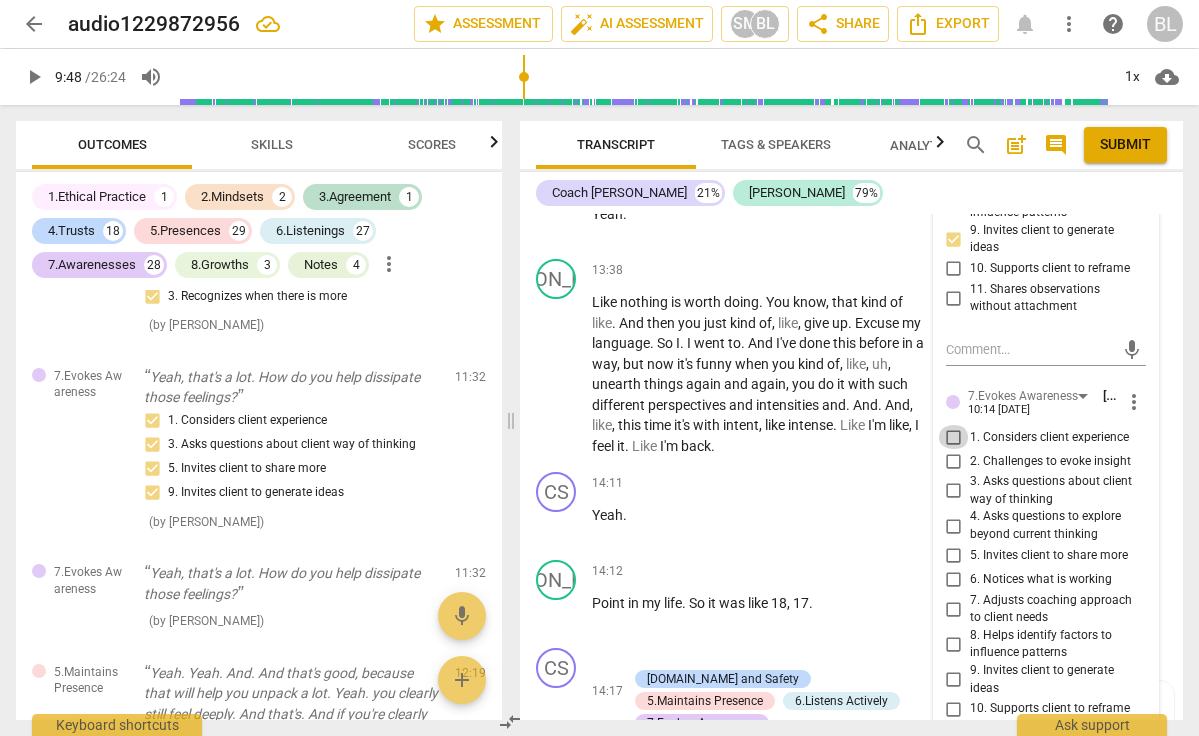 click on "1. Considers client experience" at bounding box center [954, 437] 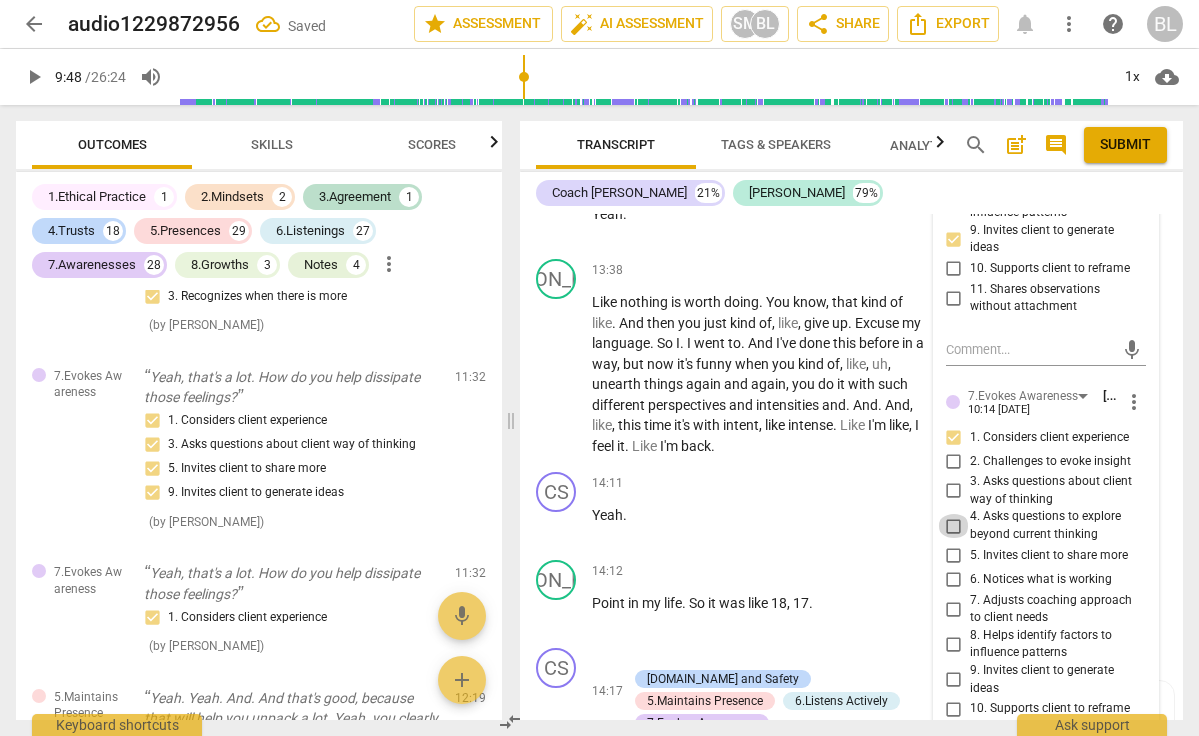 click on "4. Asks questions to explore beyond current thinking" at bounding box center [954, 526] 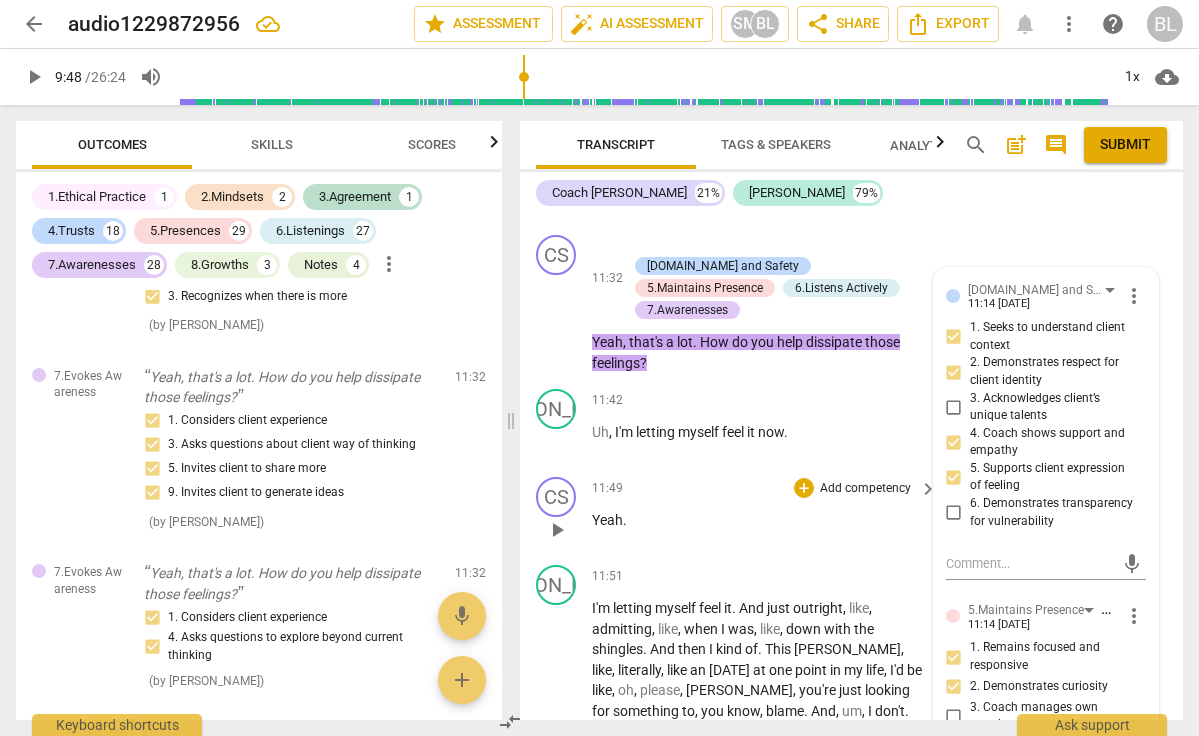 scroll, scrollTop: 8955, scrollLeft: 0, axis: vertical 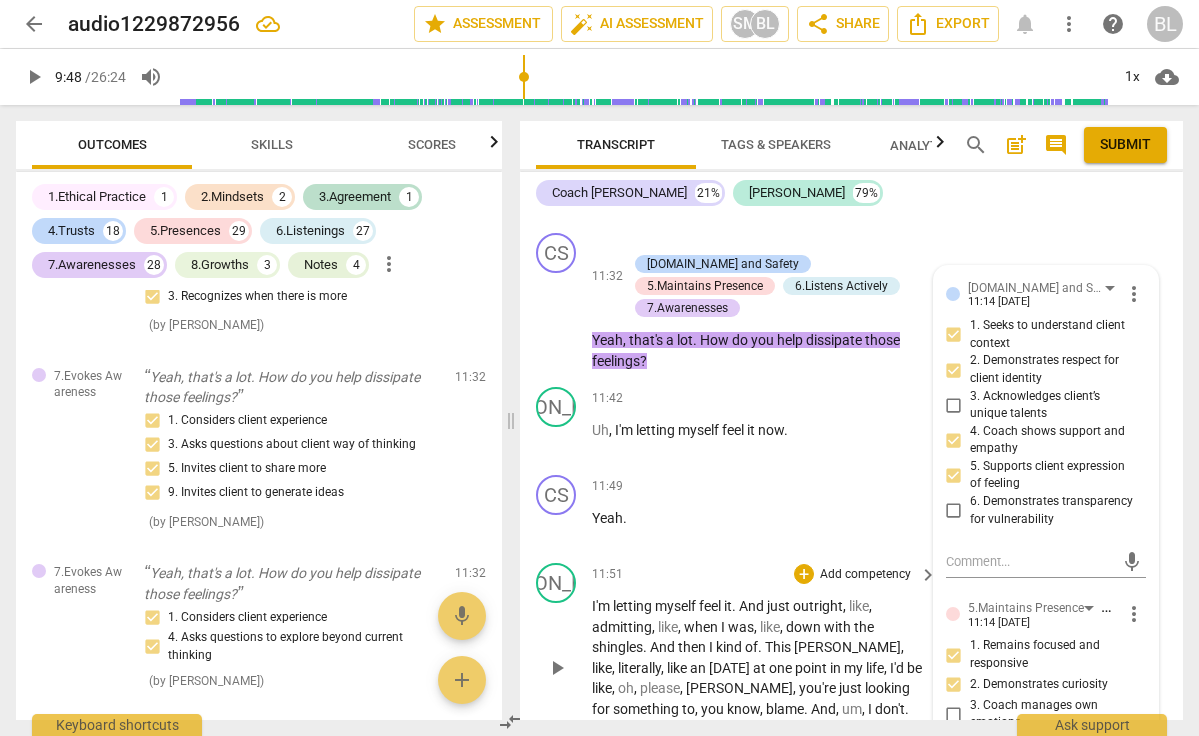 click on "play_arrow" at bounding box center [557, 668] 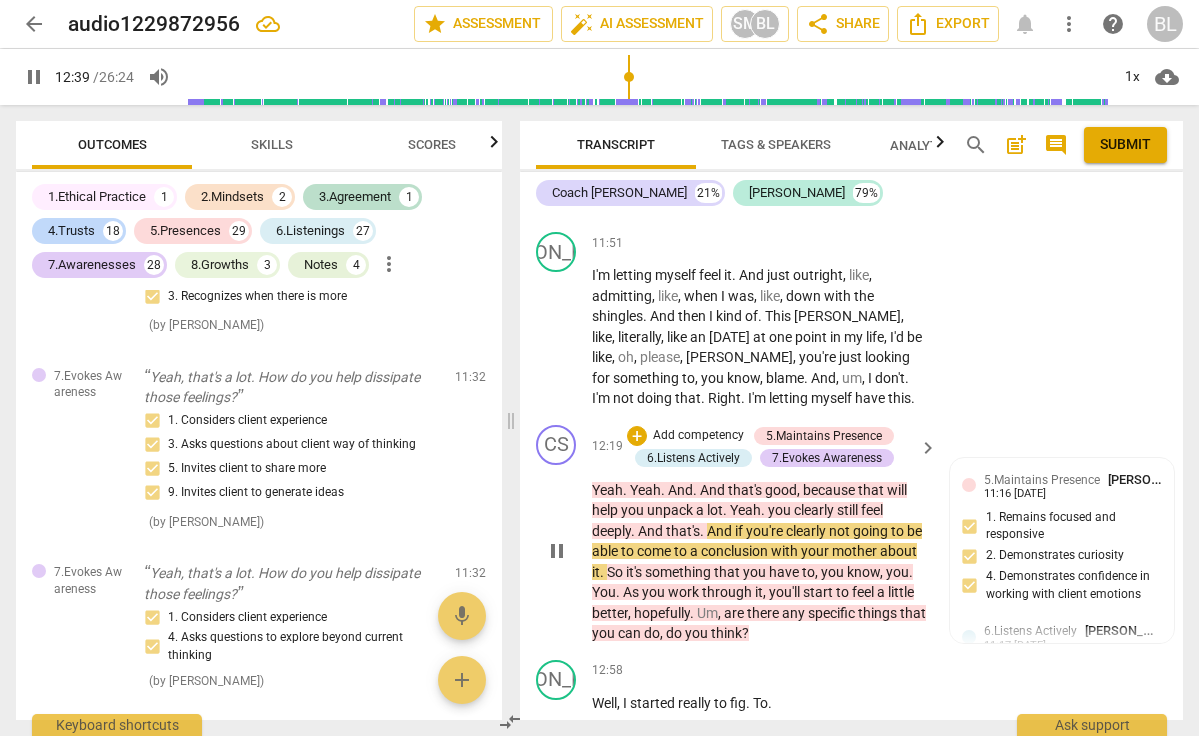 scroll, scrollTop: 9290, scrollLeft: 0, axis: vertical 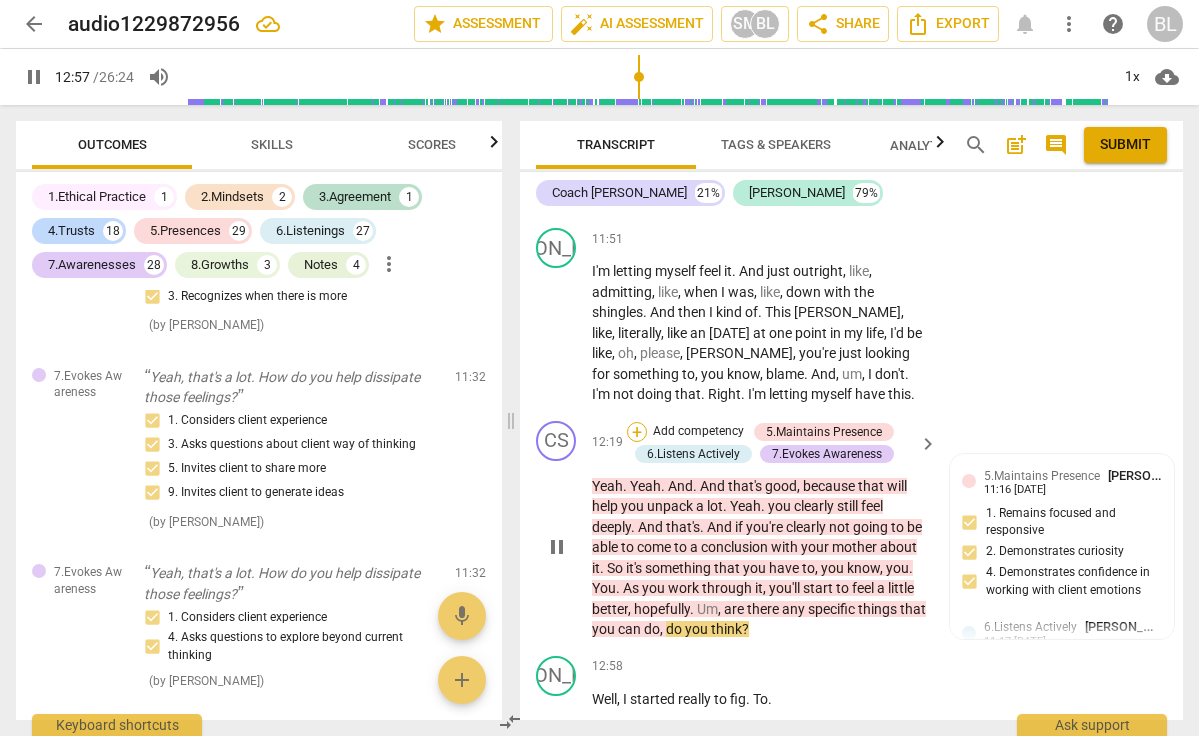 click on "+" at bounding box center [637, 432] 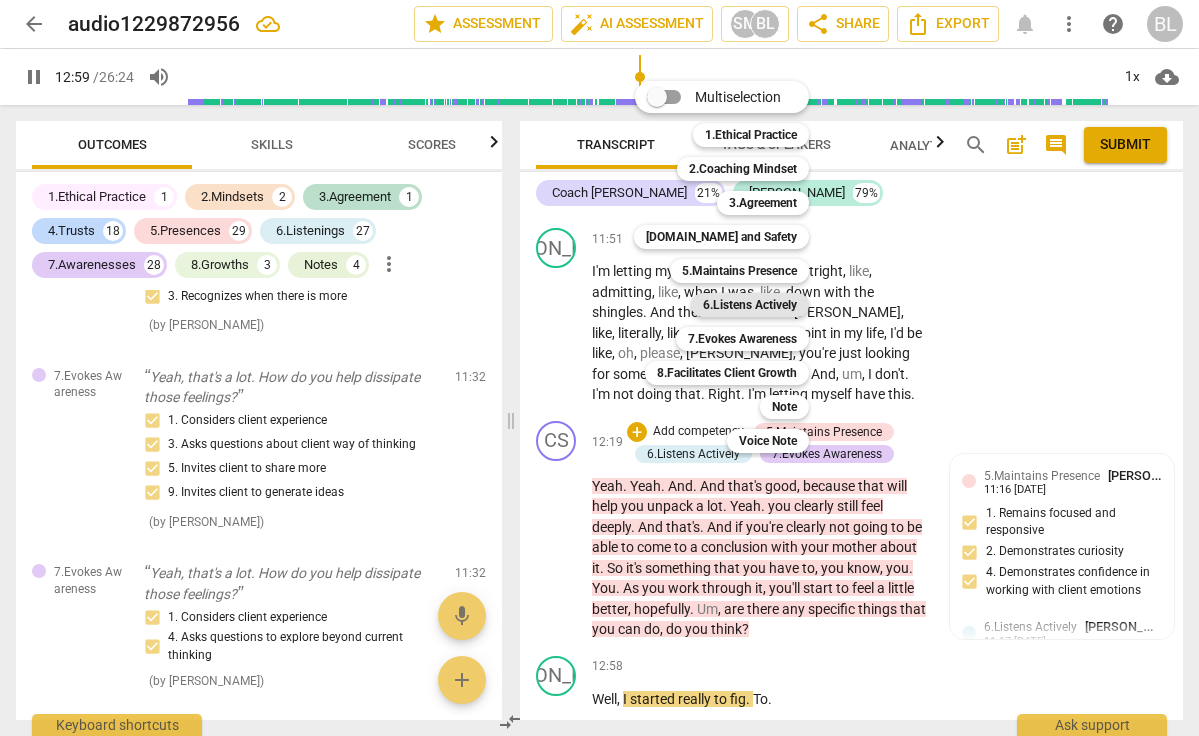 click on "6.Listens Actively" at bounding box center [750, 305] 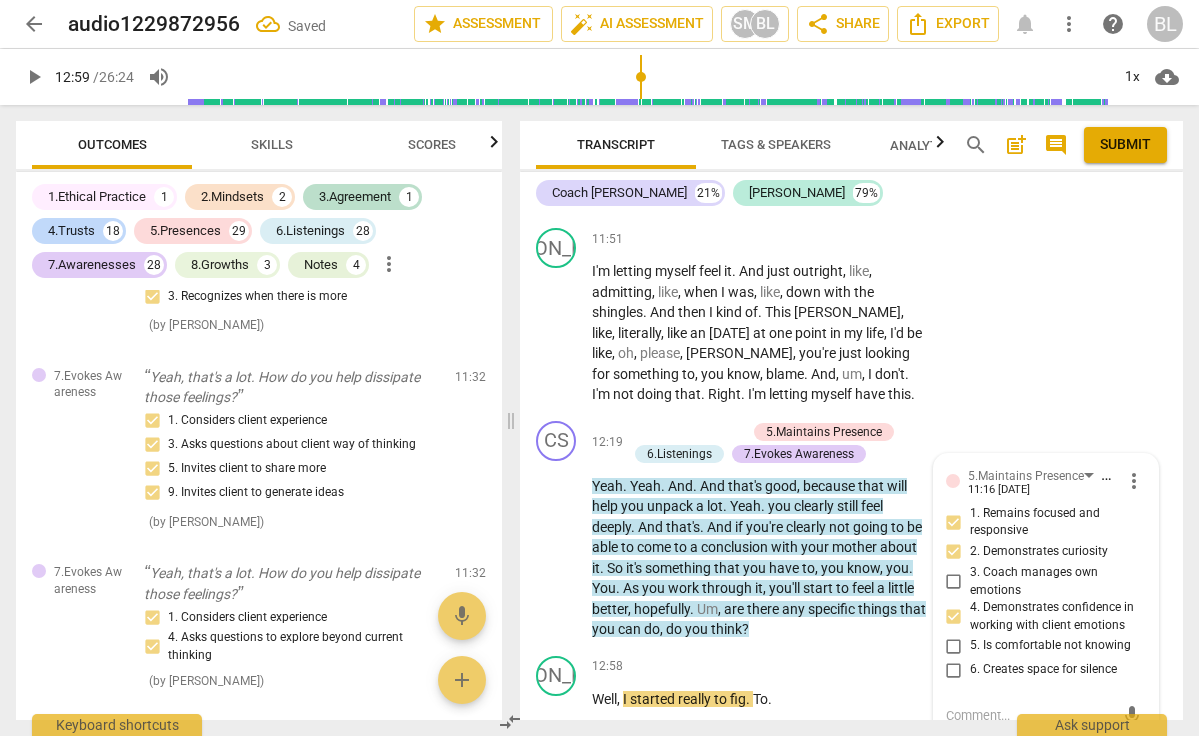 scroll, scrollTop: 10928, scrollLeft: 0, axis: vertical 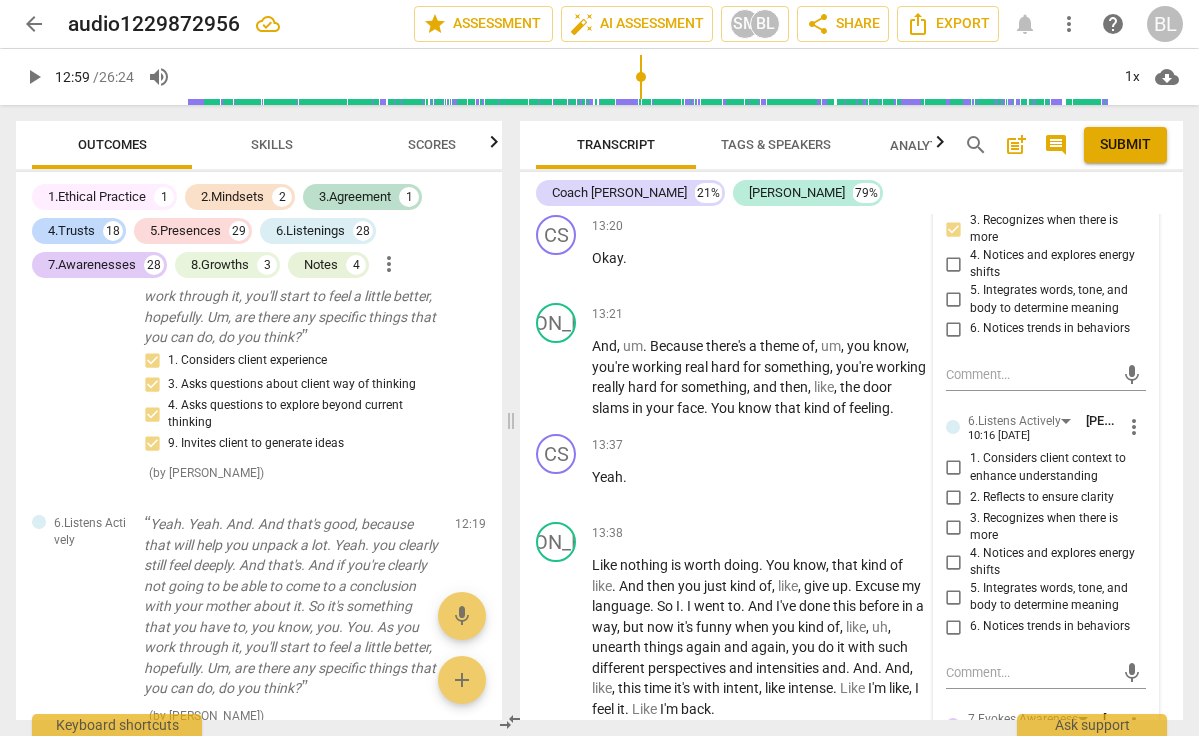 click on "1. Considers client context to enhance understanding" at bounding box center (954, 468) 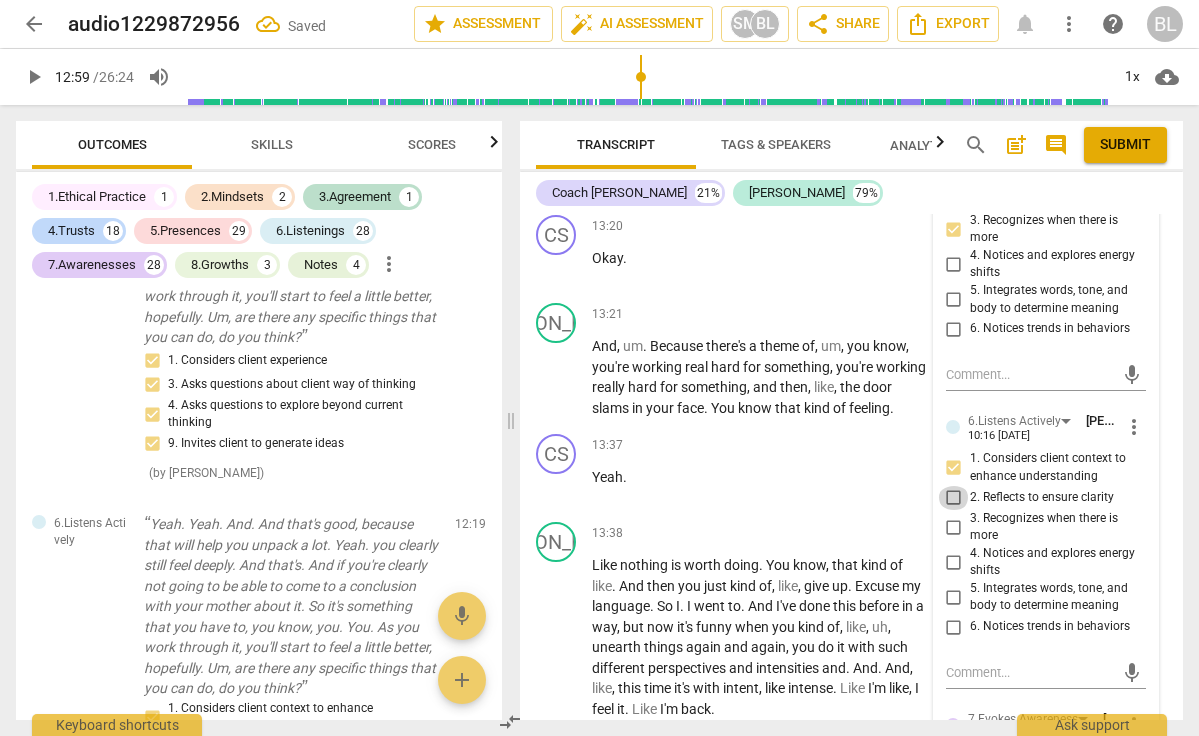 click on "2. Reflects to ensure clarity" at bounding box center (954, 498) 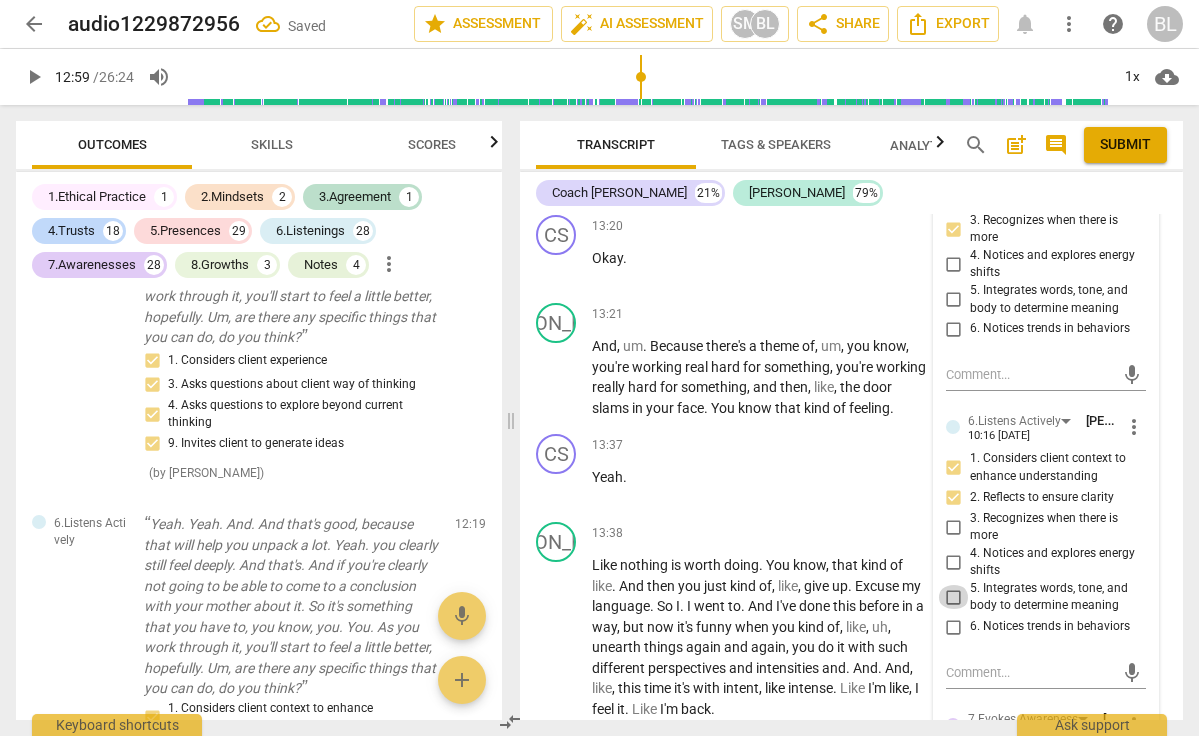 click on "5. Integrates words, tone, and body to determine meaning" at bounding box center [954, 597] 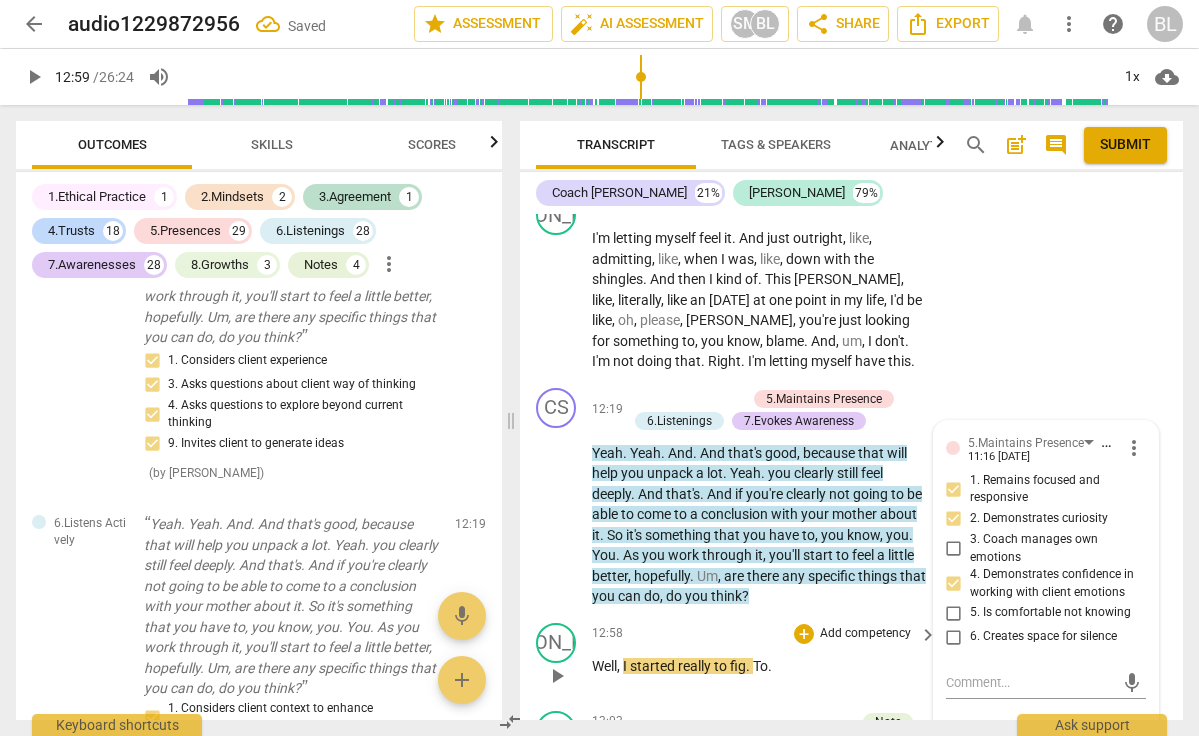 scroll, scrollTop: 9316, scrollLeft: 0, axis: vertical 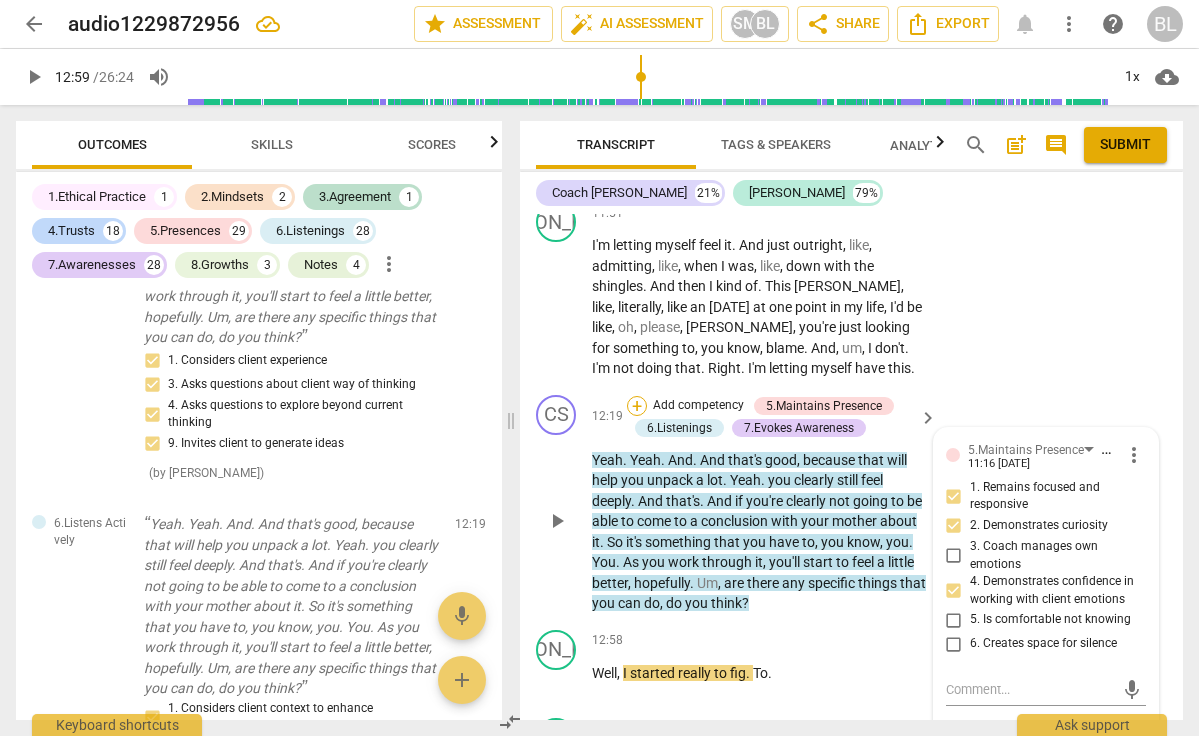 click on "+" at bounding box center [637, 406] 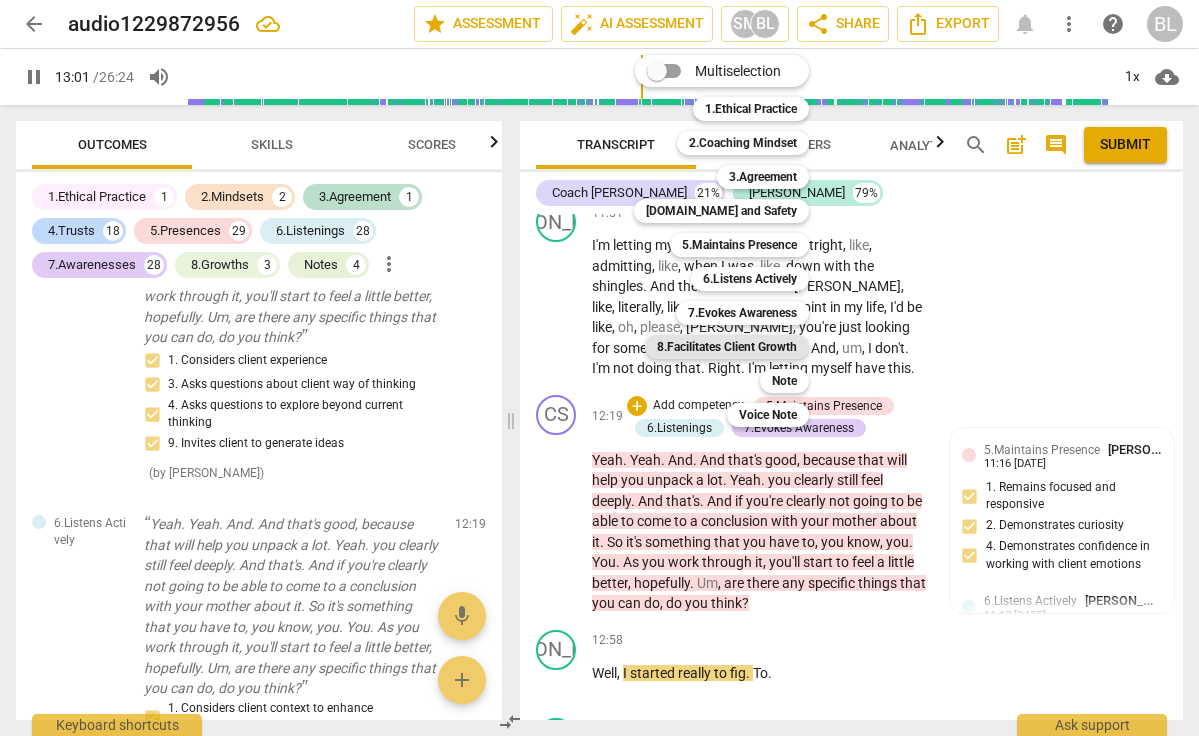 click on "8.Facilitates Client Growth" at bounding box center [727, 347] 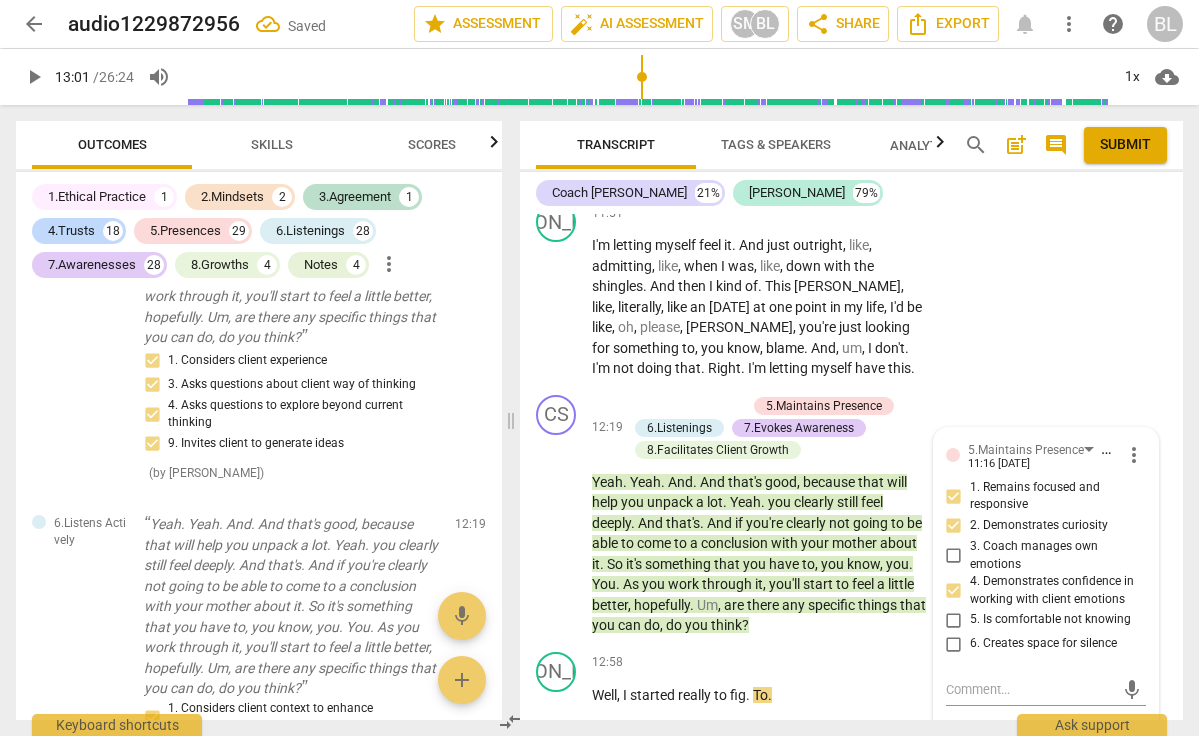 scroll, scrollTop: 11259, scrollLeft: 0, axis: vertical 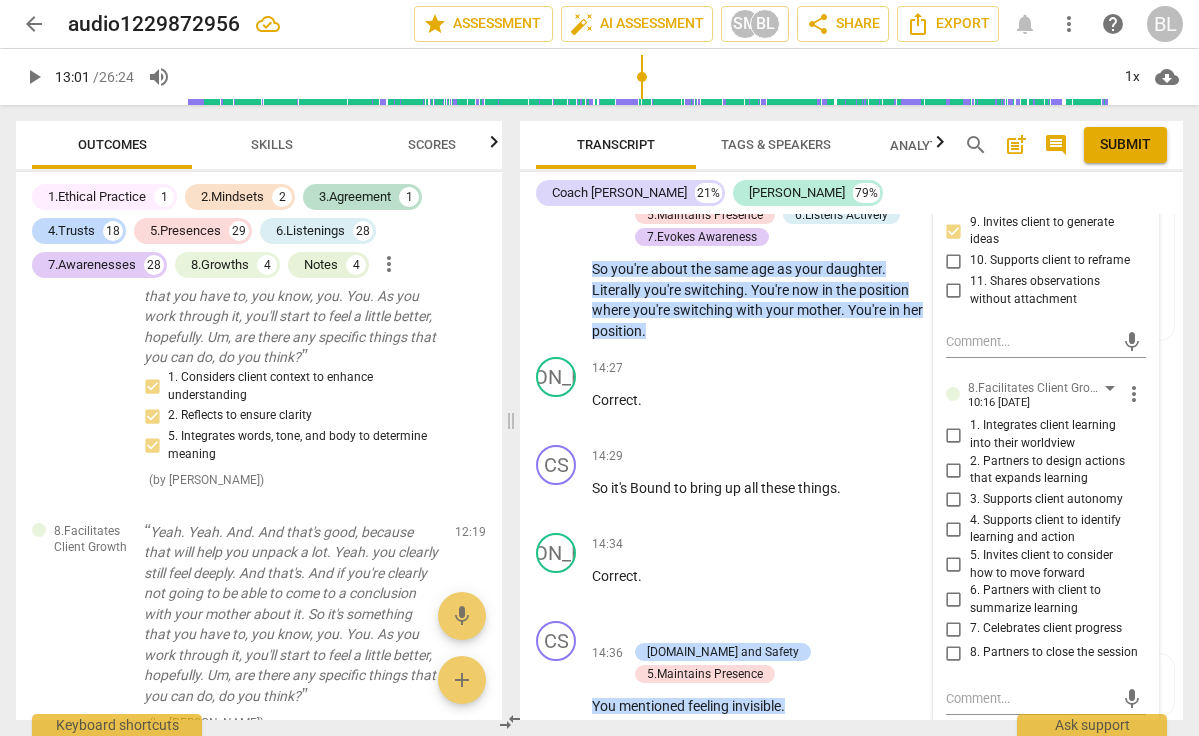 click on "2. Partners to design actions that expands learning" at bounding box center (954, 470) 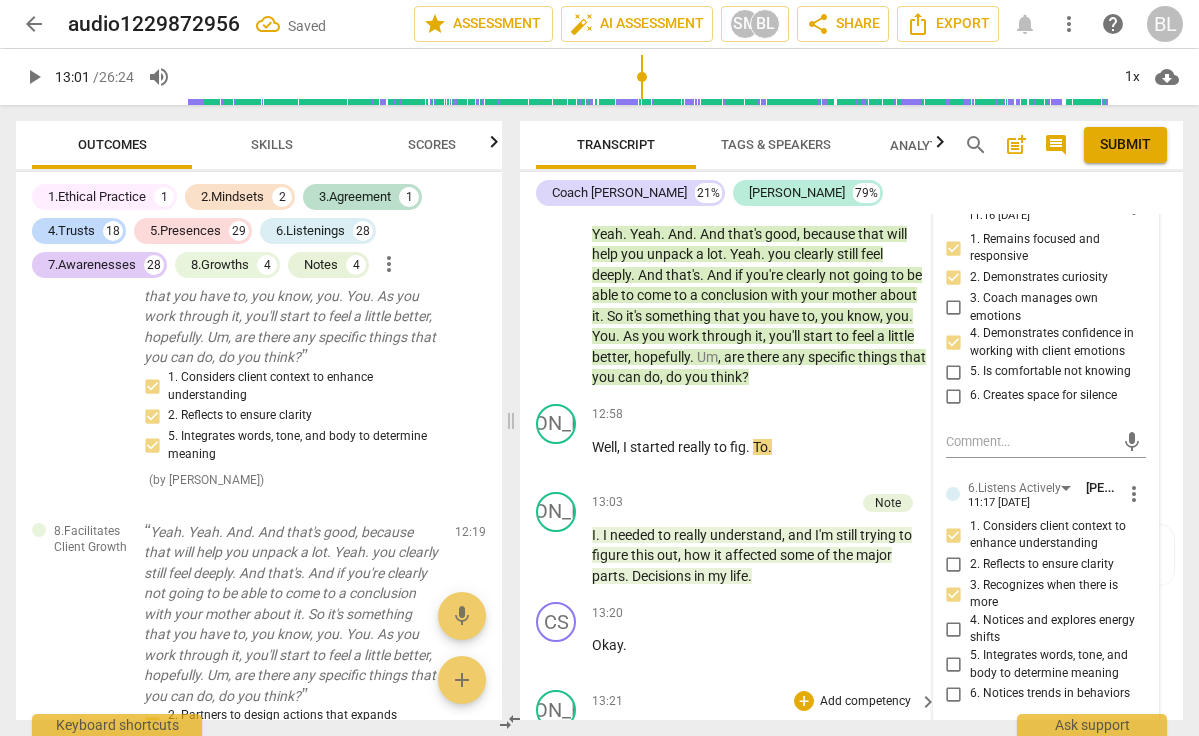 scroll, scrollTop: 9536, scrollLeft: 0, axis: vertical 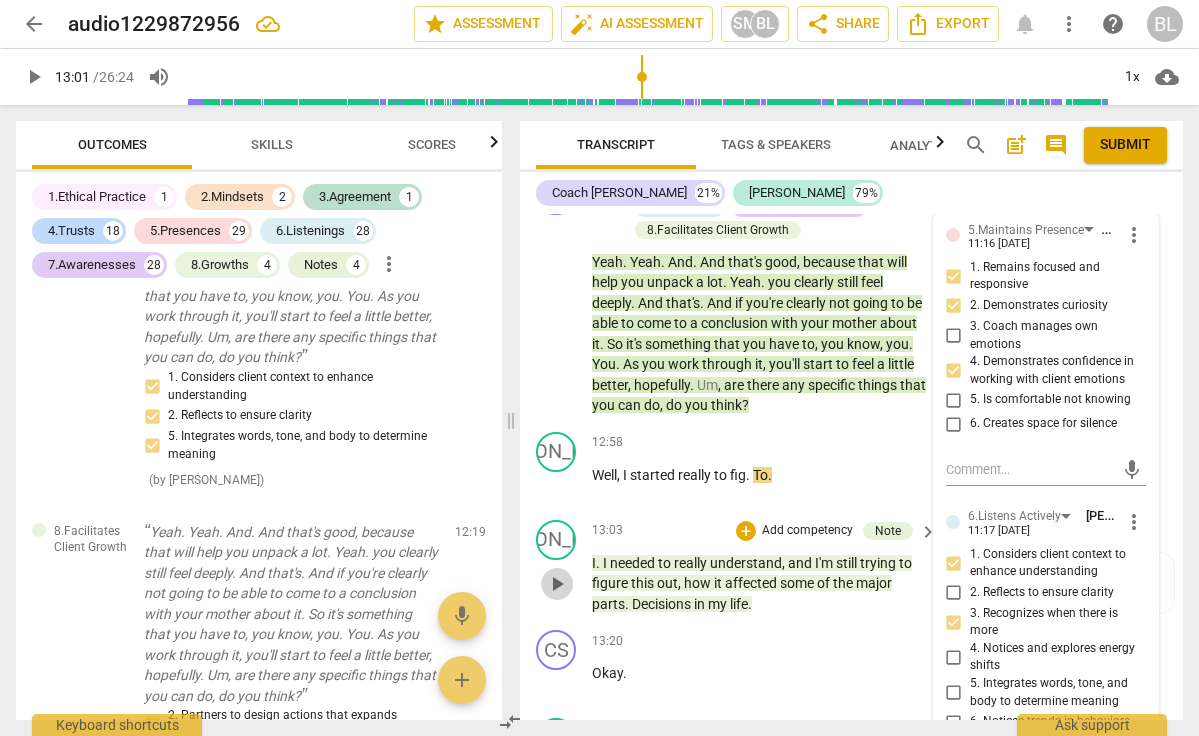 click on "play_arrow" at bounding box center [557, 584] 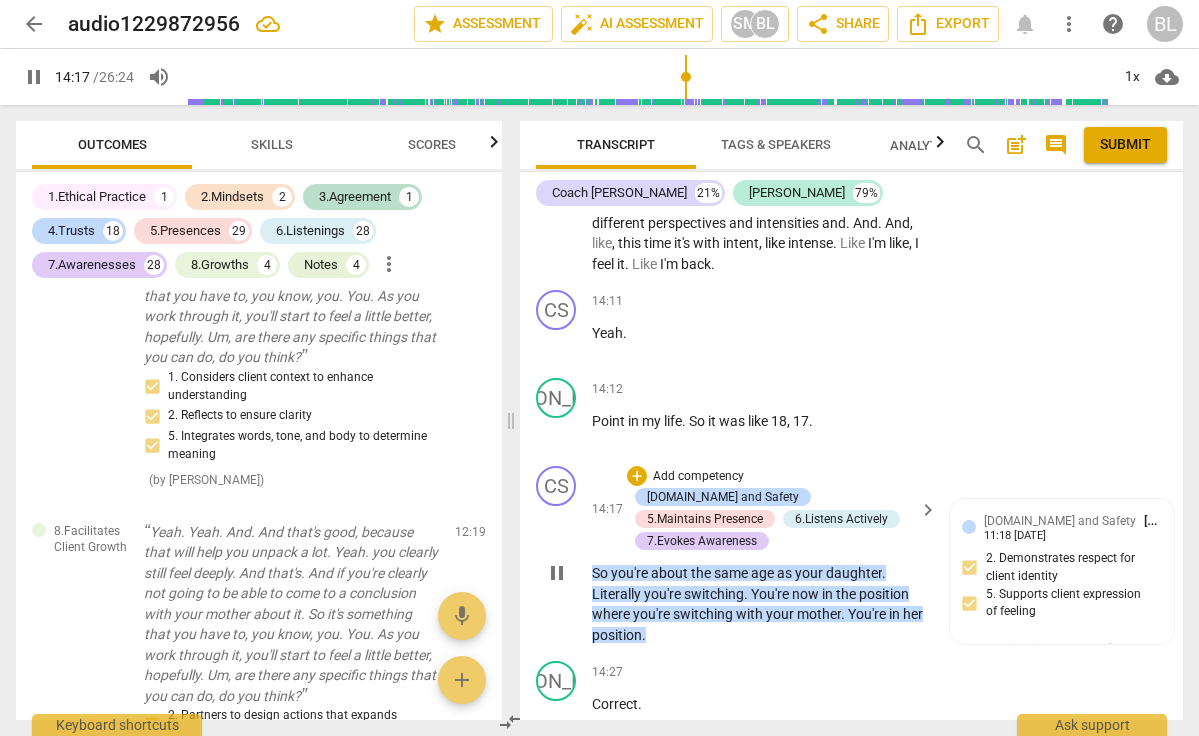 scroll, scrollTop: 10416, scrollLeft: 0, axis: vertical 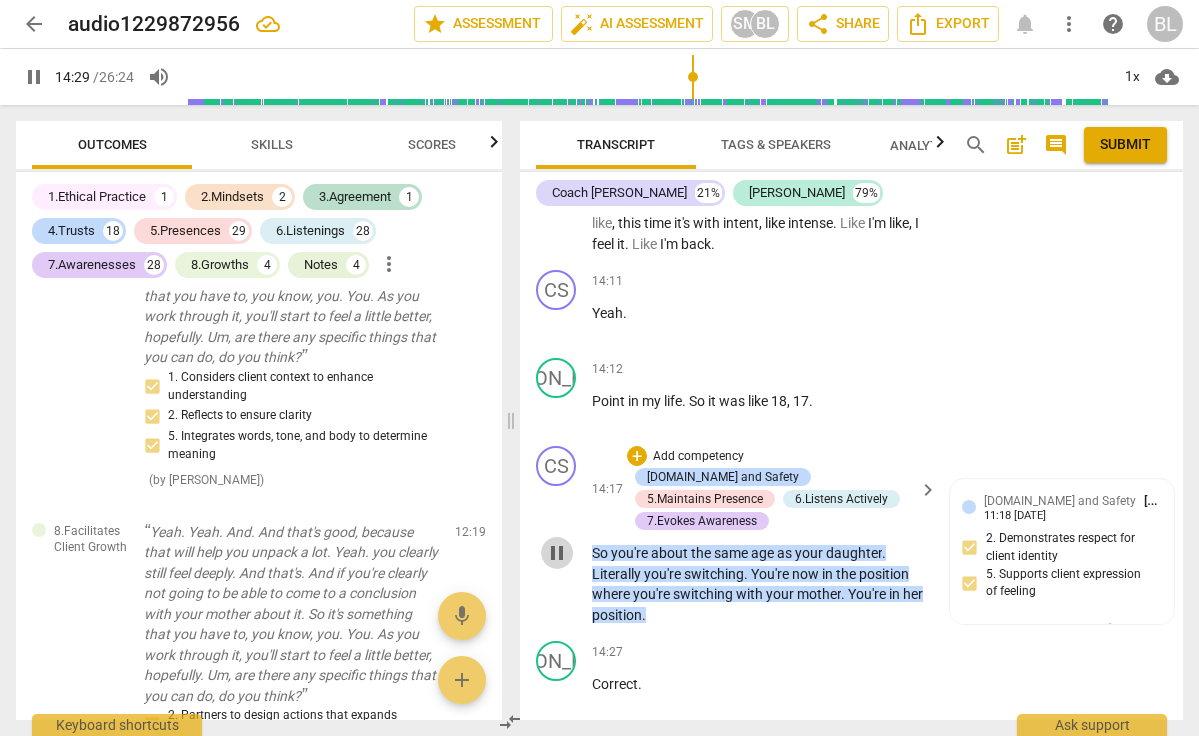 click on "pause" at bounding box center [557, 553] 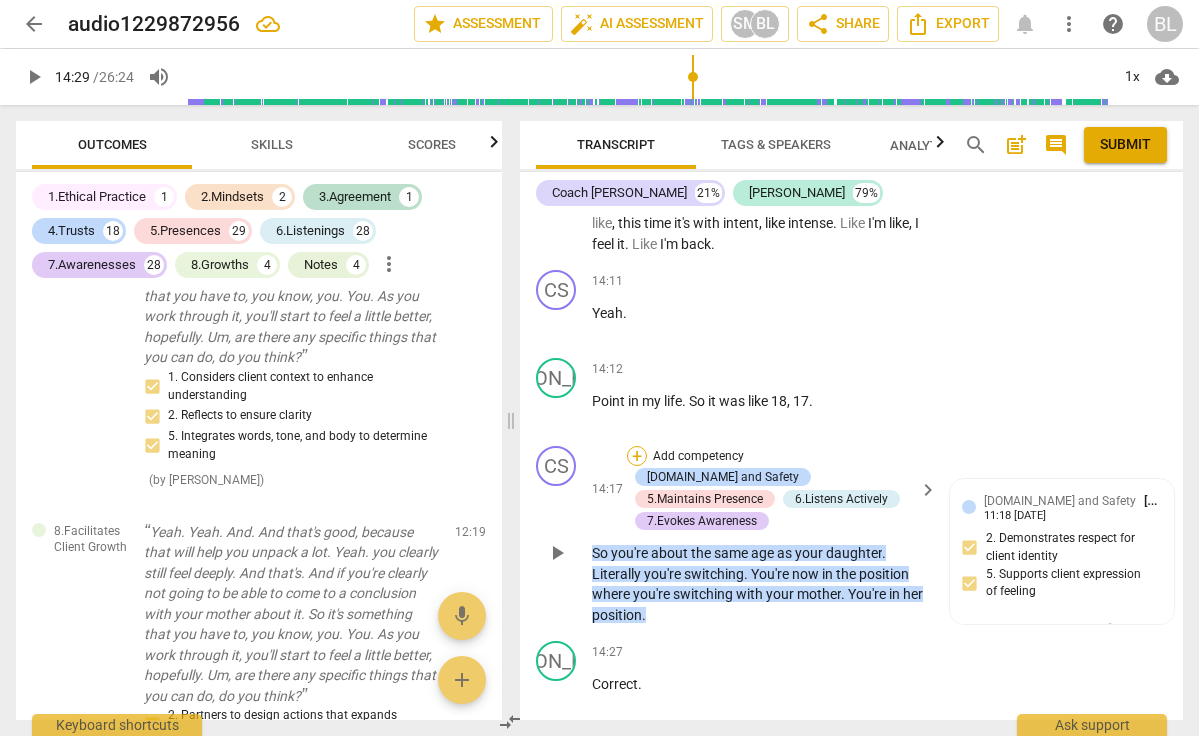click on "+" at bounding box center [637, 456] 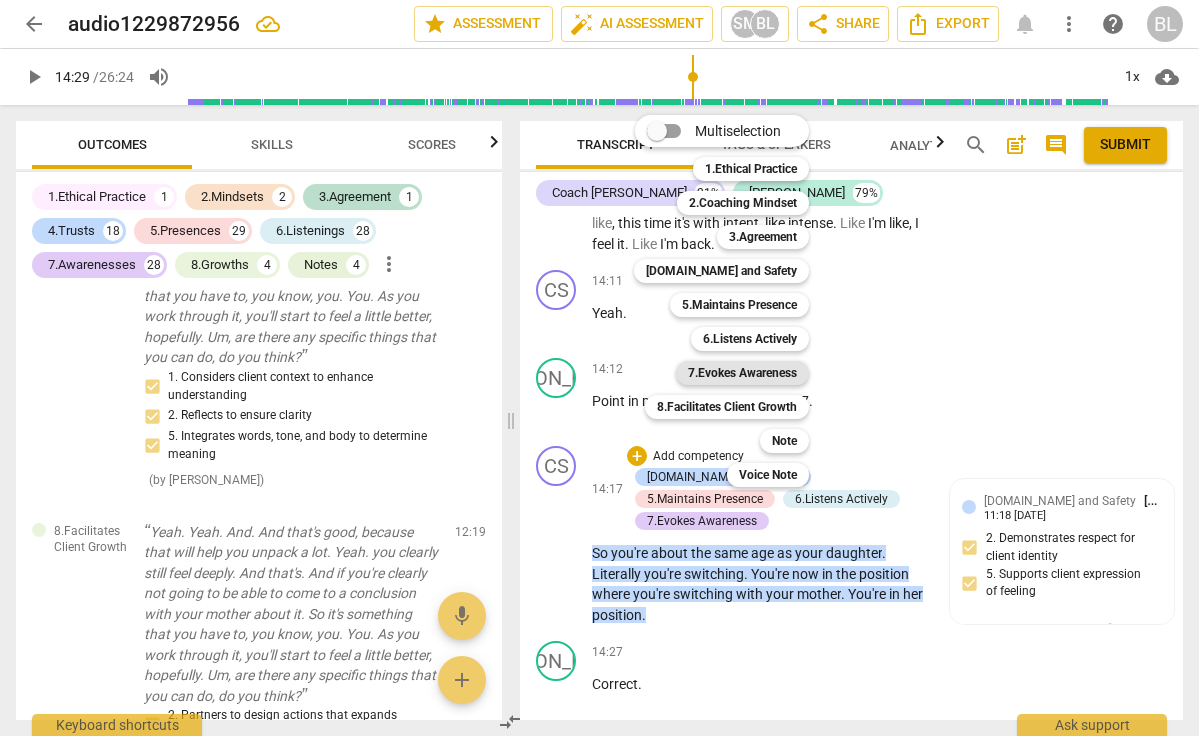 click on "7.Evokes Awareness" at bounding box center (742, 373) 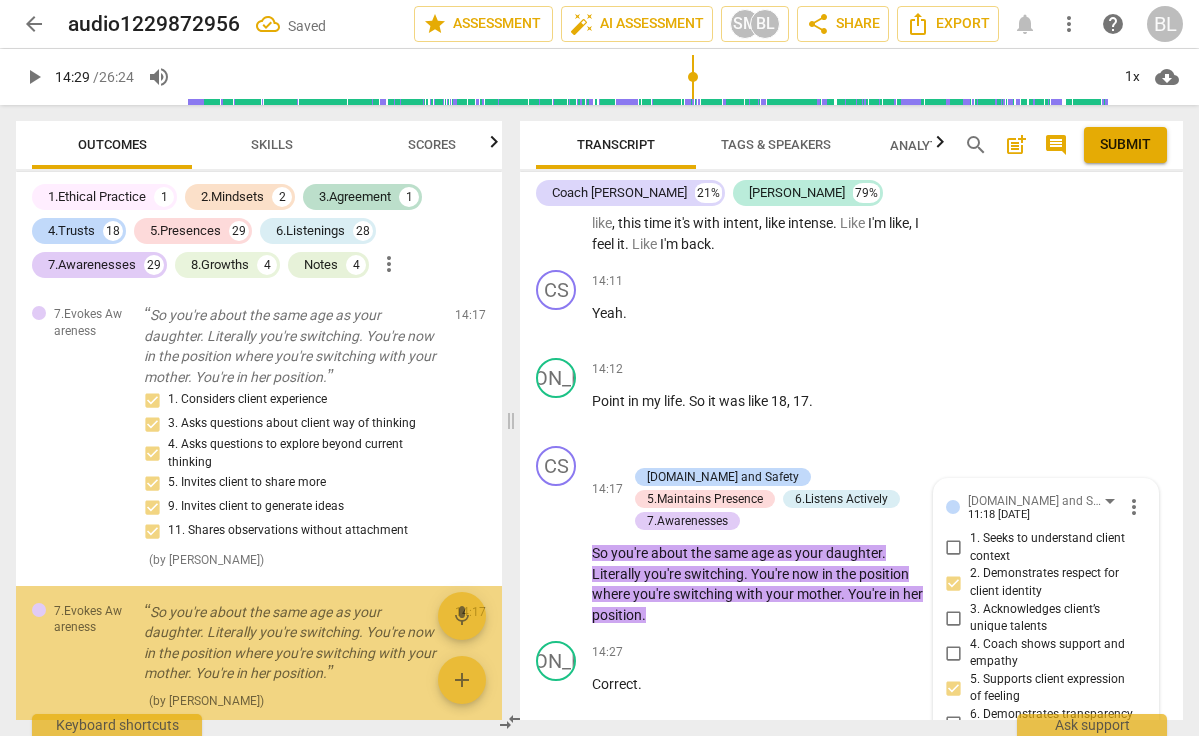 scroll, scrollTop: 12543, scrollLeft: 0, axis: vertical 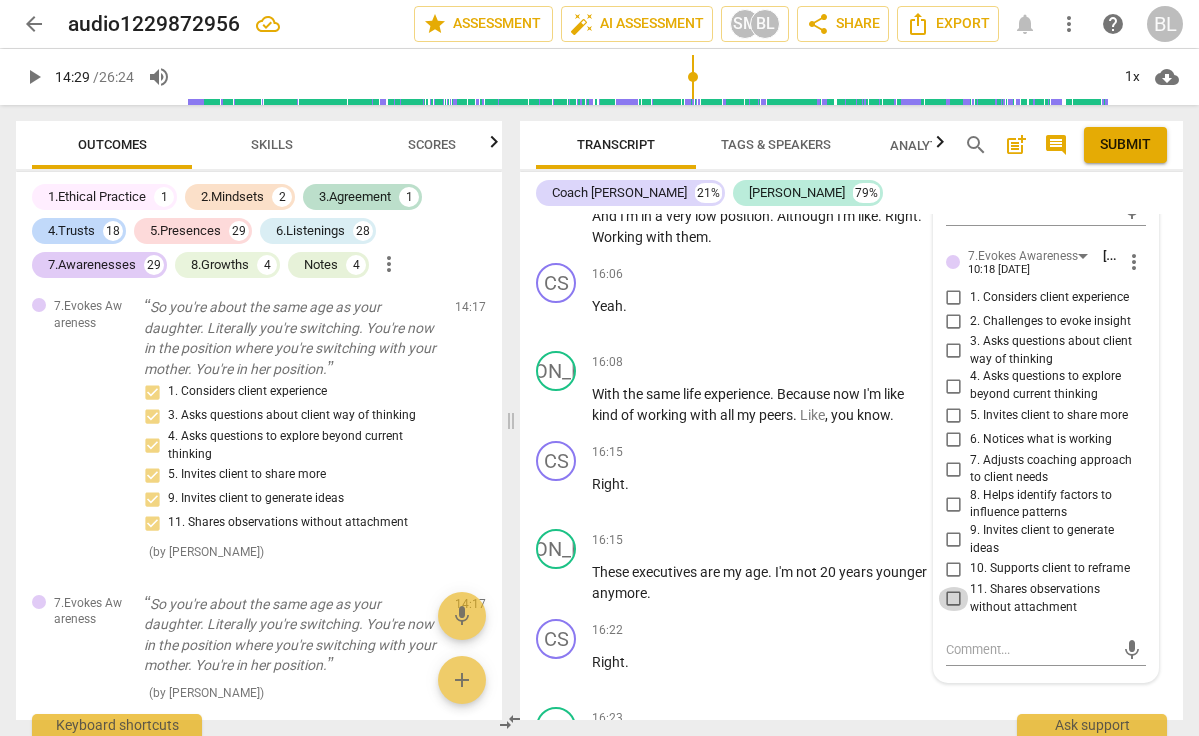 click on "11. Shares observations without attachment" at bounding box center (954, 599) 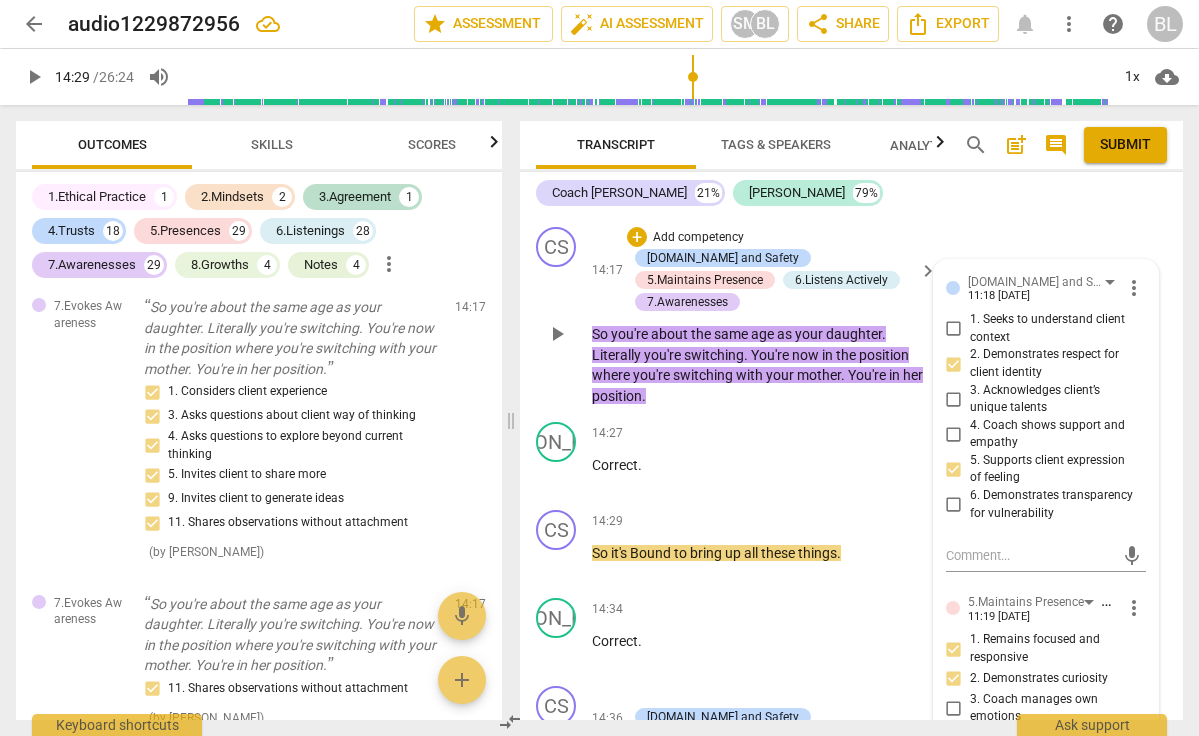 scroll, scrollTop: 10644, scrollLeft: 0, axis: vertical 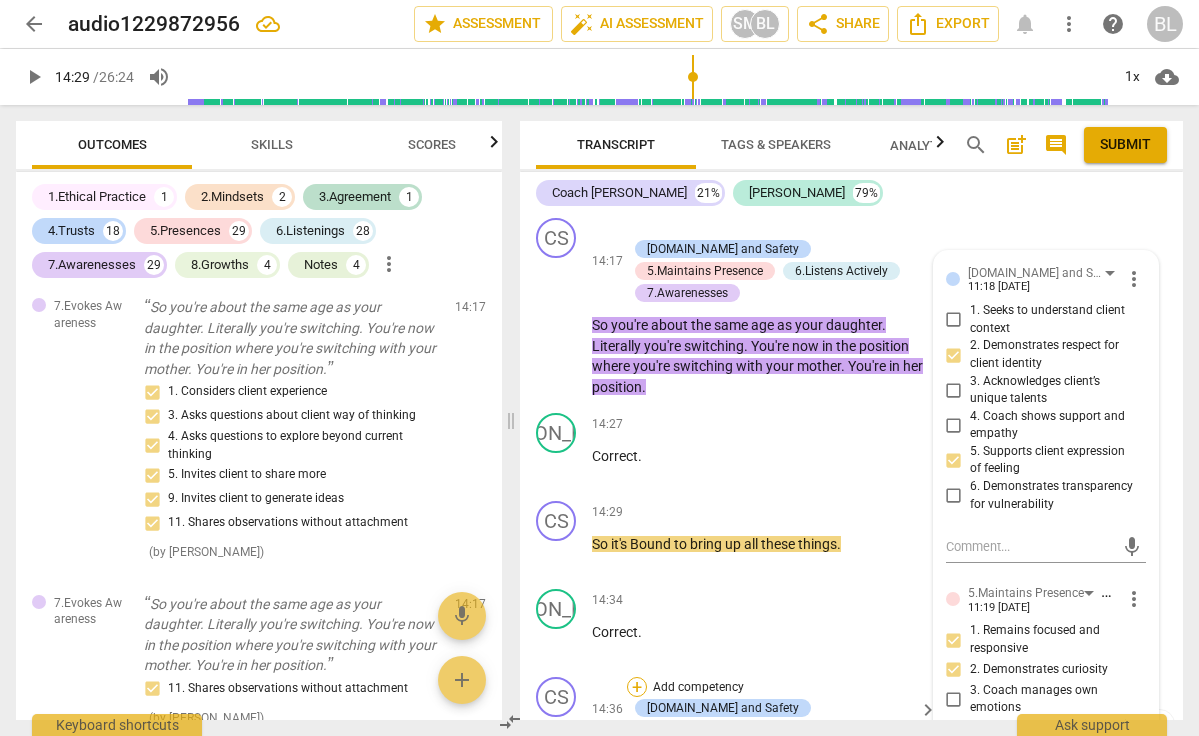 click on "+" at bounding box center [637, 687] 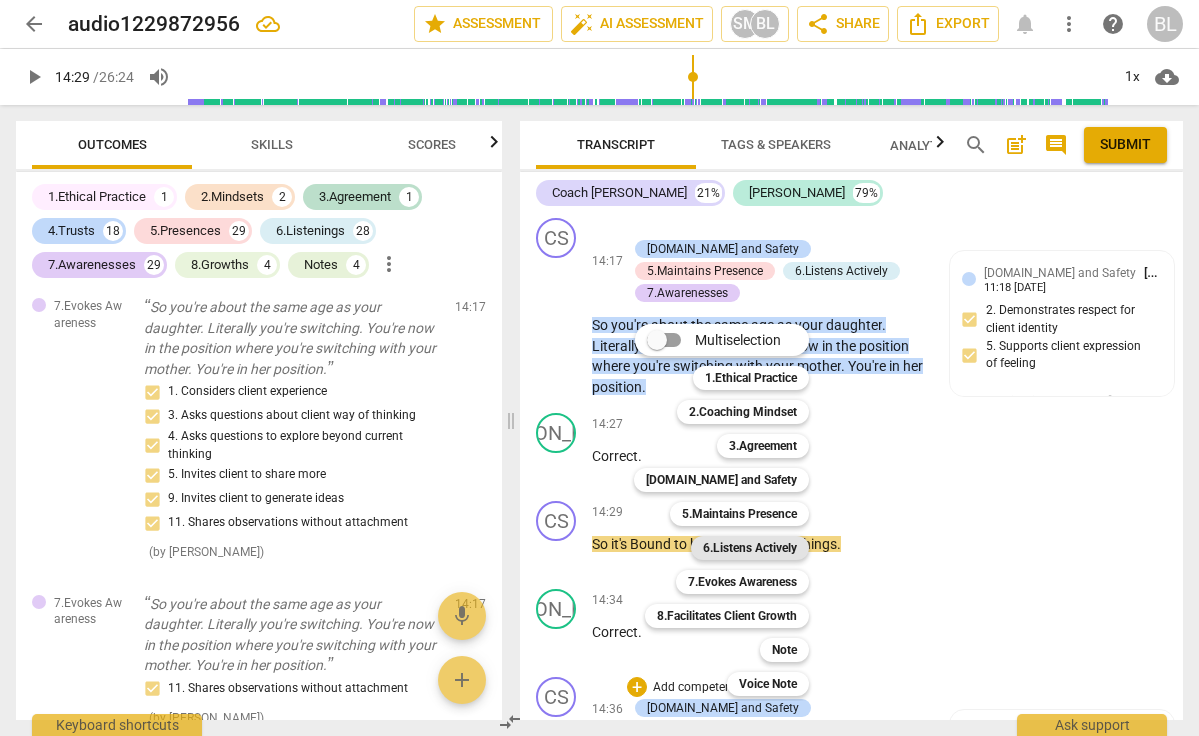 click on "6.Listens Actively" at bounding box center (750, 548) 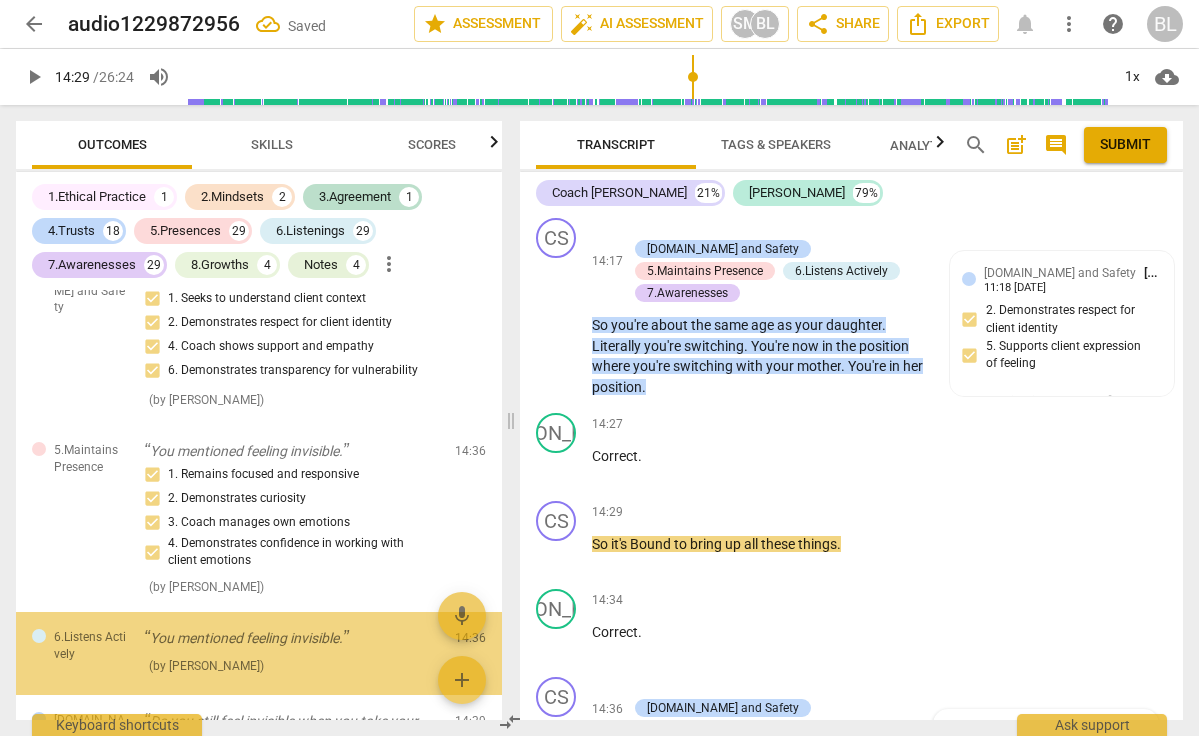 scroll, scrollTop: 13038, scrollLeft: 0, axis: vertical 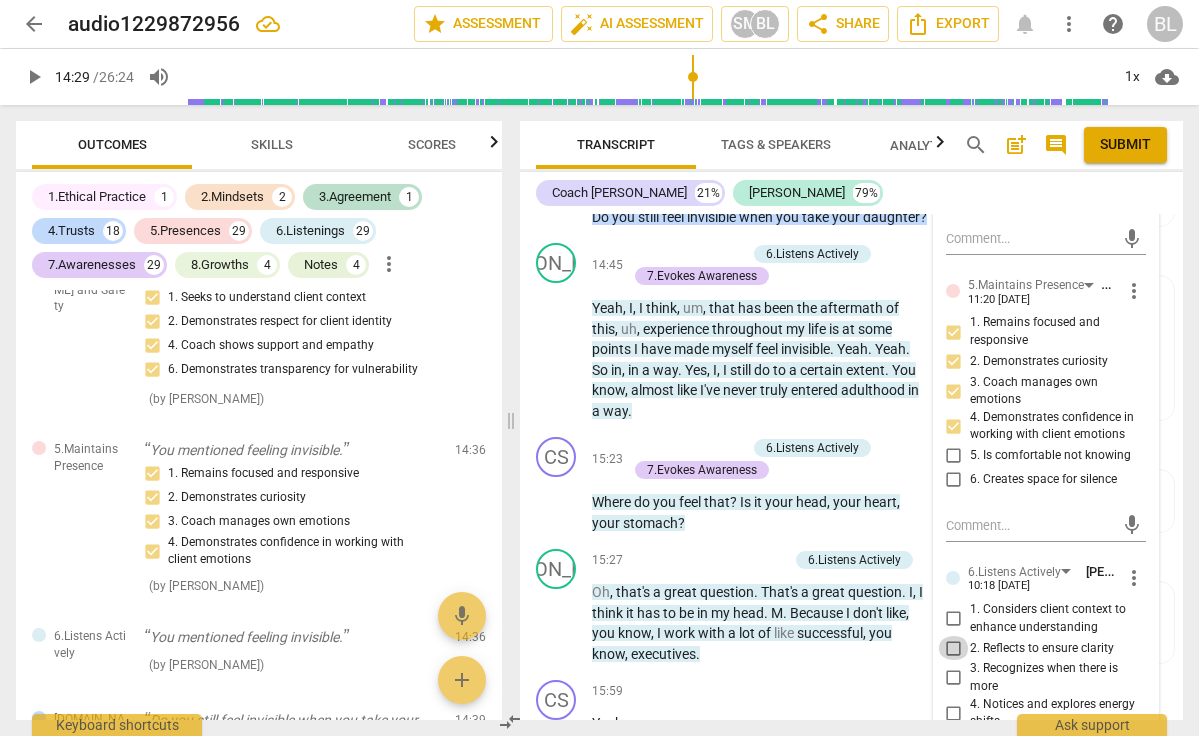 click on "2. Reflects to ensure clarity" at bounding box center (954, 648) 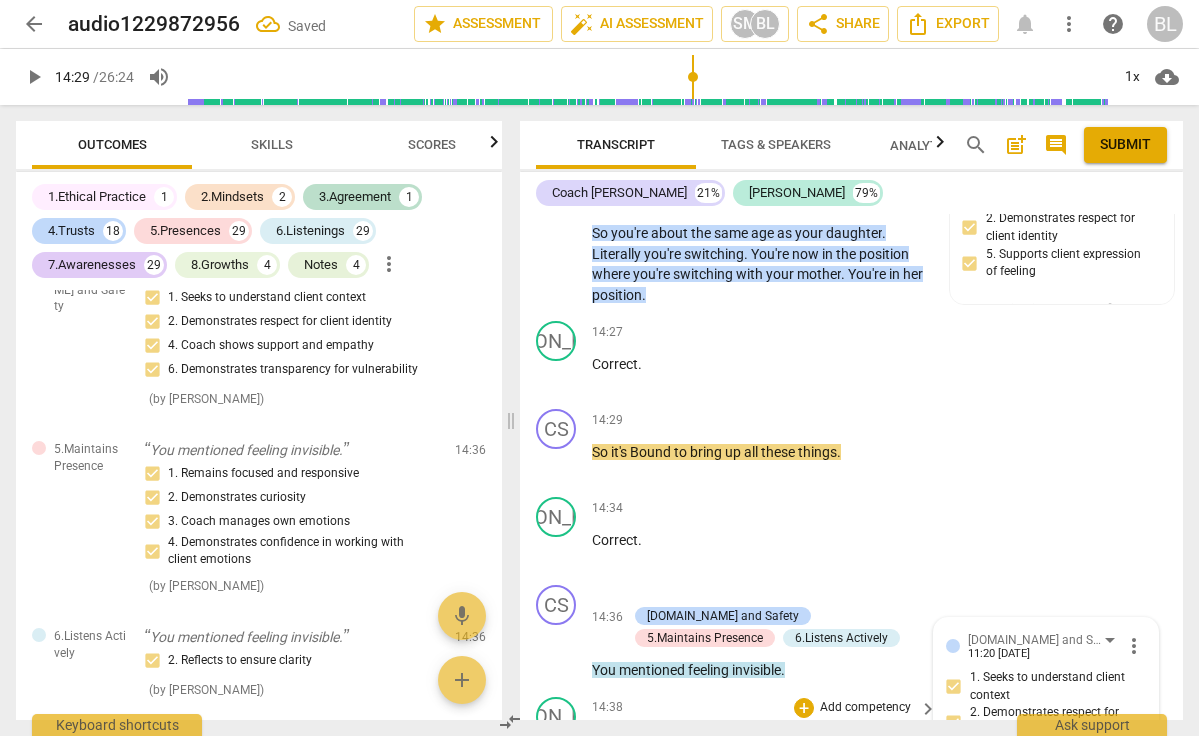scroll, scrollTop: 10724, scrollLeft: 0, axis: vertical 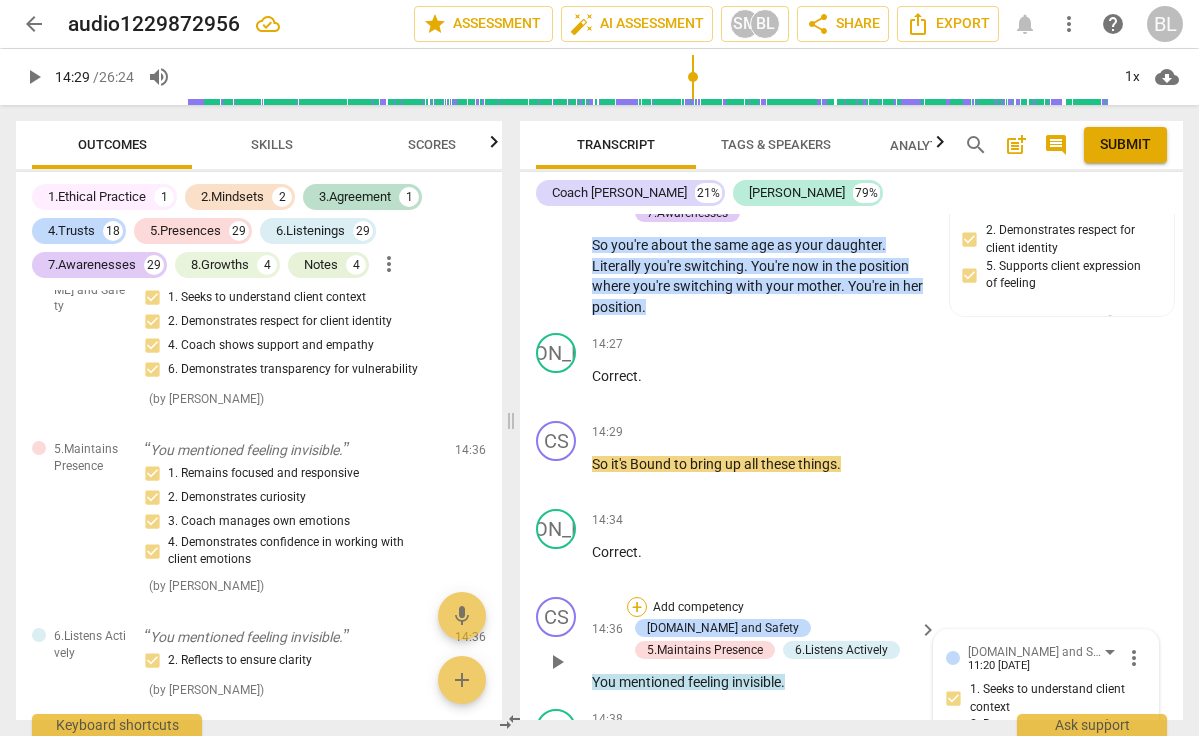 click on "+" at bounding box center [637, 607] 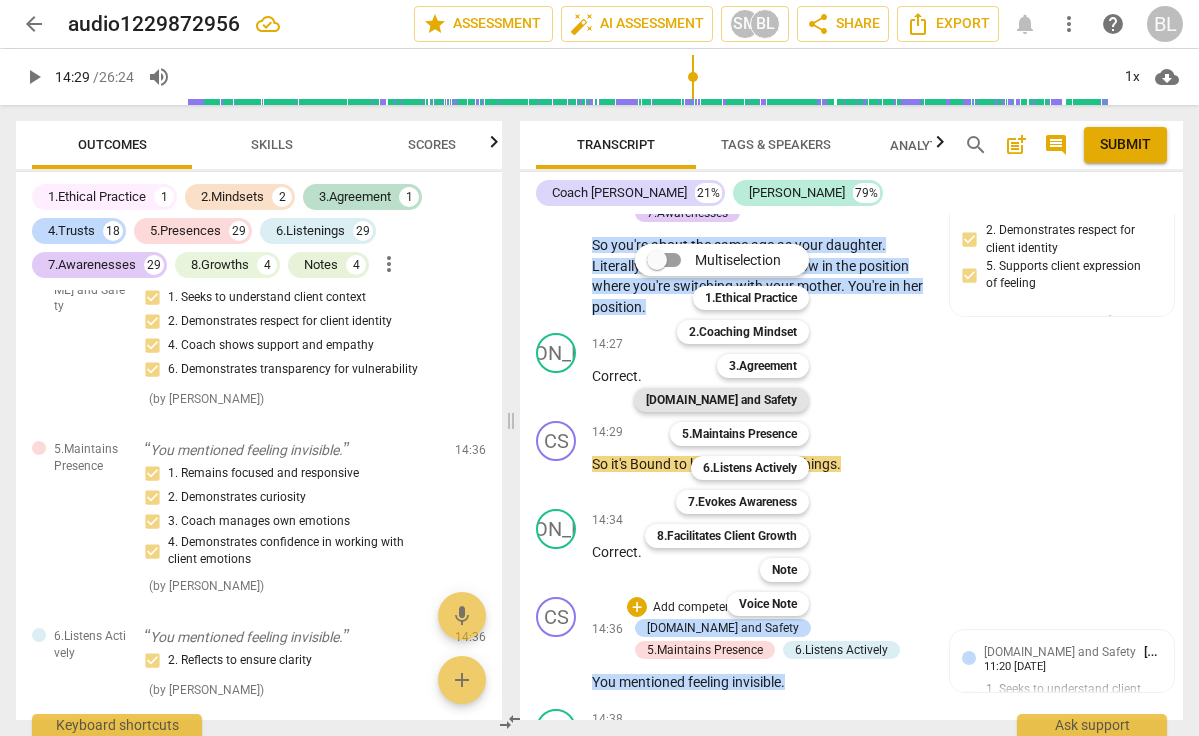 click on "[DOMAIN_NAME] and Safety" at bounding box center (721, 400) 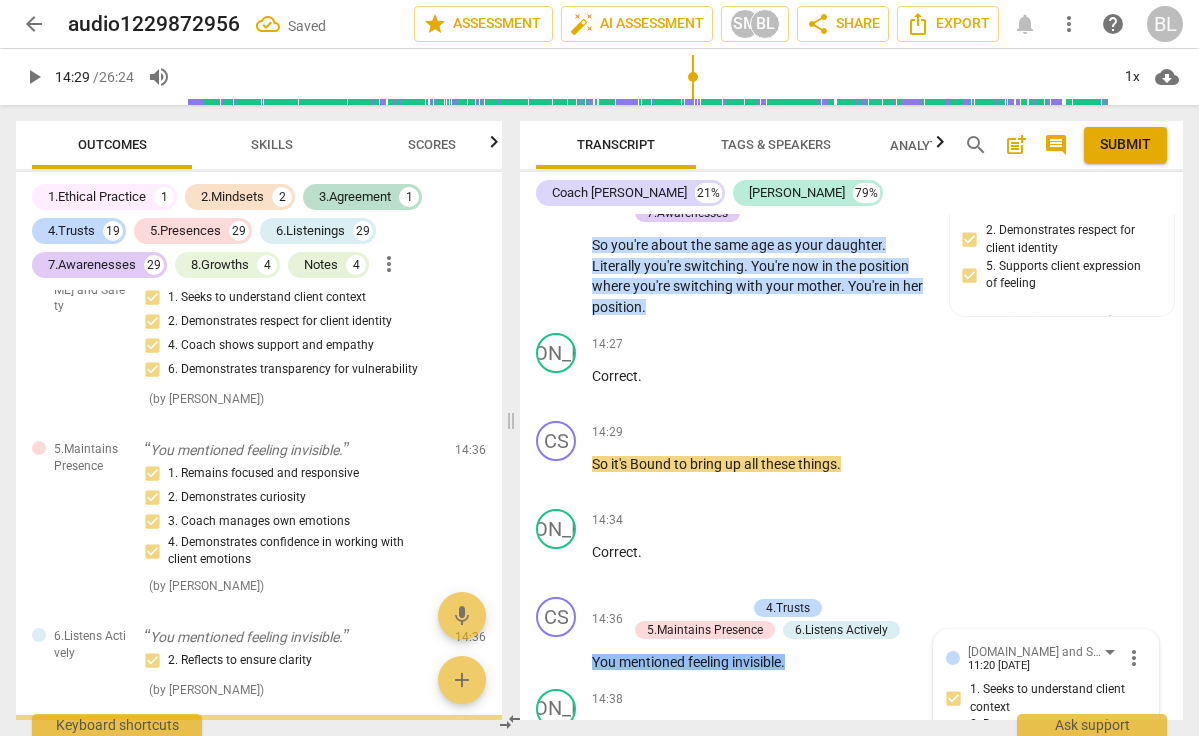 scroll, scrollTop: 13141, scrollLeft: 0, axis: vertical 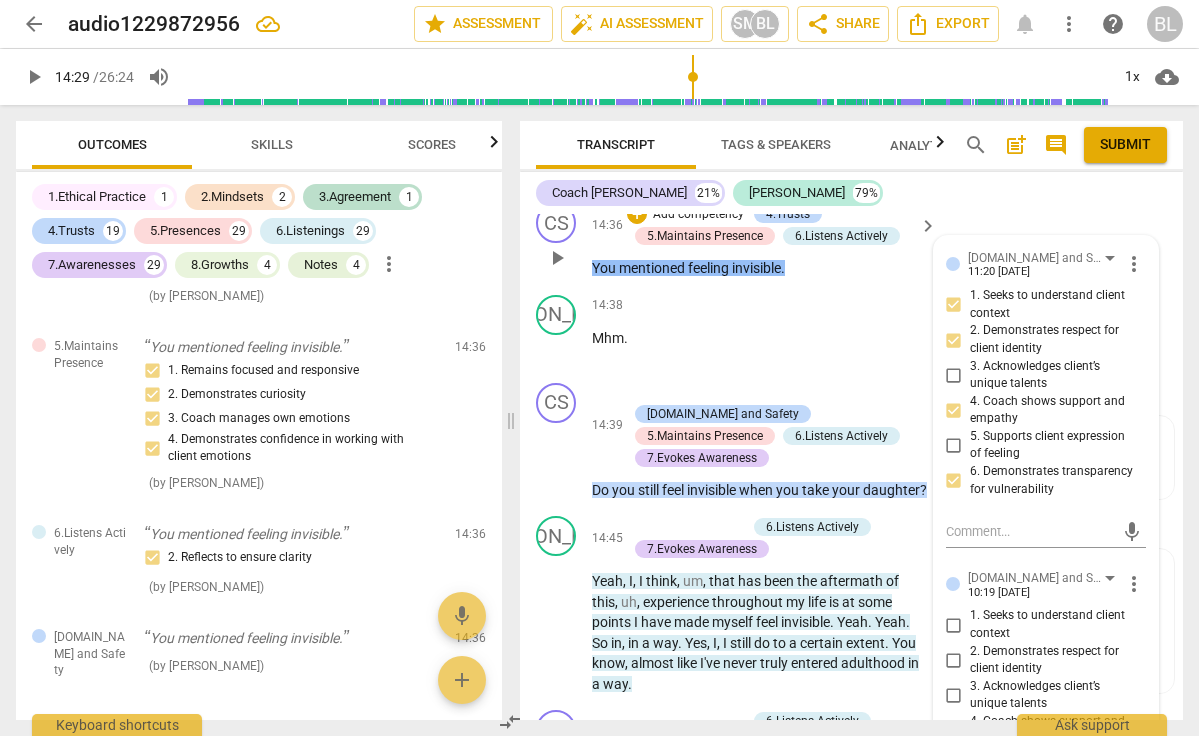 click on "5. Supports client expression of feeling" at bounding box center [954, 766] 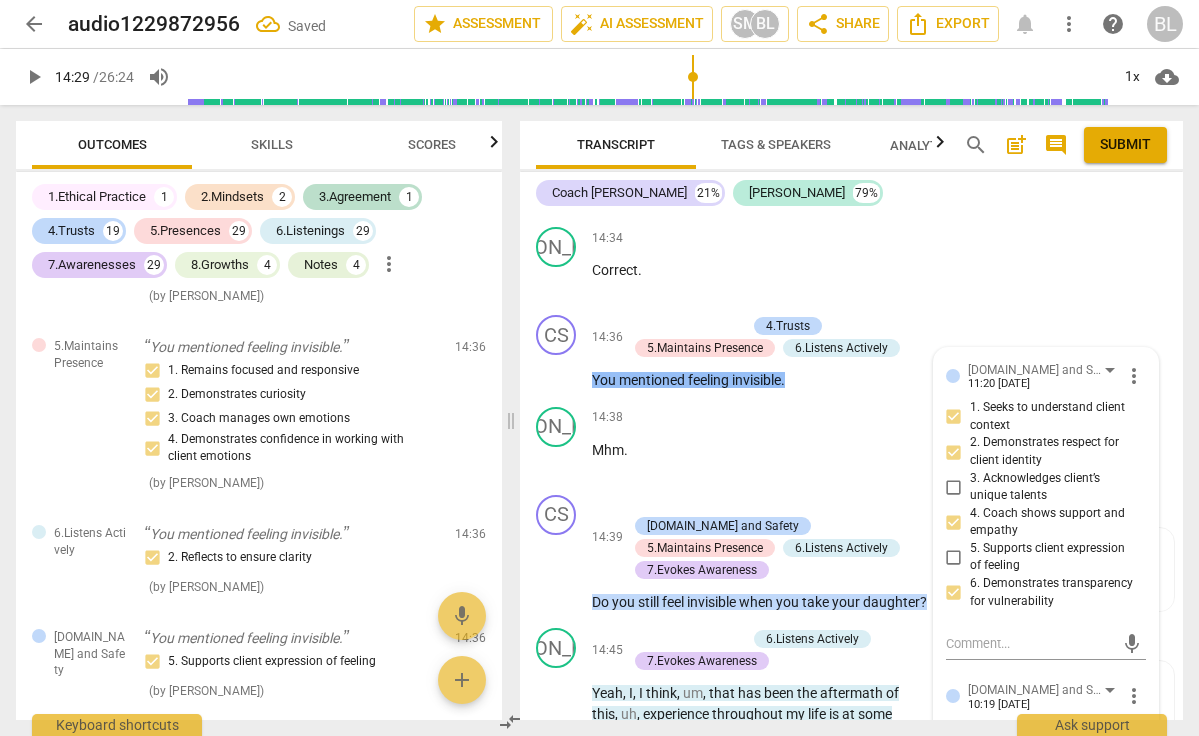 scroll, scrollTop: 10994, scrollLeft: 0, axis: vertical 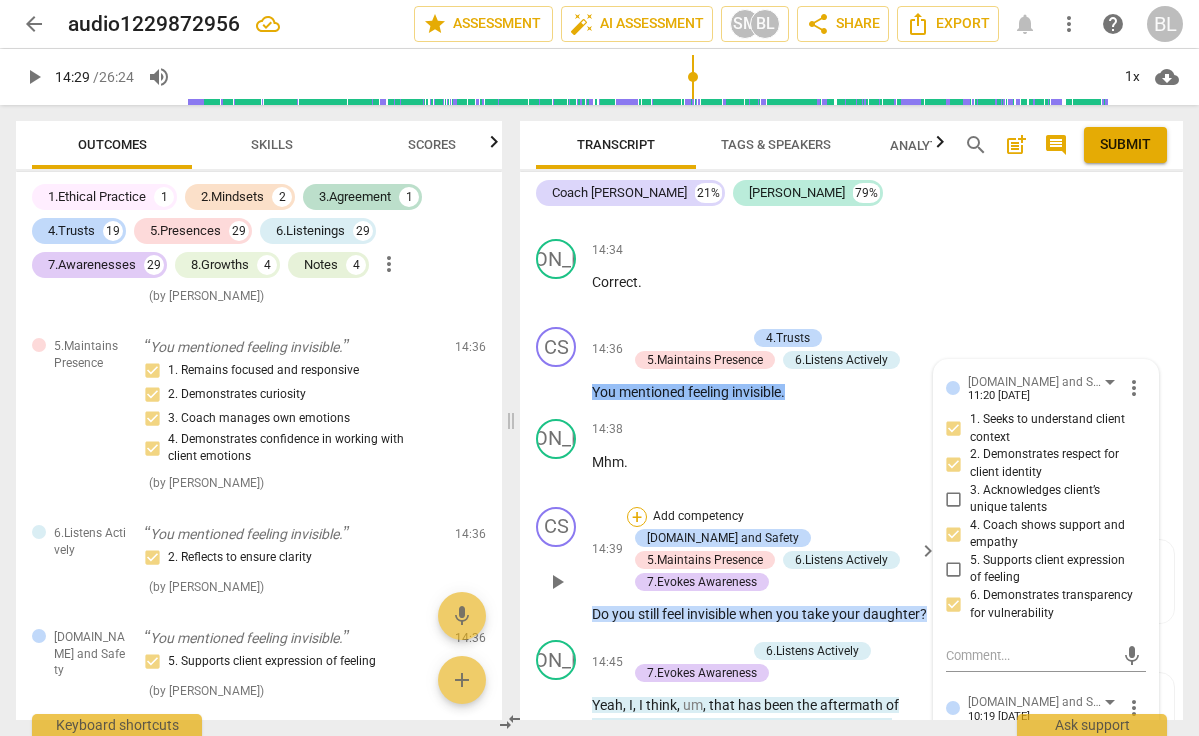 click on "+" at bounding box center (637, 517) 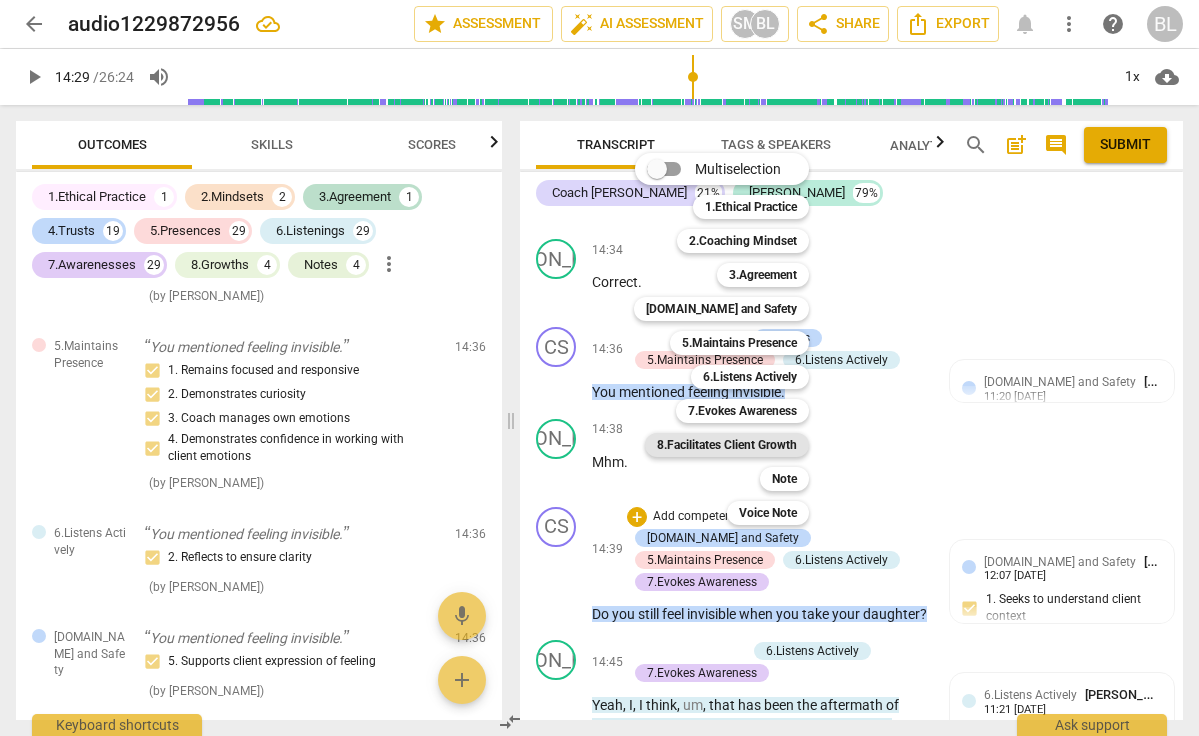 click on "8.Facilitates Client Growth" at bounding box center (727, 445) 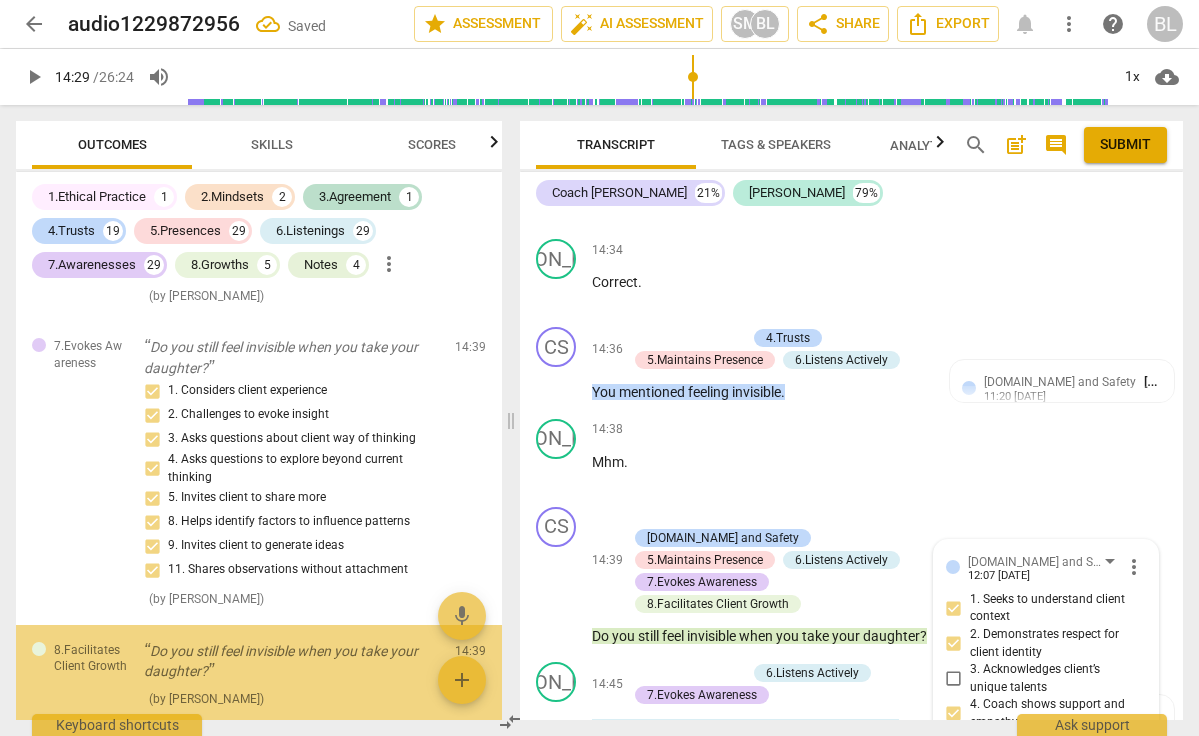 scroll, scrollTop: 14052, scrollLeft: 0, axis: vertical 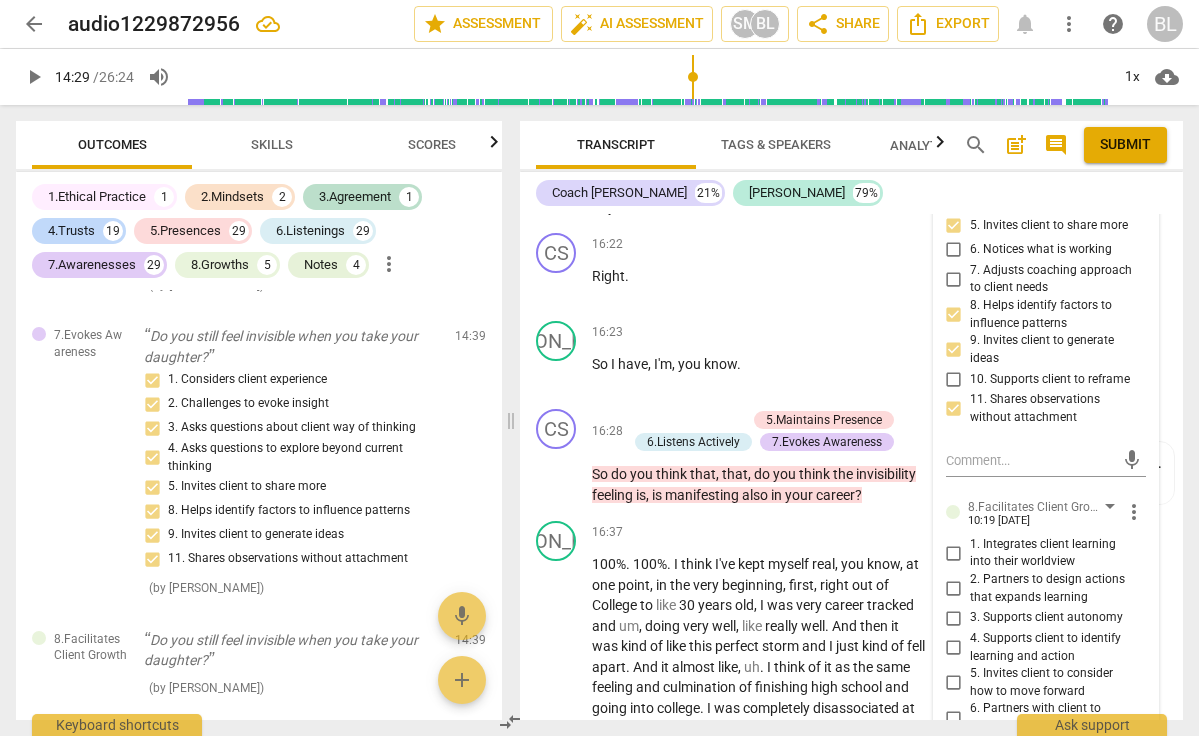 click on "mic" at bounding box center (1046, 816) 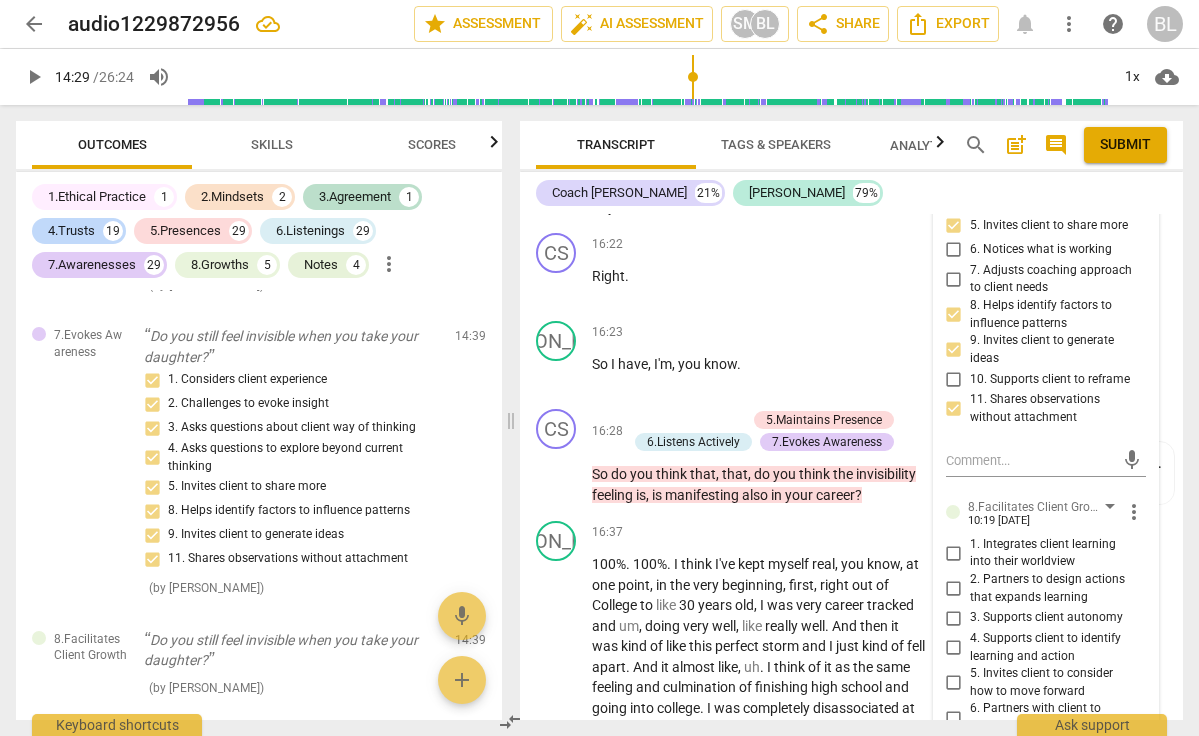 click on "1. Integrates client learning into their worldview" at bounding box center [954, 553] 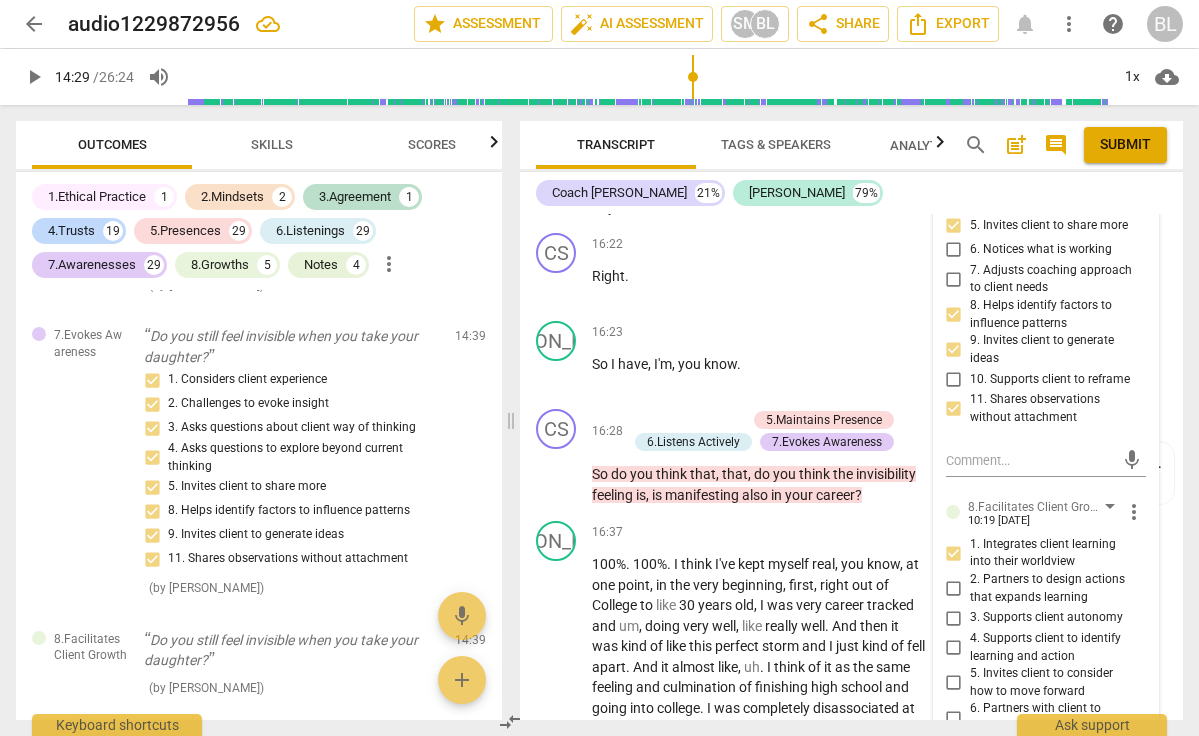 click at bounding box center [1030, 817] 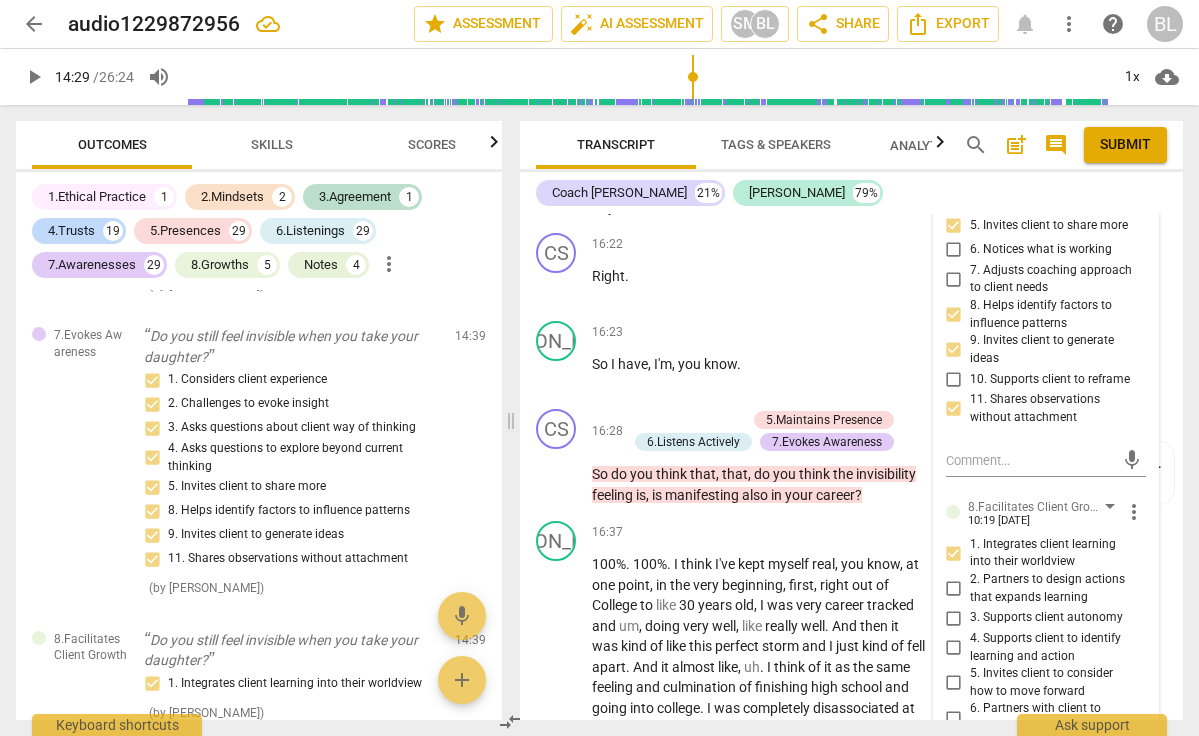 scroll, scrollTop: 0, scrollLeft: 0, axis: both 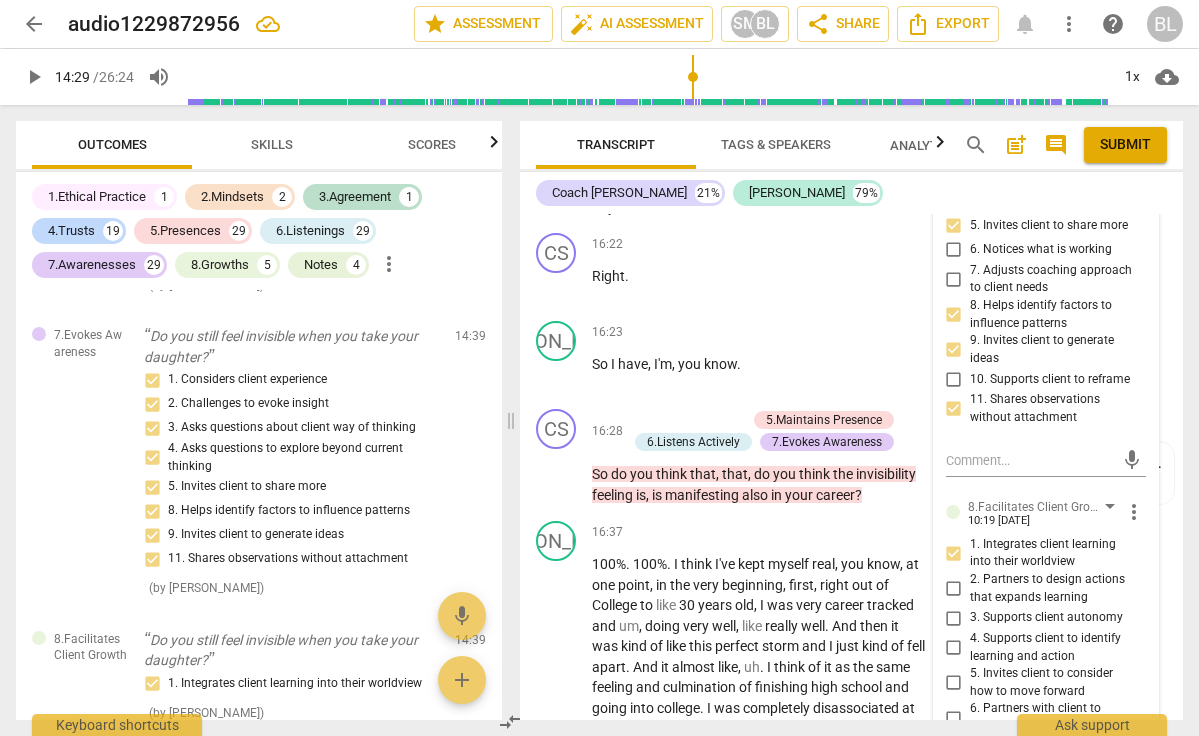 click on "send" at bounding box center [1132, 827] 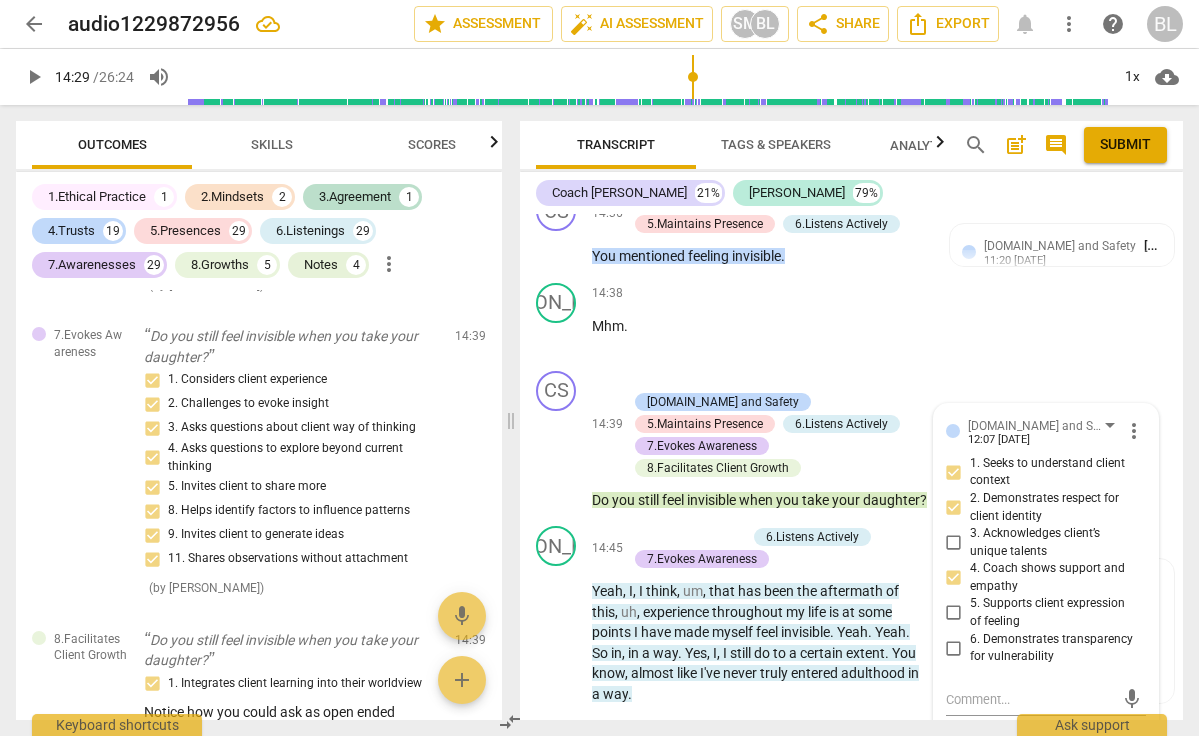 scroll, scrollTop: 11127, scrollLeft: 0, axis: vertical 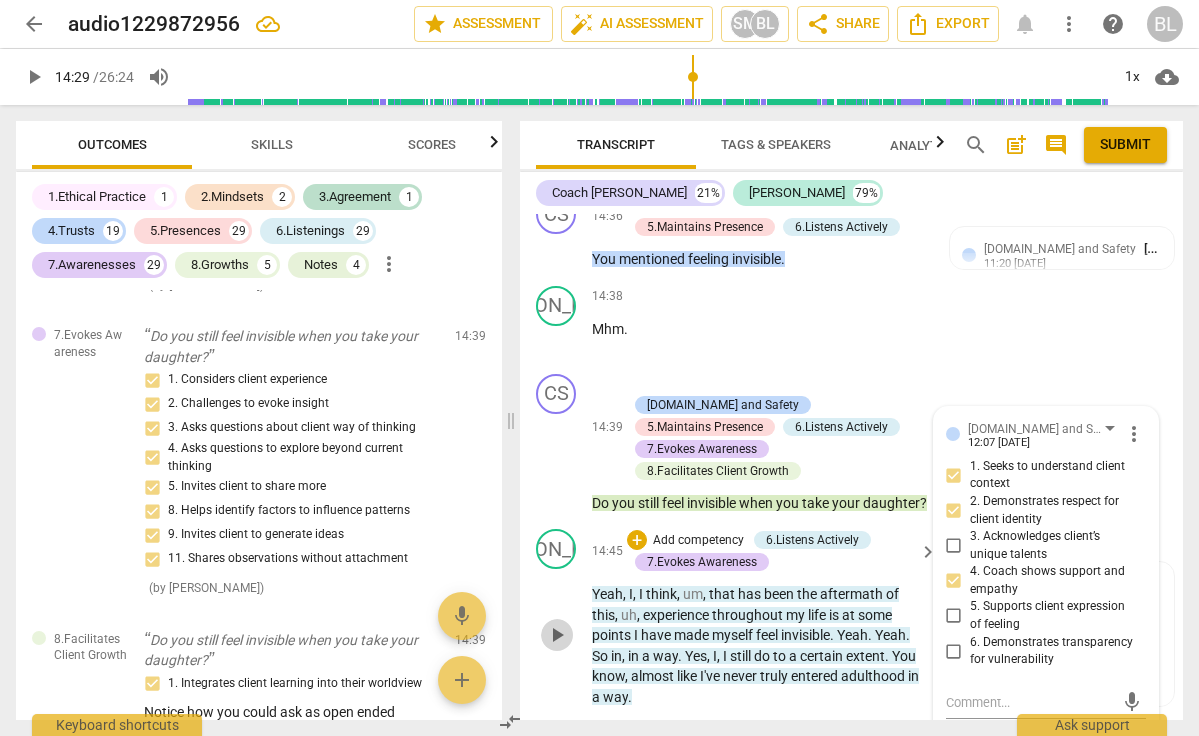 click on "play_arrow" at bounding box center [557, 635] 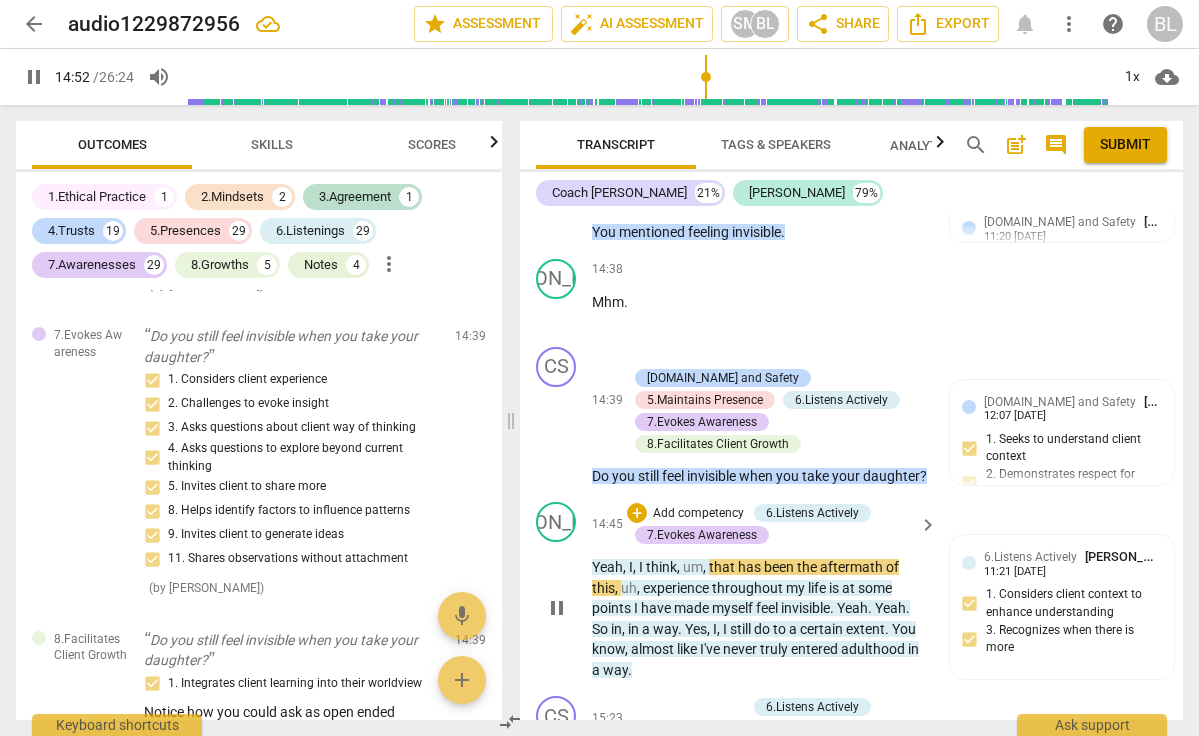 scroll, scrollTop: 11163, scrollLeft: 0, axis: vertical 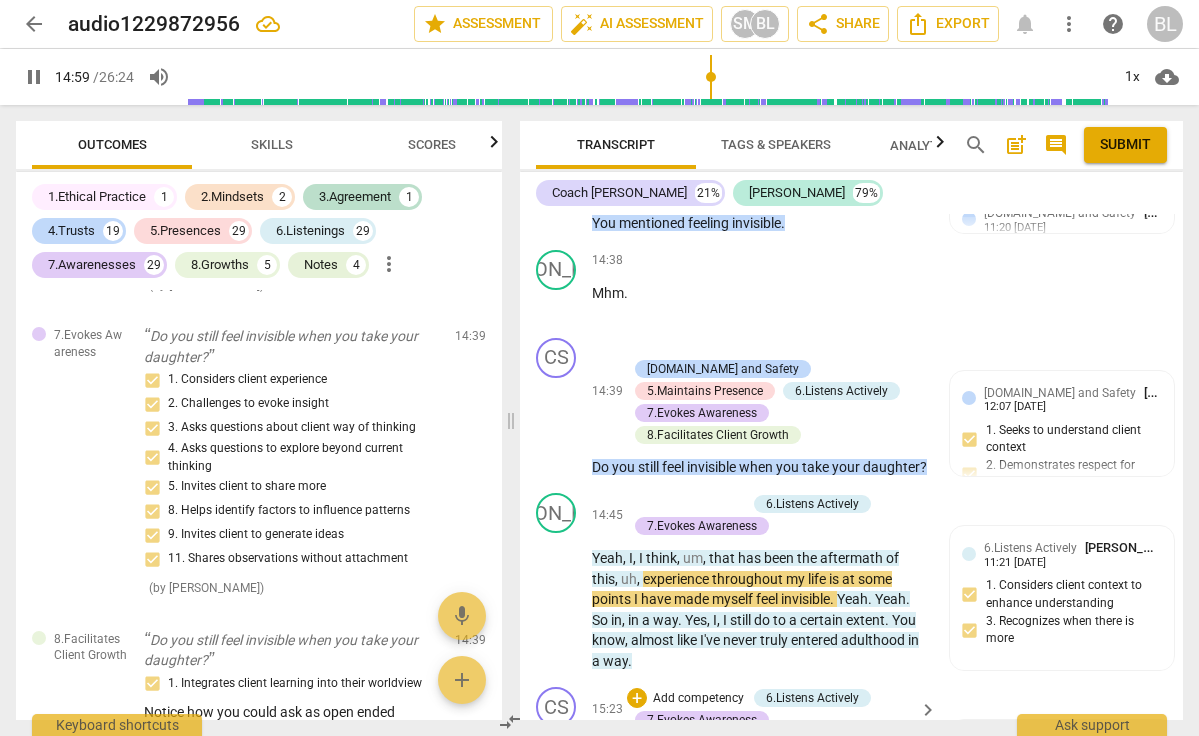 click on "+ Add competency 6.Listens Actively 7.Evokes Awareness" at bounding box center (770, 709) 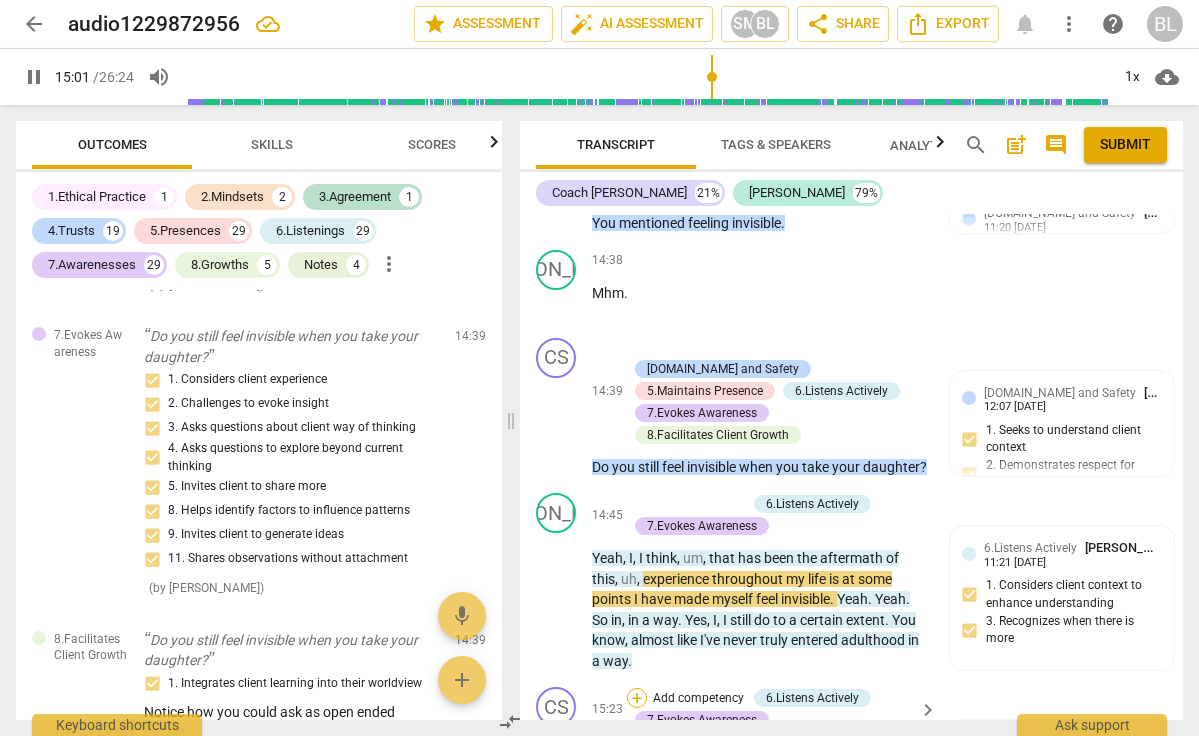 click on "+" at bounding box center [637, 698] 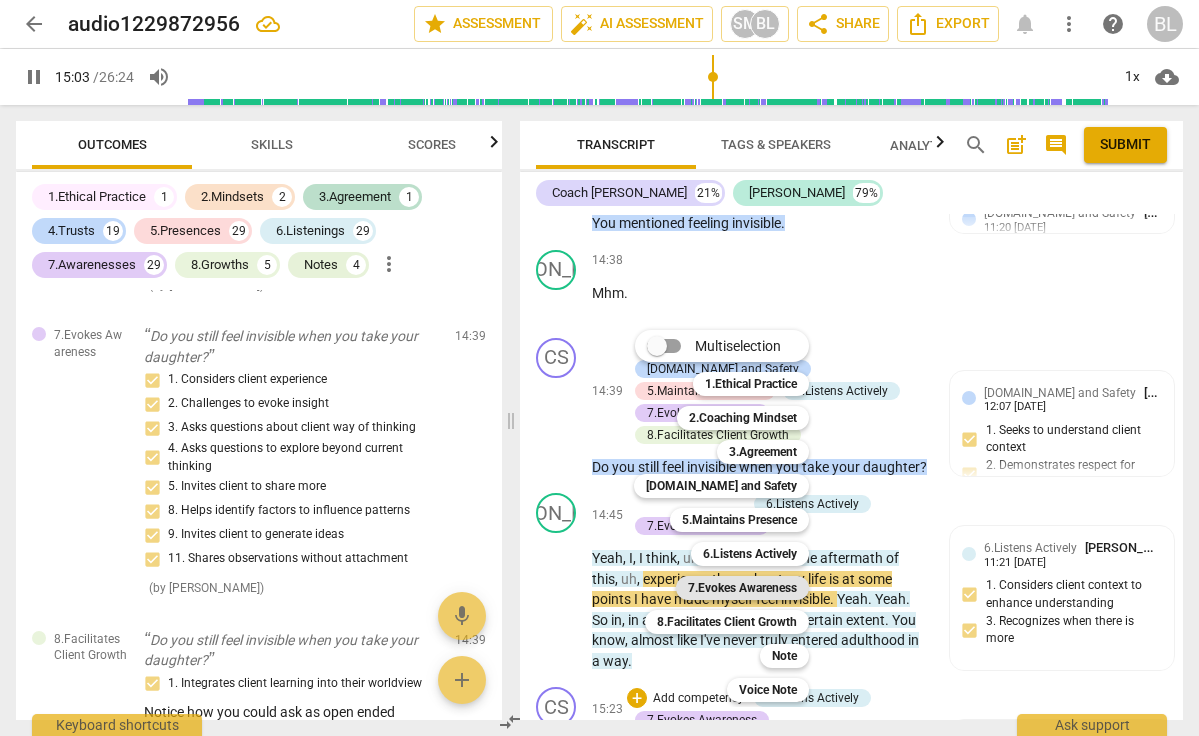 click on "7.Evokes Awareness" at bounding box center [742, 588] 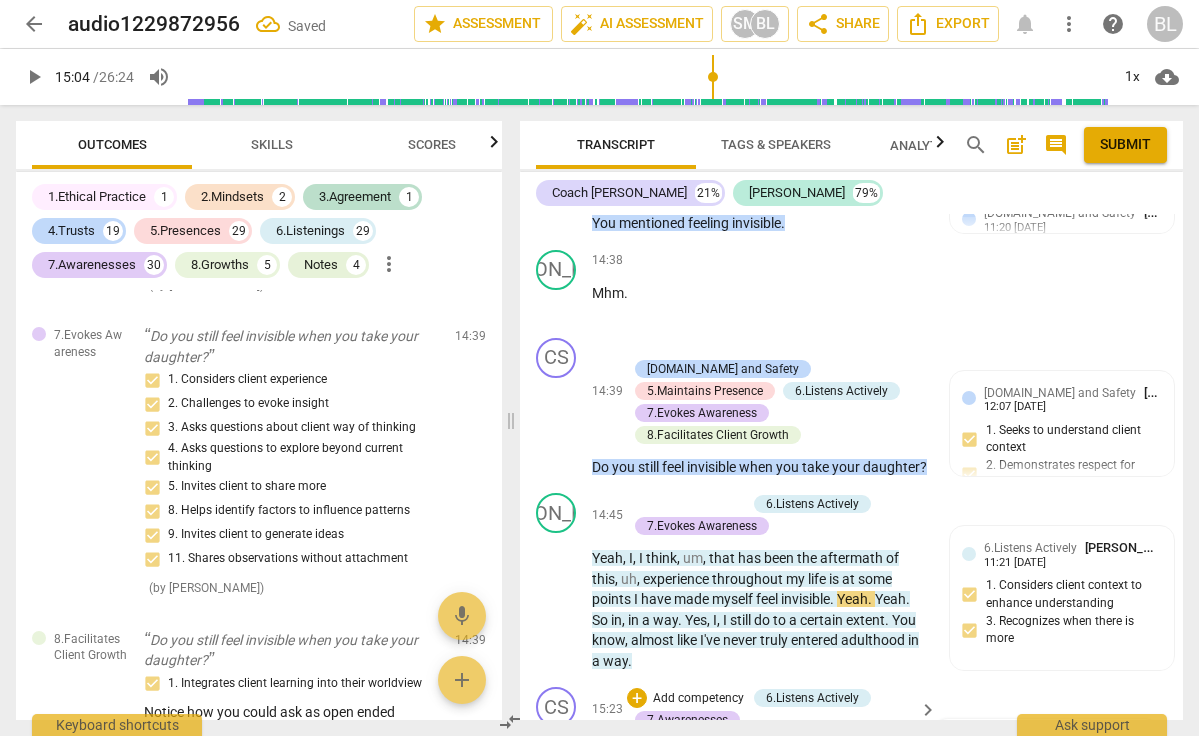 scroll, scrollTop: 11502, scrollLeft: 0, axis: vertical 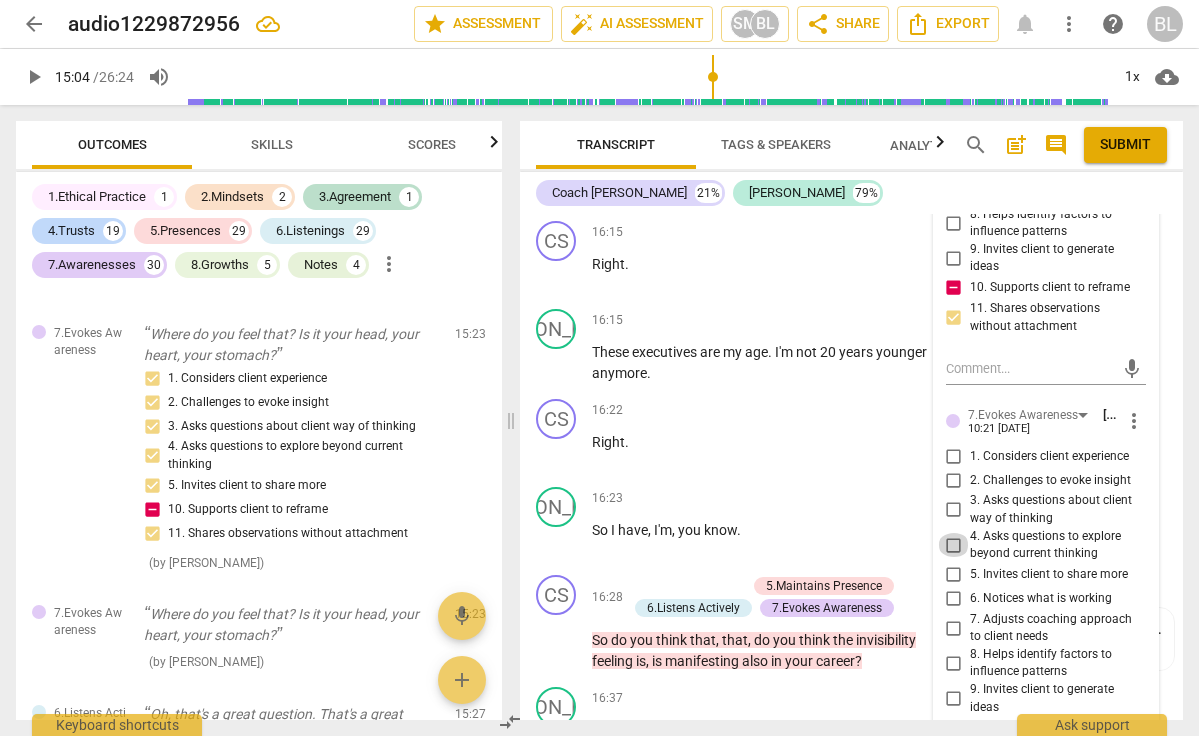 click on "4. Asks questions to explore beyond current thinking" at bounding box center [954, 545] 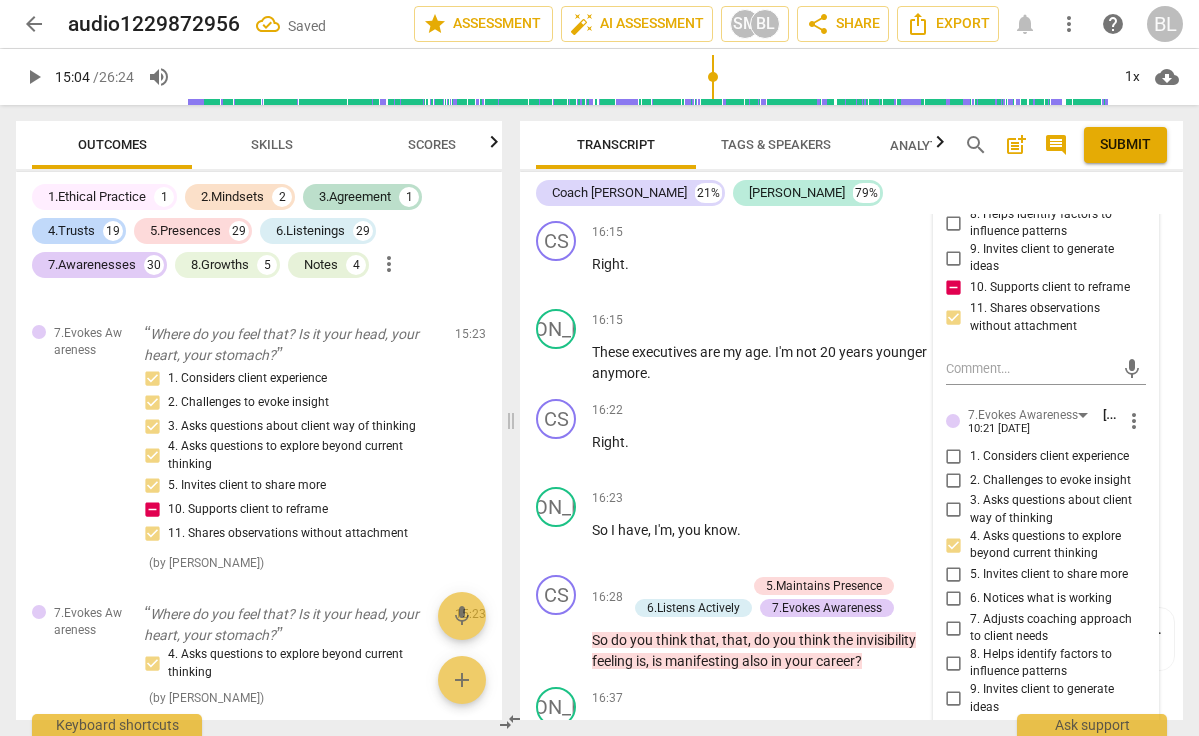 click on "5. Invites client to share more" at bounding box center [954, 575] 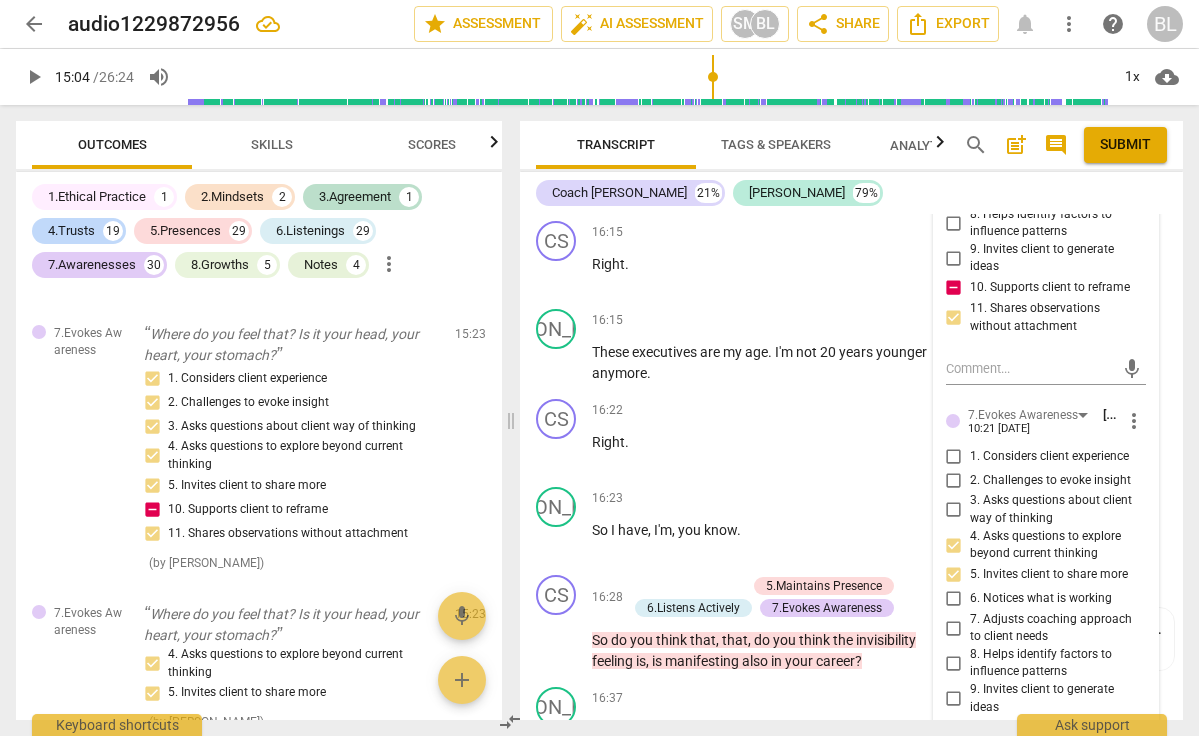 click at bounding box center [1030, 808] 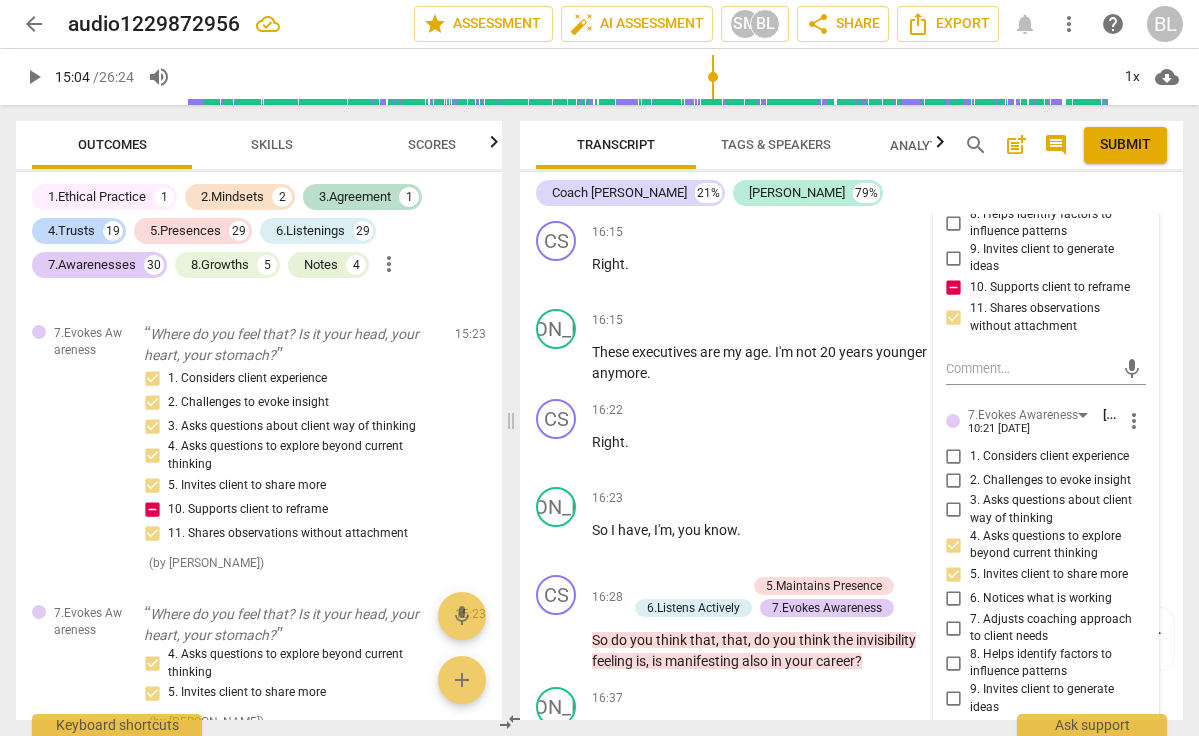 scroll, scrollTop: 0, scrollLeft: 0, axis: both 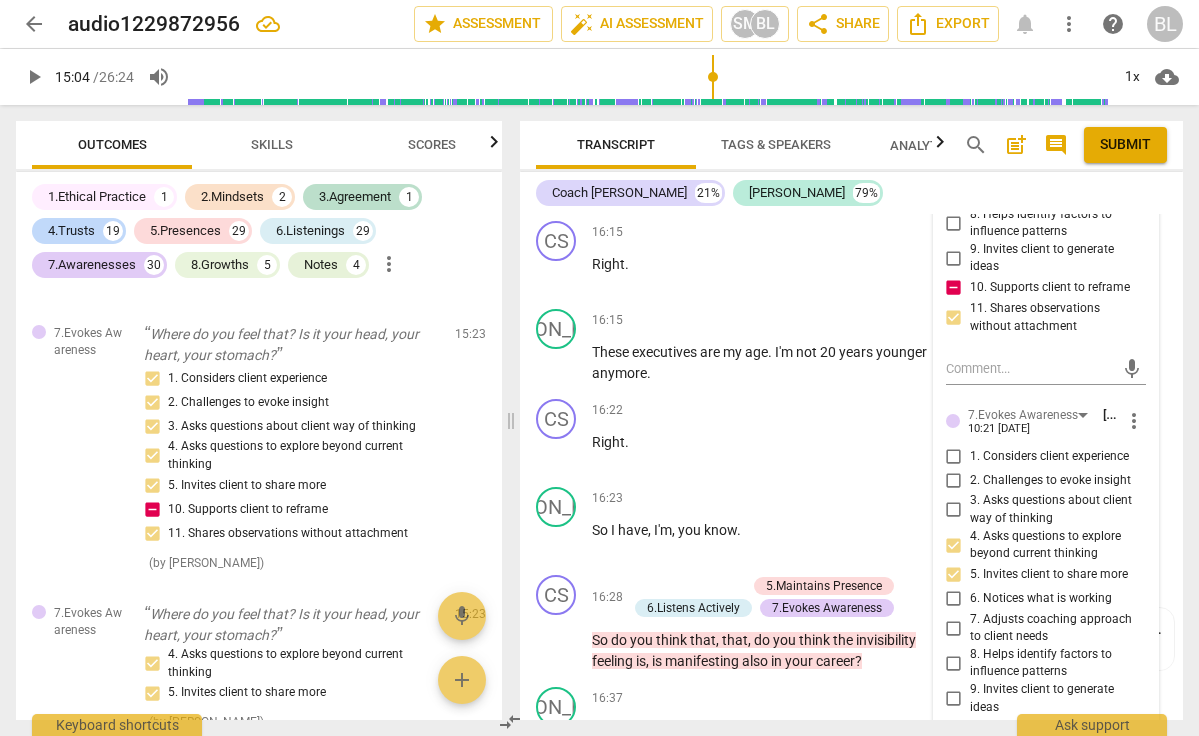click on "send" at bounding box center [1132, 818] 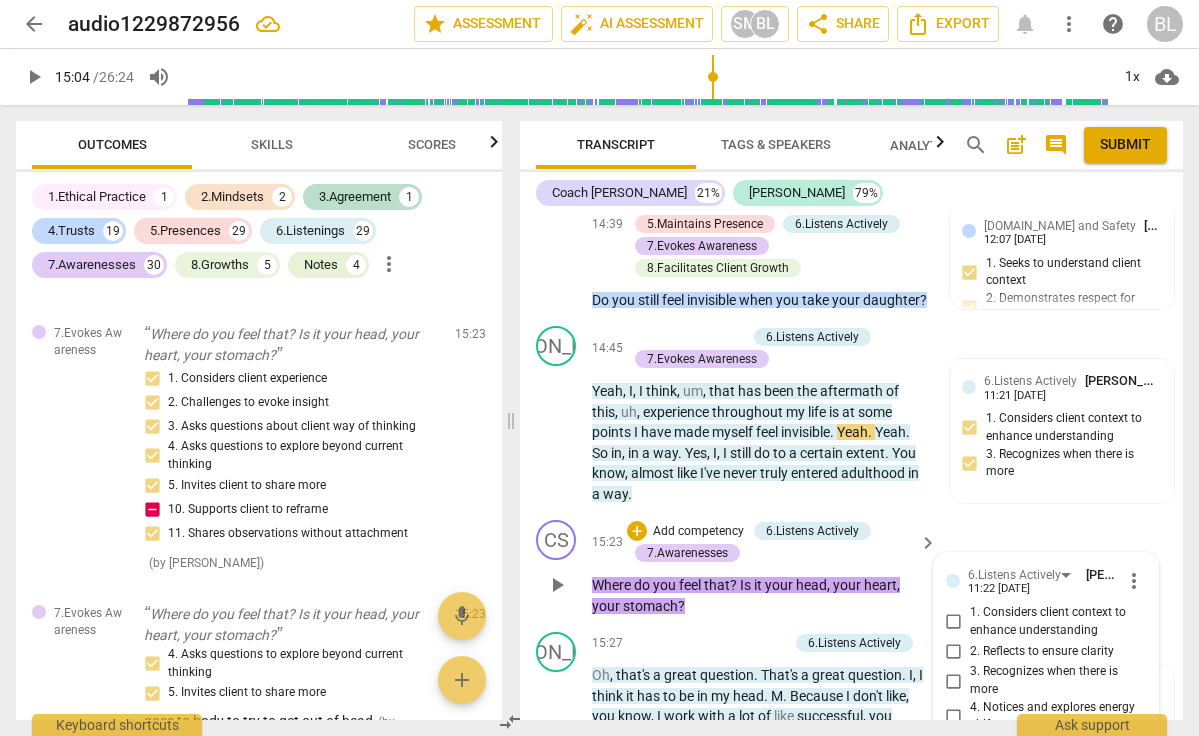 scroll, scrollTop: 11361, scrollLeft: 0, axis: vertical 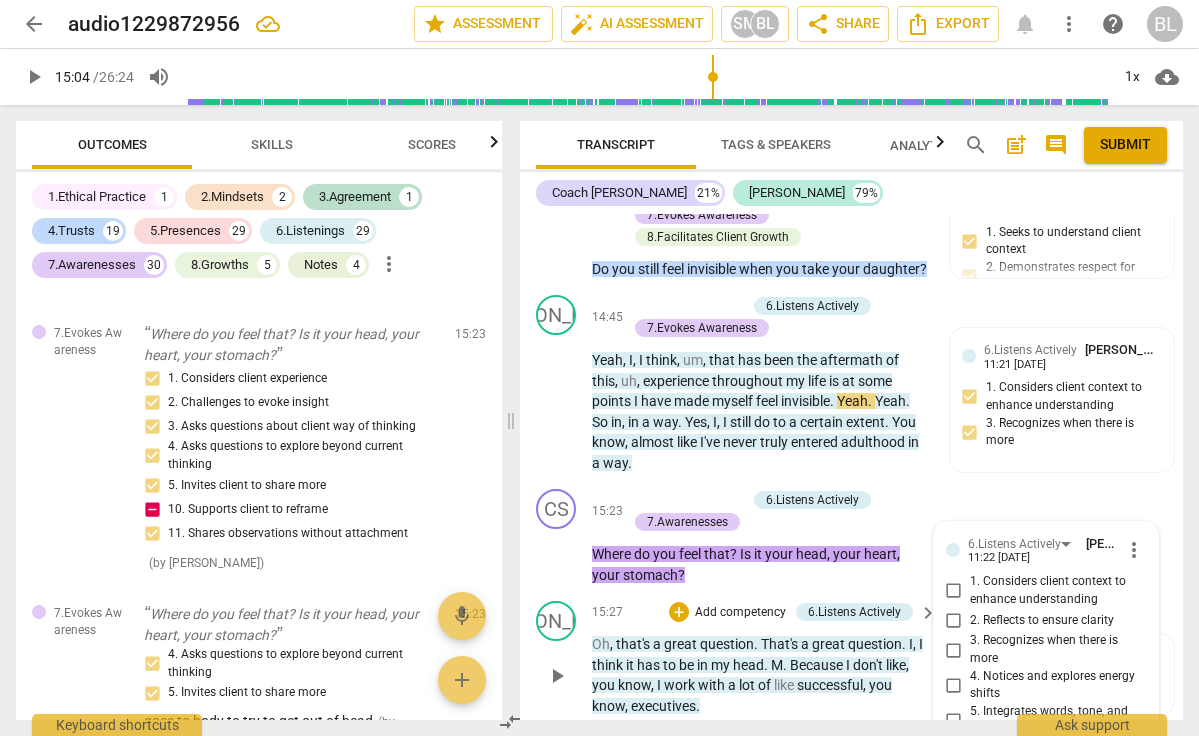 click on "play_arrow" at bounding box center (557, 676) 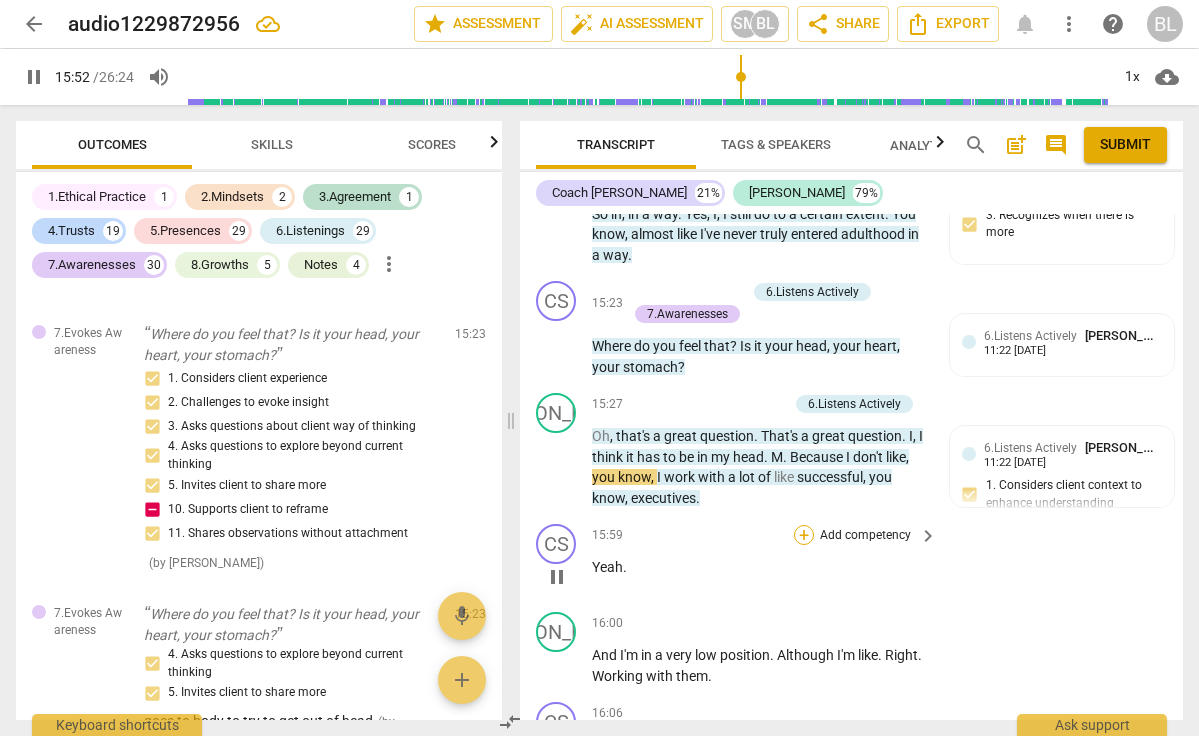 scroll, scrollTop: 11571, scrollLeft: 0, axis: vertical 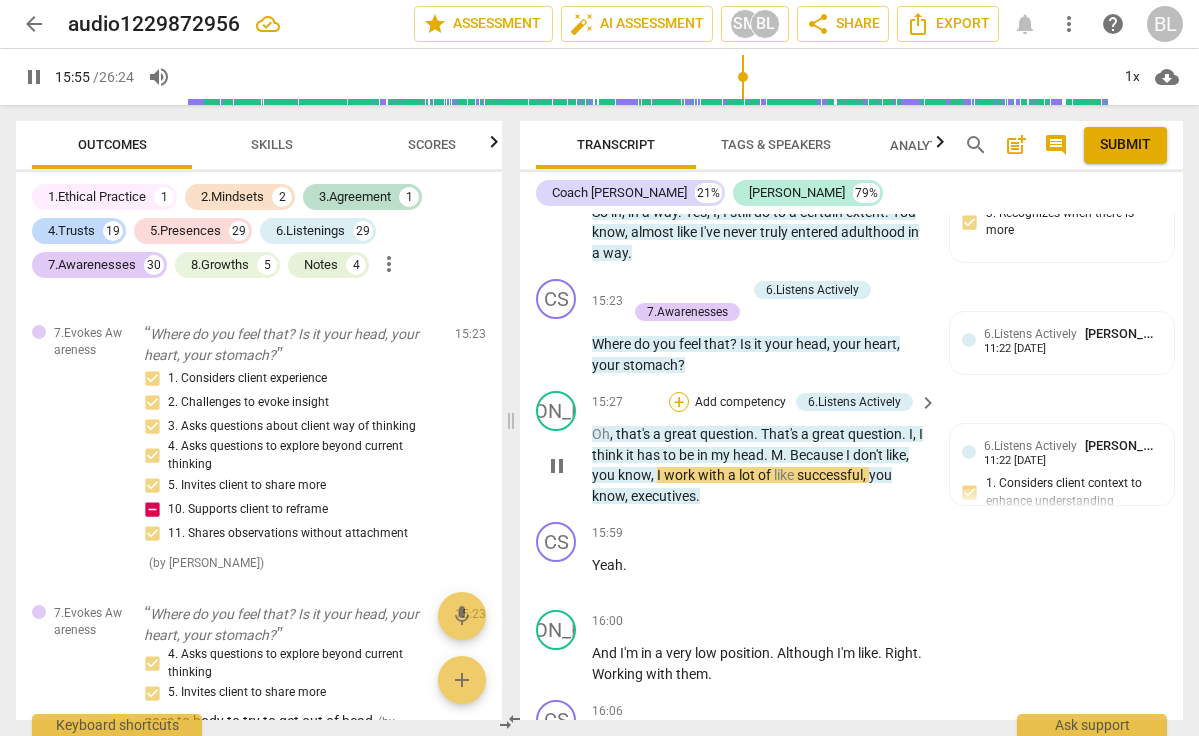 click on "+" at bounding box center (679, 402) 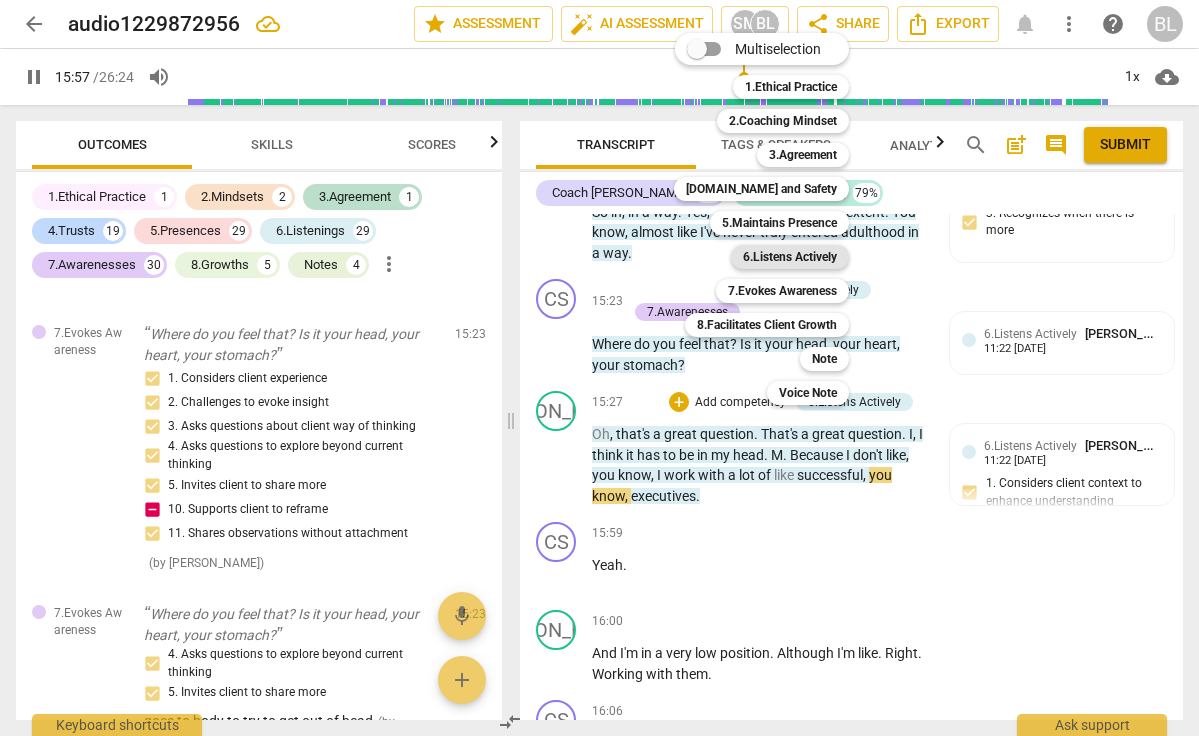 click on "6.Listens Actively" at bounding box center (790, 257) 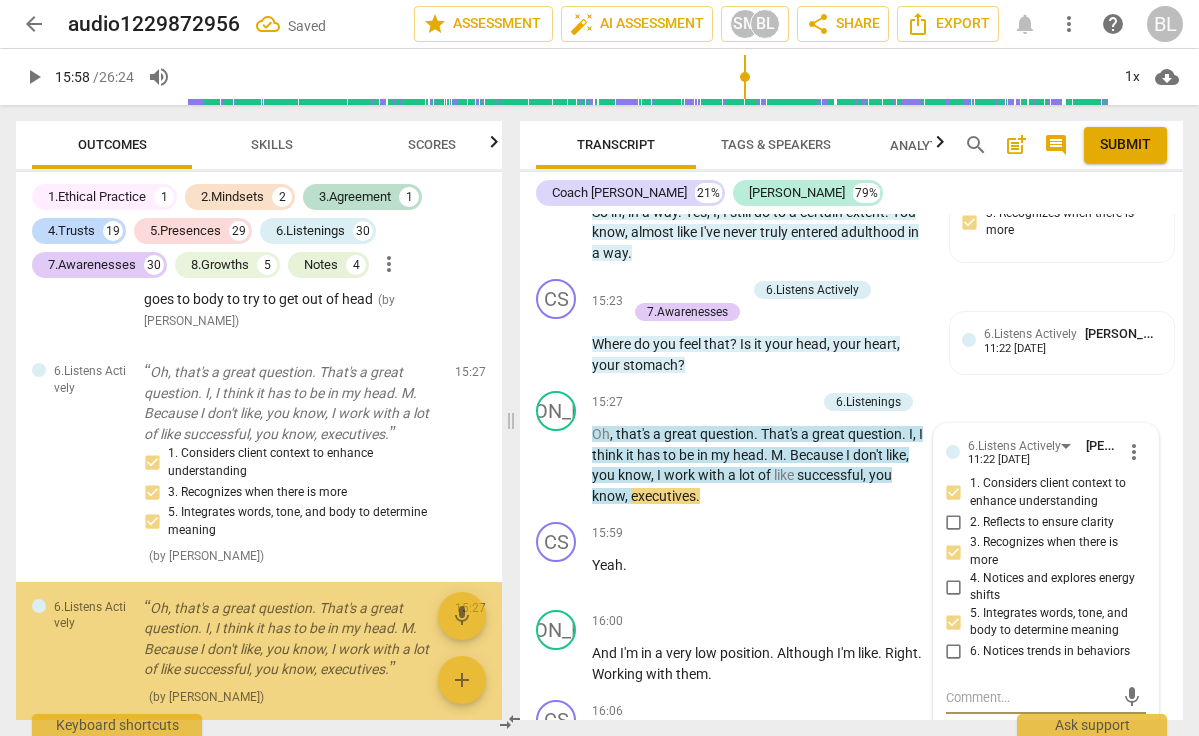 scroll, scrollTop: 15598, scrollLeft: 0, axis: vertical 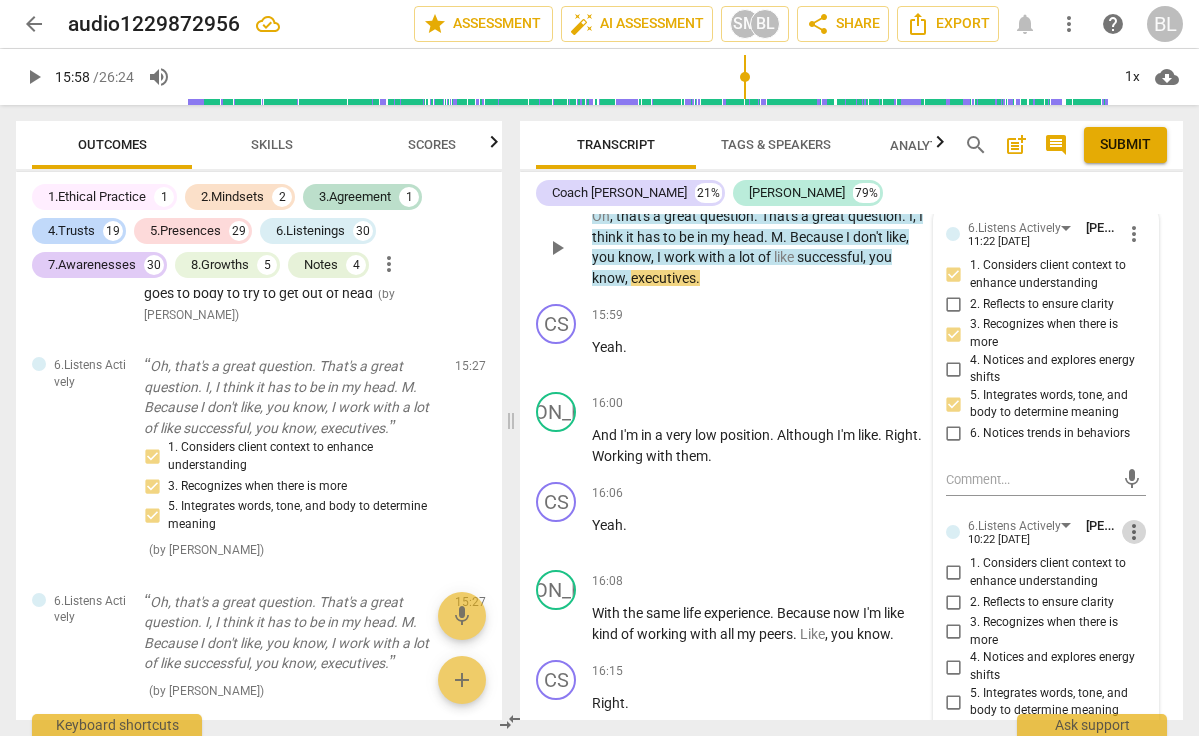 click on "more_vert" at bounding box center (1134, 532) 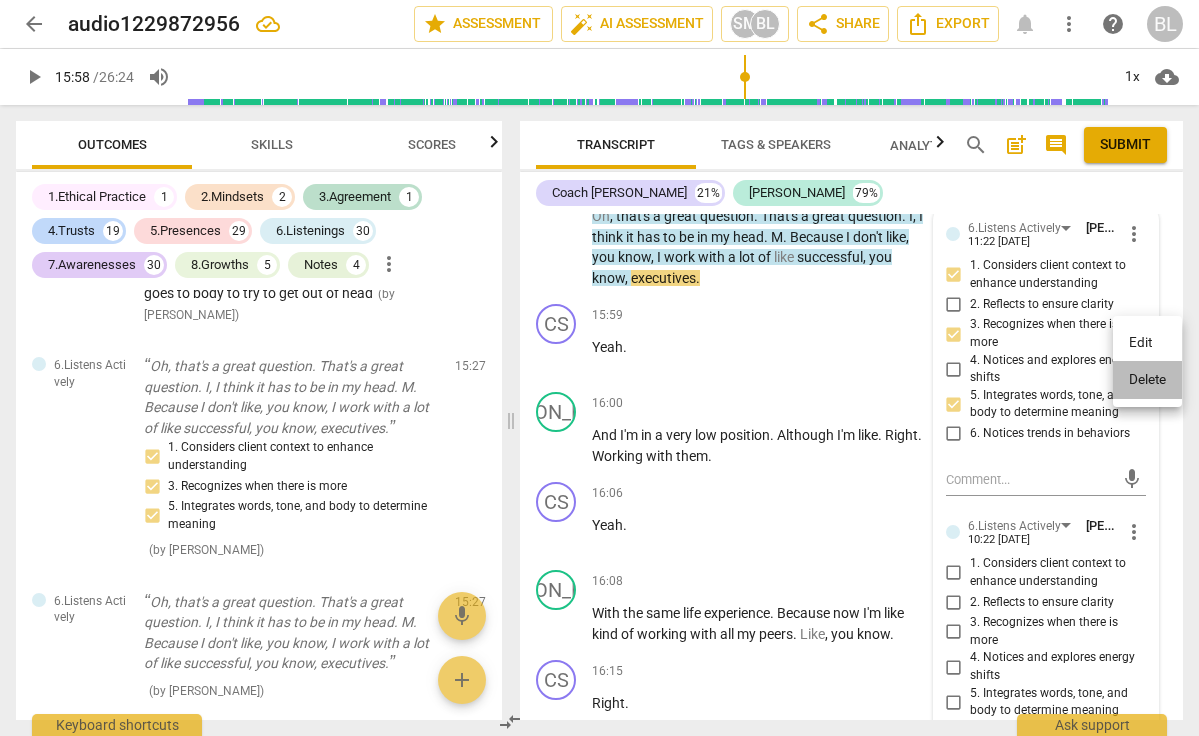 click on "Delete" at bounding box center [1147, 380] 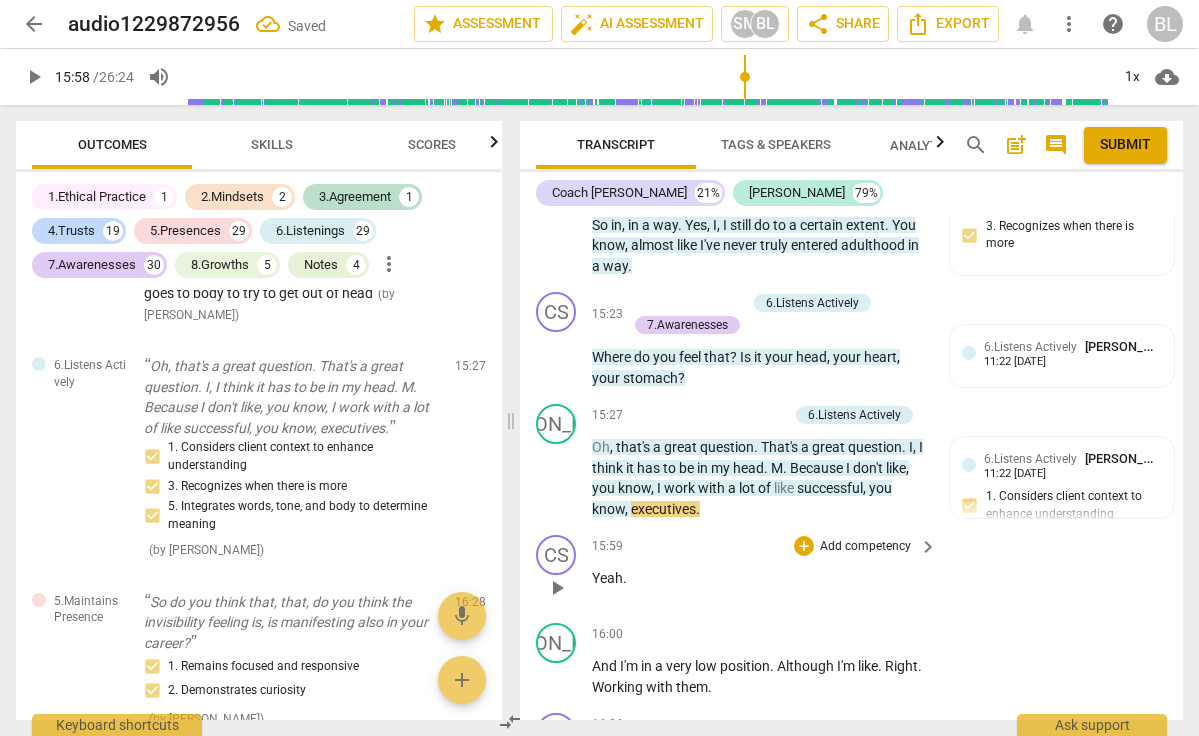 scroll, scrollTop: 11541, scrollLeft: 0, axis: vertical 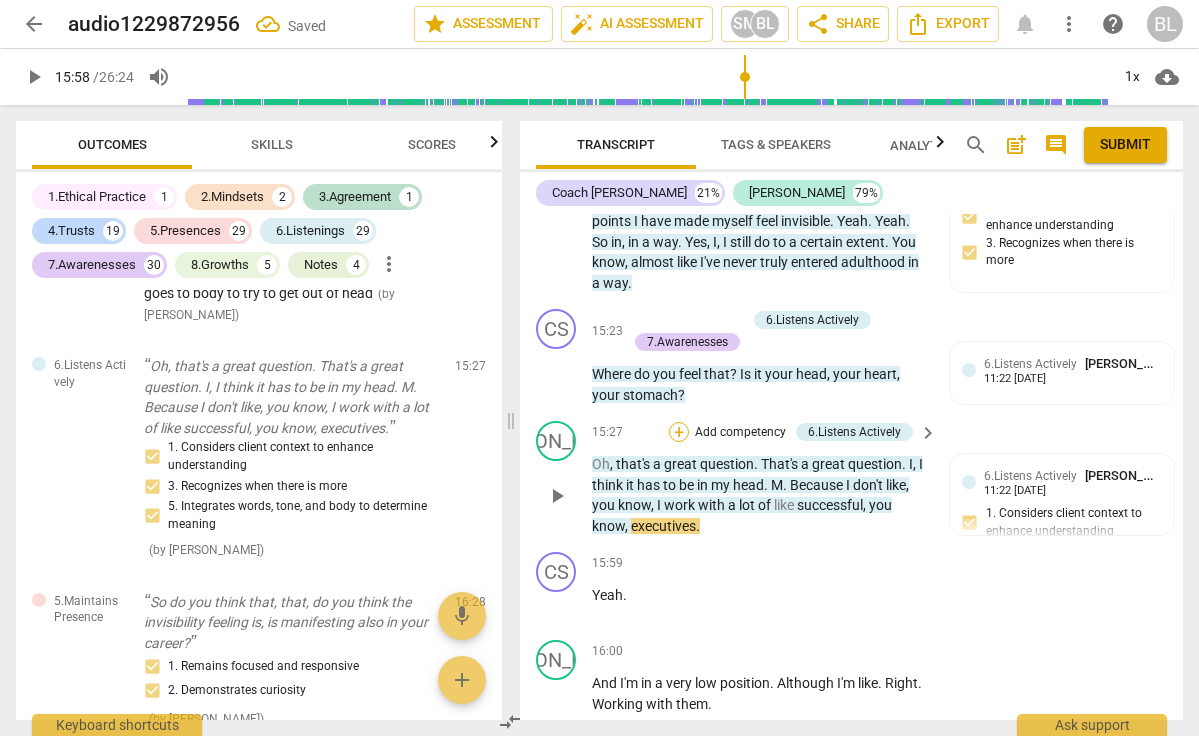 click on "+" at bounding box center [679, 432] 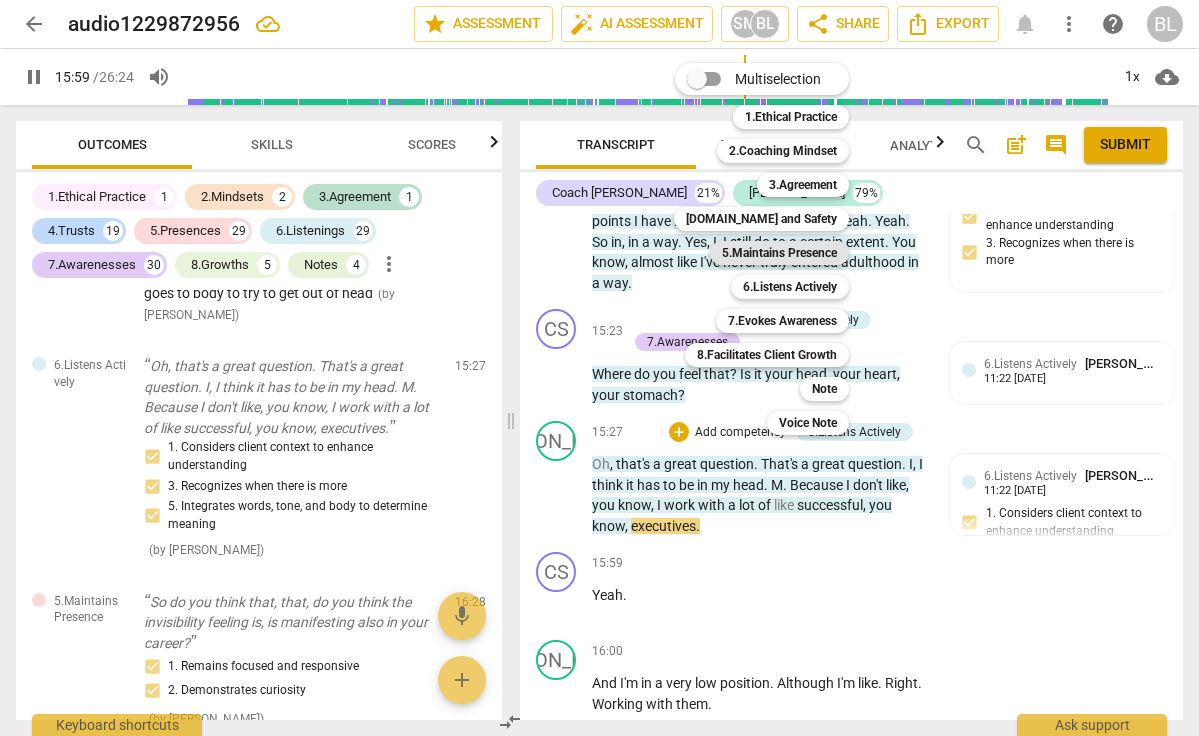 click on "5.Maintains Presence" at bounding box center [779, 253] 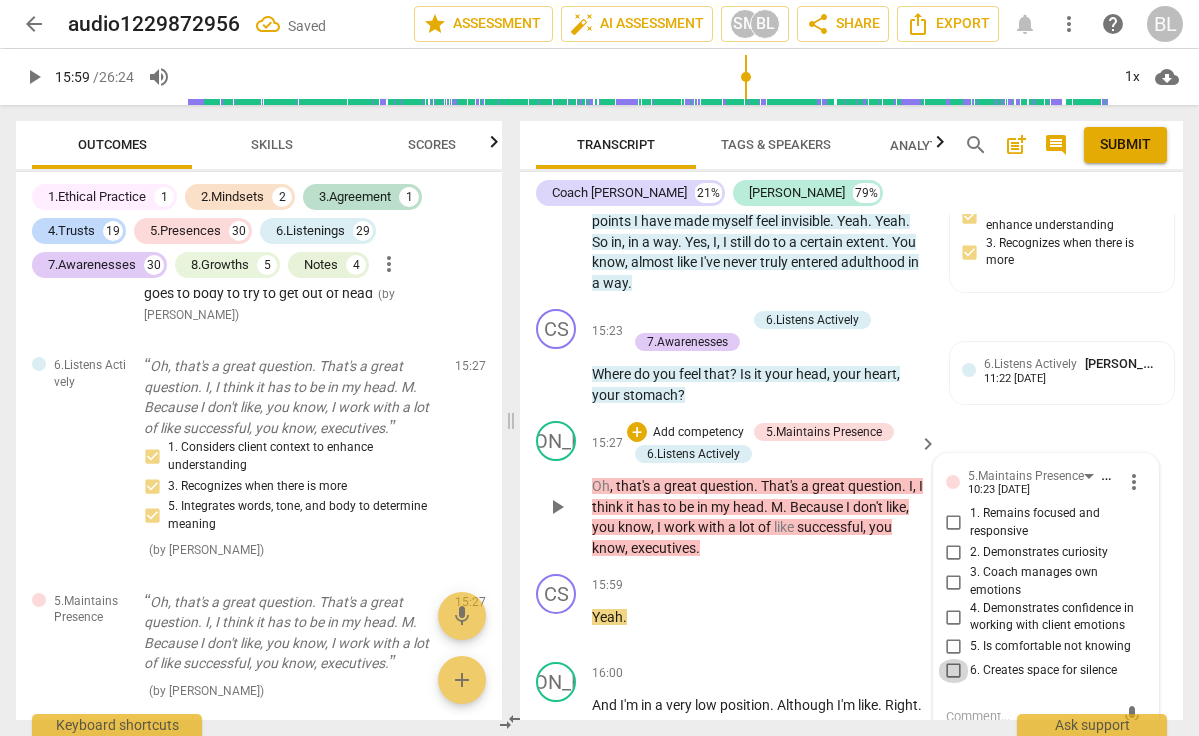 click on "6. Creates space for silence" at bounding box center [954, 671] 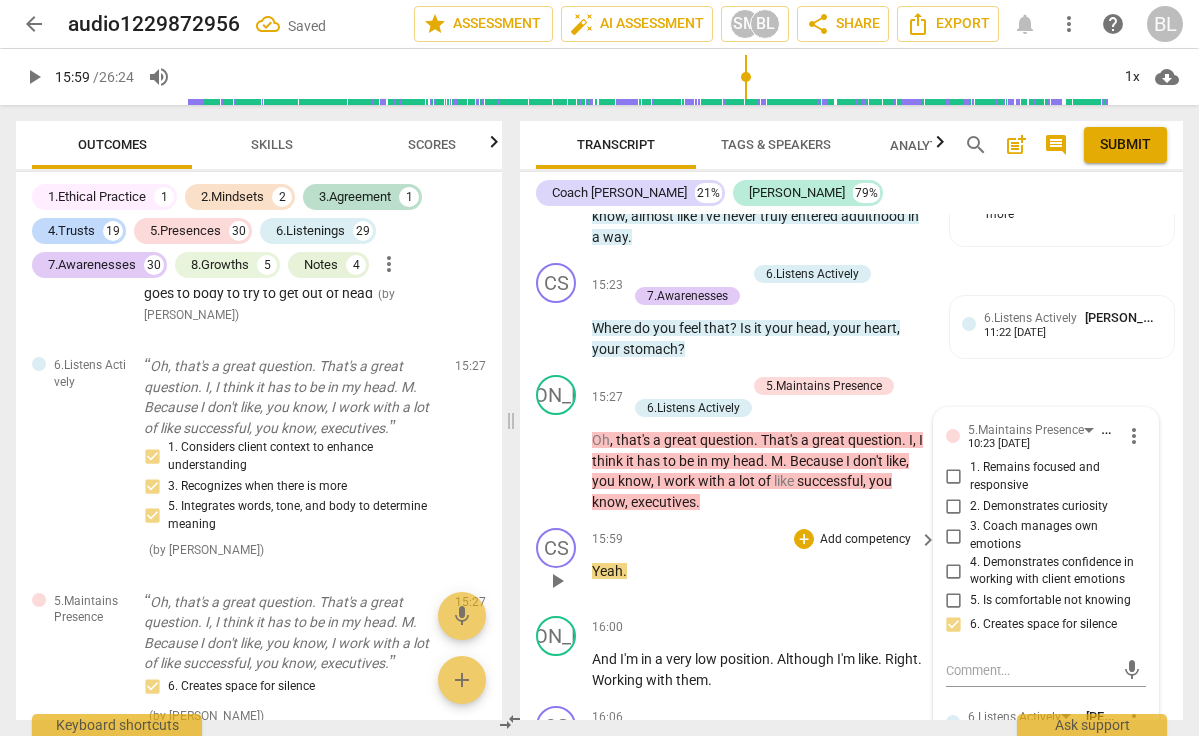 scroll, scrollTop: 11591, scrollLeft: 0, axis: vertical 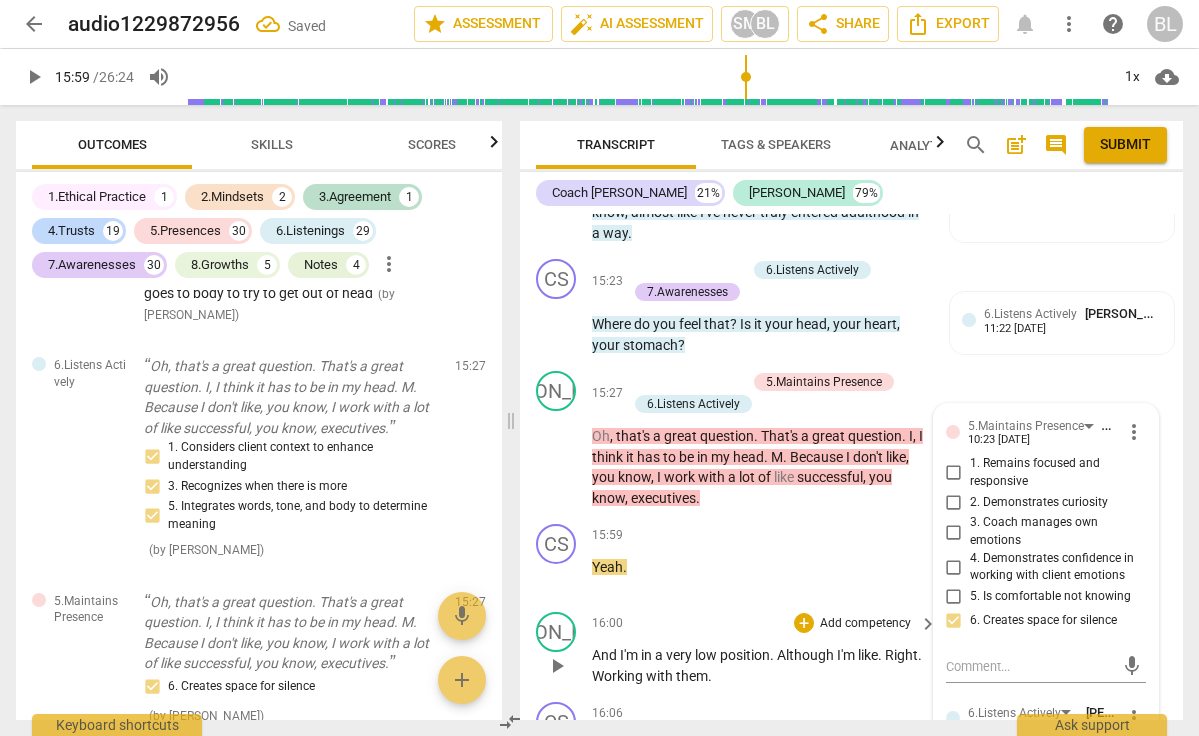 click on "play_arrow" at bounding box center (557, 666) 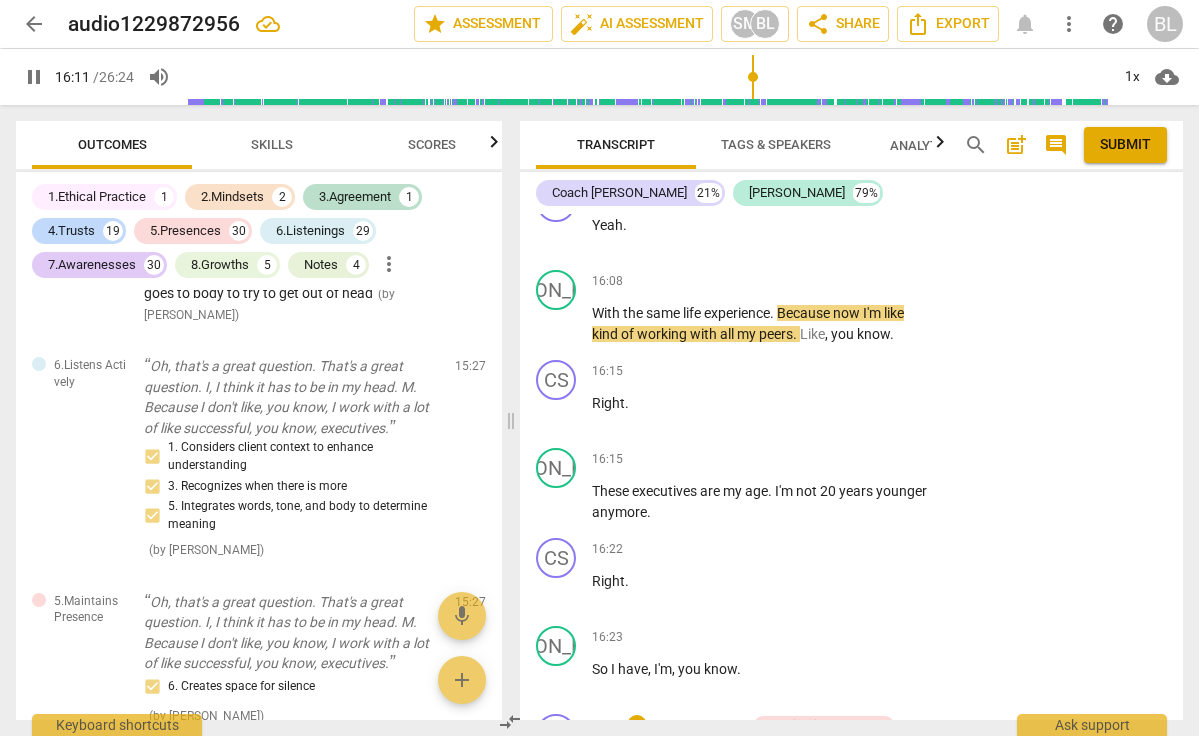 scroll, scrollTop: 12124, scrollLeft: 0, axis: vertical 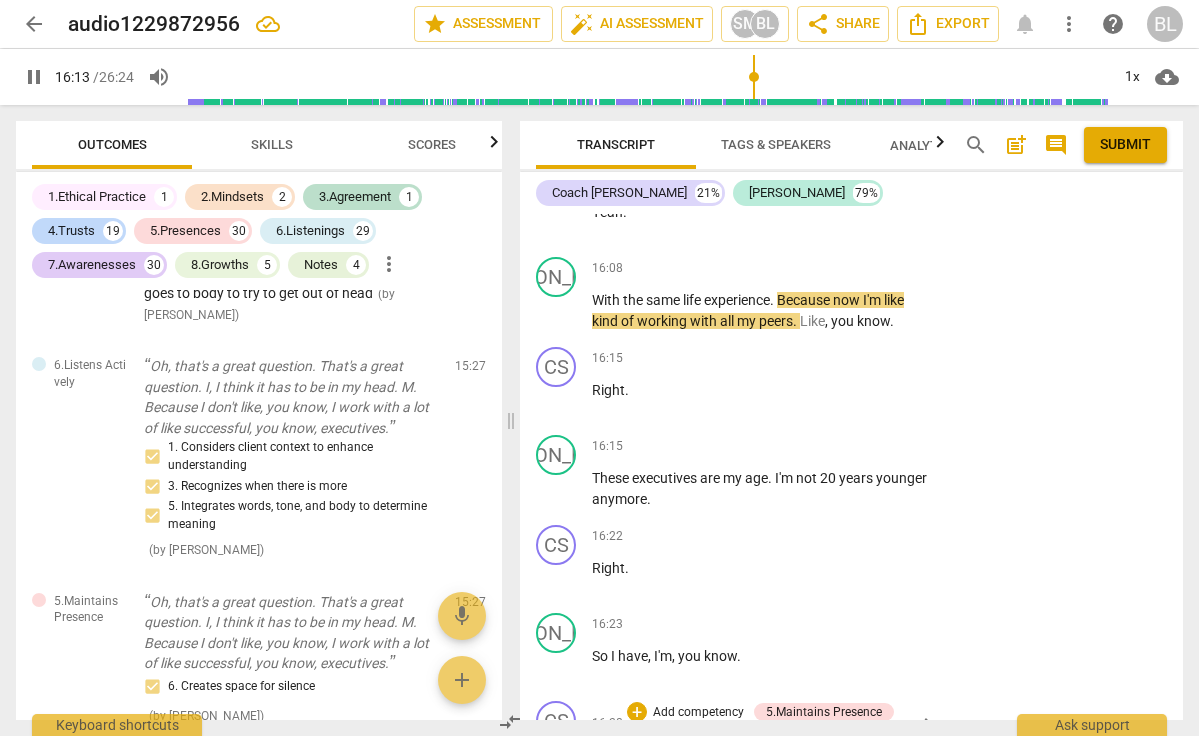 click on "pause" at bounding box center [557, 766] 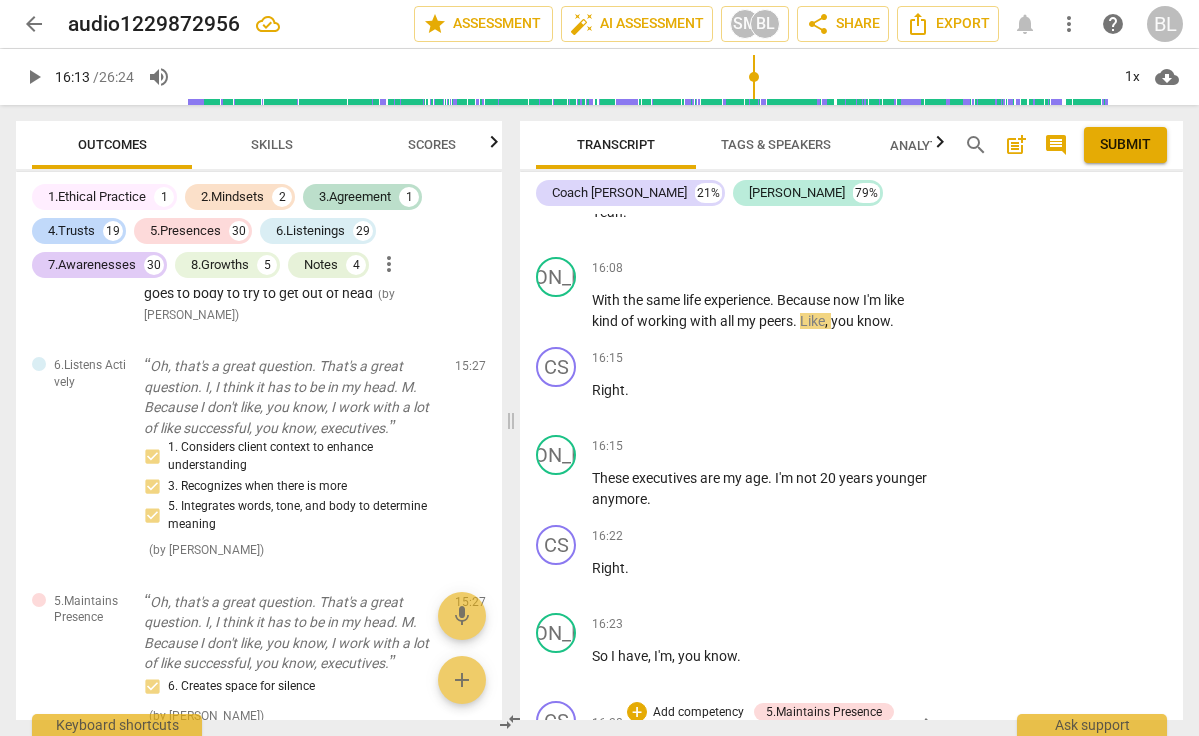 click on "play_arrow" at bounding box center [557, 766] 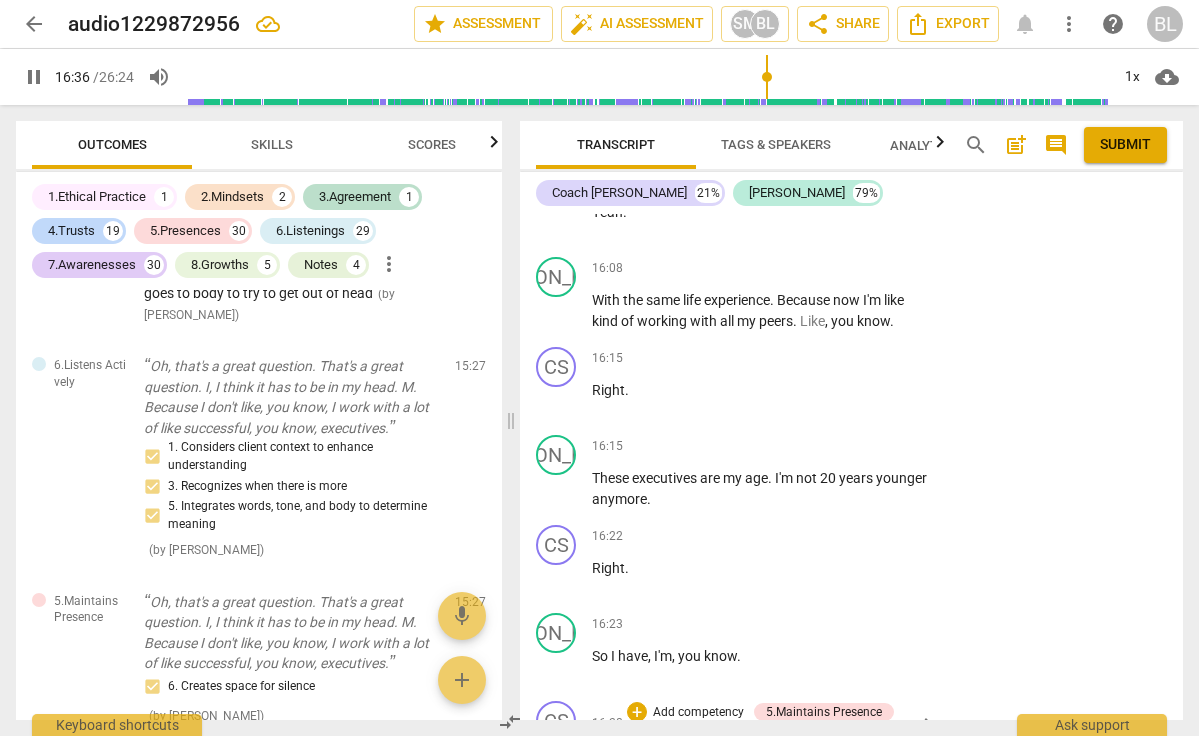 click on "pause" at bounding box center [557, 766] 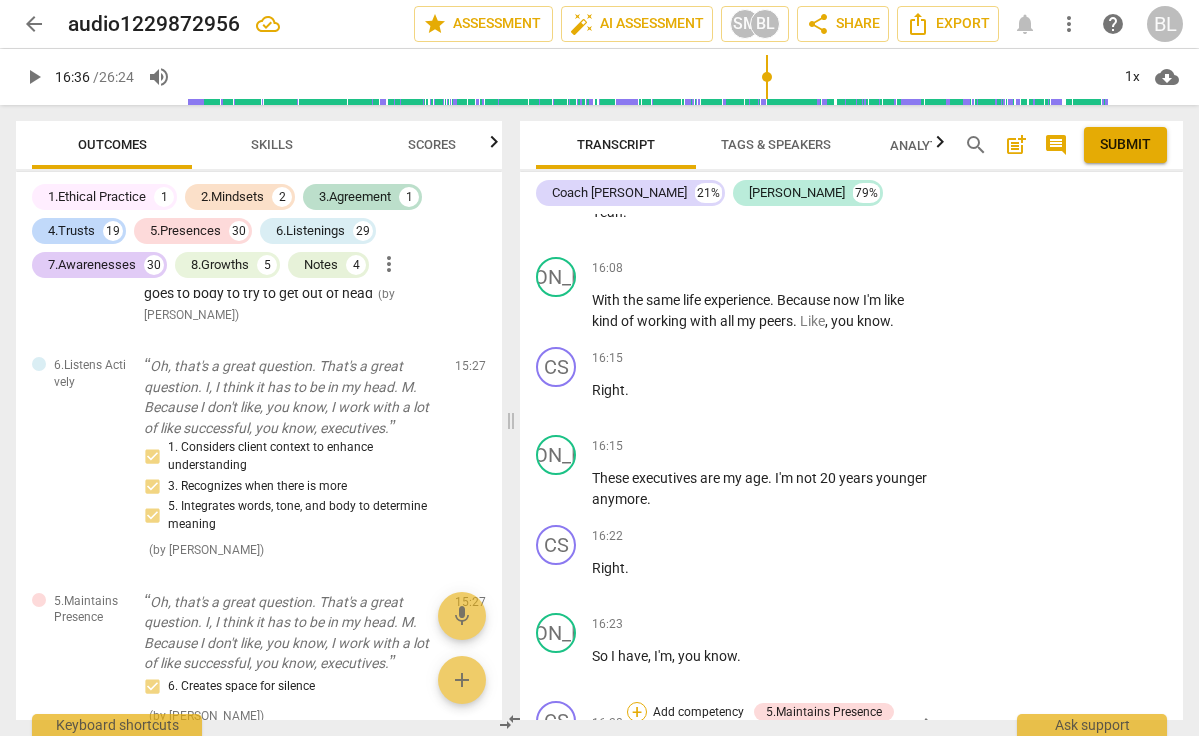 click on "+" at bounding box center (637, 712) 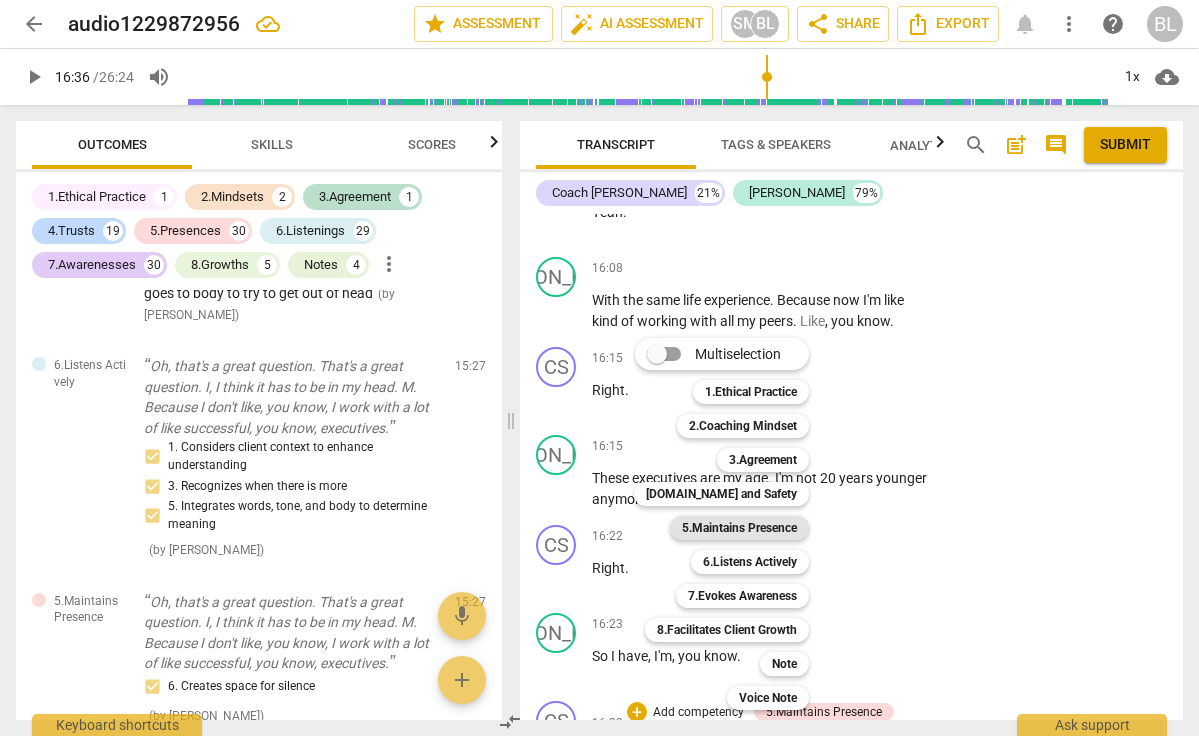 click on "5.Maintains Presence" at bounding box center (739, 528) 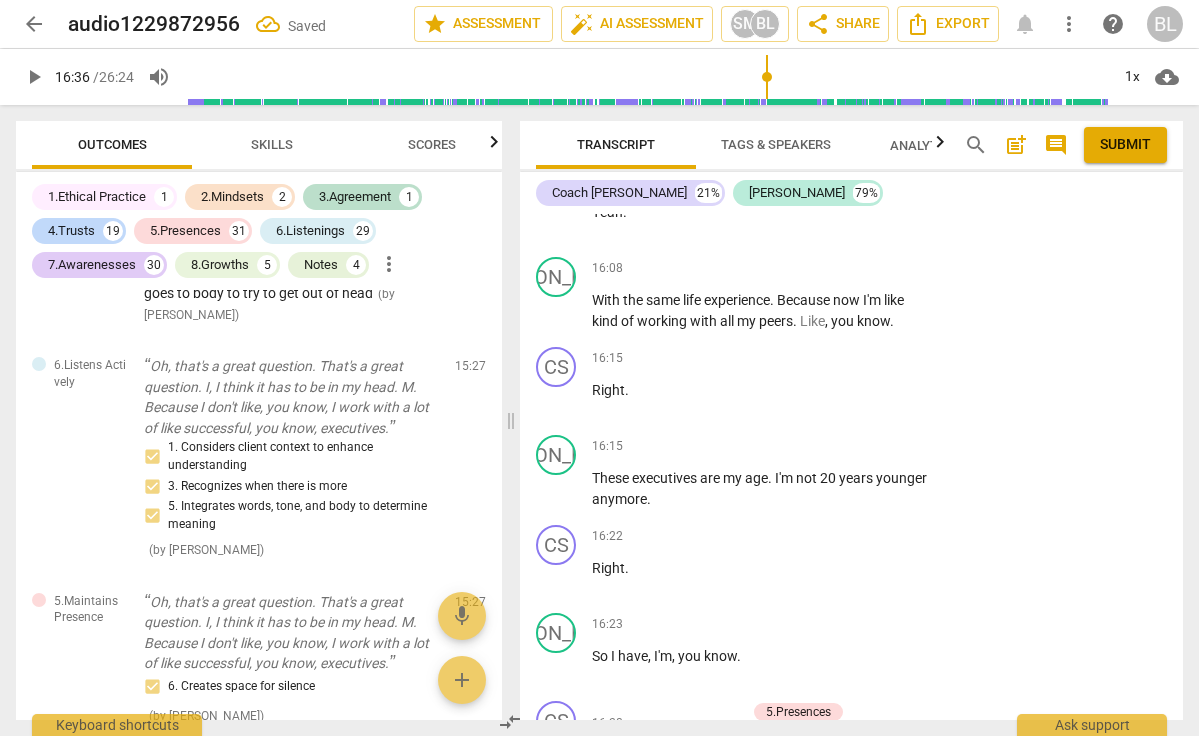 scroll, scrollTop: 16399, scrollLeft: 0, axis: vertical 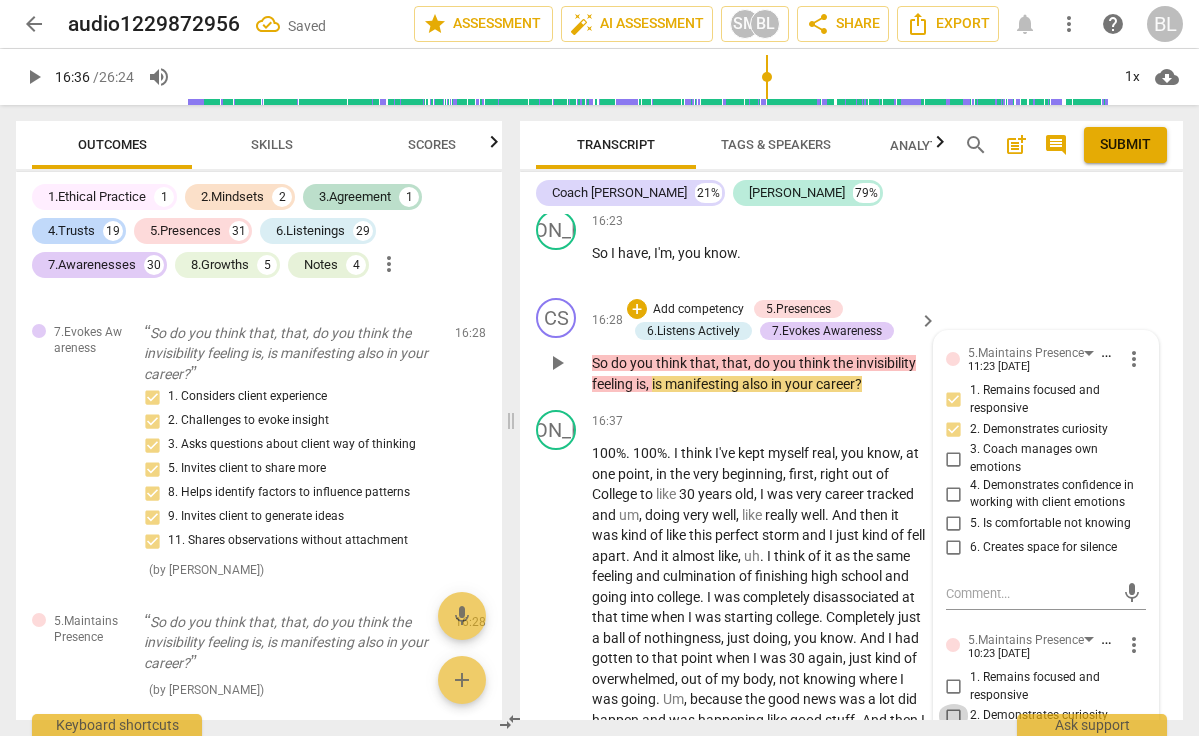 click on "2. Demonstrates curiosity" at bounding box center (954, 716) 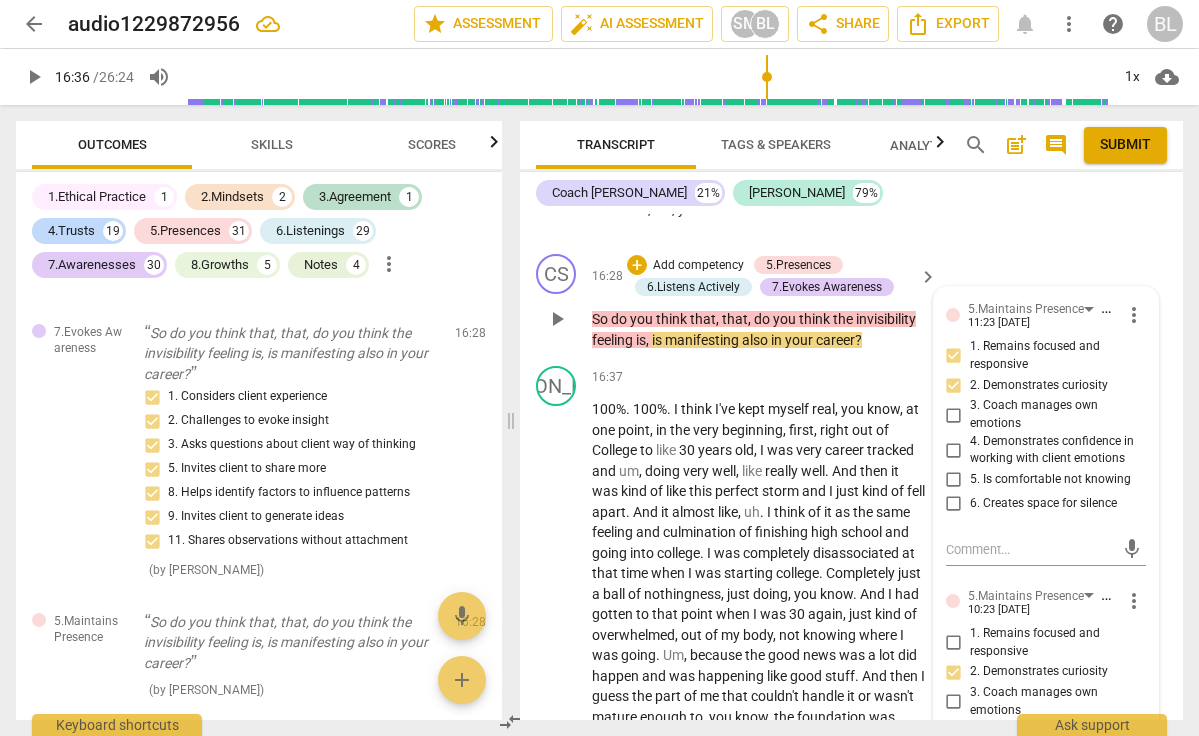 scroll, scrollTop: 12610, scrollLeft: 0, axis: vertical 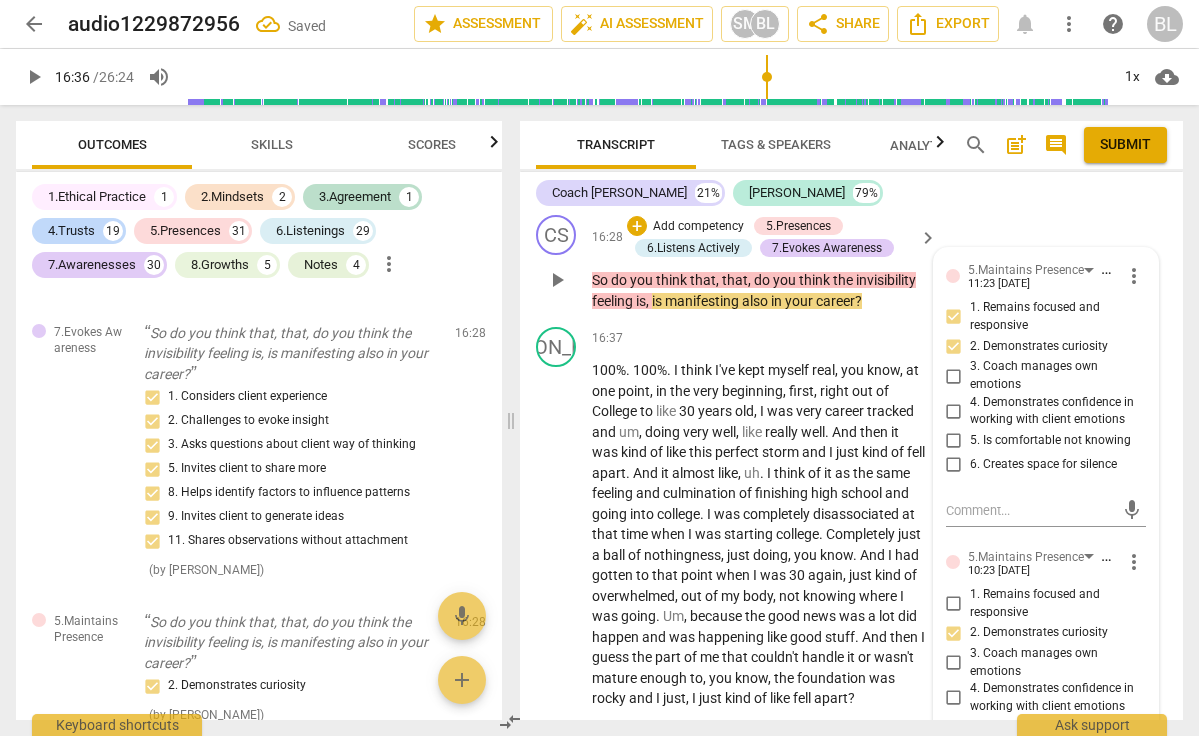click at bounding box center [1030, 796] 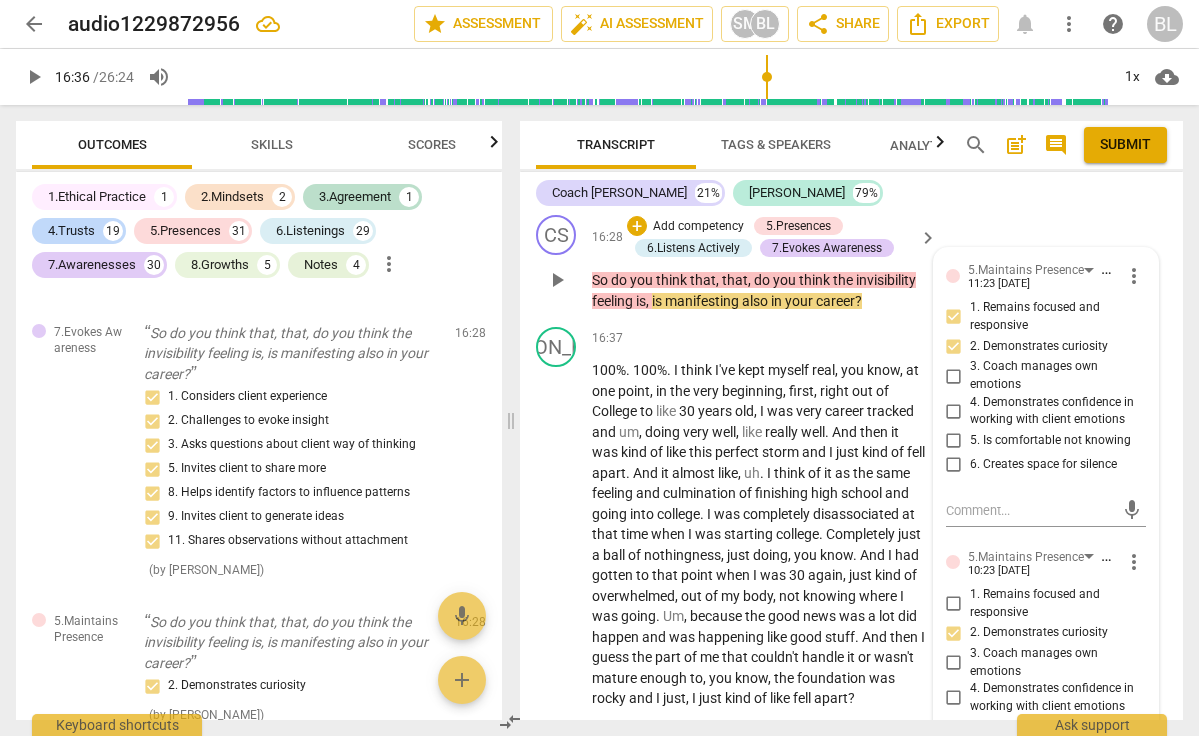 scroll, scrollTop: 17, scrollLeft: 0, axis: vertical 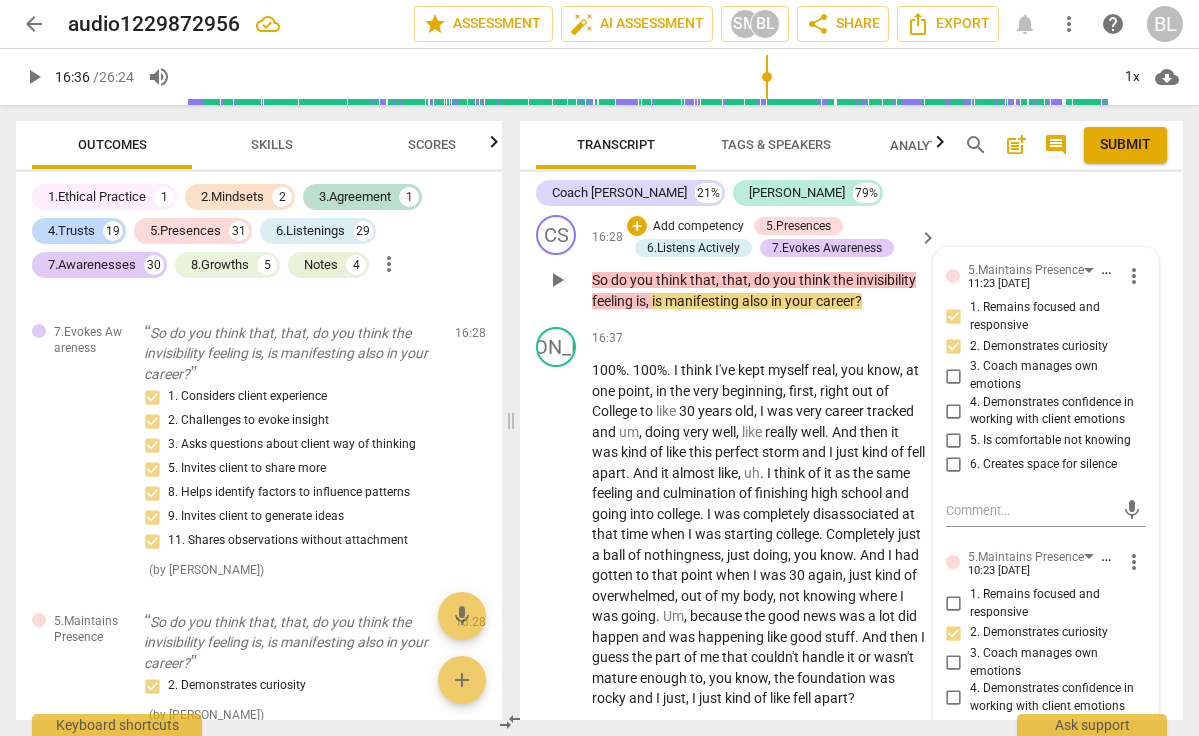 click on "send" at bounding box center [1132, 797] 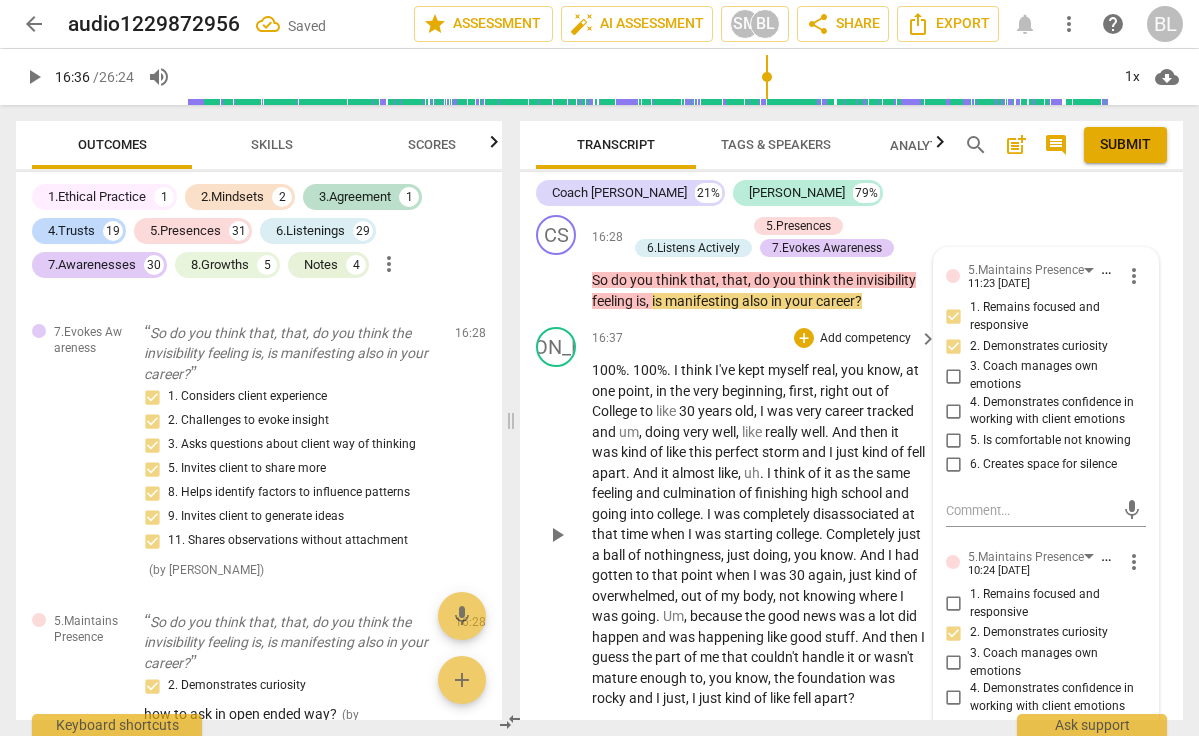 scroll, scrollTop: 0, scrollLeft: 0, axis: both 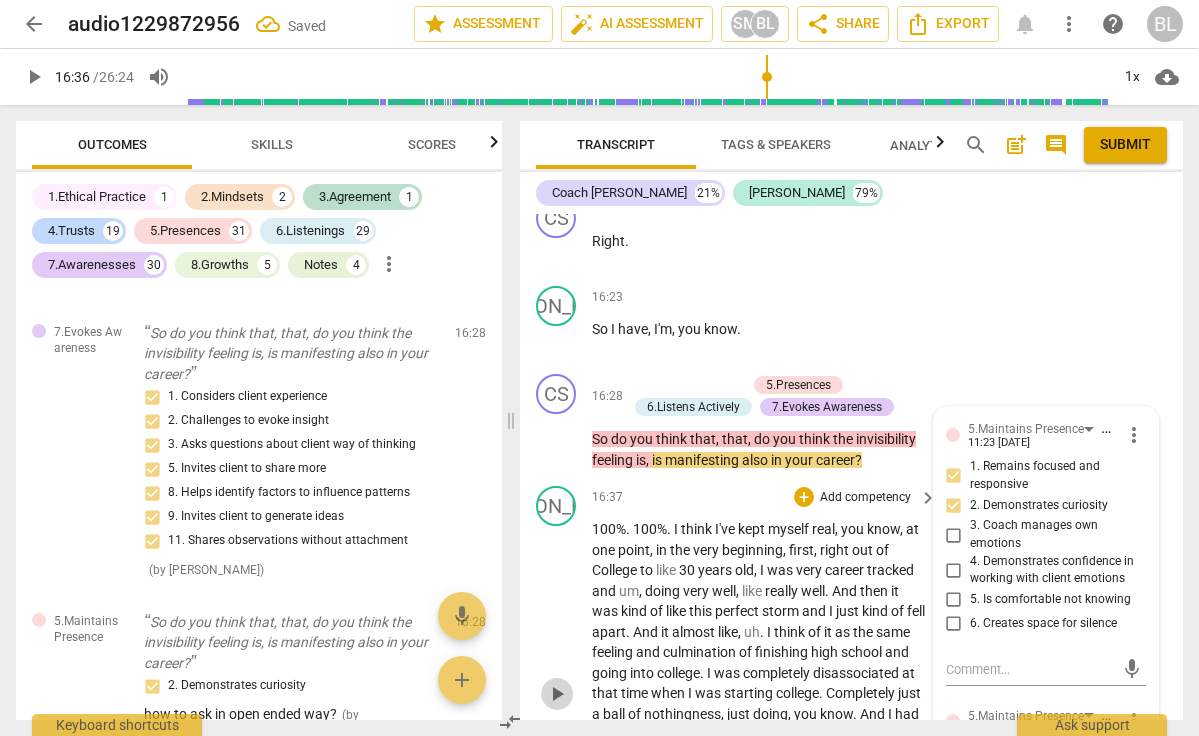 click on "play_arrow" at bounding box center [557, 694] 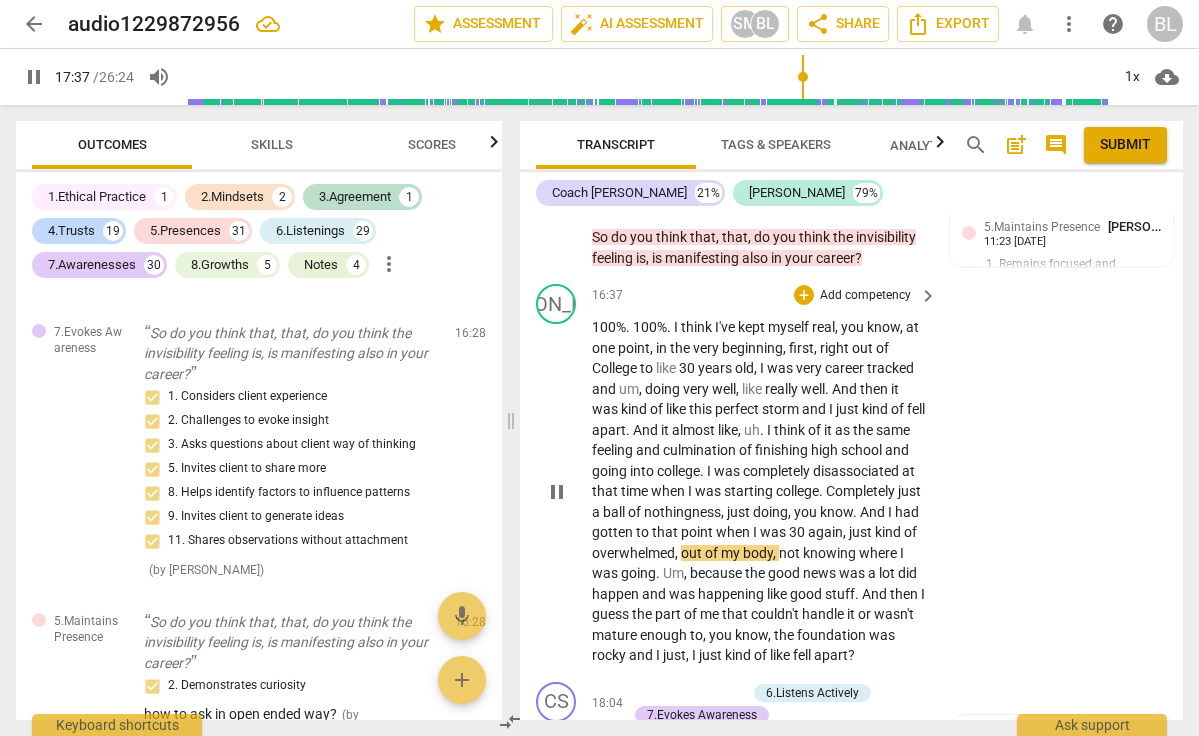 scroll, scrollTop: 12652, scrollLeft: 0, axis: vertical 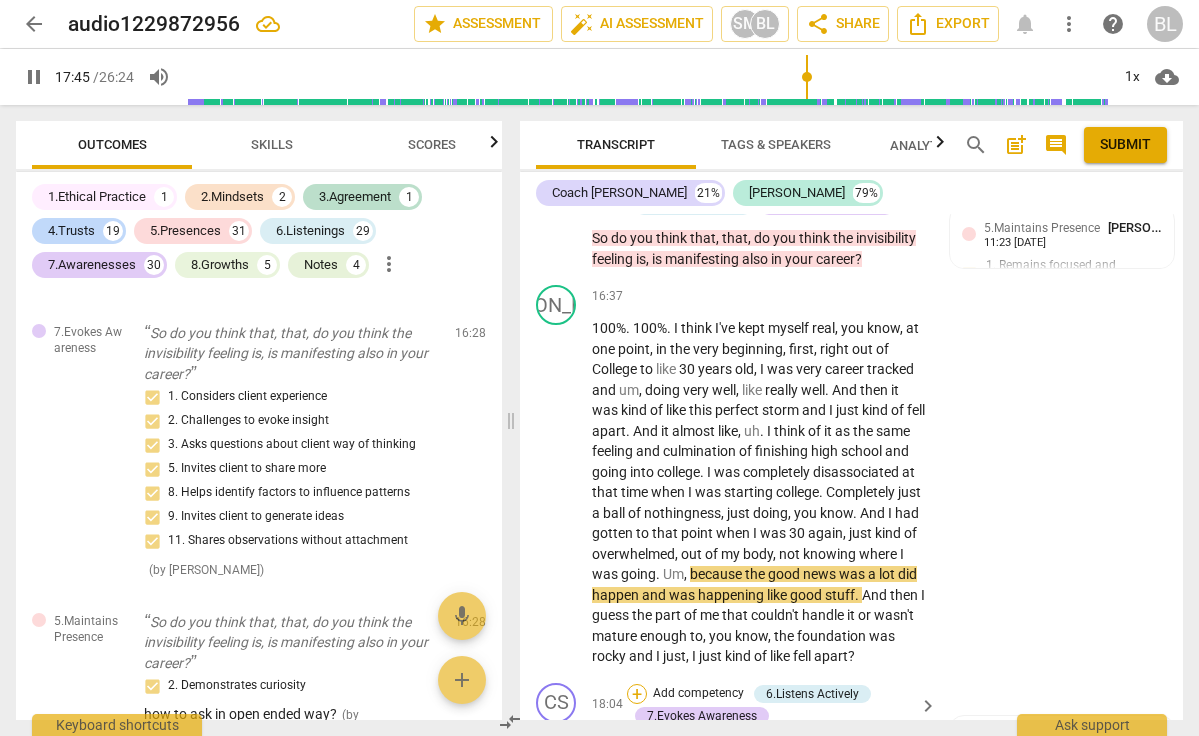 click on "+" at bounding box center [637, 694] 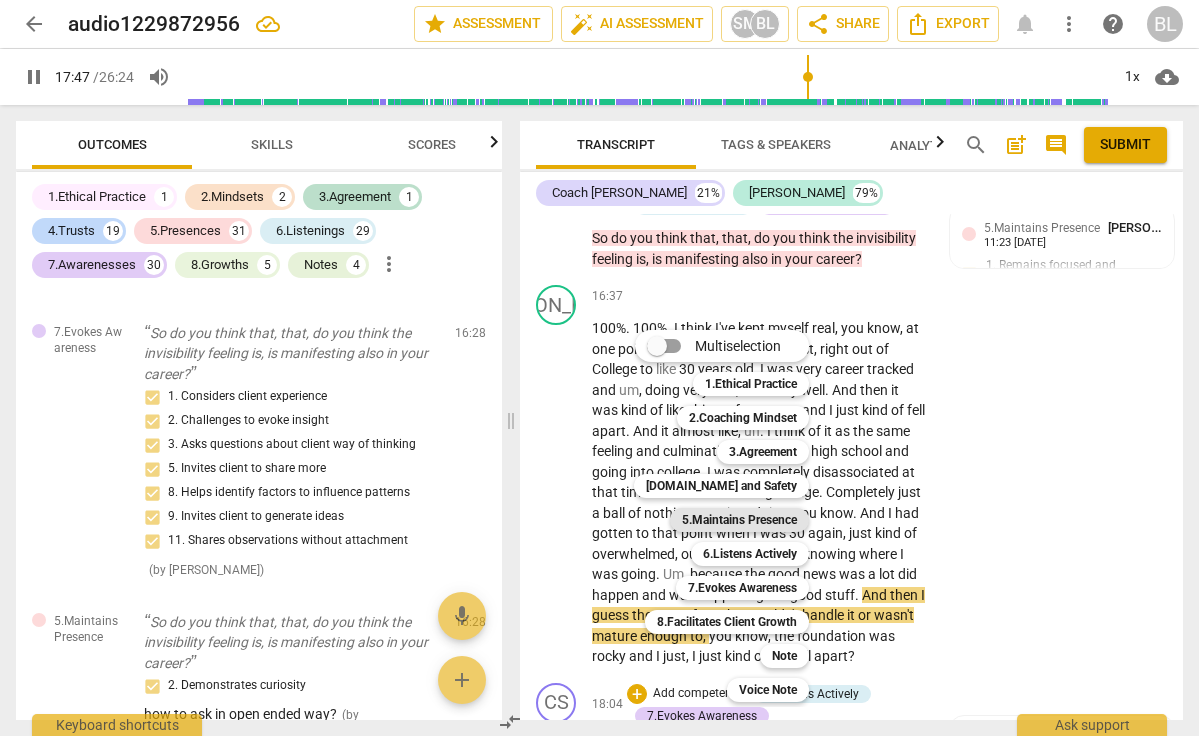 click on "5.Maintains Presence" at bounding box center [739, 520] 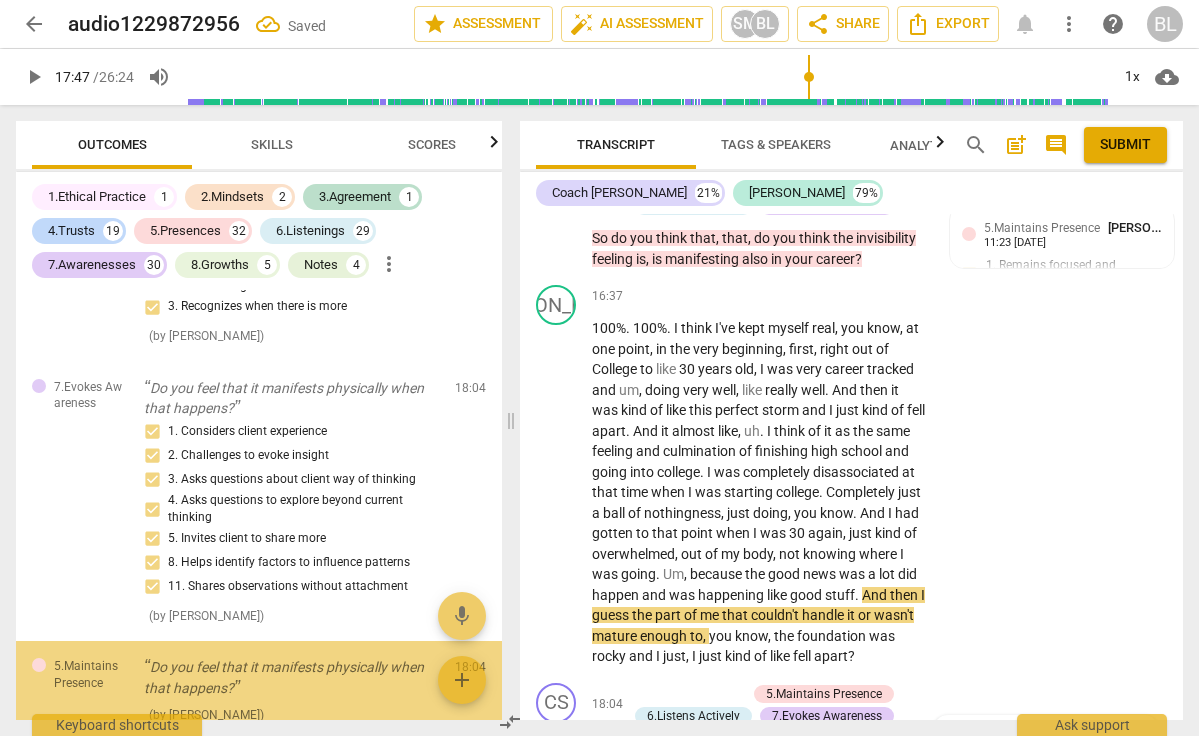 scroll, scrollTop: 16973, scrollLeft: 0, axis: vertical 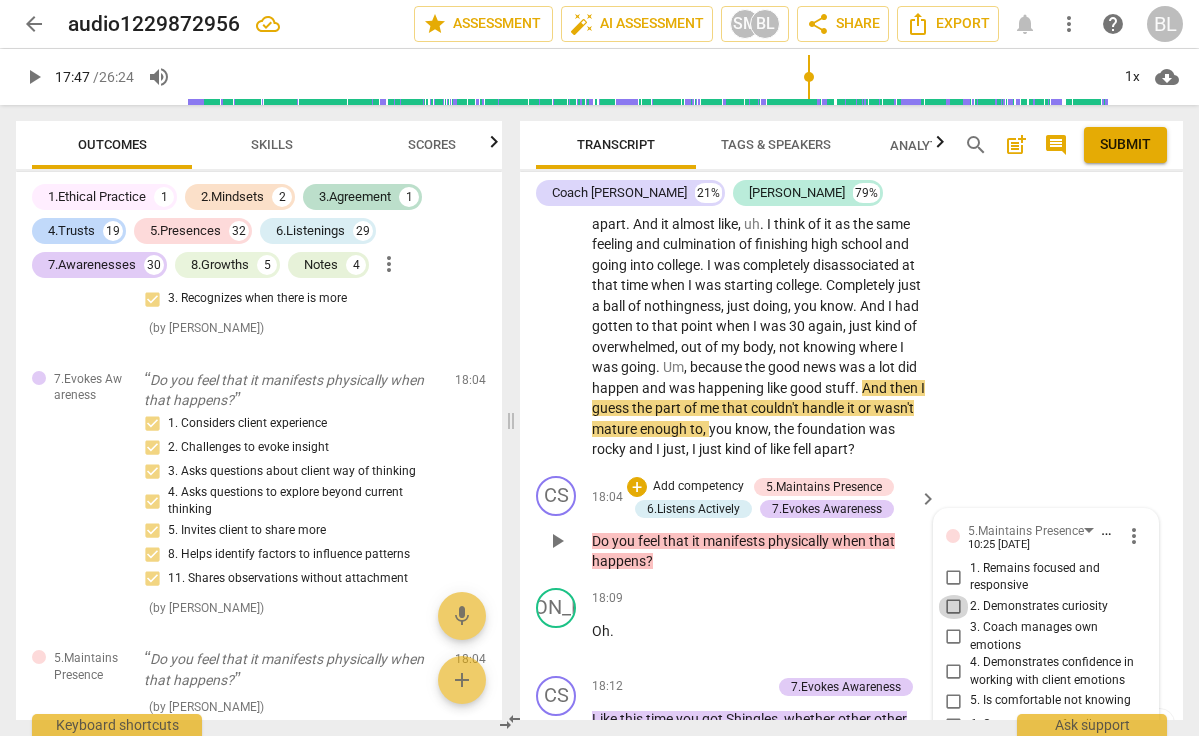 click on "2. Demonstrates curiosity" at bounding box center (954, 607) 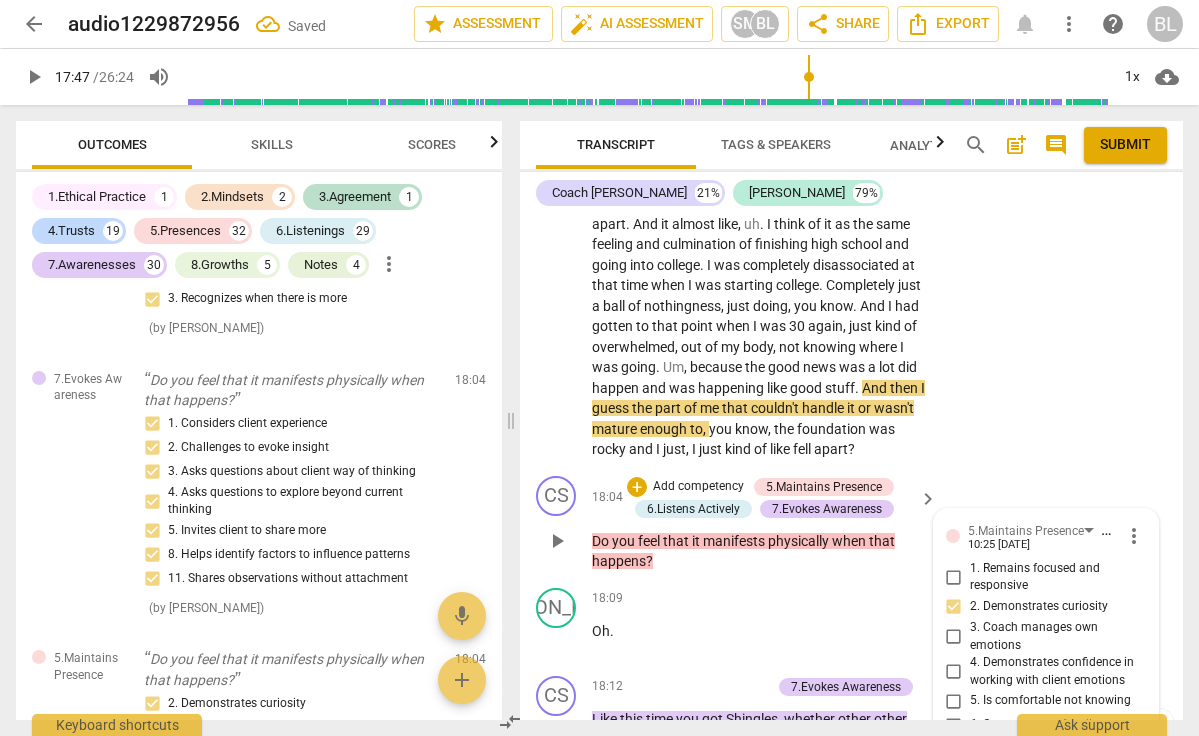 click at bounding box center [1030, 770] 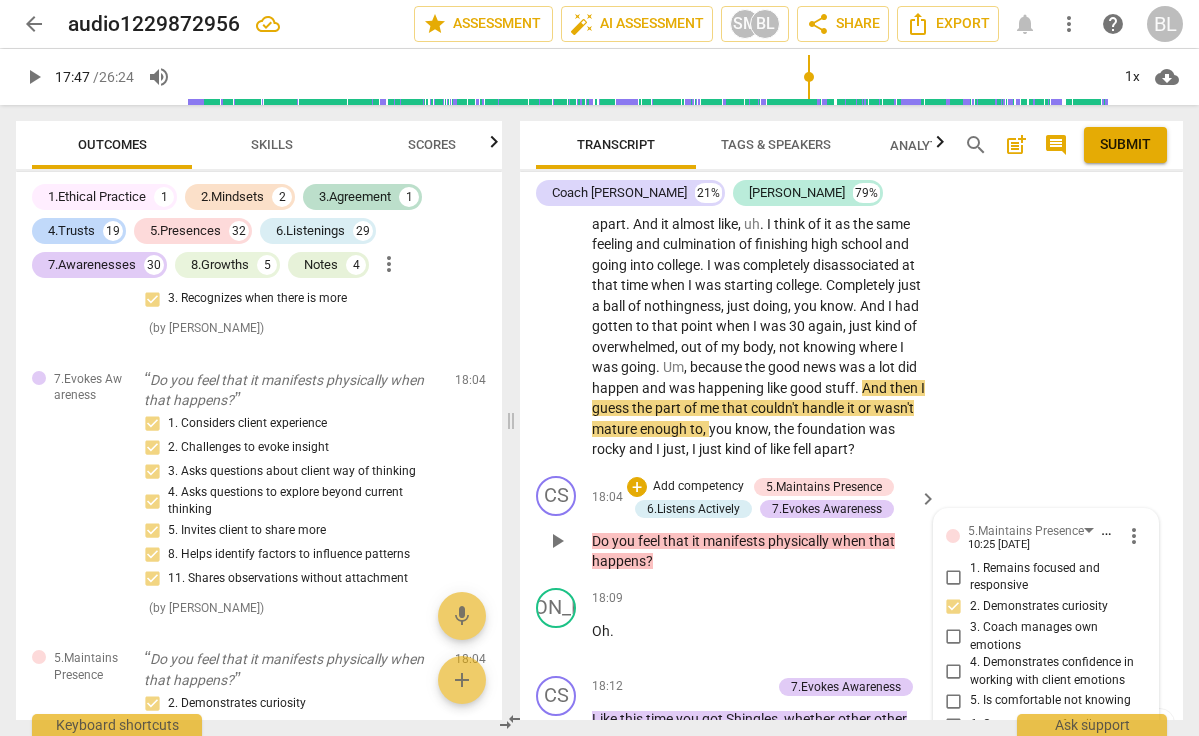 scroll, scrollTop: 17, scrollLeft: 0, axis: vertical 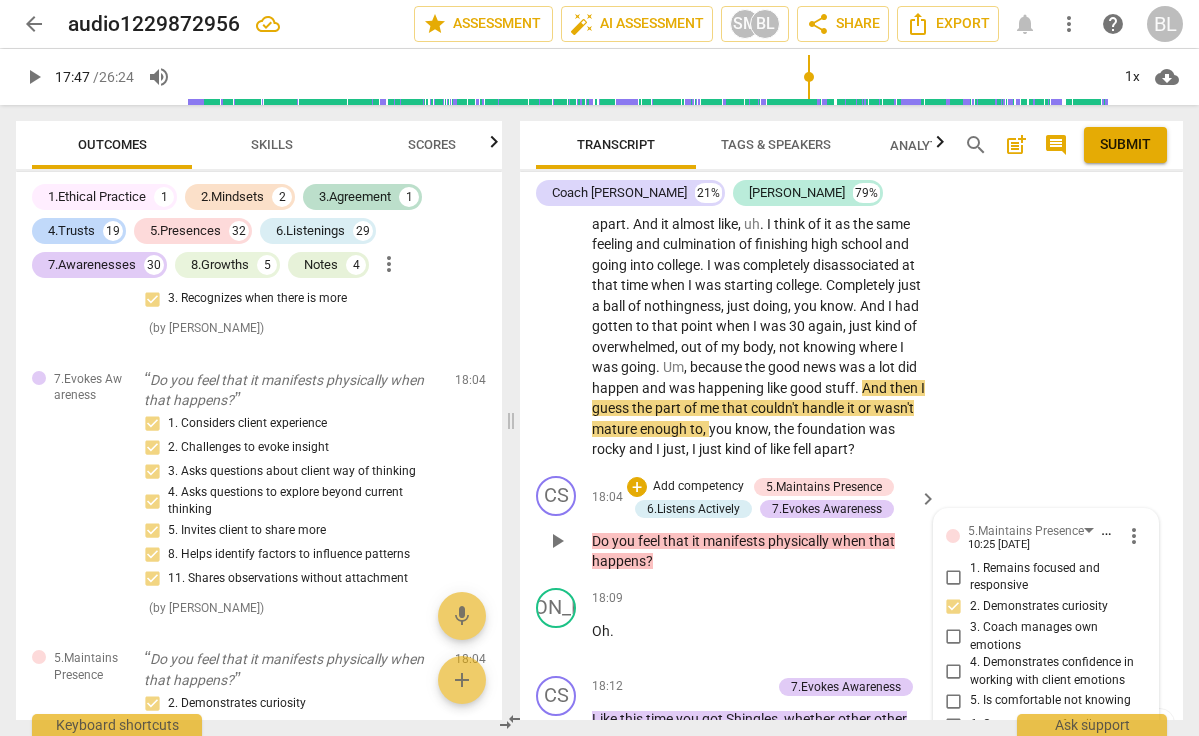 click on "send" at bounding box center (1132, 771) 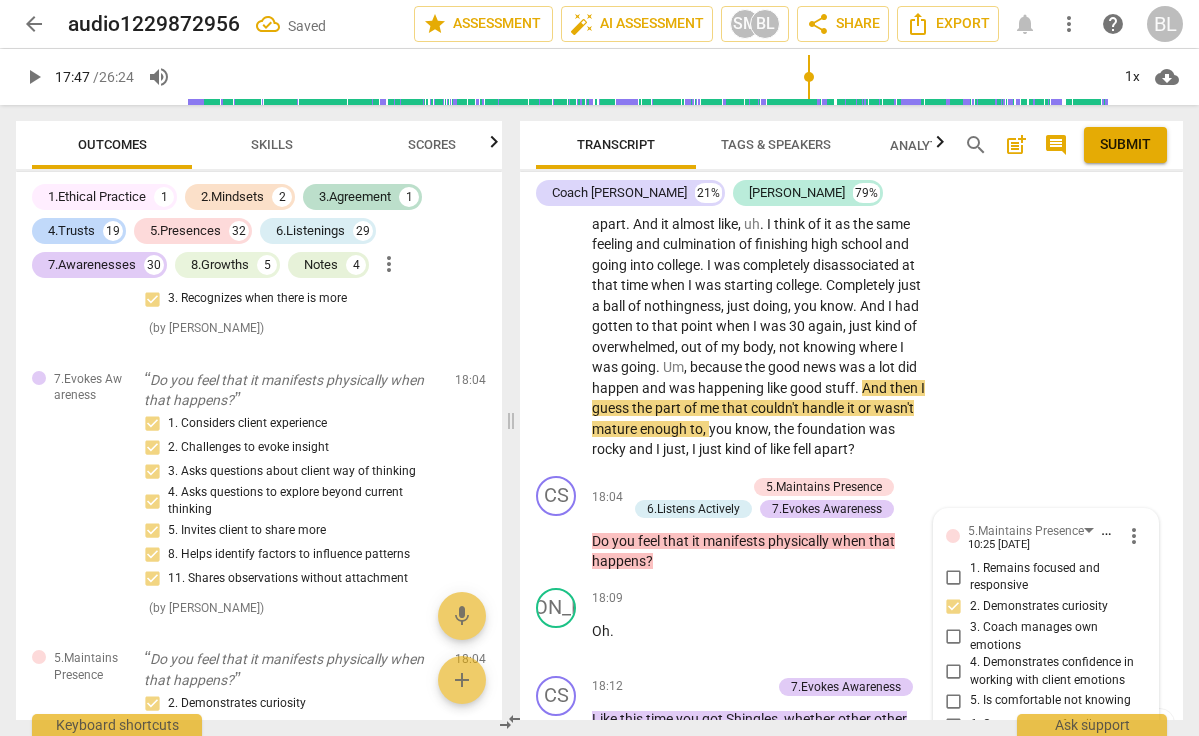 scroll, scrollTop: 0, scrollLeft: 0, axis: both 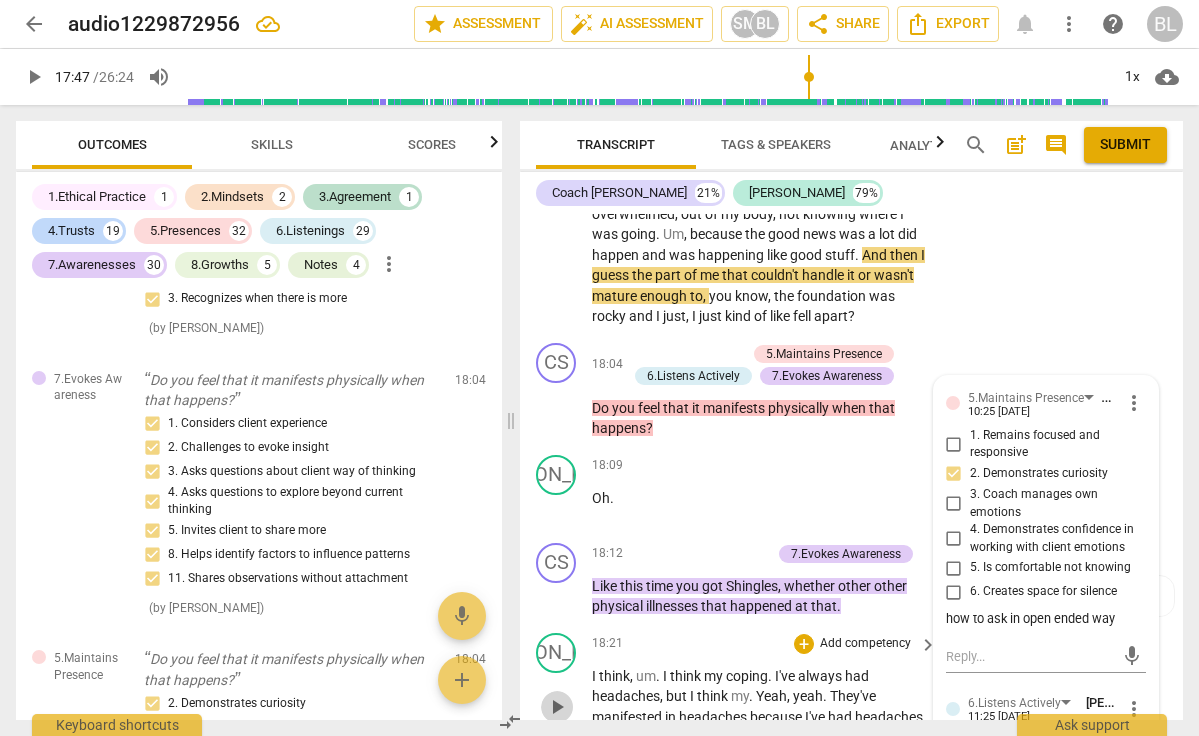 click on "play_arrow" at bounding box center (557, 707) 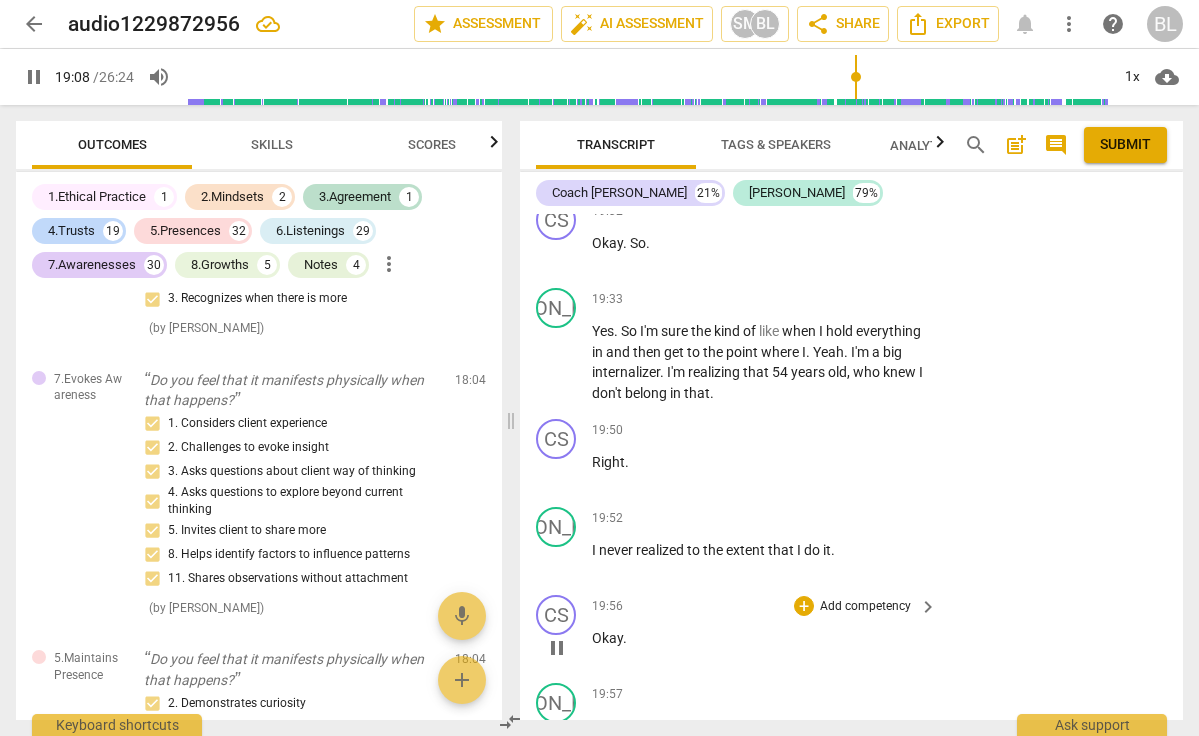scroll, scrollTop: 14689, scrollLeft: 0, axis: vertical 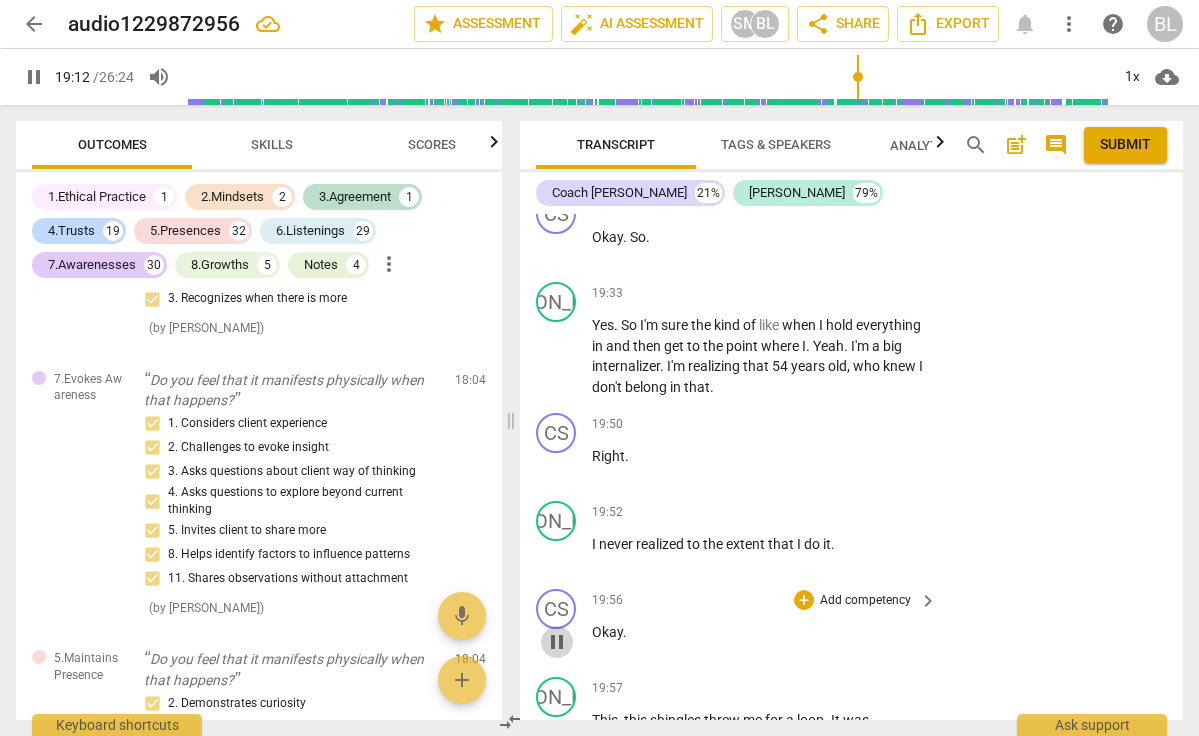 click on "pause" at bounding box center (557, 642) 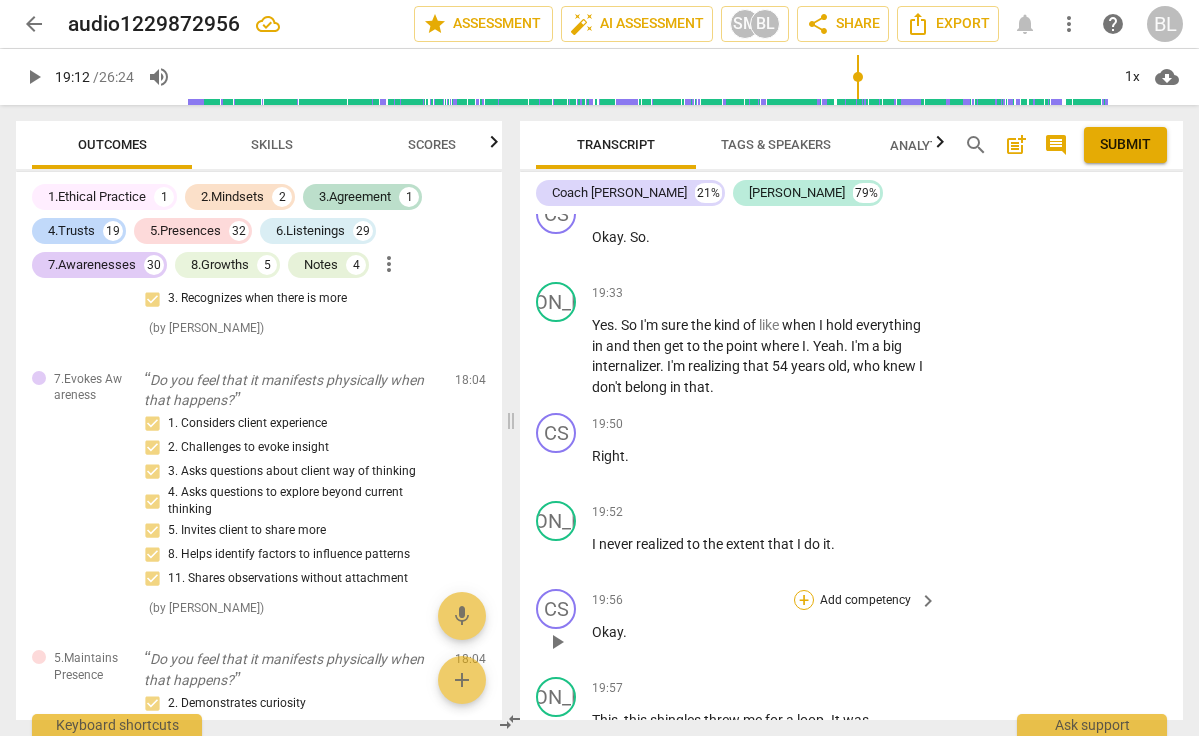 click on "+" at bounding box center [804, 600] 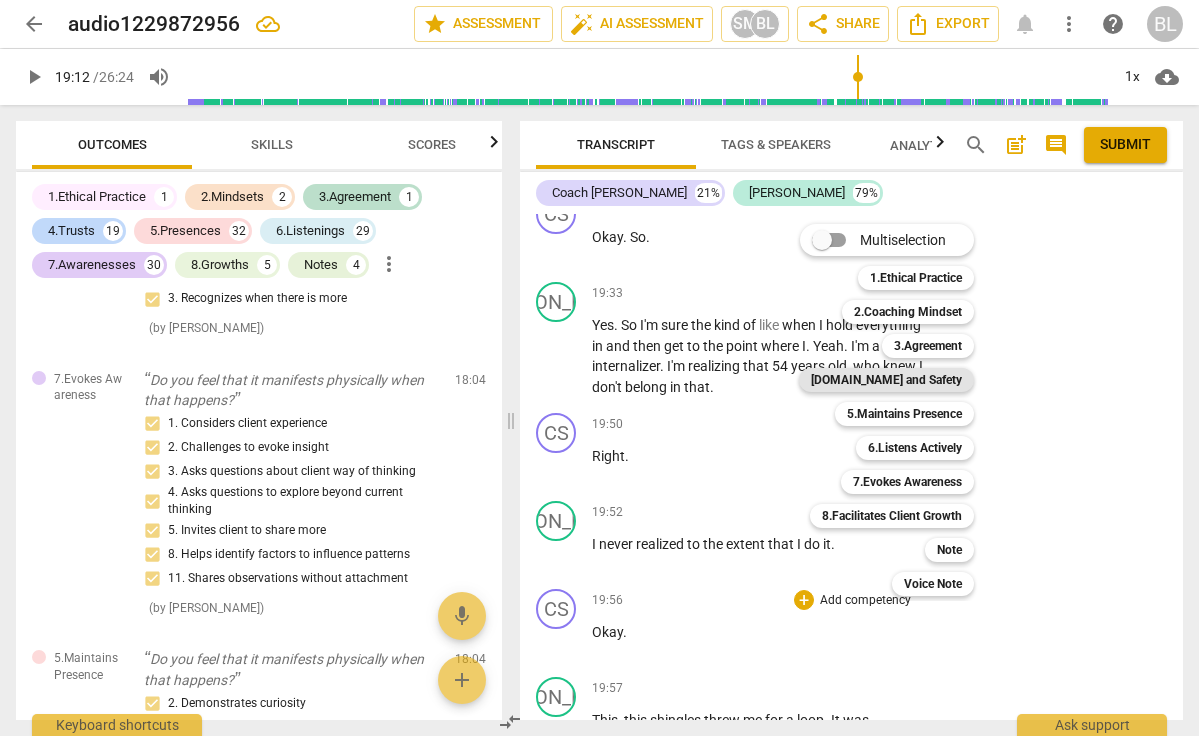 click on "[DOMAIN_NAME] and Safety" at bounding box center (886, 380) 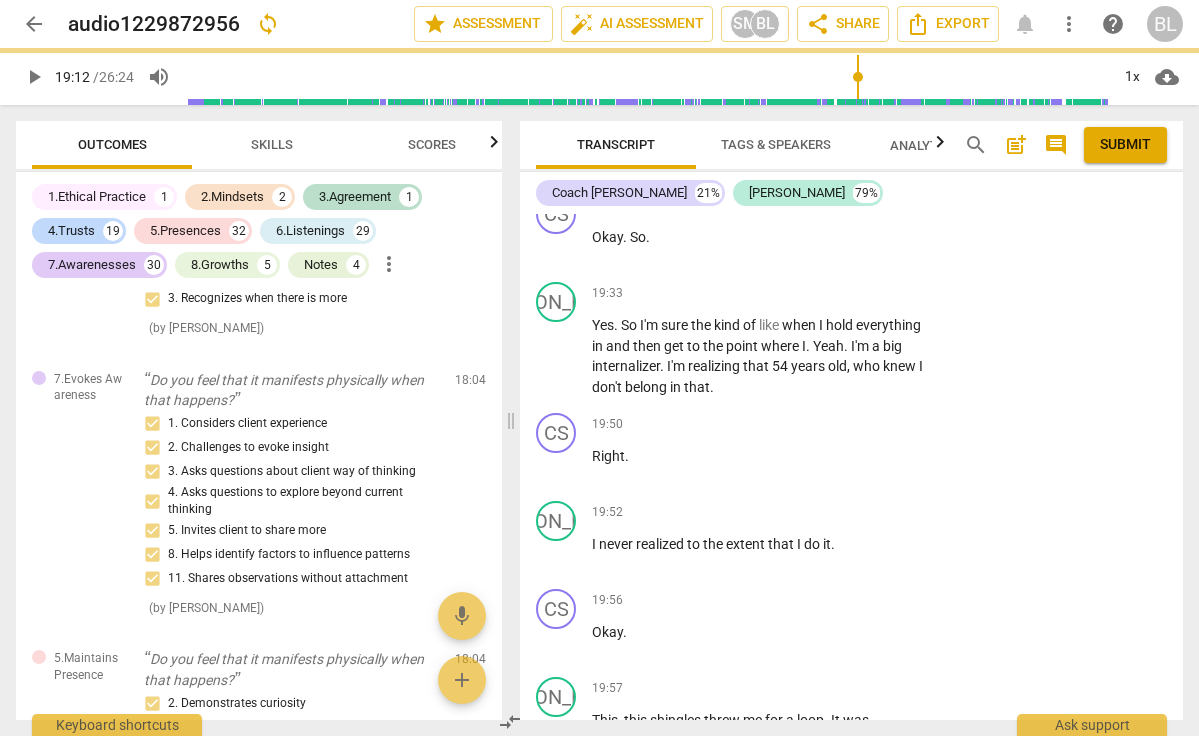 click on "Multiselection m 1.Ethical Practice 1 2.Coaching Mindset 2 3.Agreement 3 [DOMAIN_NAME] and Safety 4 5.Maintains Presence 5 6.Listens Actively 6 7.Evokes Awareness 7 8.Facilitates Client Growth 8 Note 9 Voice Note 0" at bounding box center (874, 410) 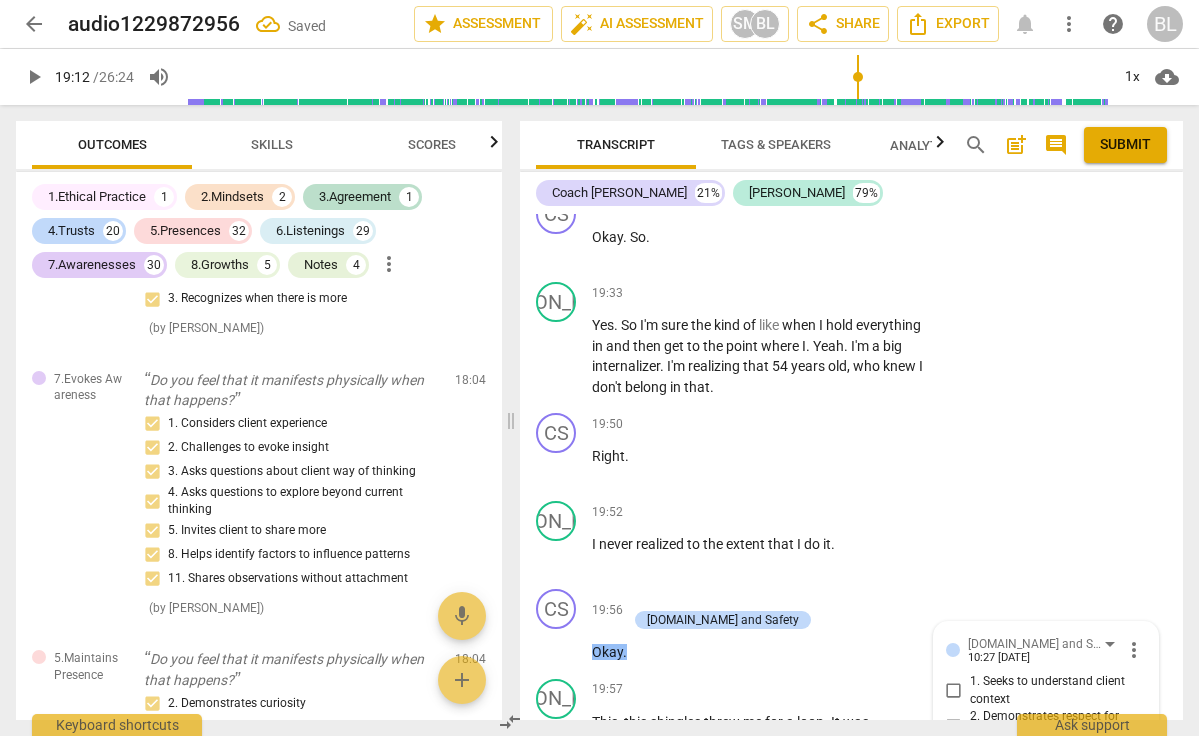 scroll, scrollTop: 14696, scrollLeft: 0, axis: vertical 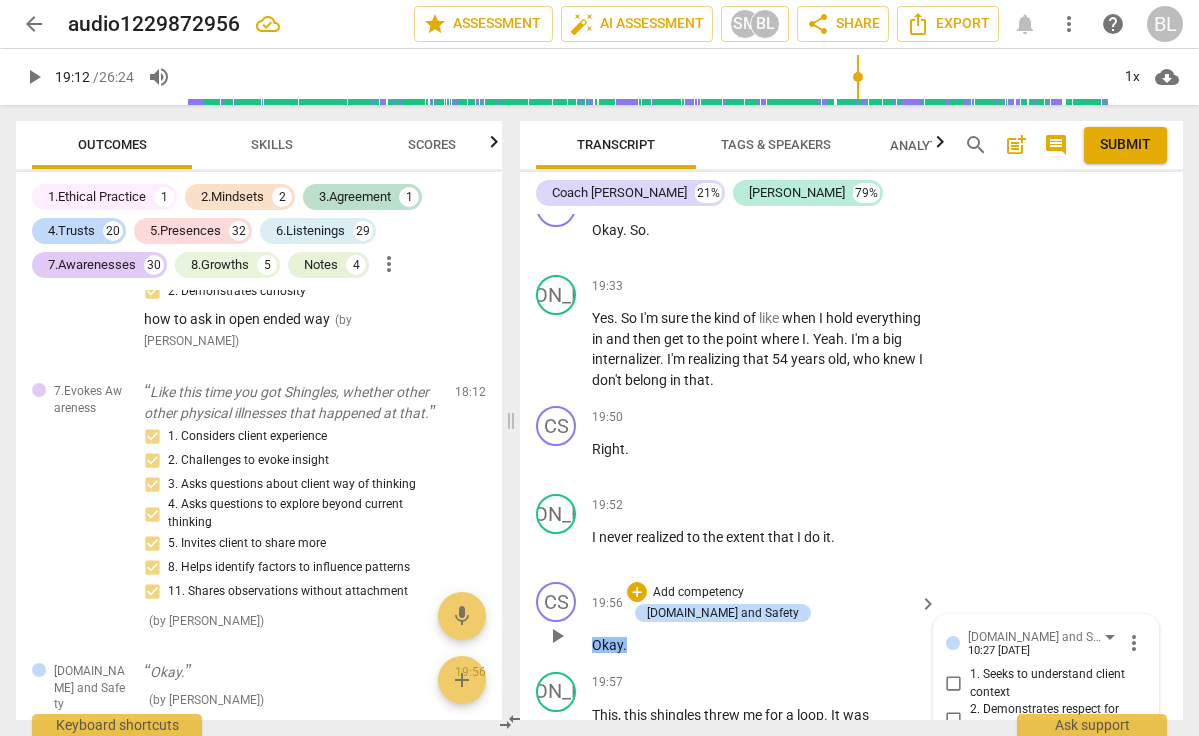 click on "2. Demonstrates respect for client identity" at bounding box center (954, 719) 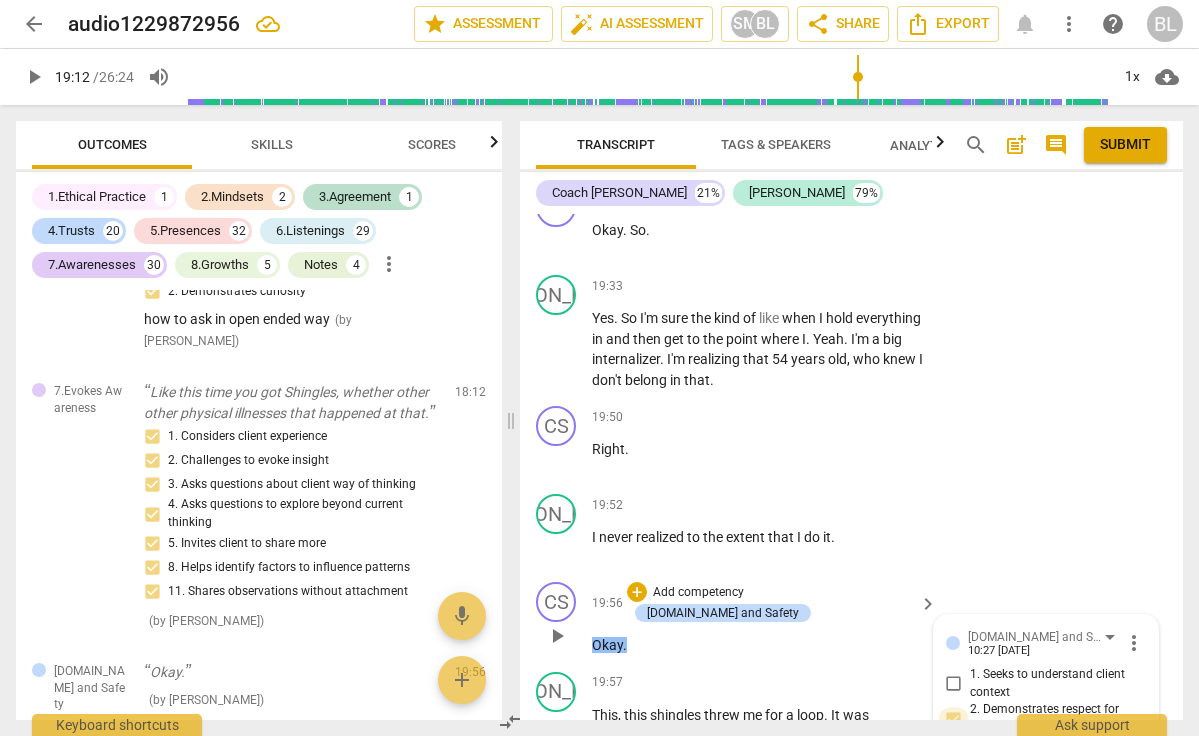 click on "2. Demonstrates respect for client identity" at bounding box center [954, 719] 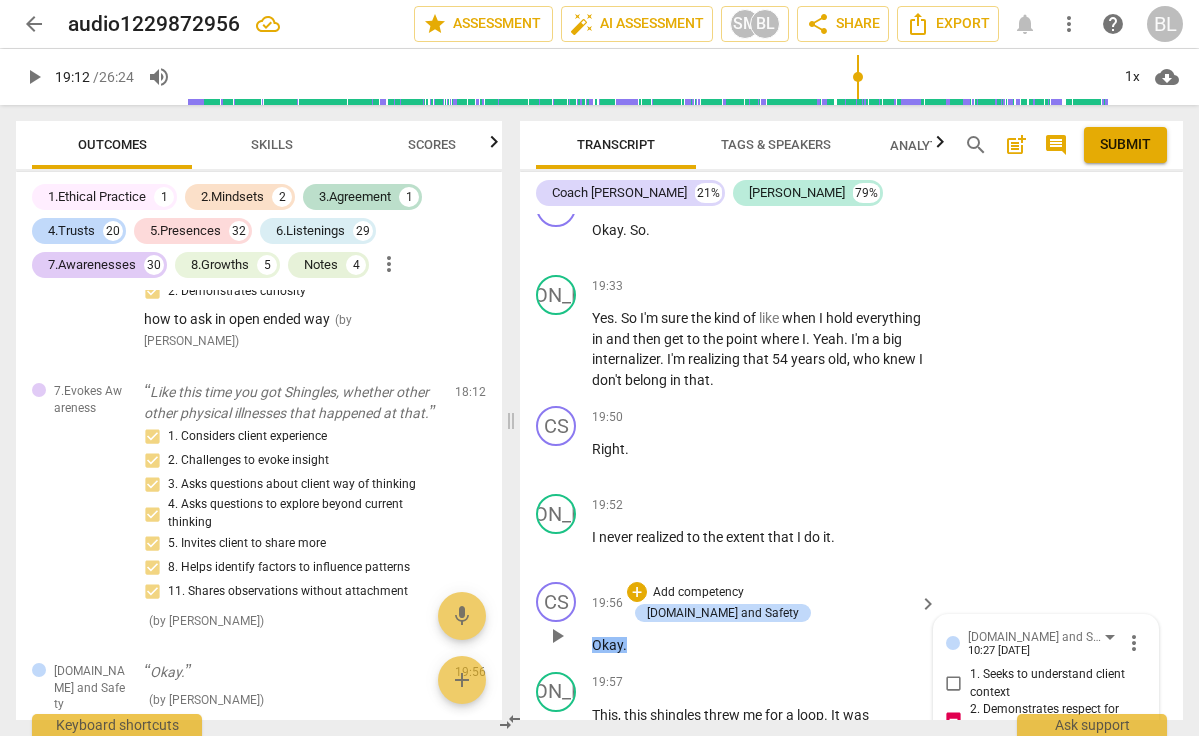 click on "3. Acknowledges client’s unique talents" at bounding box center [954, 754] 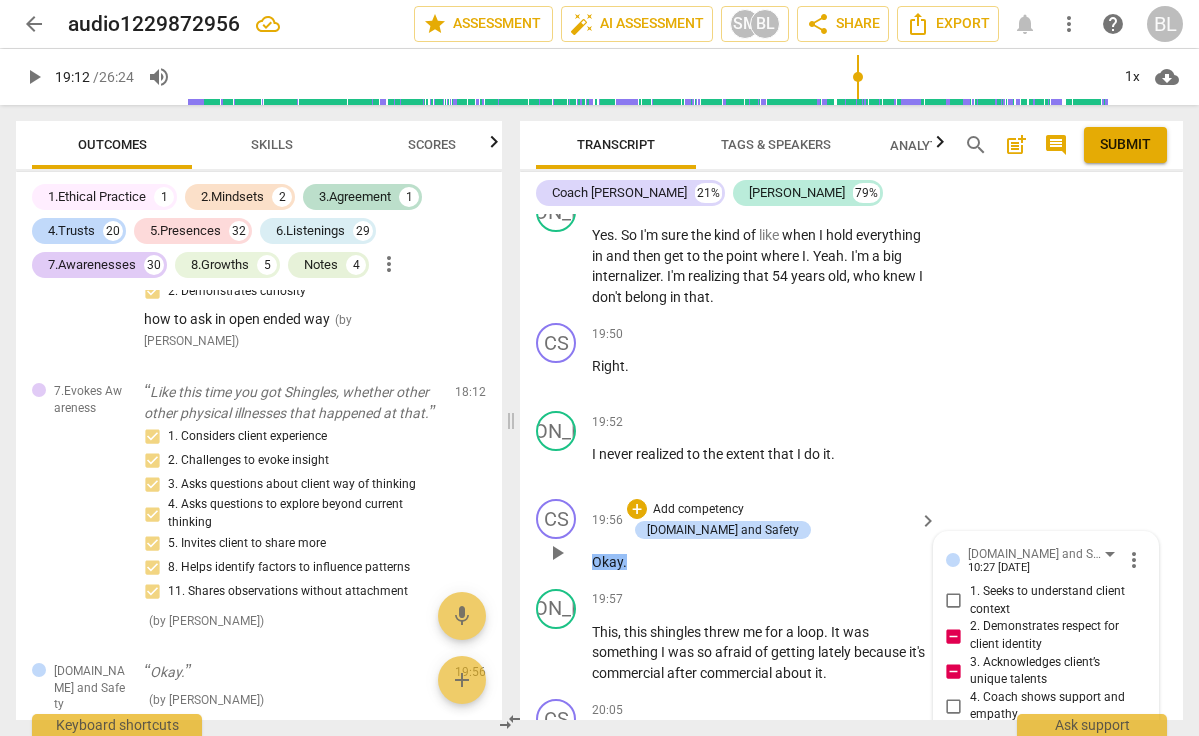 scroll, scrollTop: 14814, scrollLeft: 0, axis: vertical 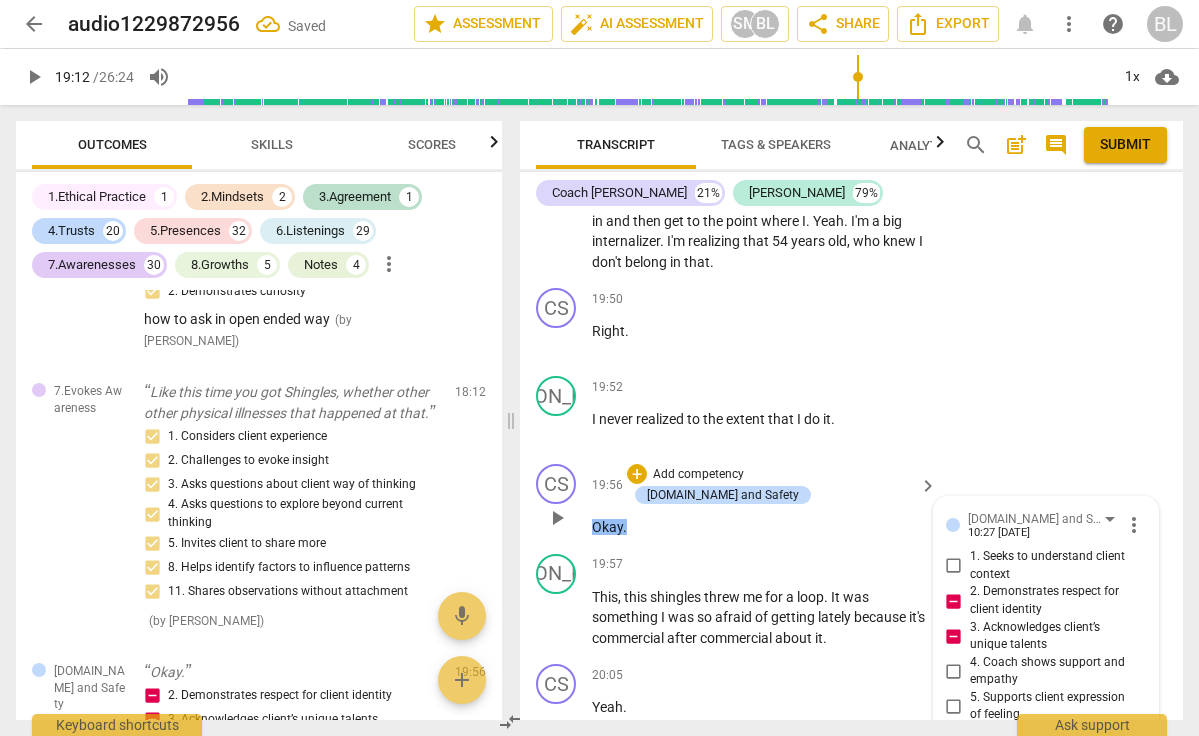 drag, startPoint x: 964, startPoint y: 599, endPoint x: 964, endPoint y: 587, distance: 12 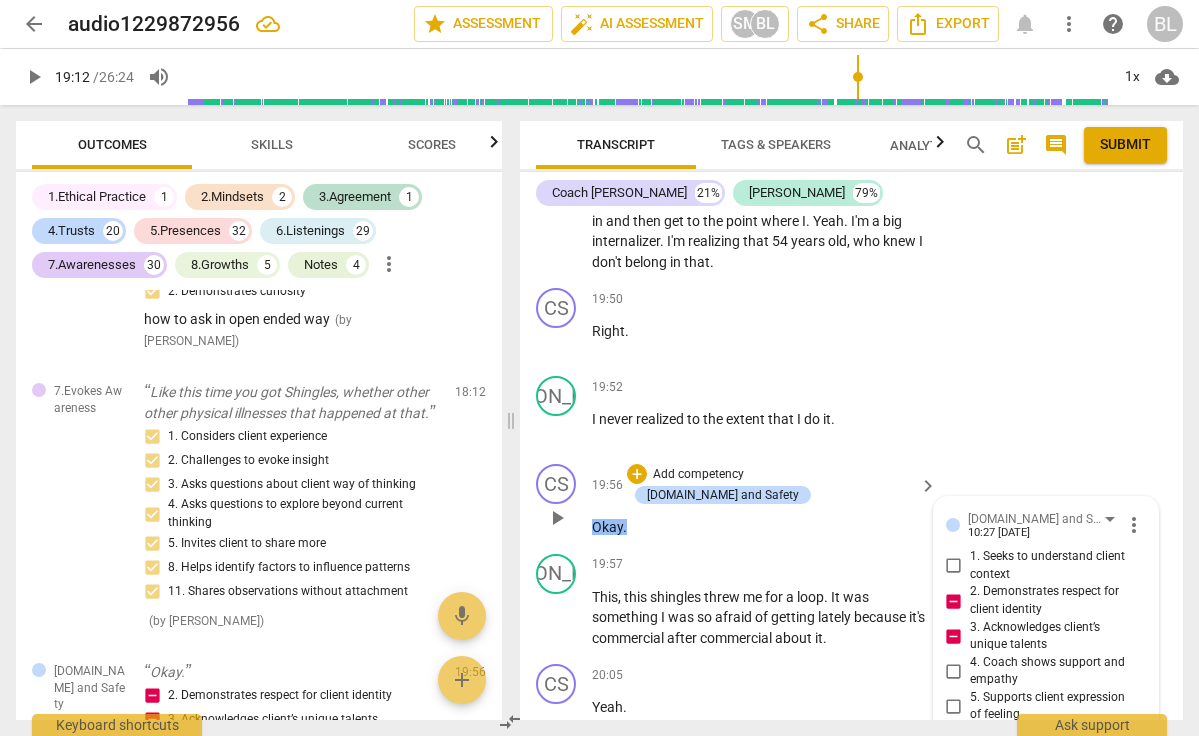 scroll, scrollTop: 0, scrollLeft: 0, axis: both 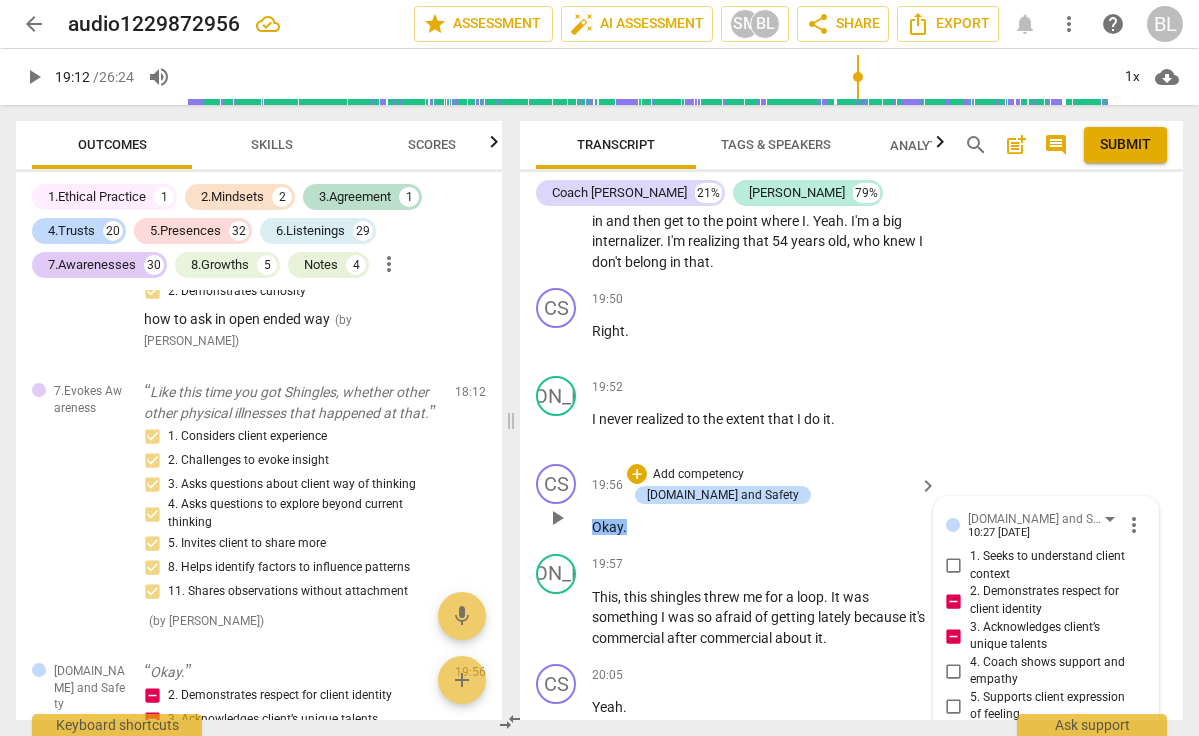 drag, startPoint x: 964, startPoint y: 587, endPoint x: 1099, endPoint y: 595, distance: 135.23683 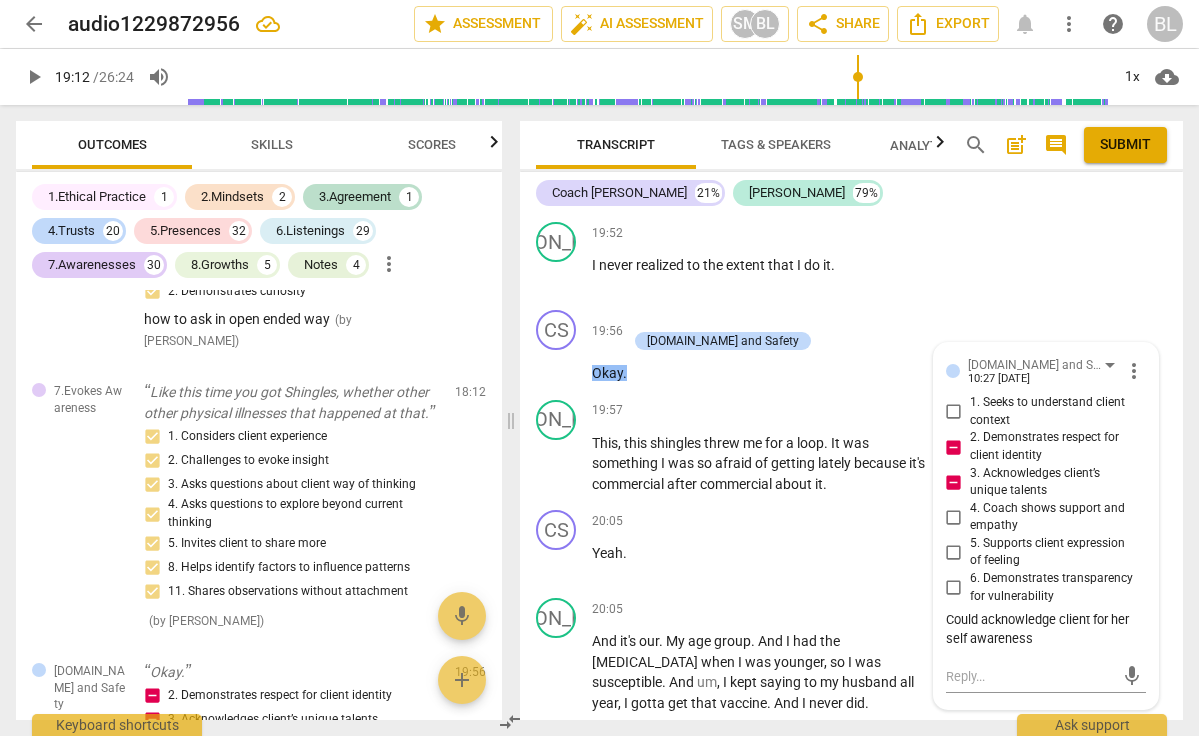 scroll, scrollTop: 15000, scrollLeft: 0, axis: vertical 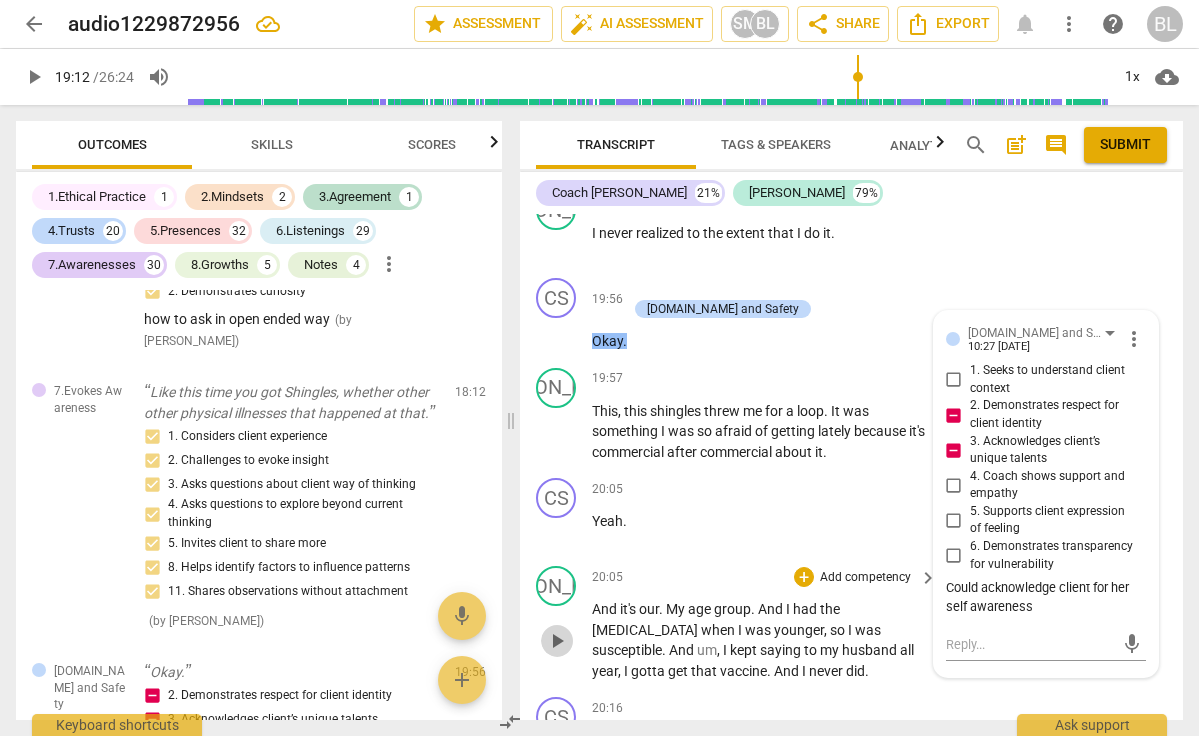click on "play_arrow" at bounding box center [557, 641] 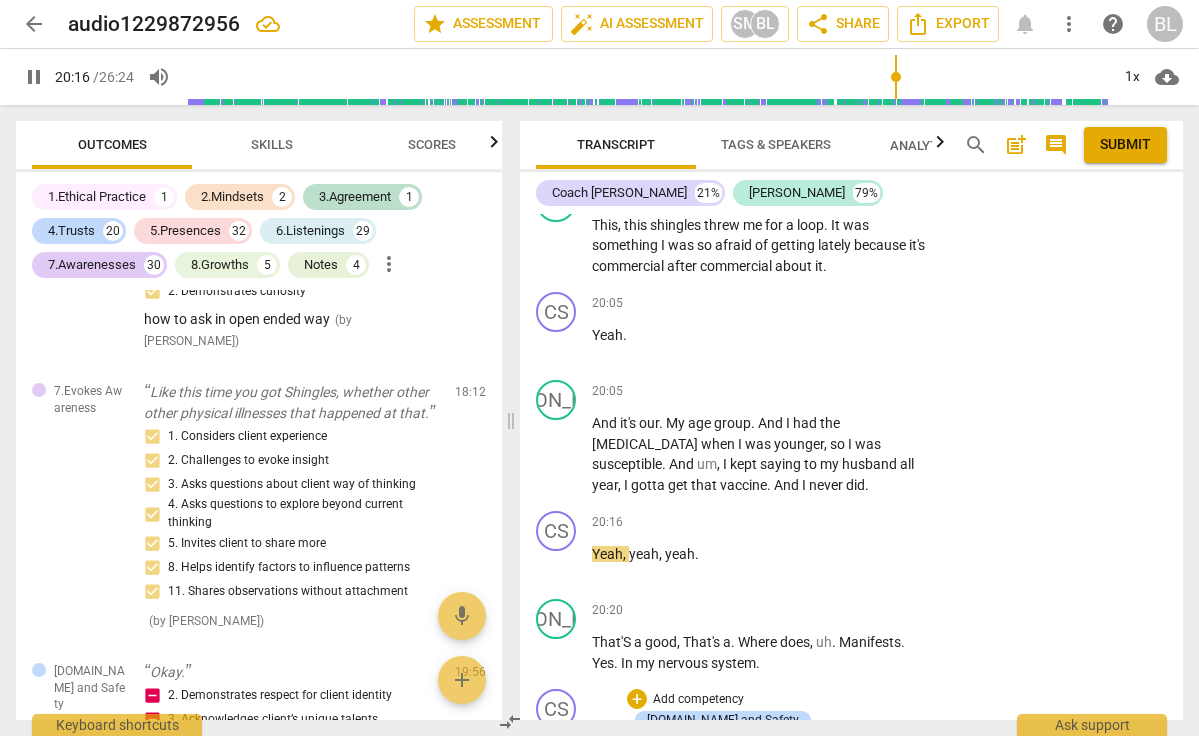 scroll, scrollTop: 15210, scrollLeft: 0, axis: vertical 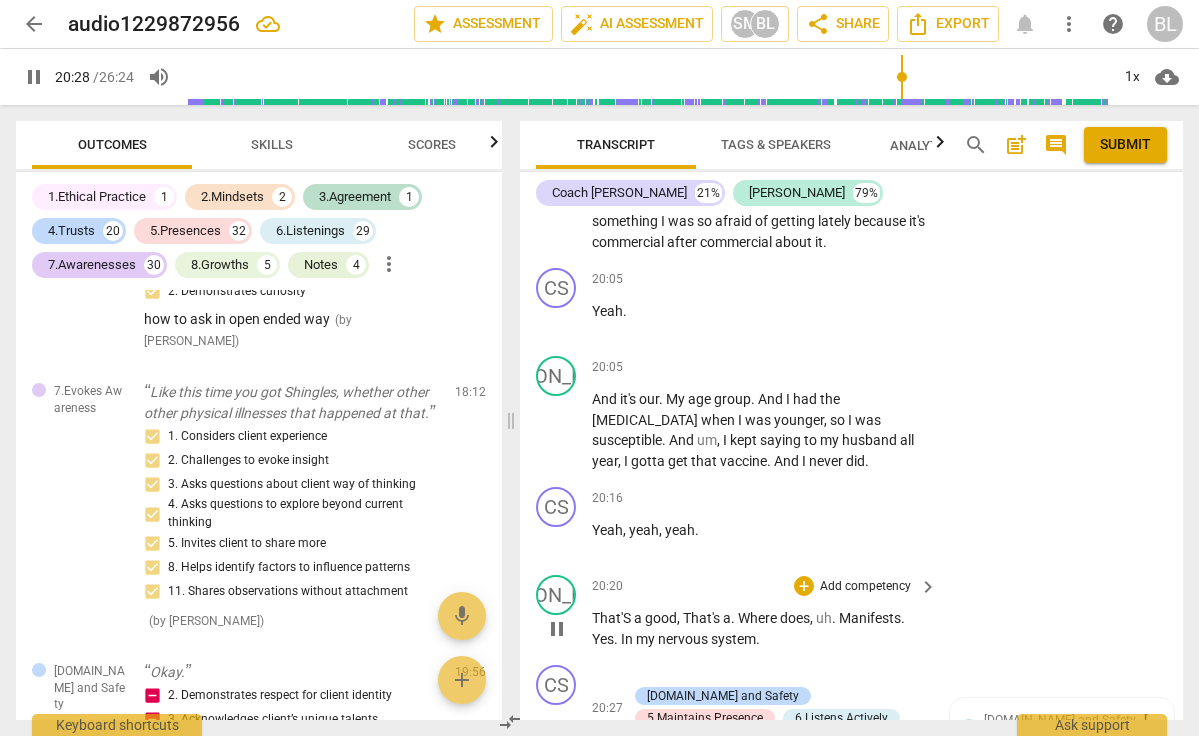 click on "pause" at bounding box center [557, 629] 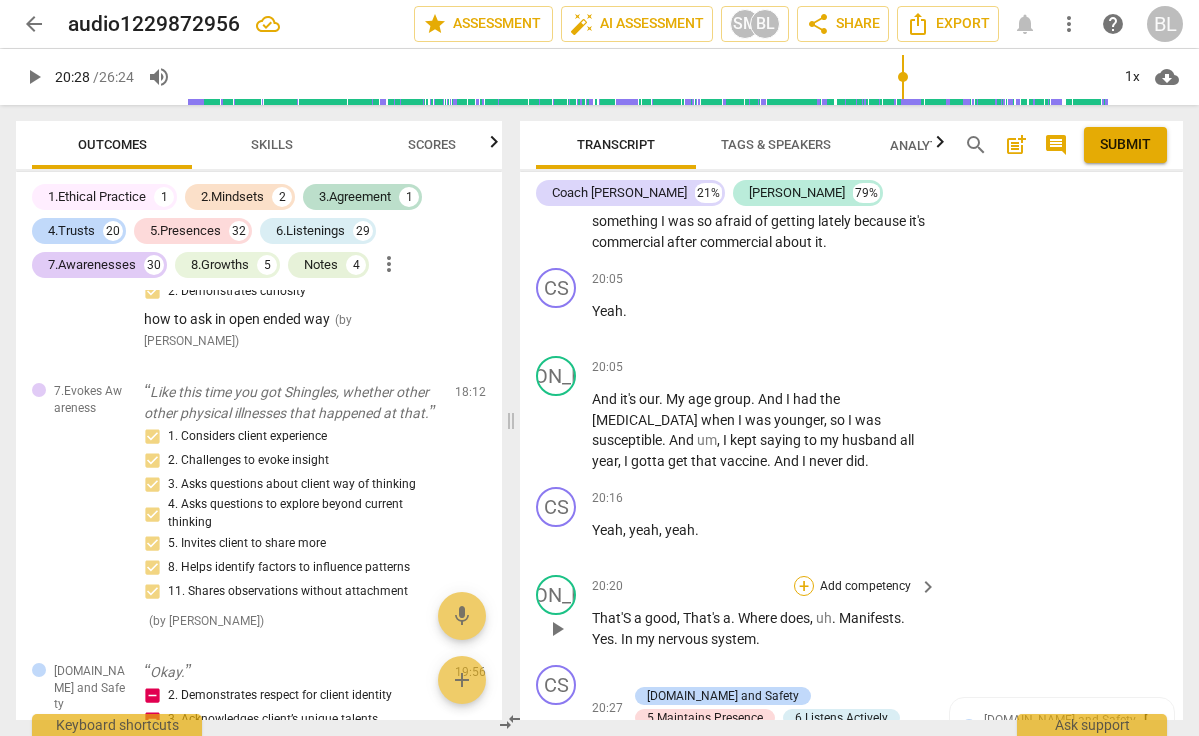click on "+" at bounding box center (804, 586) 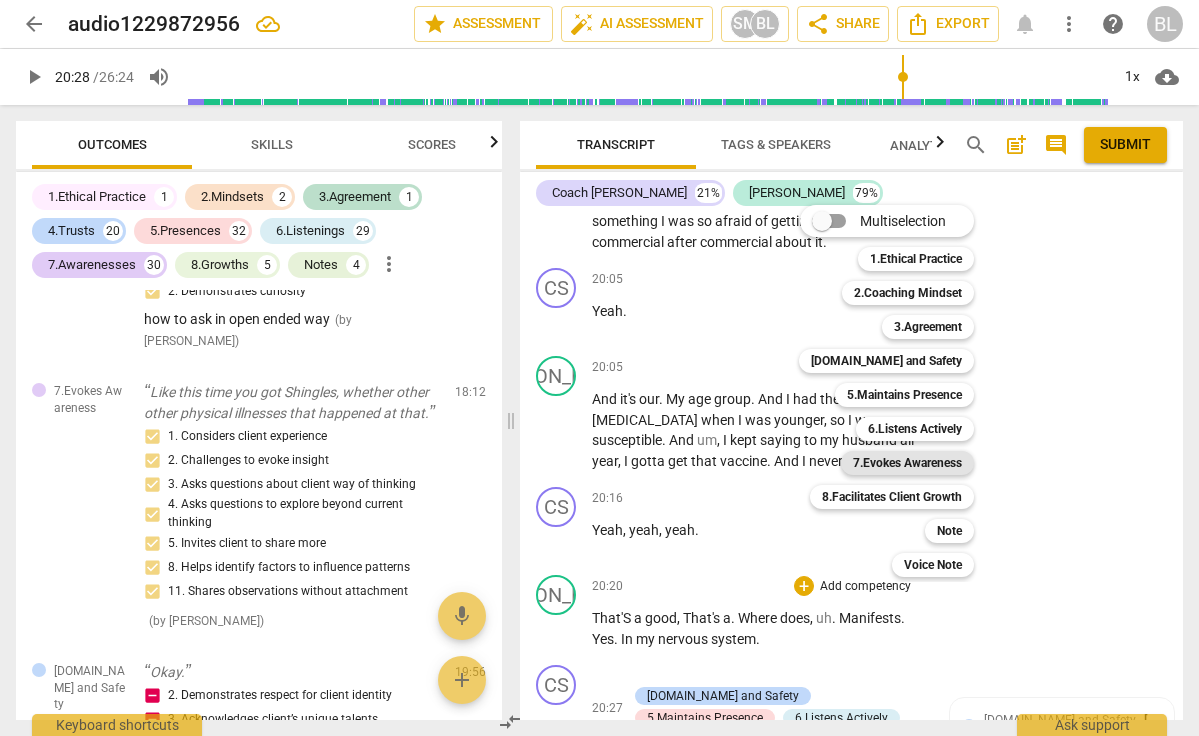 click on "7.Evokes Awareness" at bounding box center (907, 463) 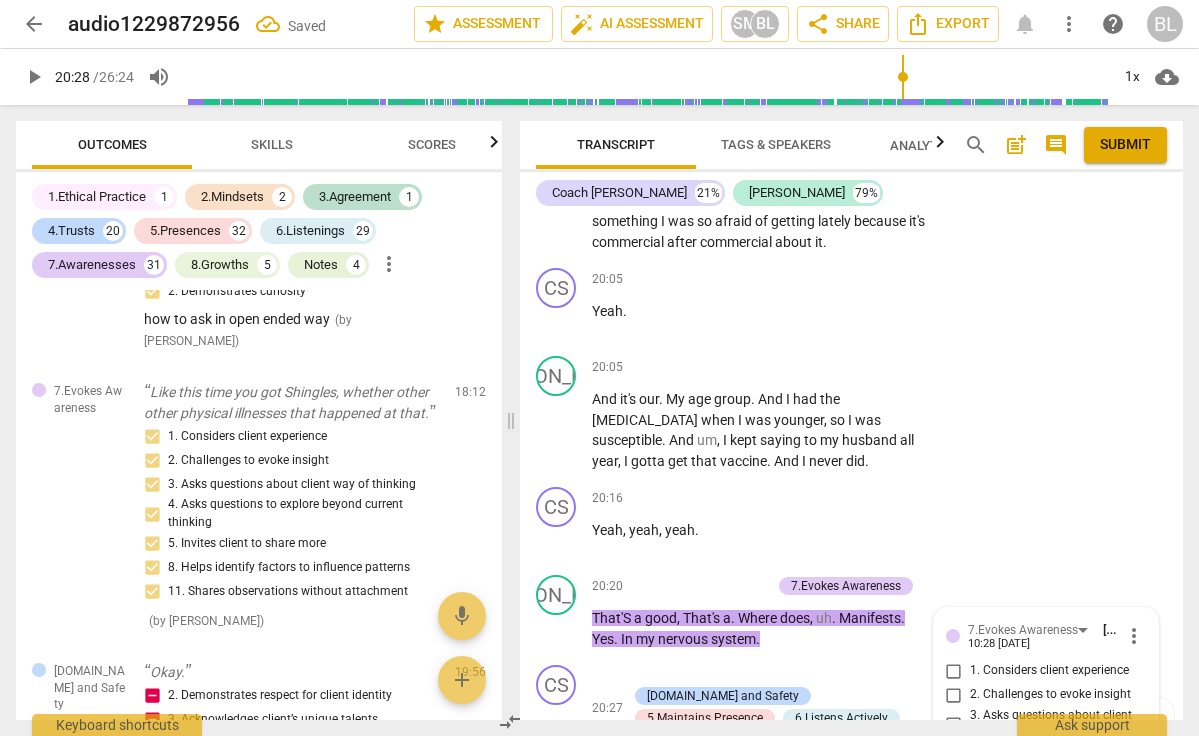 scroll, scrollTop: 17540, scrollLeft: 0, axis: vertical 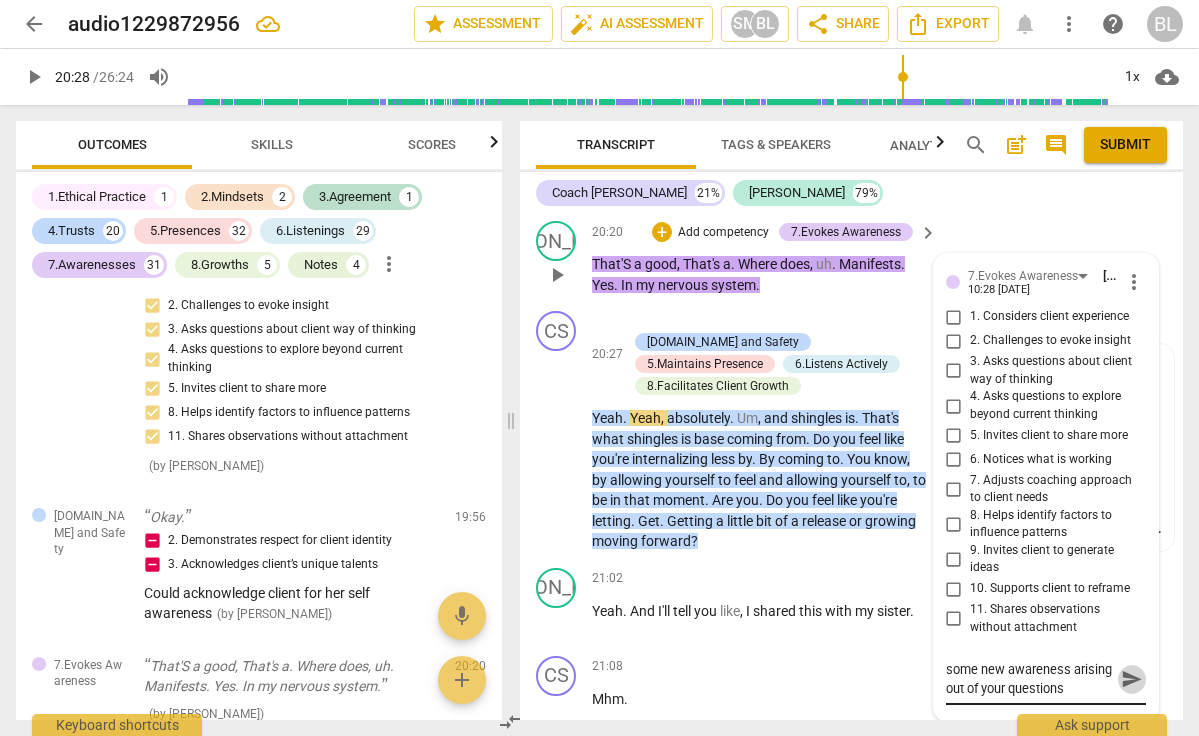 click on "send" at bounding box center [1132, 679] 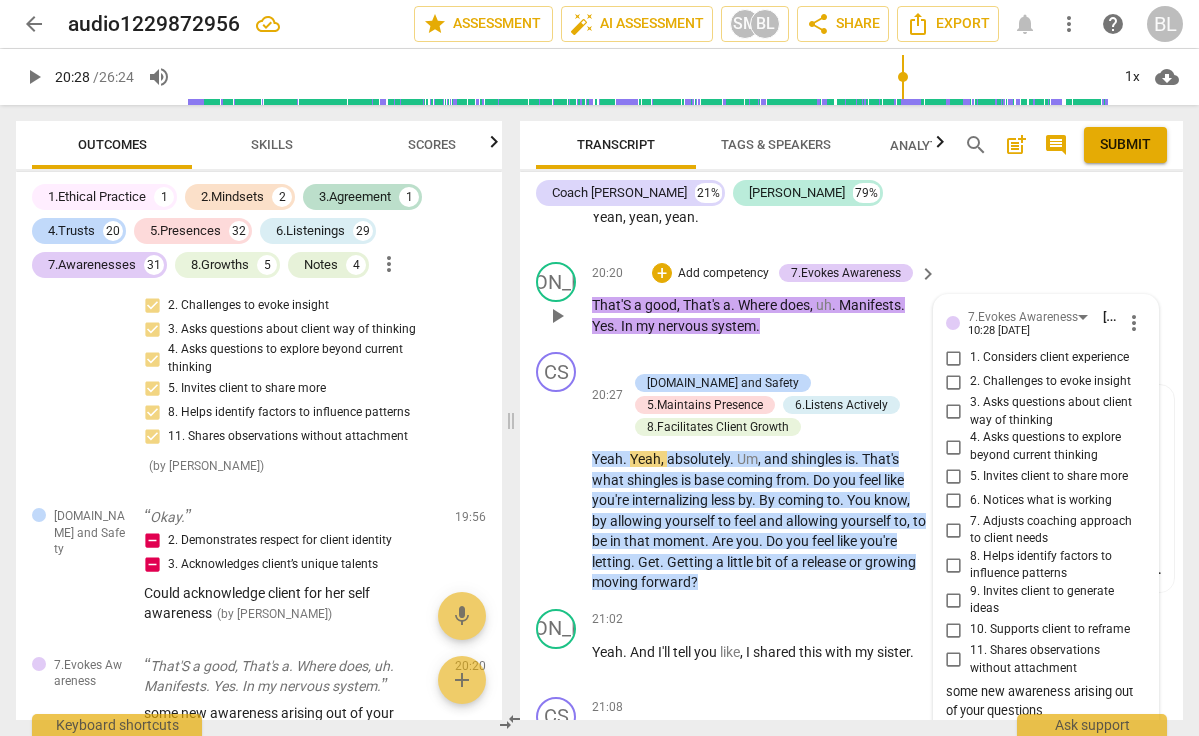 scroll, scrollTop: 15519, scrollLeft: 0, axis: vertical 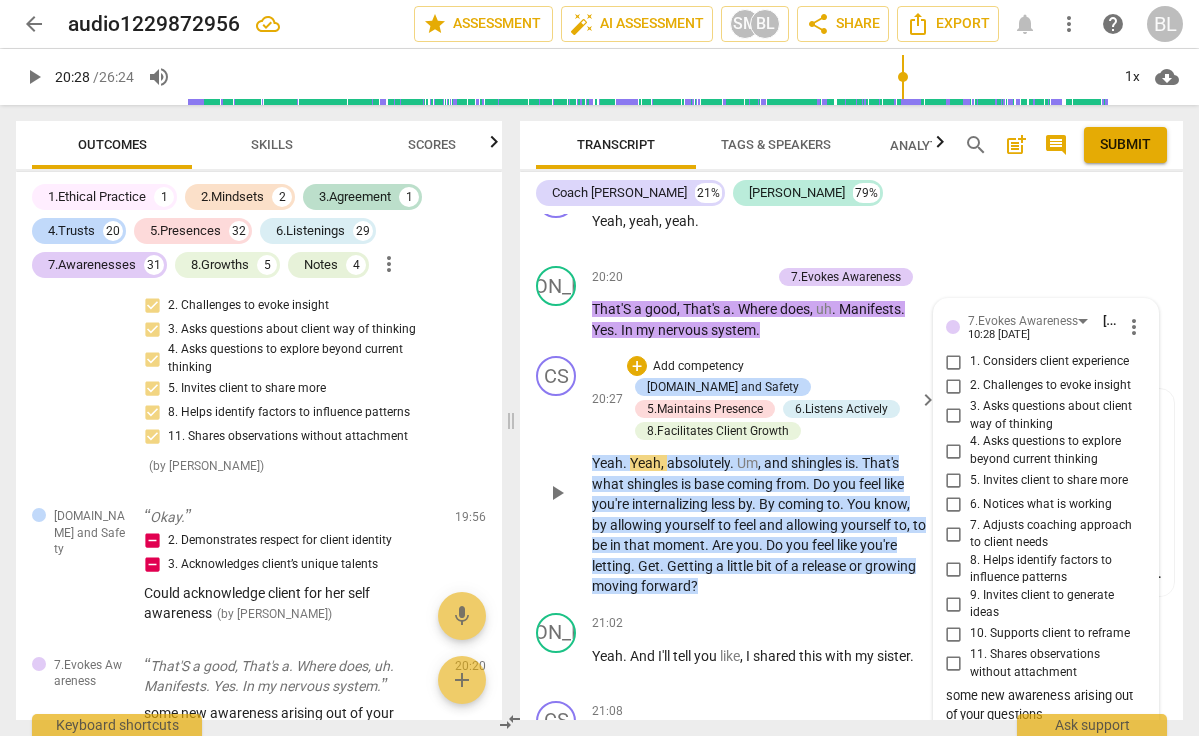 click on "play_arrow" at bounding box center (557, 493) 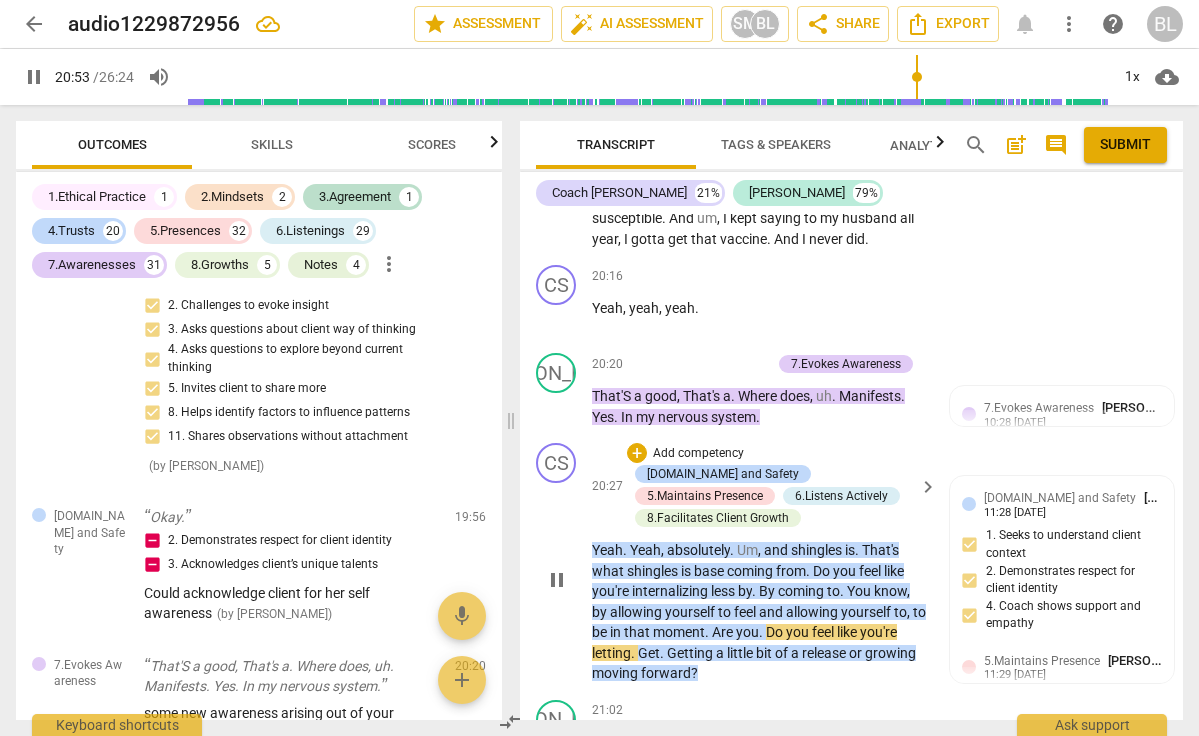 scroll, scrollTop: 15431, scrollLeft: 0, axis: vertical 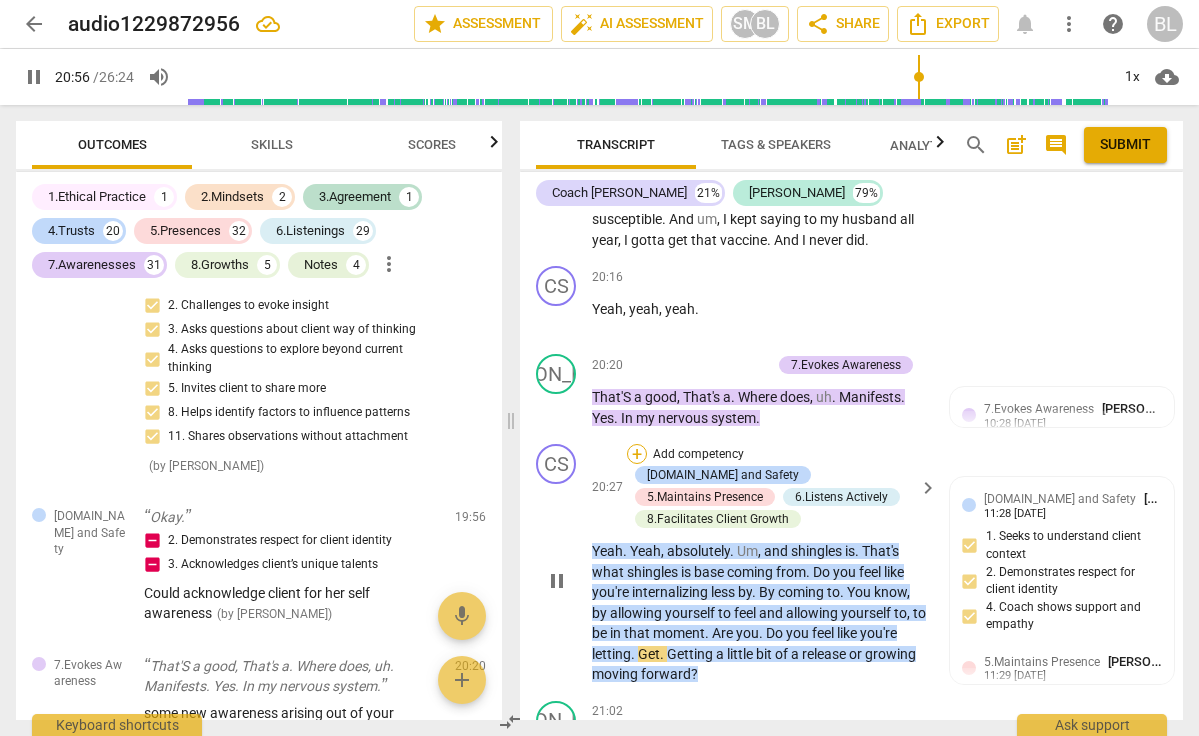 click on "+" at bounding box center (637, 454) 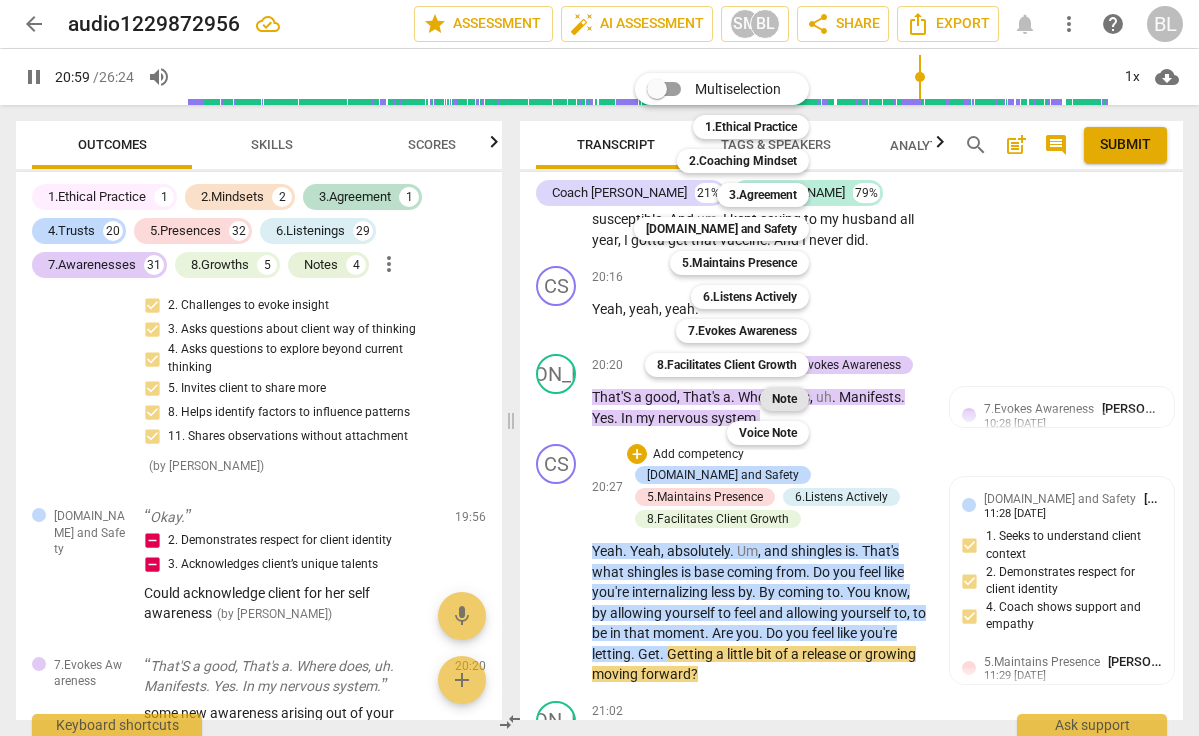 click on "Note" at bounding box center [784, 399] 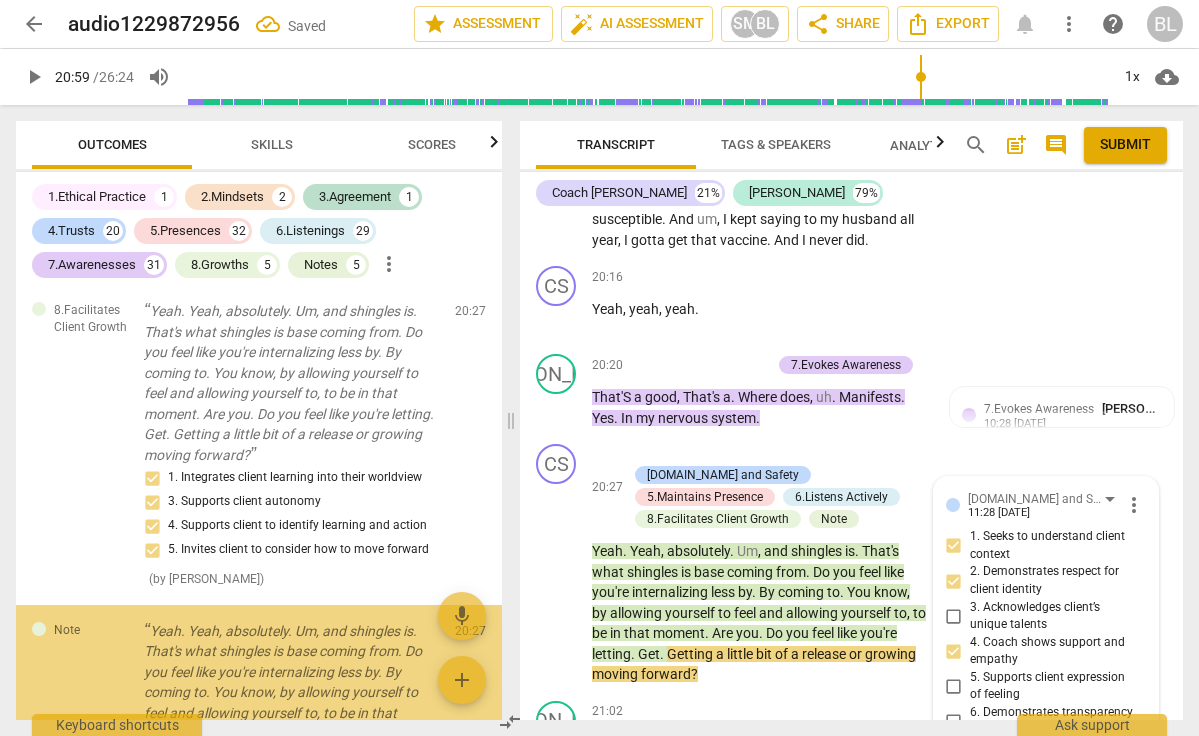 scroll, scrollTop: 18876, scrollLeft: 0, axis: vertical 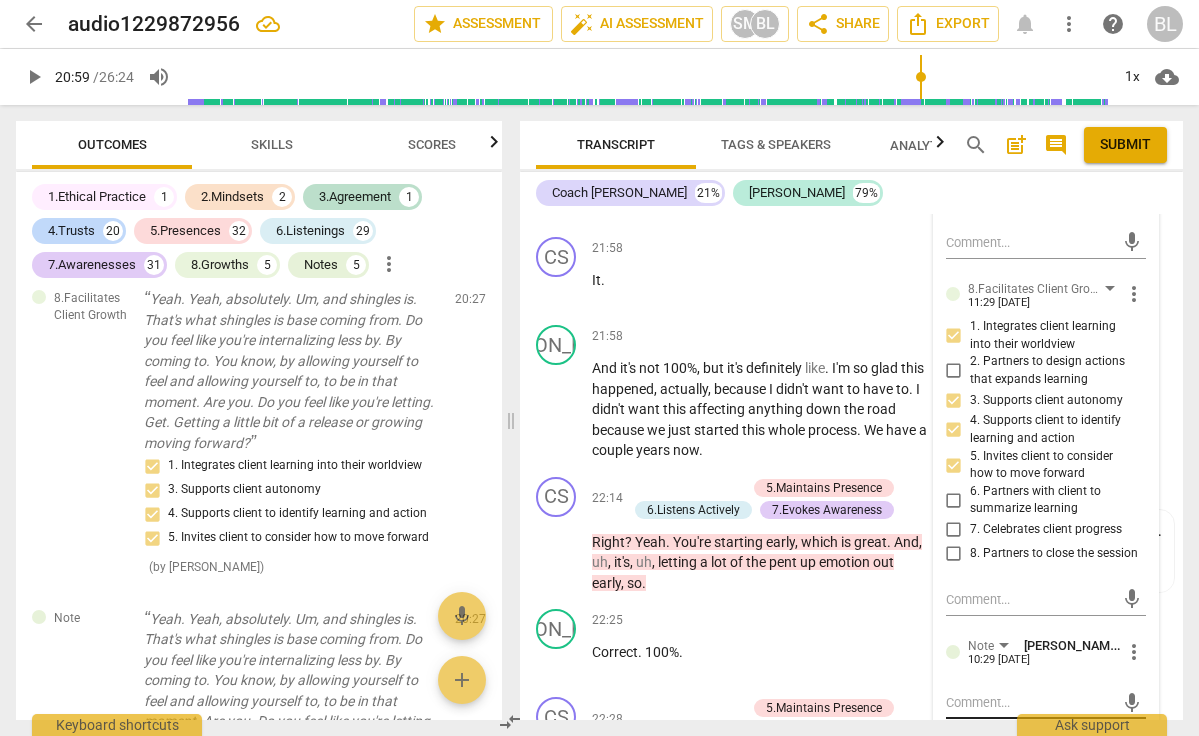 click at bounding box center [1030, 702] 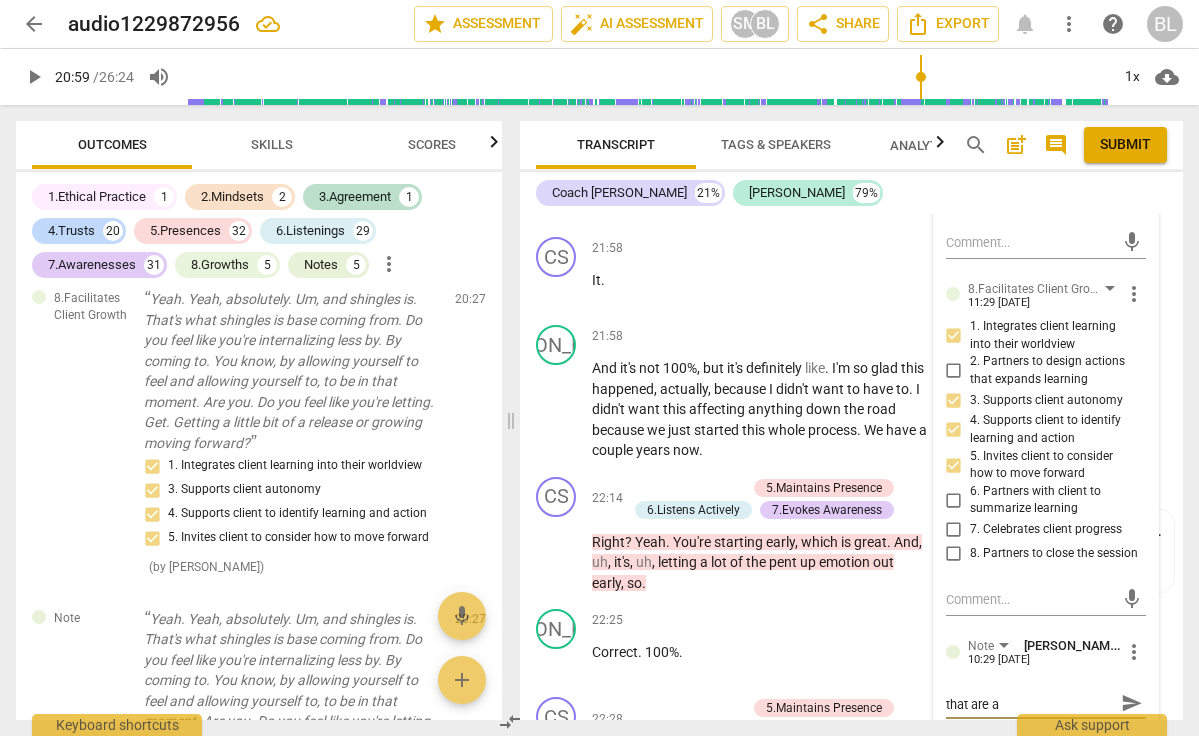 scroll, scrollTop: 0, scrollLeft: 0, axis: both 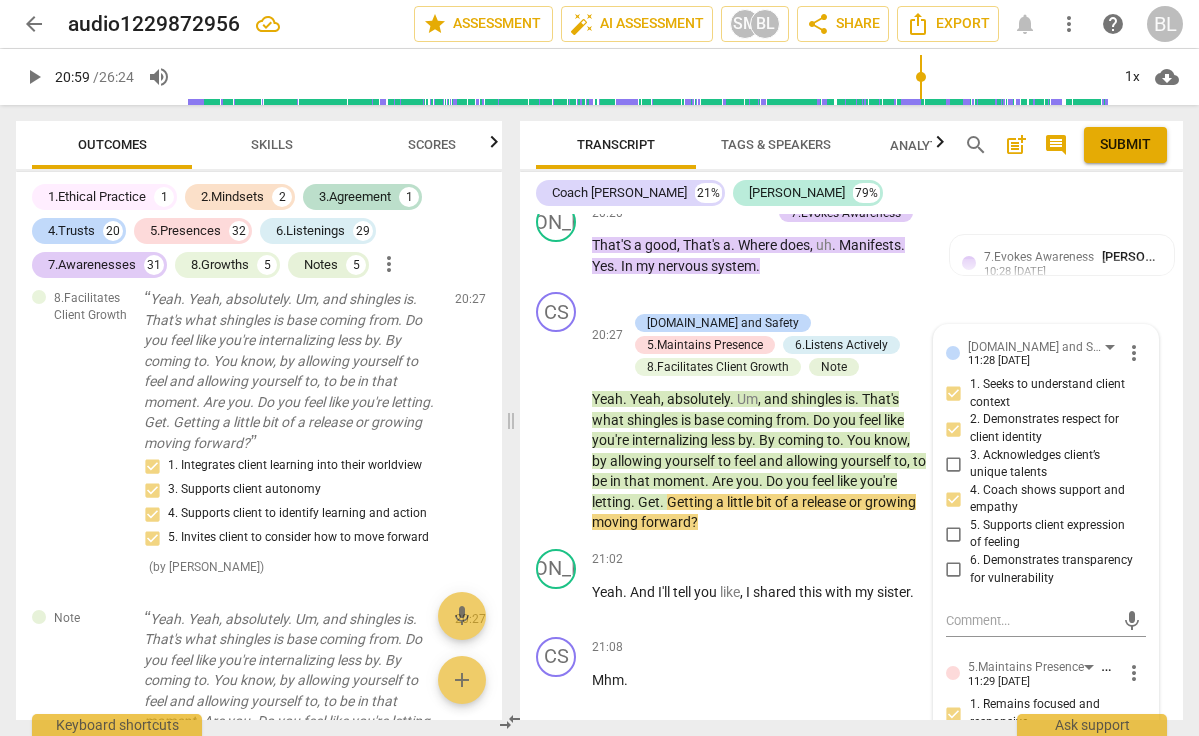 click on "play_arrow" at bounding box center (557, 850) 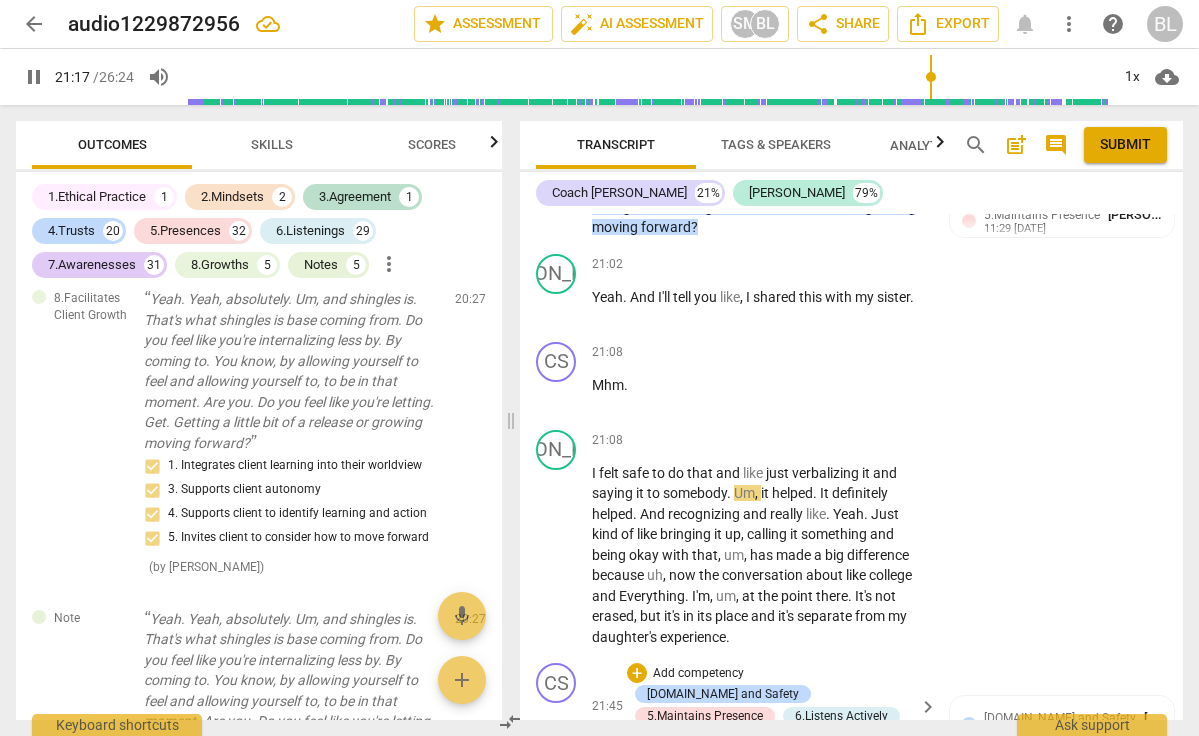 scroll, scrollTop: 15879, scrollLeft: 0, axis: vertical 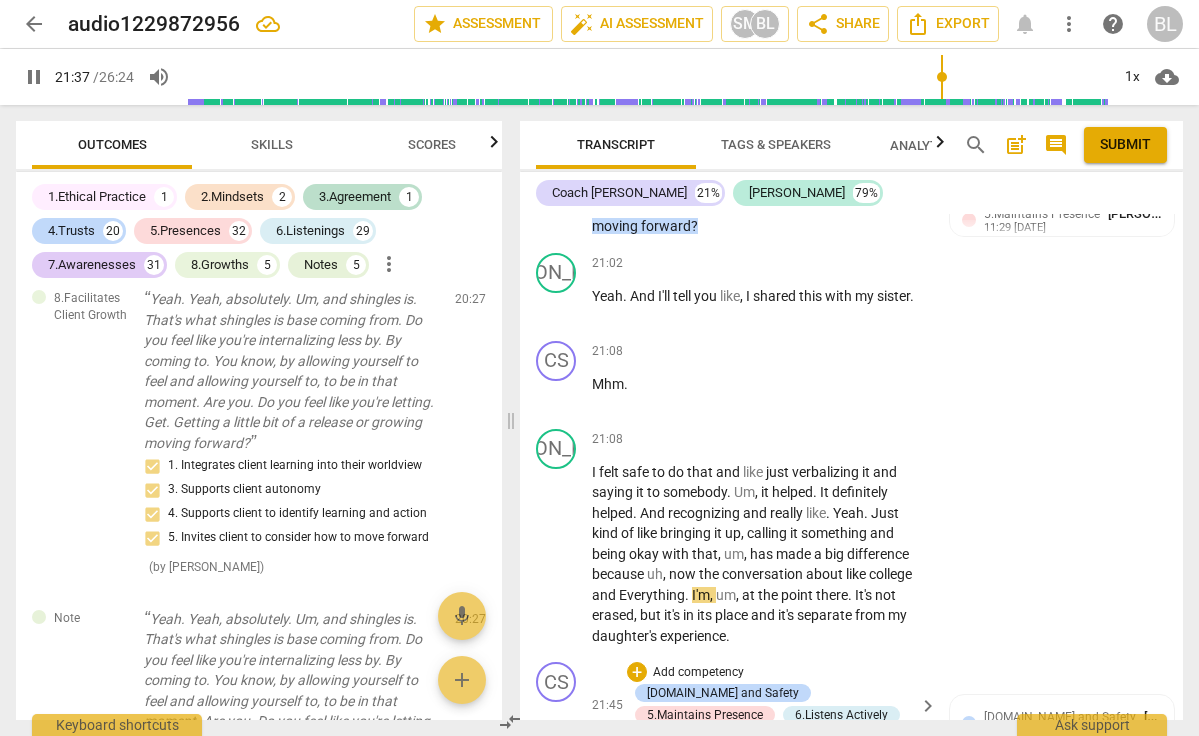 click on "pause" at bounding box center (557, 748) 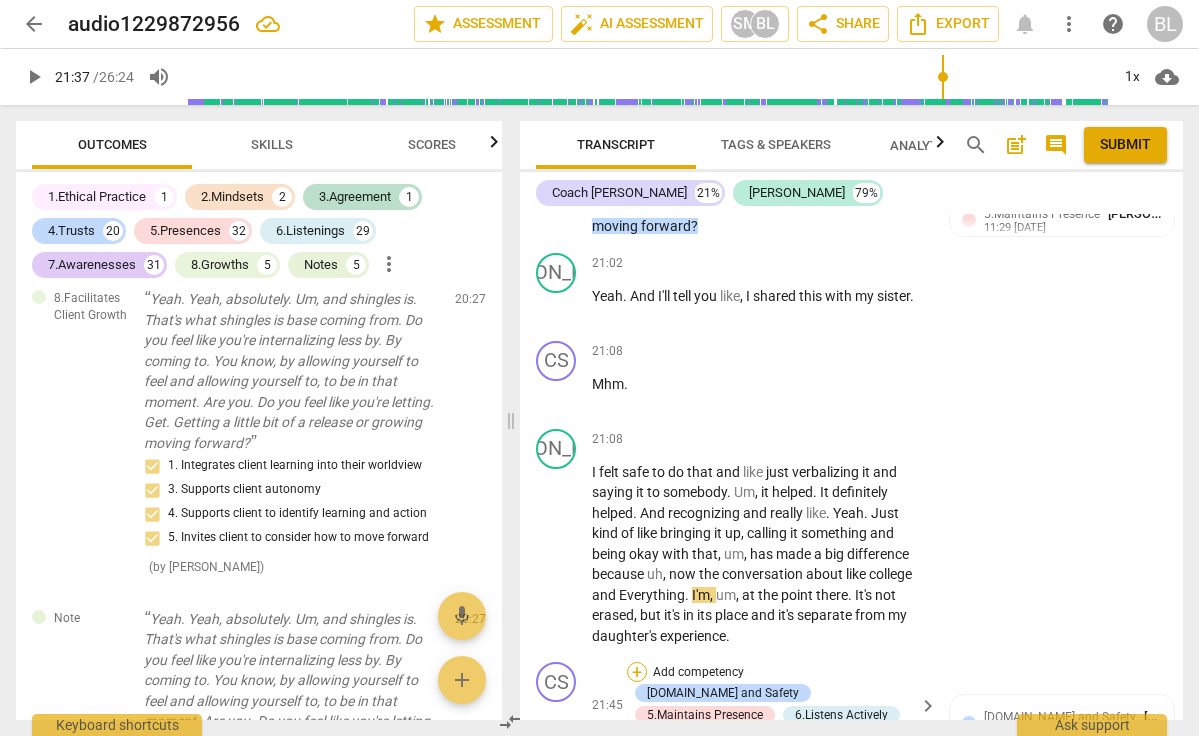 click on "+" at bounding box center (637, 672) 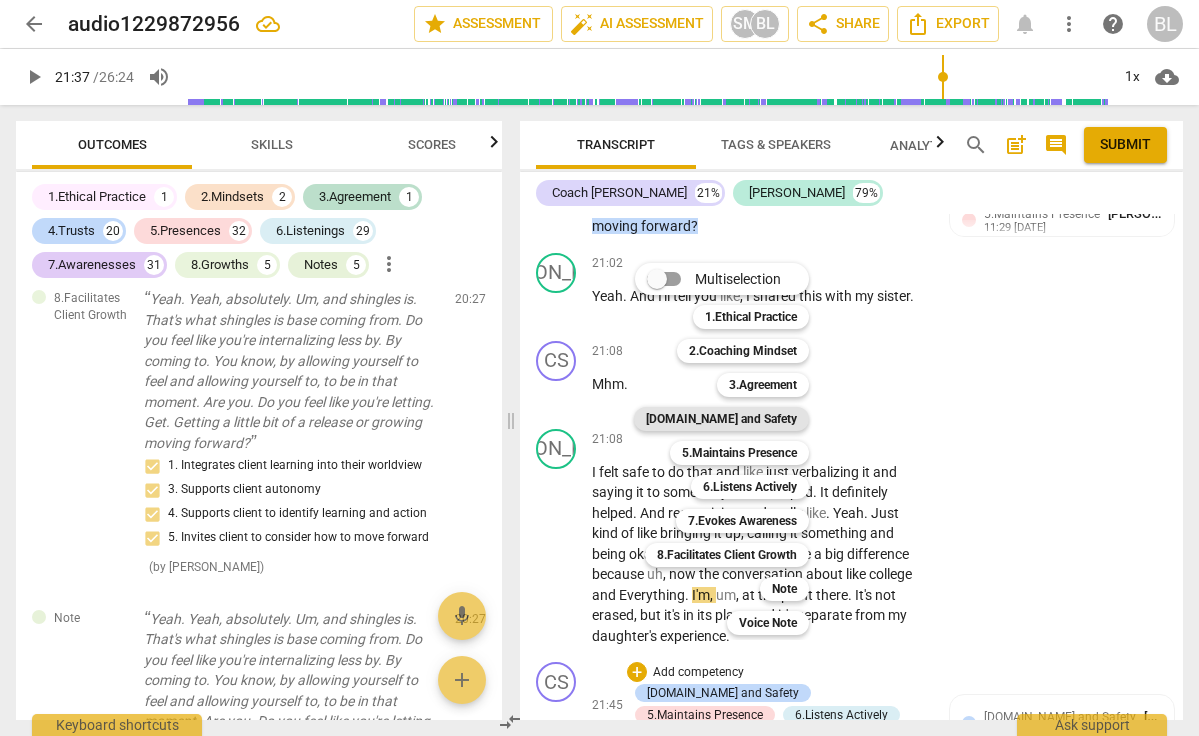 click on "[DOMAIN_NAME] and Safety" at bounding box center [721, 419] 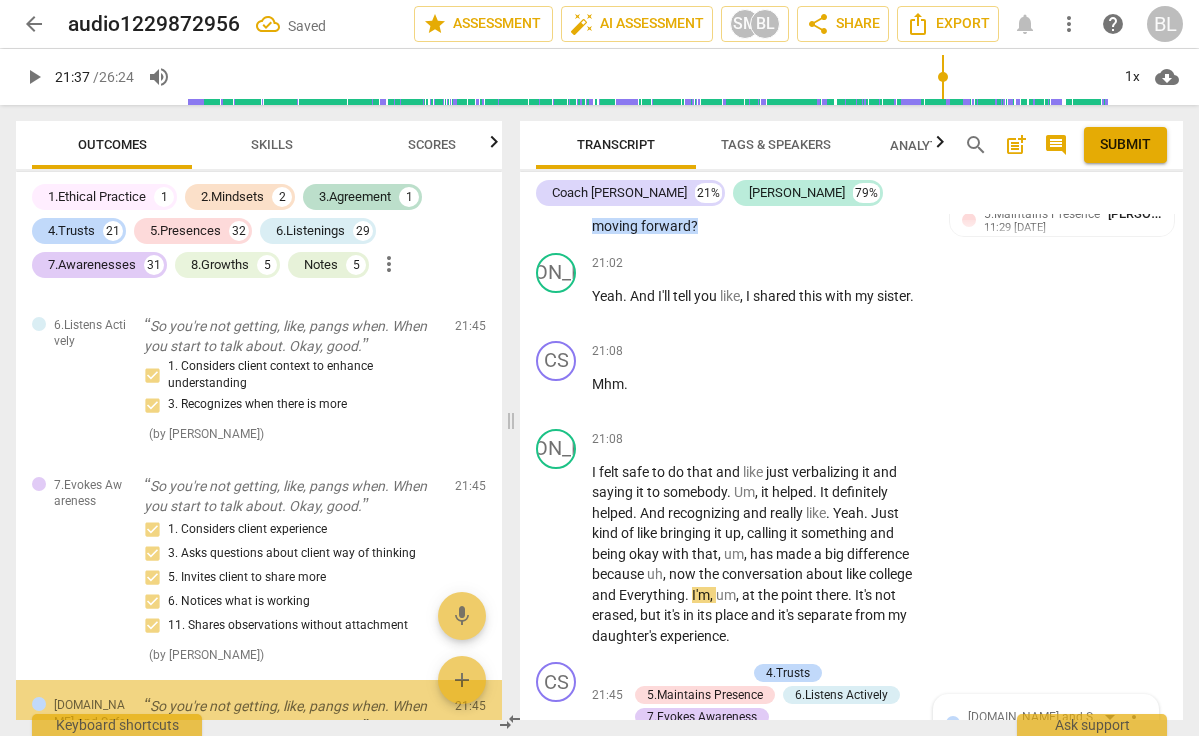 scroll, scrollTop: 19779, scrollLeft: 0, axis: vertical 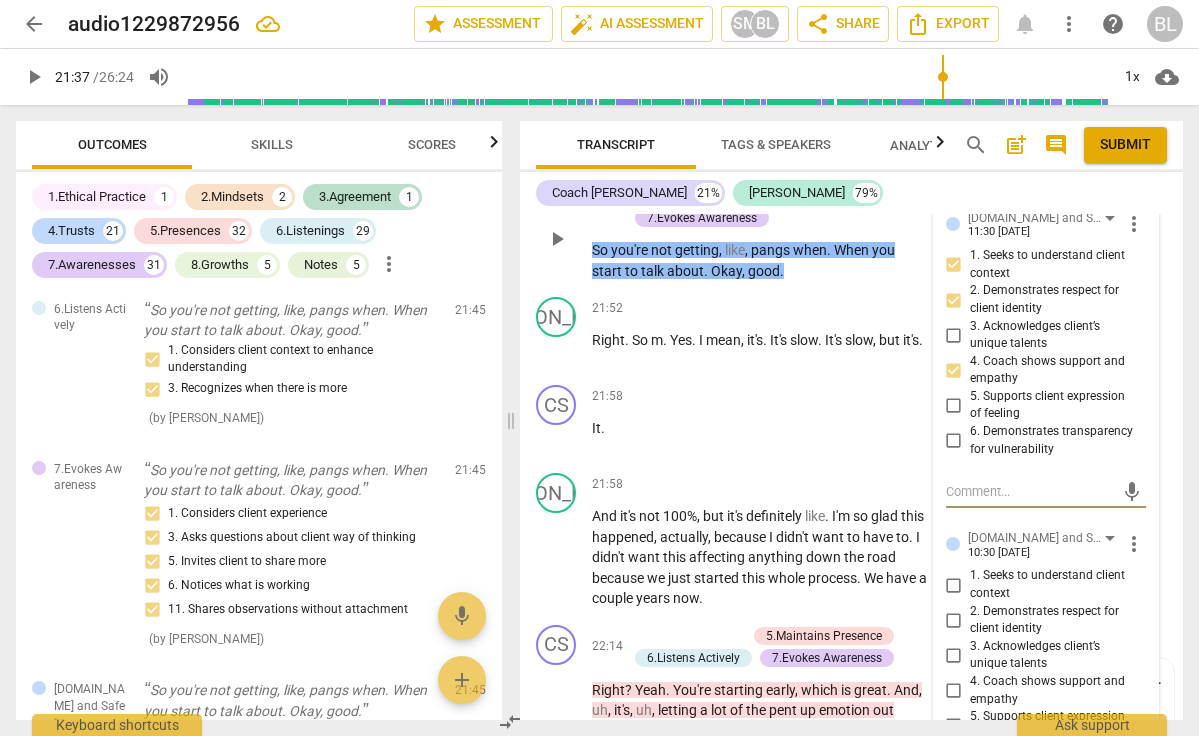click on "3. Acknowledges client’s unique talents" at bounding box center [1054, 655] 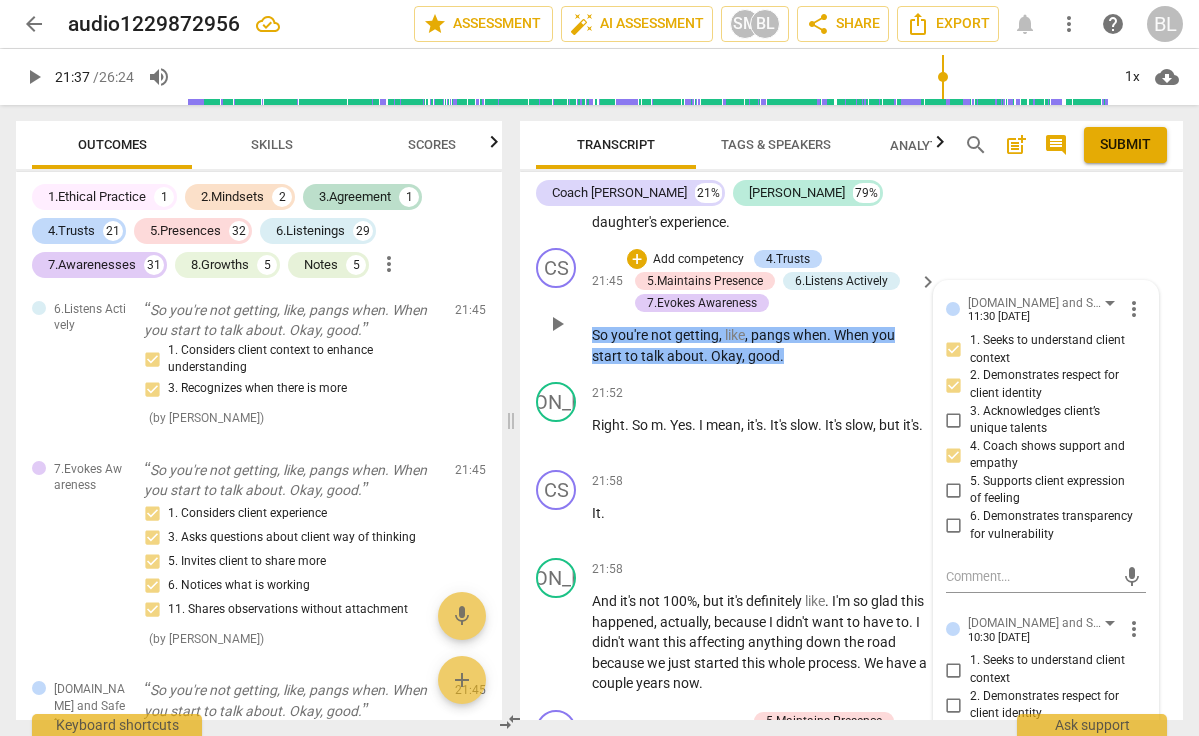 scroll, scrollTop: 16299, scrollLeft: 0, axis: vertical 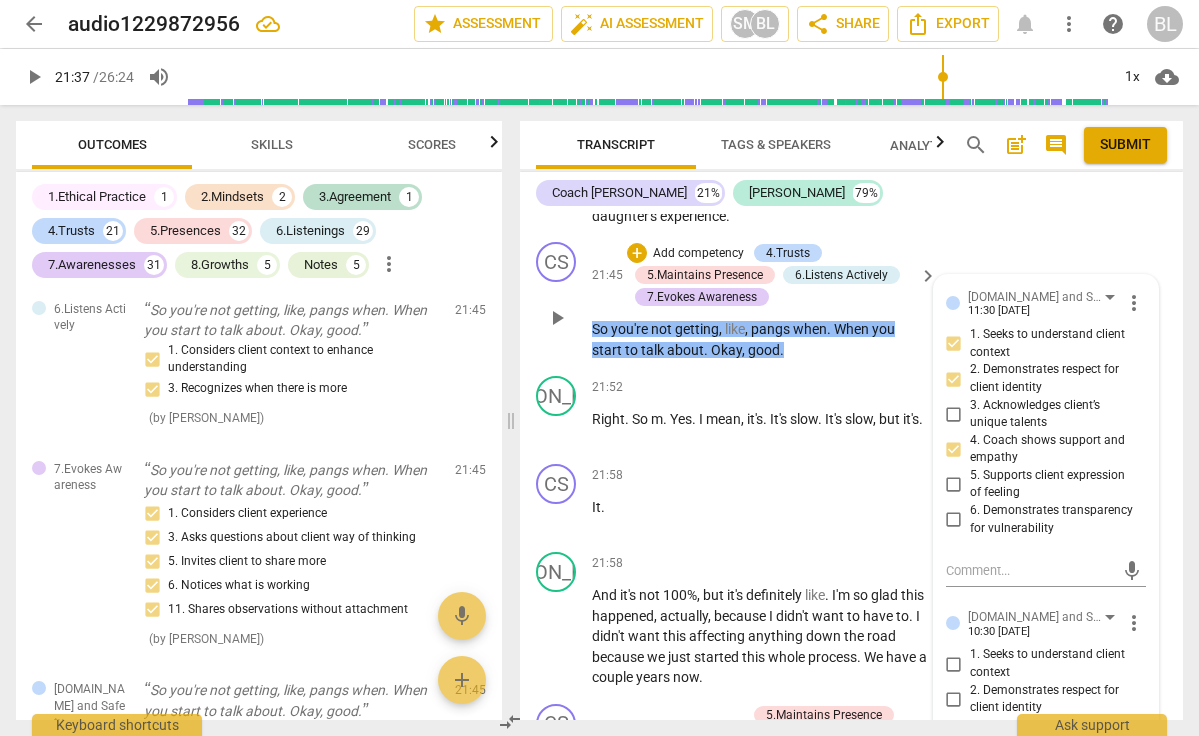 click on "3. Acknowledges client’s unique talents" at bounding box center [954, 734] 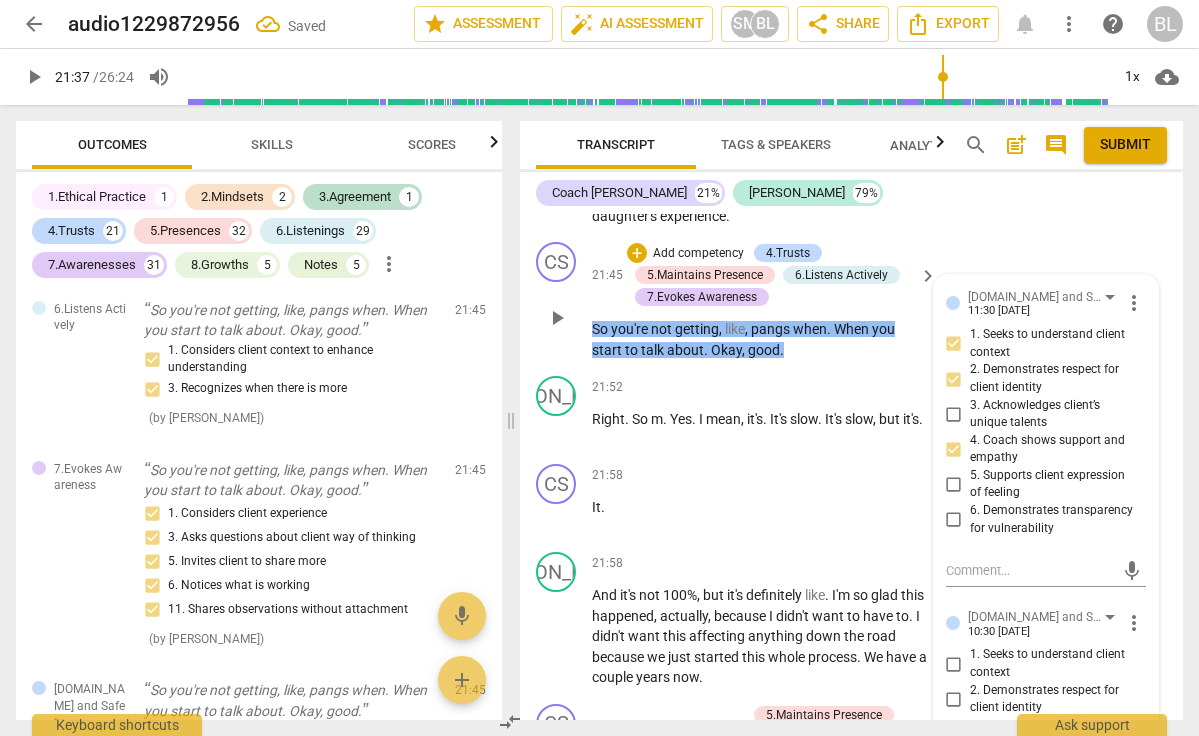 click on "3. Acknowledges client’s unique talents" at bounding box center [954, 734] 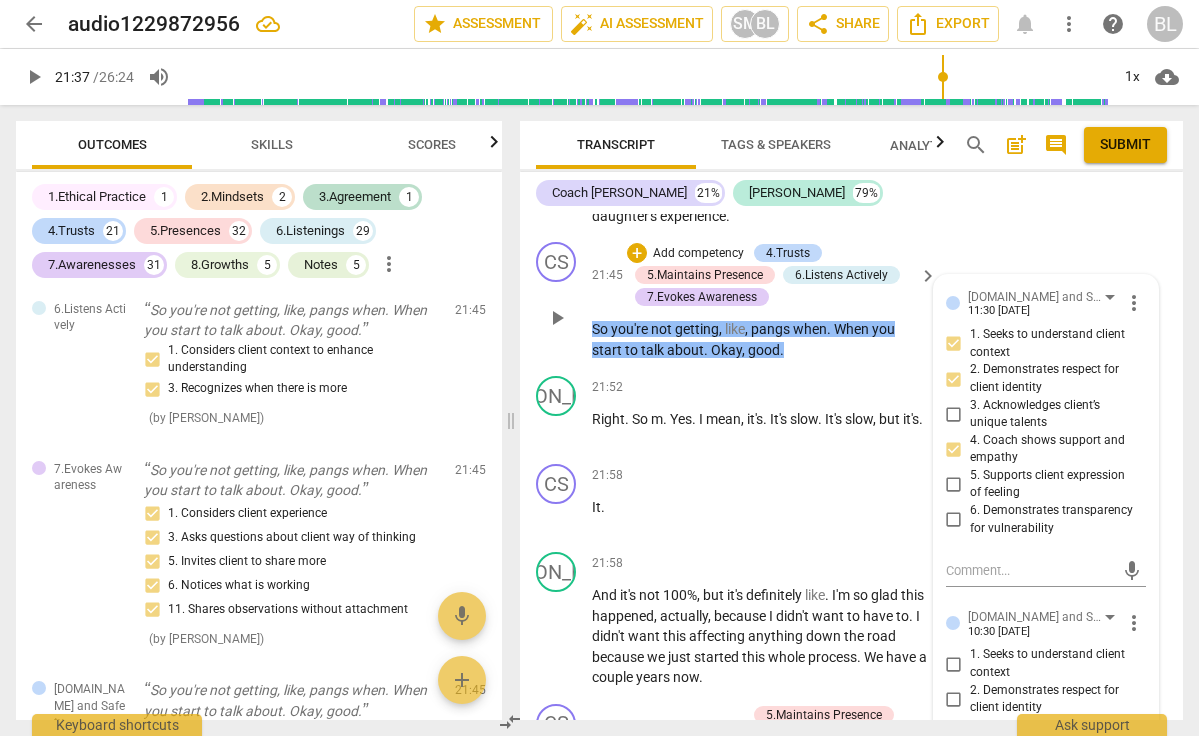 scroll, scrollTop: 17, scrollLeft: 0, axis: vertical 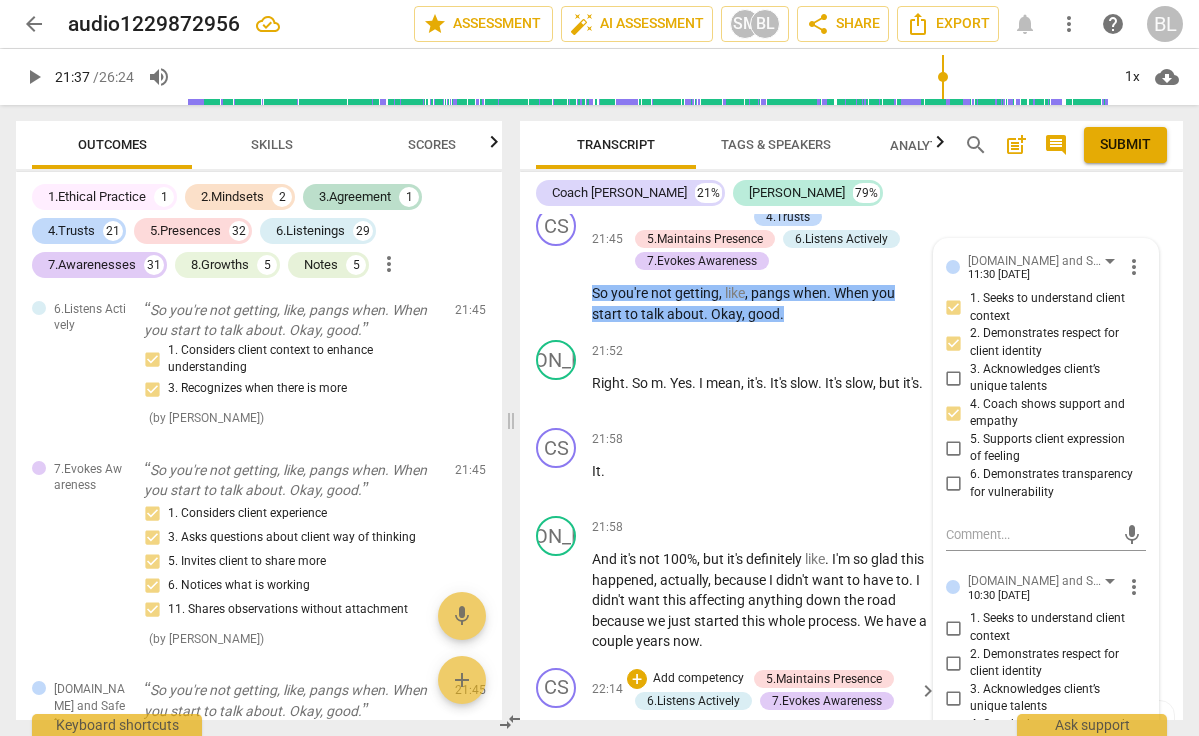 click on "play_arrow" at bounding box center (557, 743) 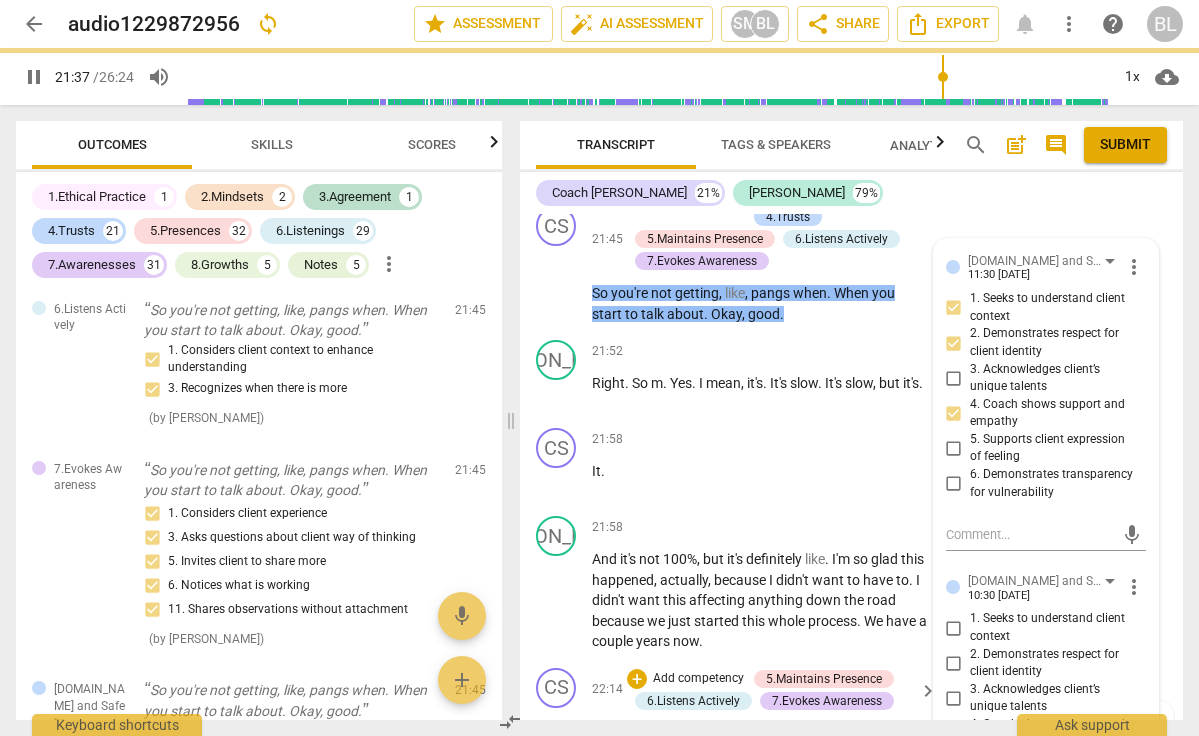 click on "play_arrow" at bounding box center [557, 743] 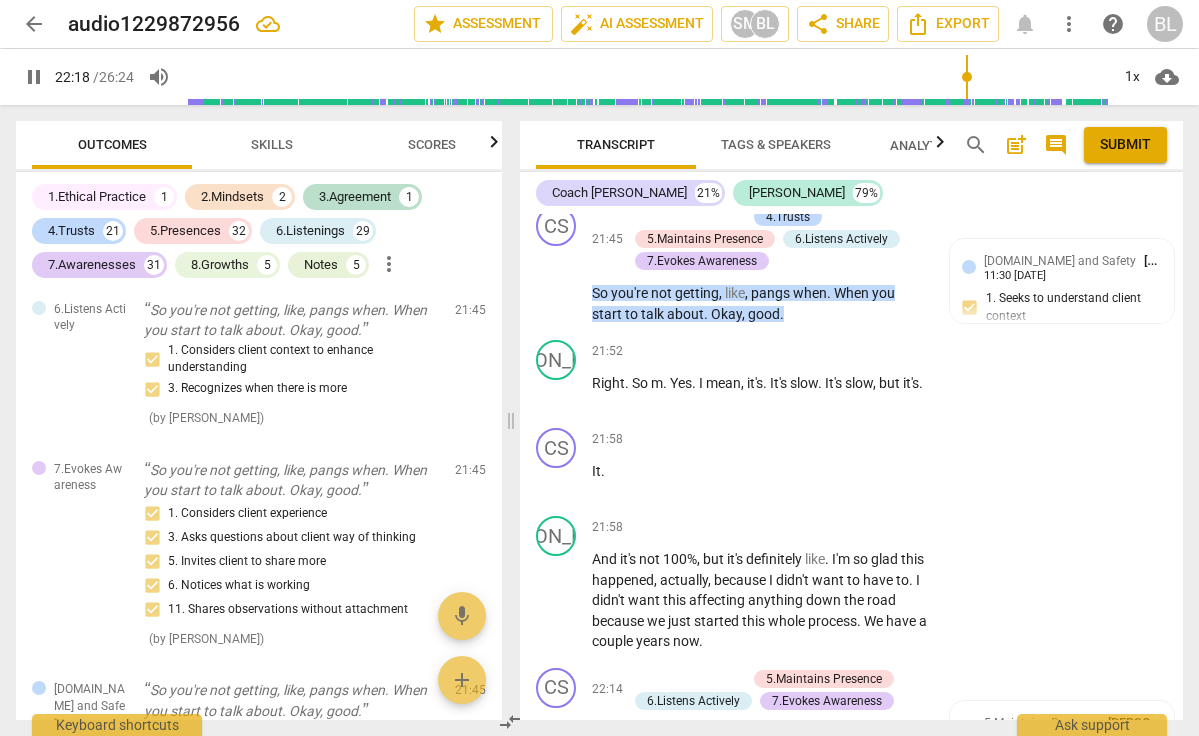 scroll, scrollTop: 16339, scrollLeft: 0, axis: vertical 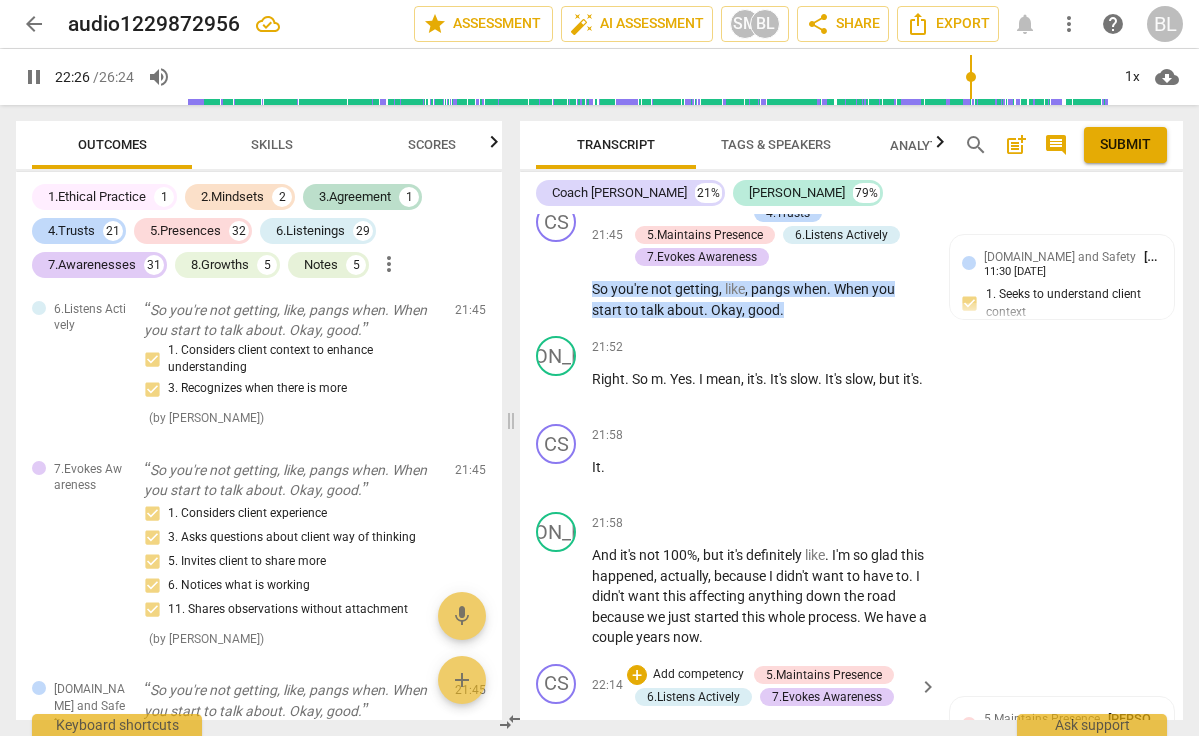 click on "pause" at bounding box center [557, 739] 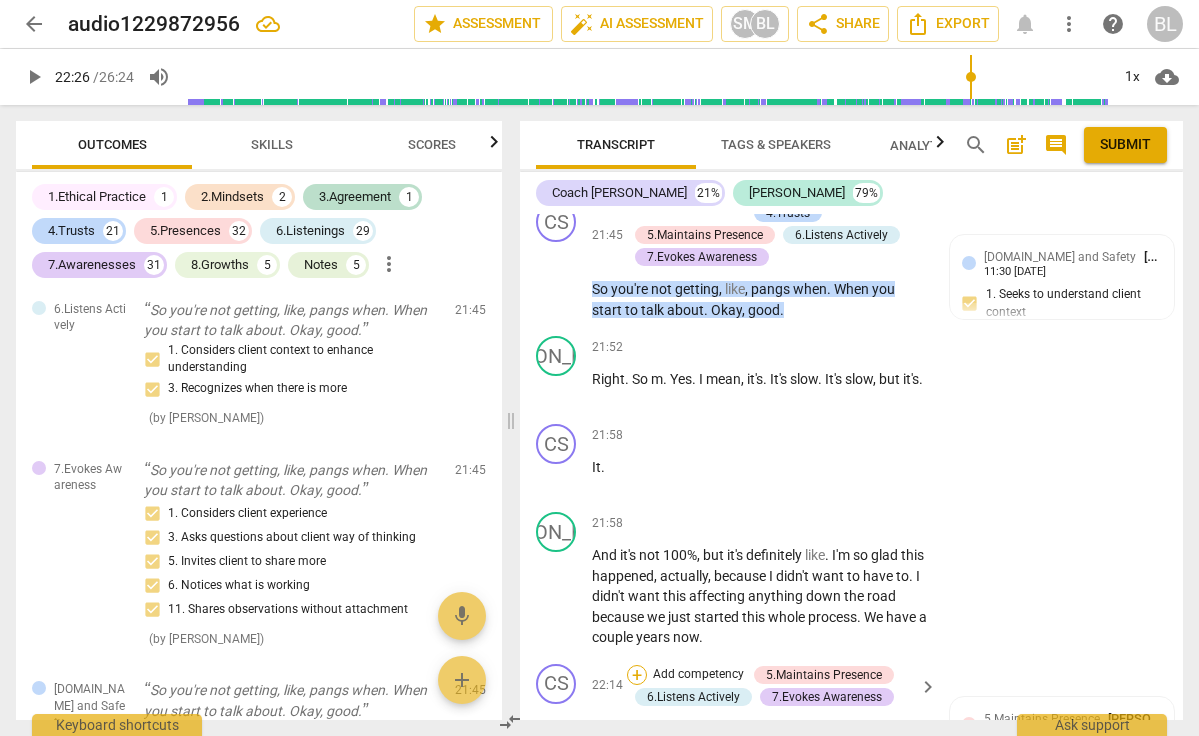 click on "+" at bounding box center (637, 675) 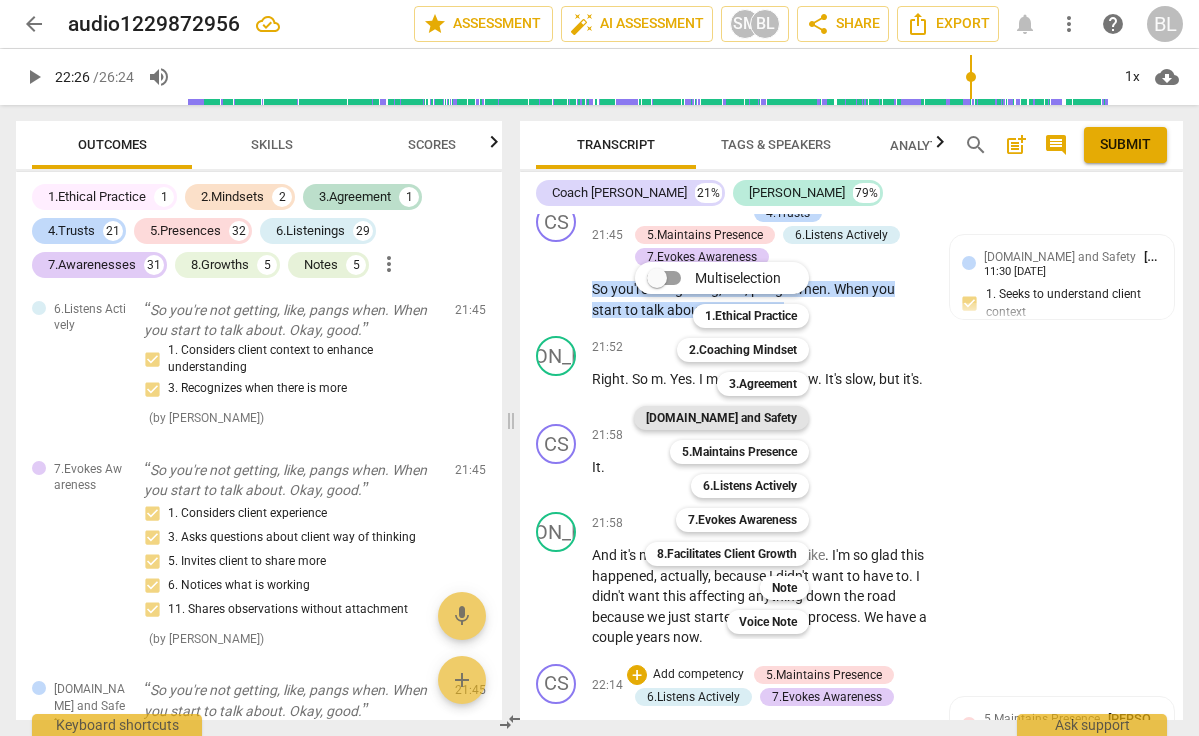 click on "[DOMAIN_NAME] and Safety" at bounding box center (721, 418) 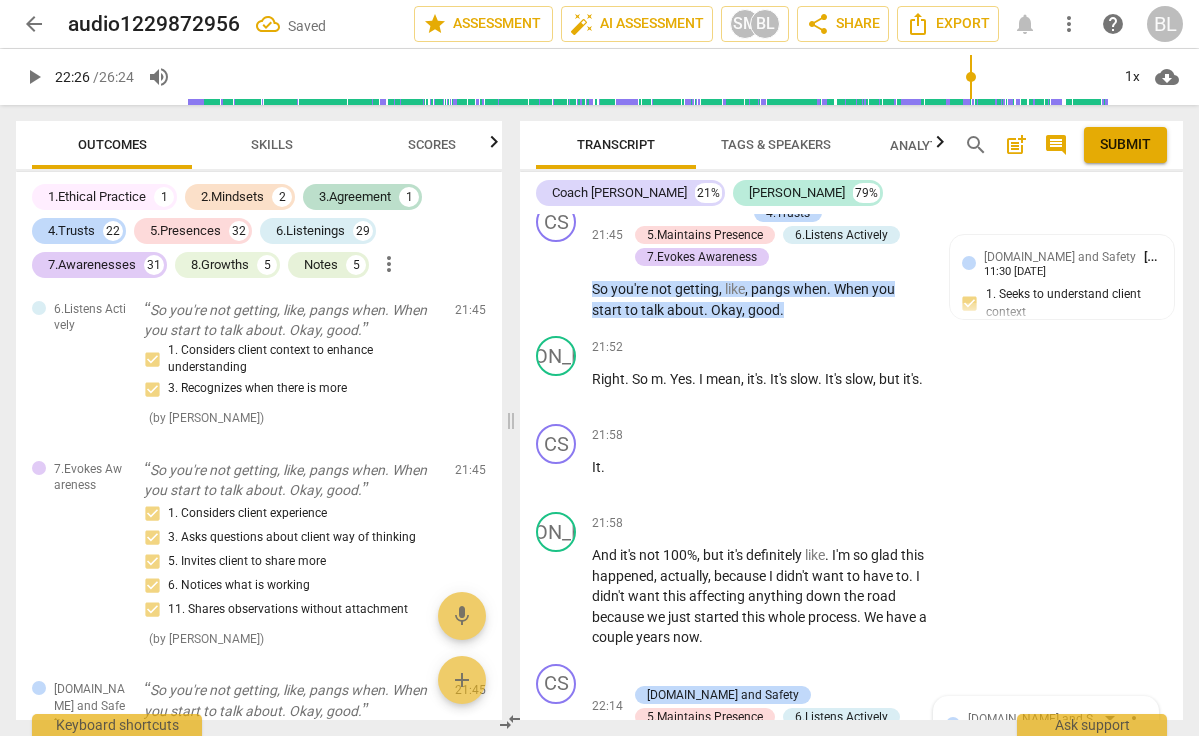 scroll, scrollTop: 20601, scrollLeft: 0, axis: vertical 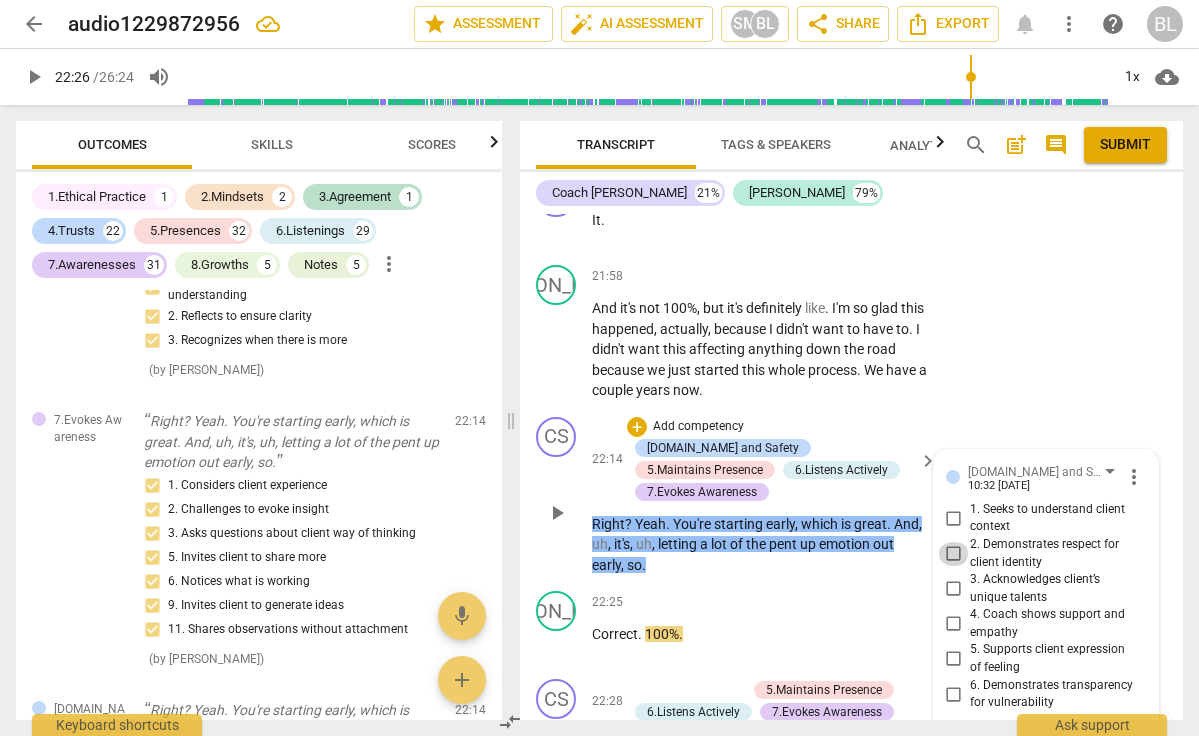 click on "2. Demonstrates respect for client identity" at bounding box center (954, 554) 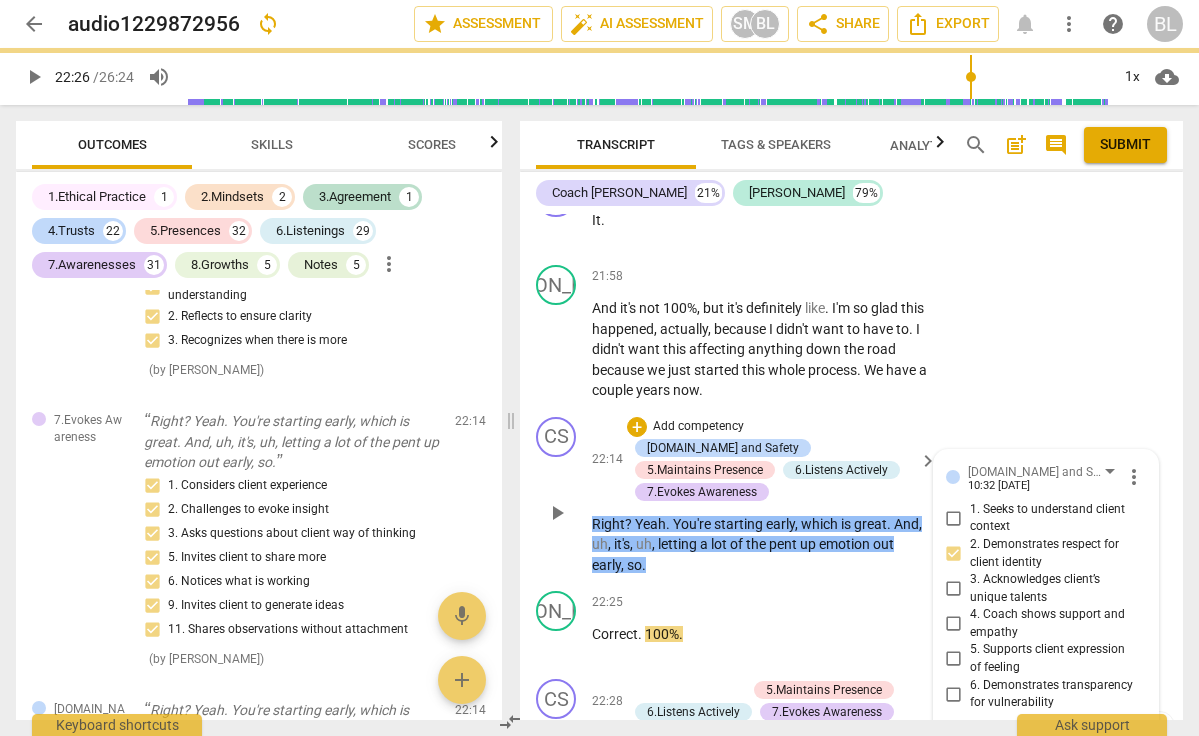 click on "5. Supports client expression of feeling" at bounding box center (954, 659) 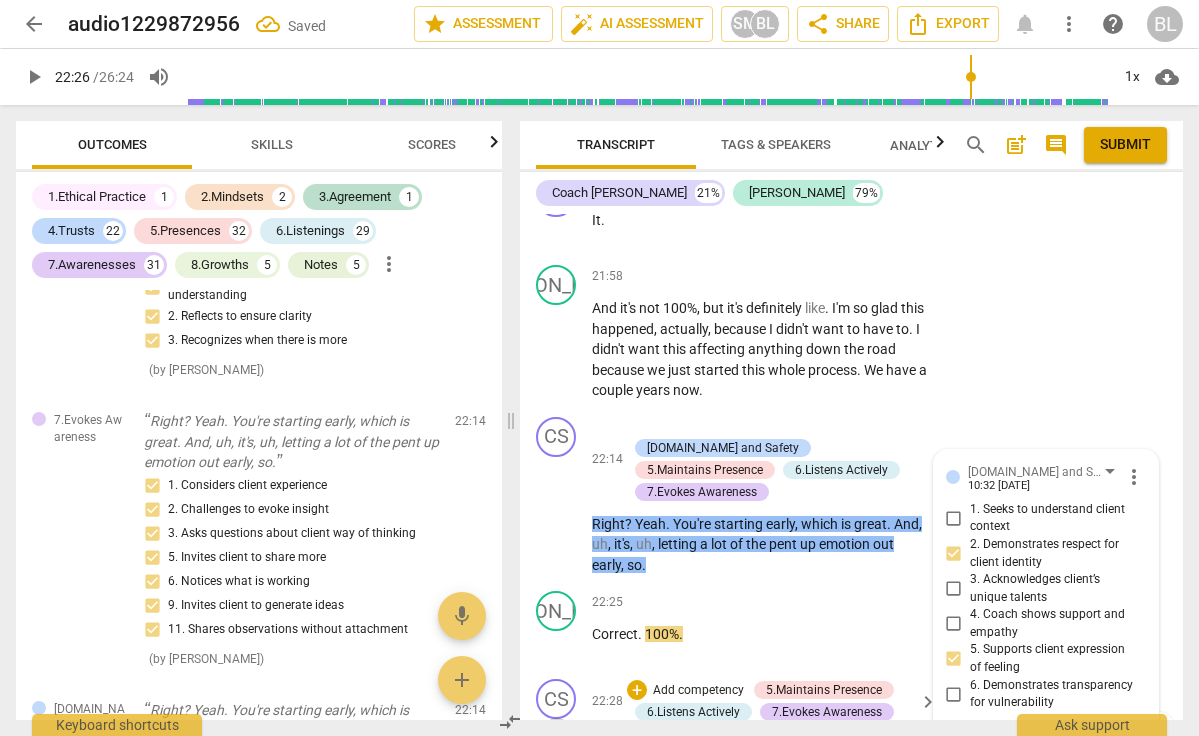 click on "play_arrow" at bounding box center (557, 734) 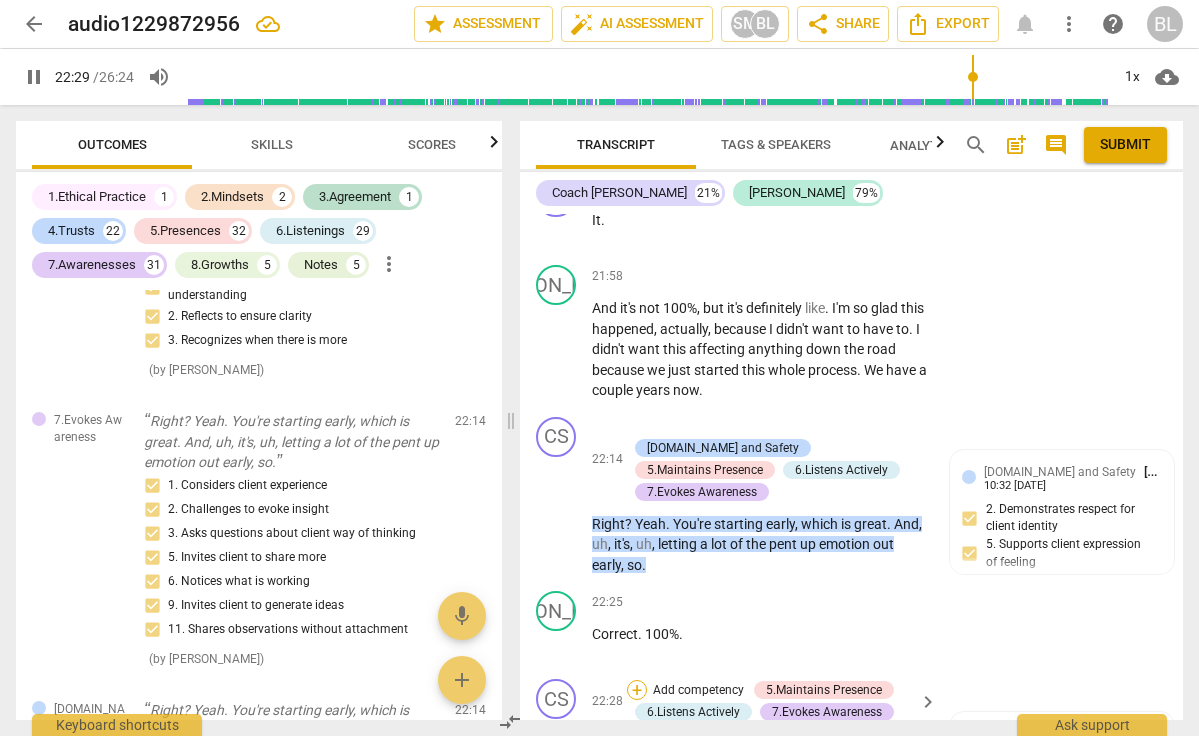 click on "+" at bounding box center (637, 690) 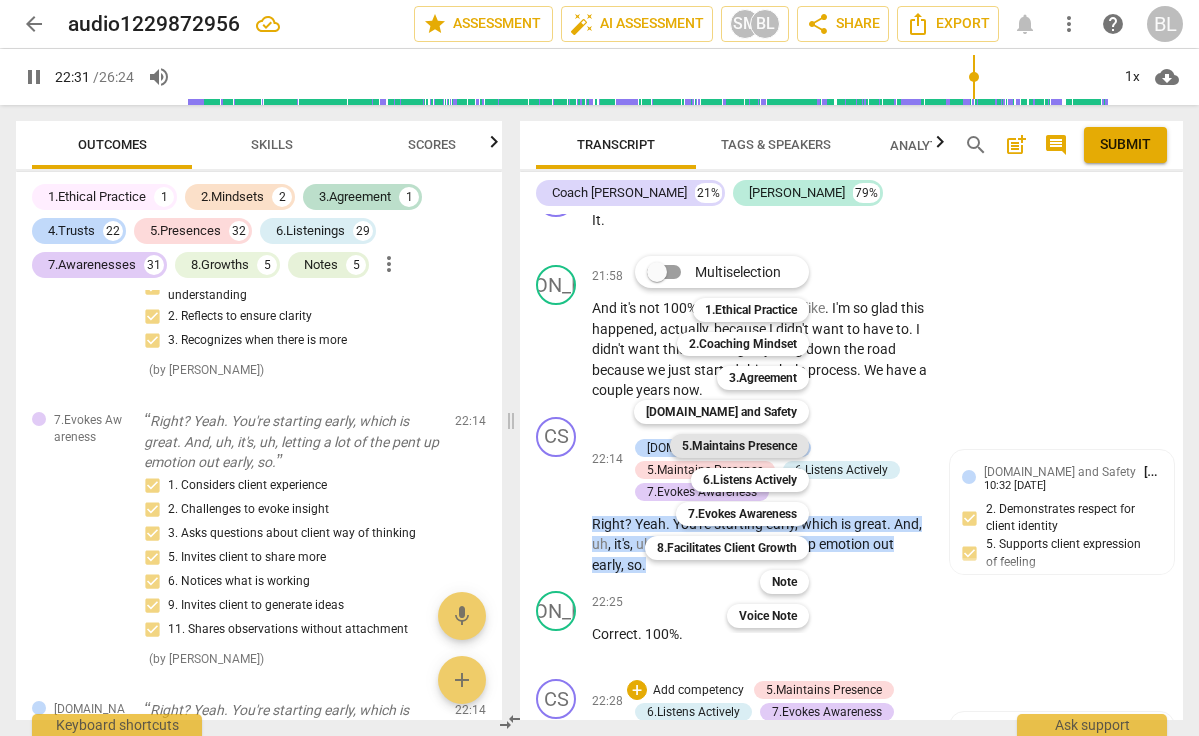 click on "5.Maintains Presence" at bounding box center [739, 446] 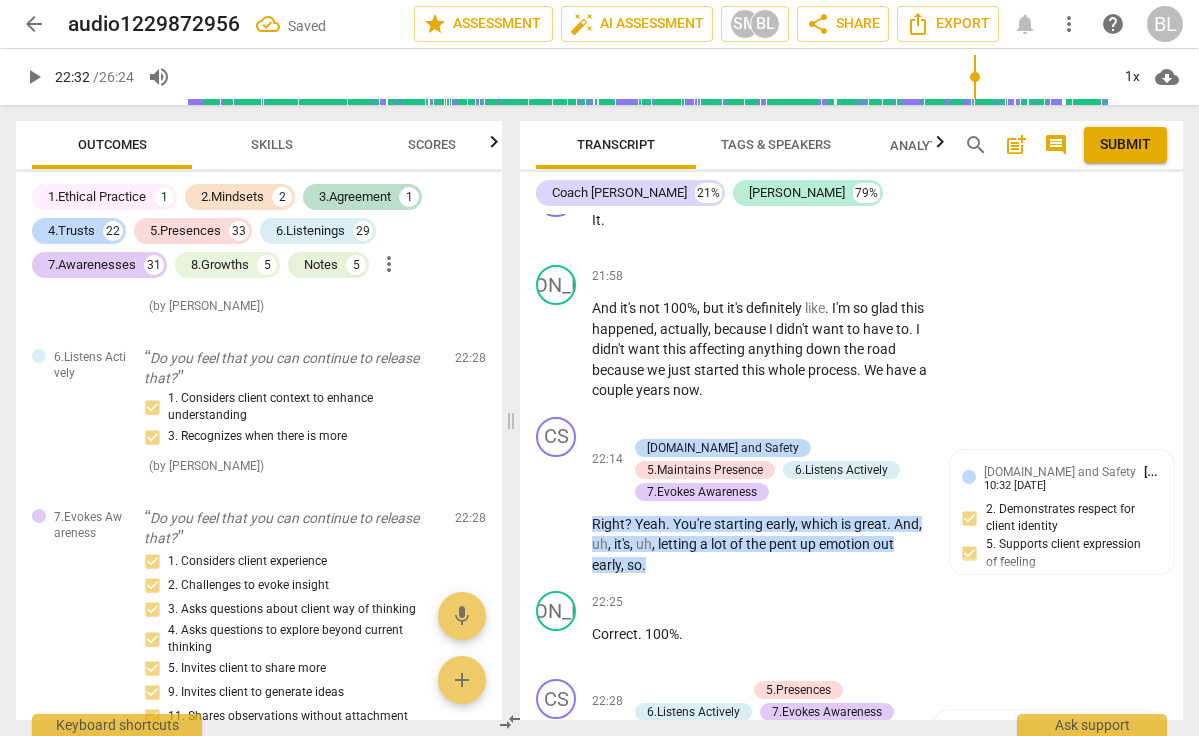 scroll, scrollTop: 21339, scrollLeft: 0, axis: vertical 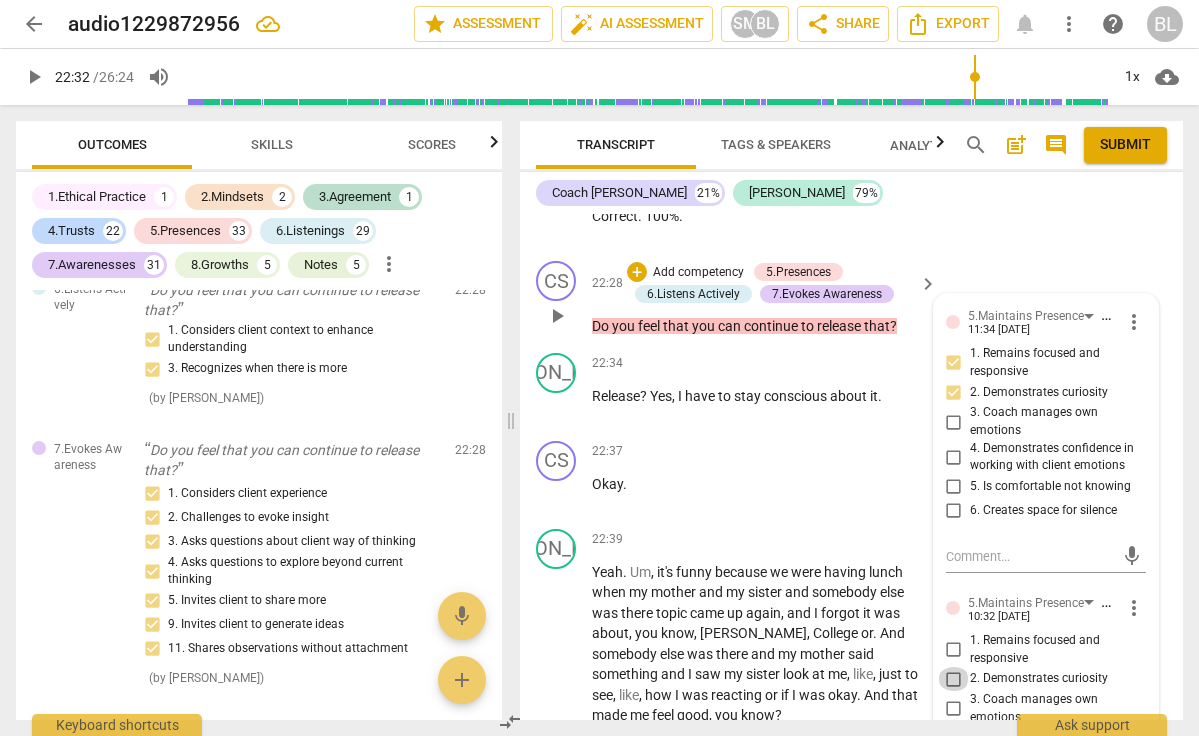 click on "2. Demonstrates curiosity" at bounding box center [954, 679] 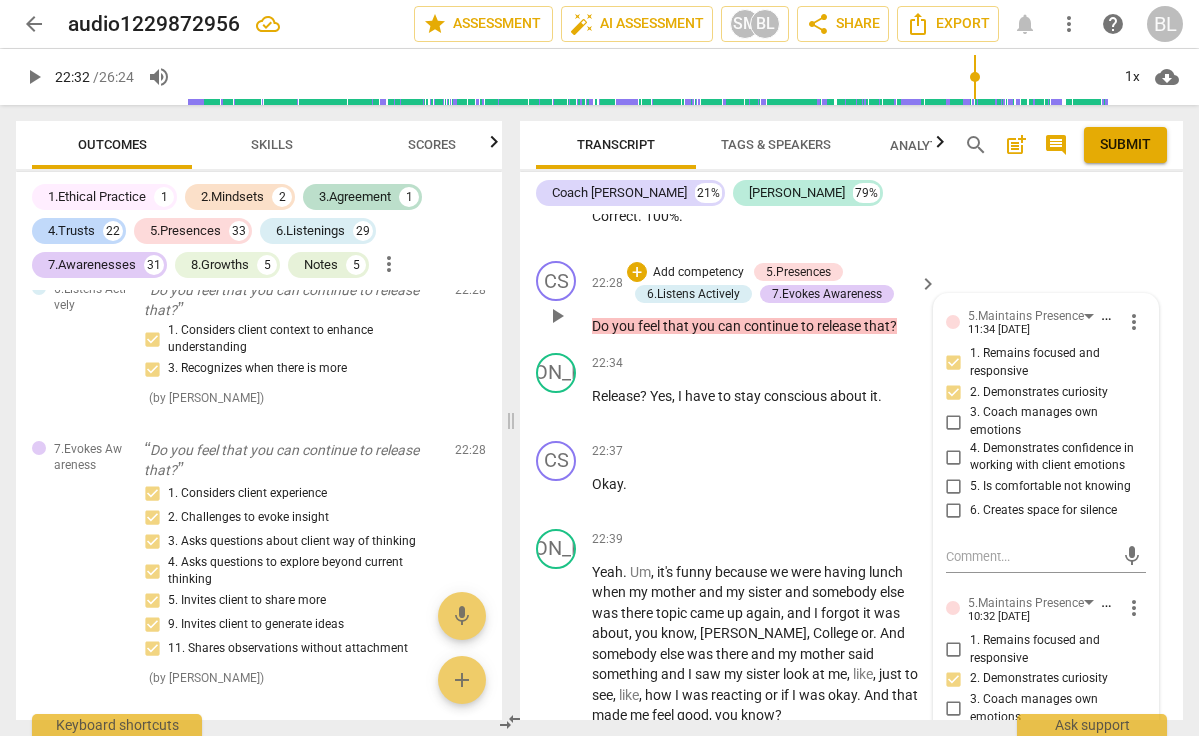 click at bounding box center [1030, 842] 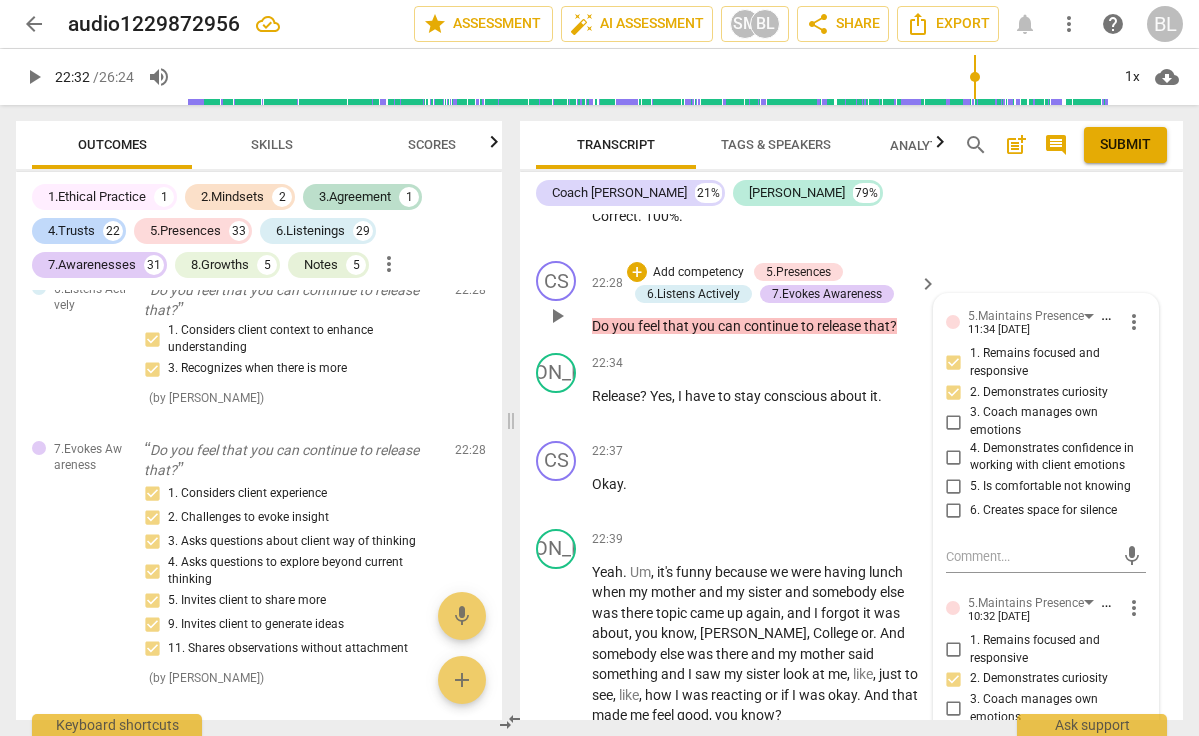 scroll, scrollTop: 17, scrollLeft: 0, axis: vertical 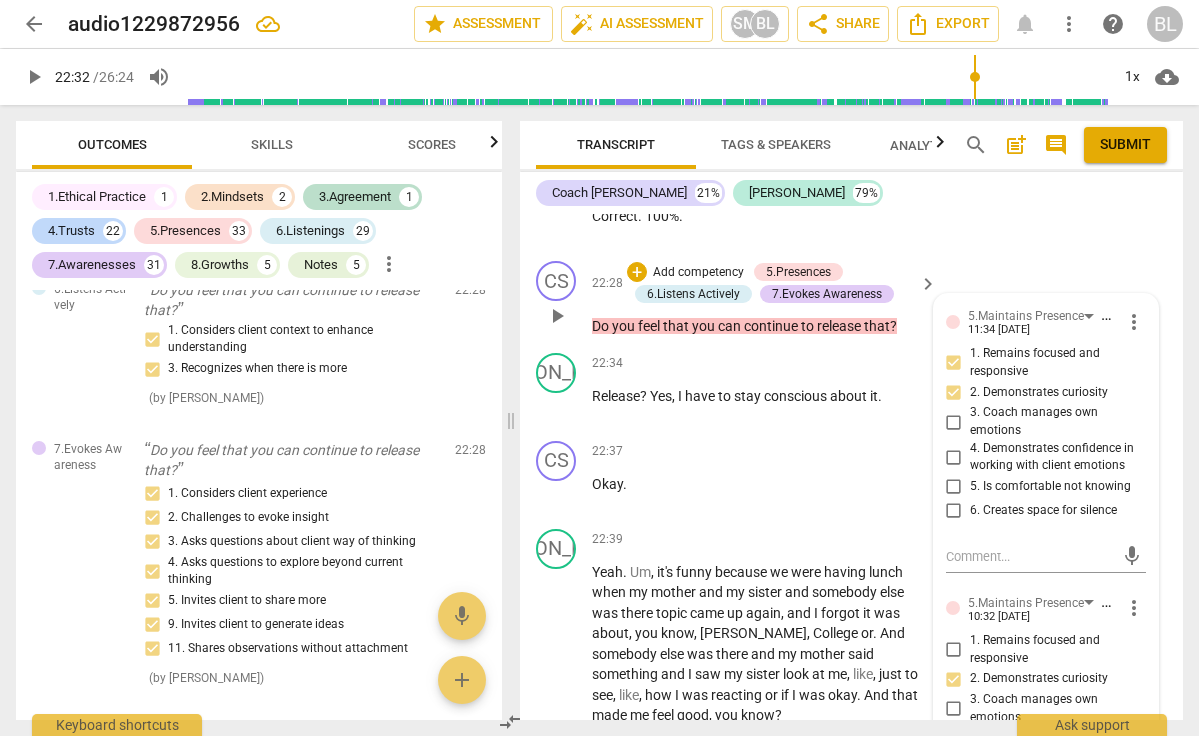 click on "send" at bounding box center [1132, 843] 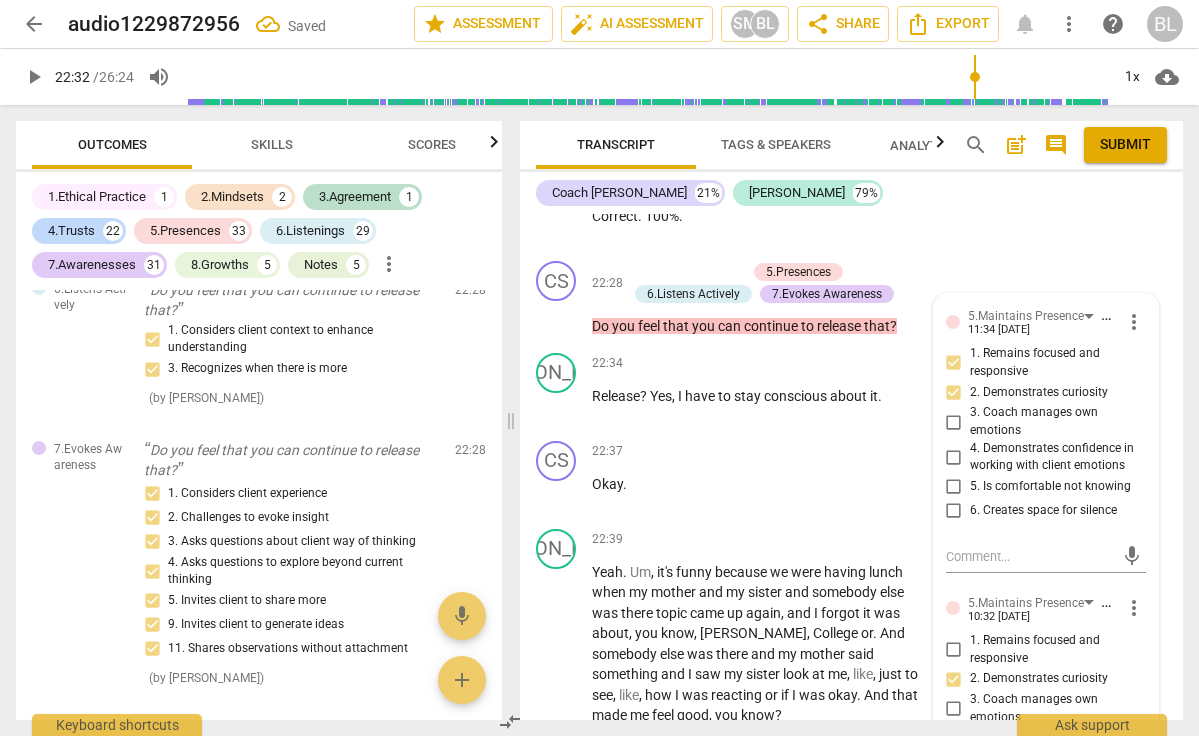 scroll, scrollTop: 0, scrollLeft: 0, axis: both 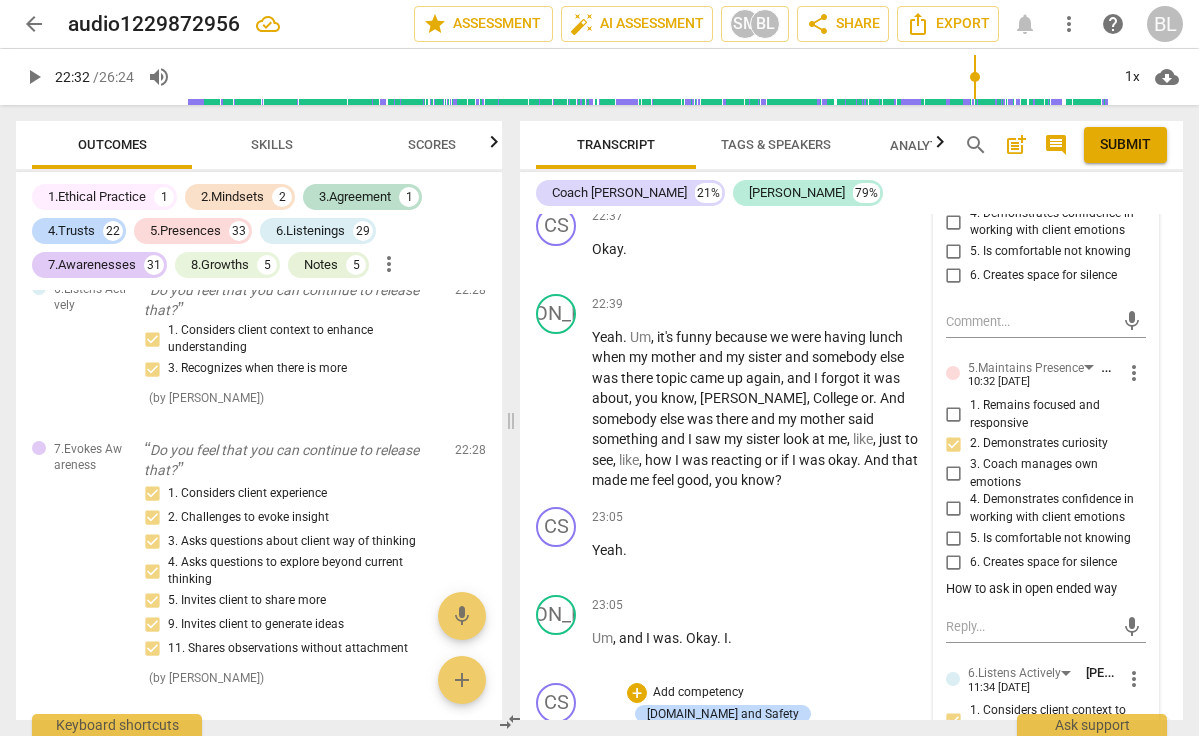 click on "play_arrow" at bounding box center (557, 769) 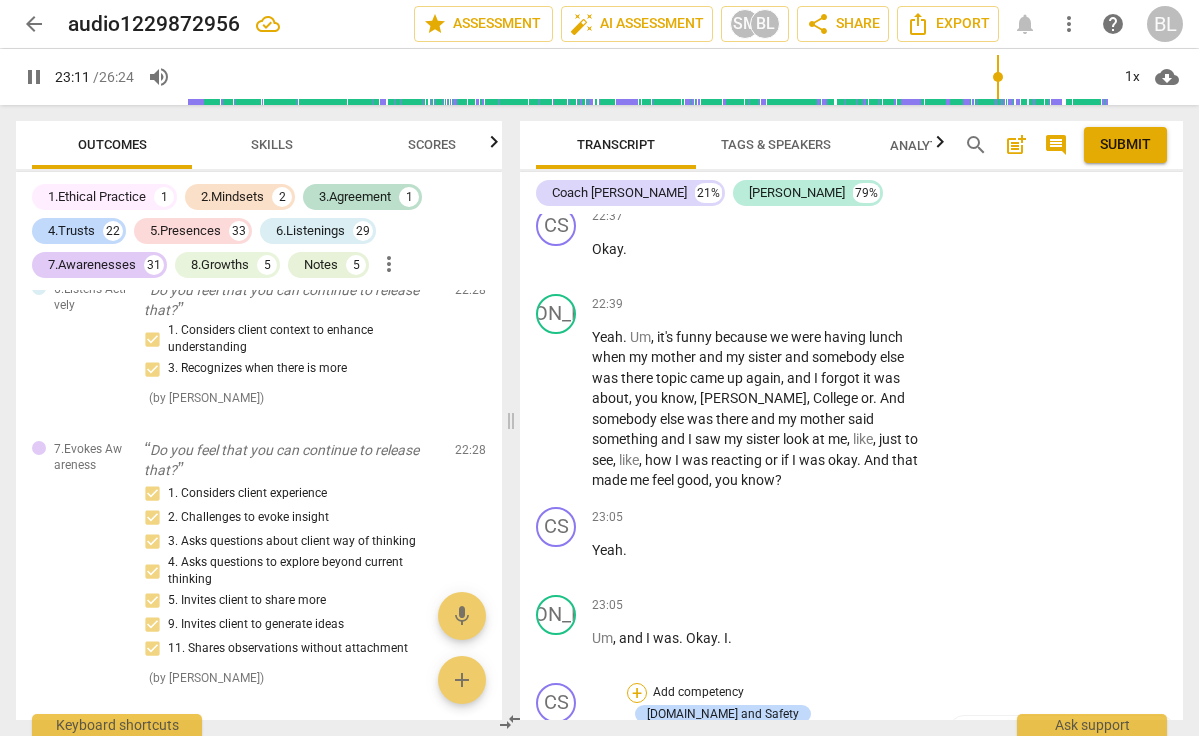 click on "+" at bounding box center [637, 693] 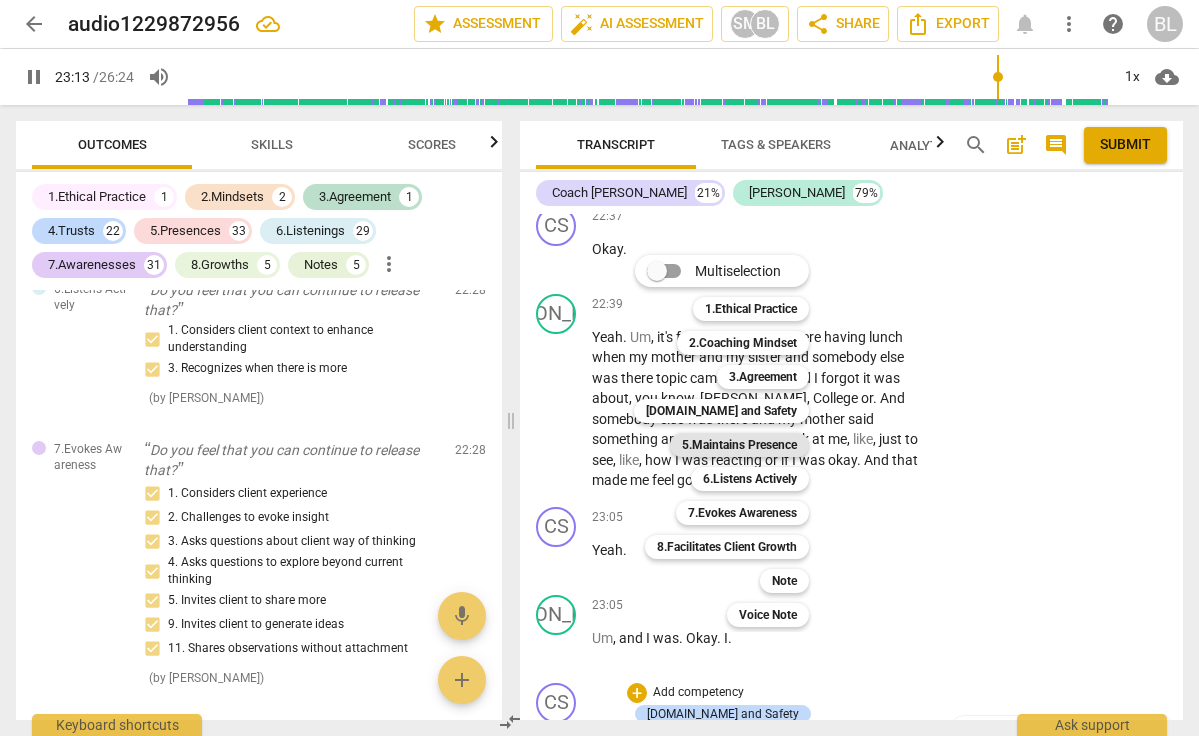 click on "5.Maintains Presence" at bounding box center [739, 445] 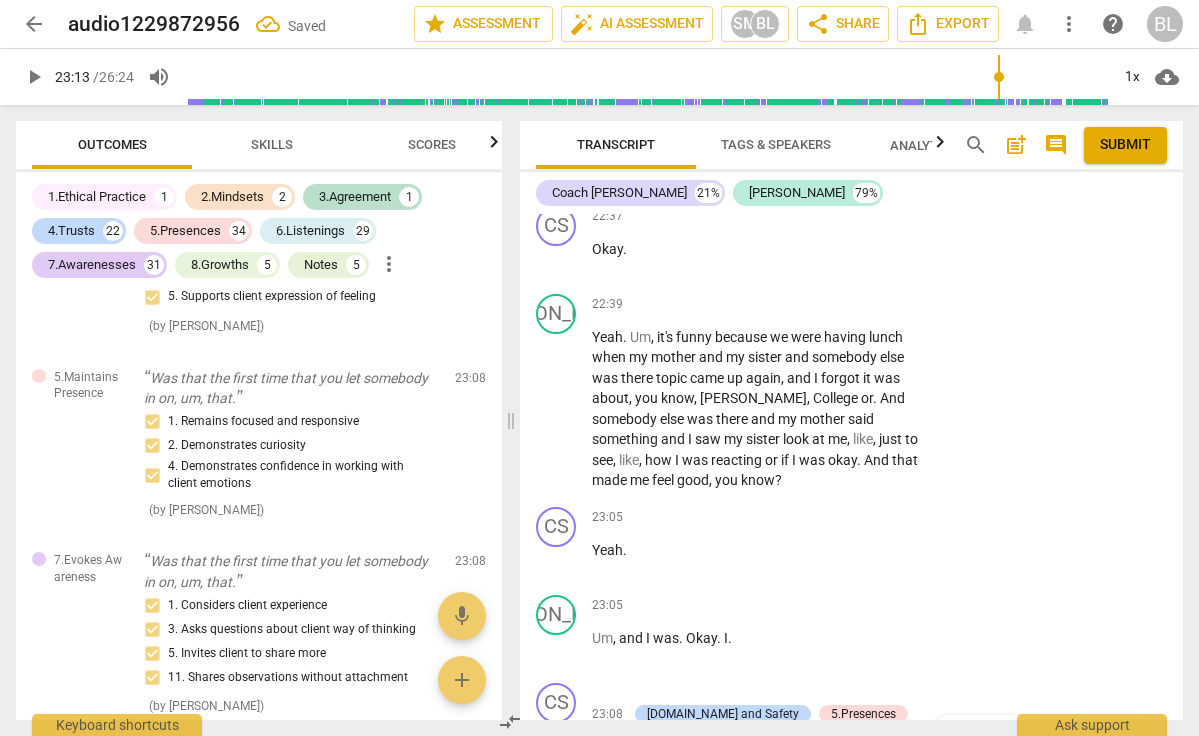 scroll, scrollTop: 22033, scrollLeft: 0, axis: vertical 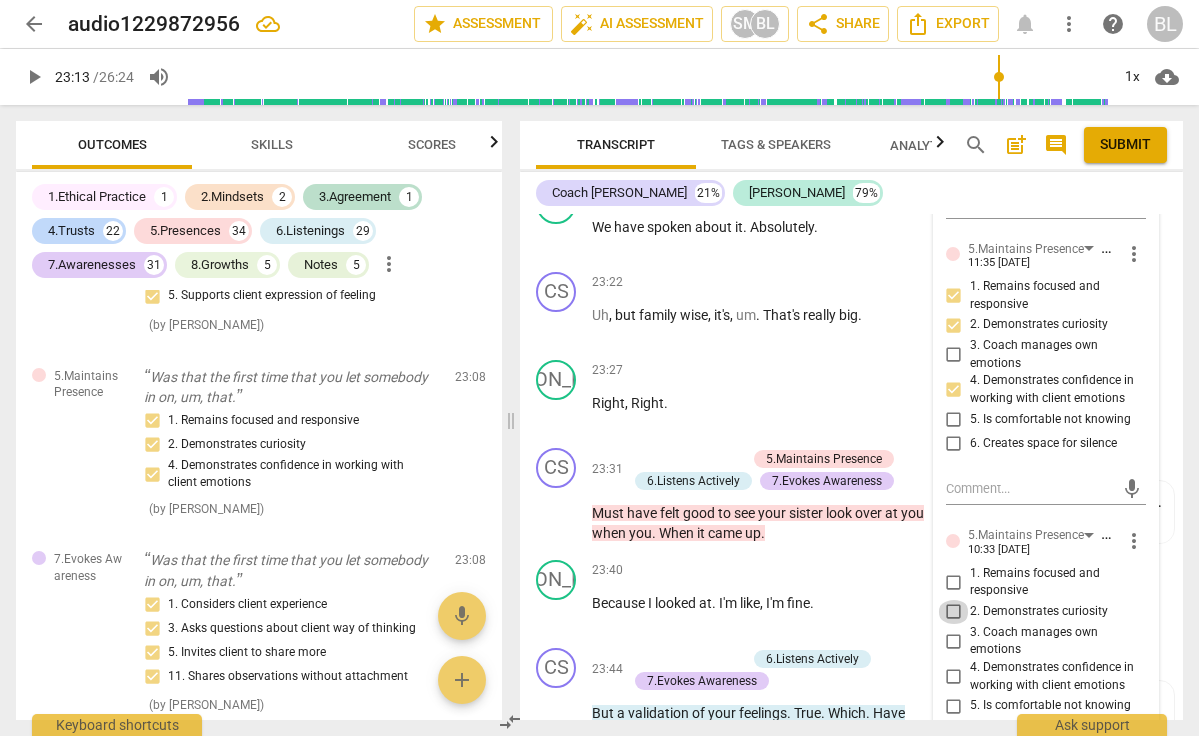 click on "2. Demonstrates curiosity" at bounding box center (954, 612) 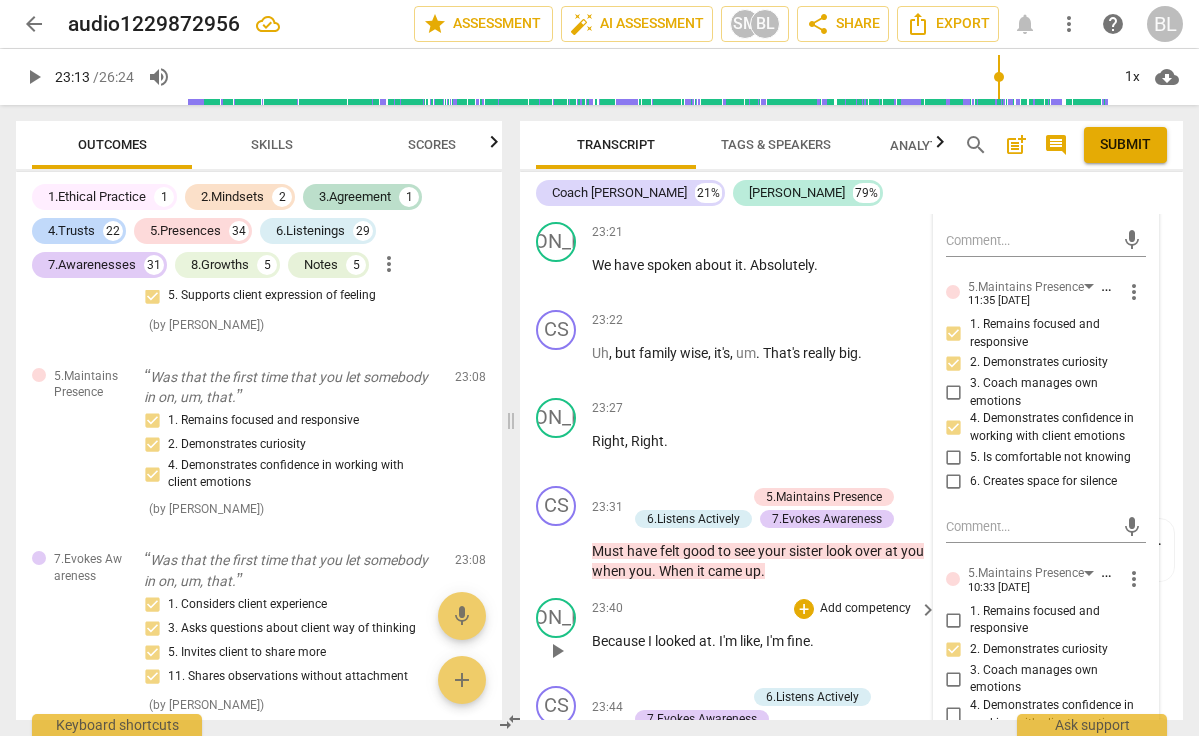 scroll, scrollTop: 18037, scrollLeft: 0, axis: vertical 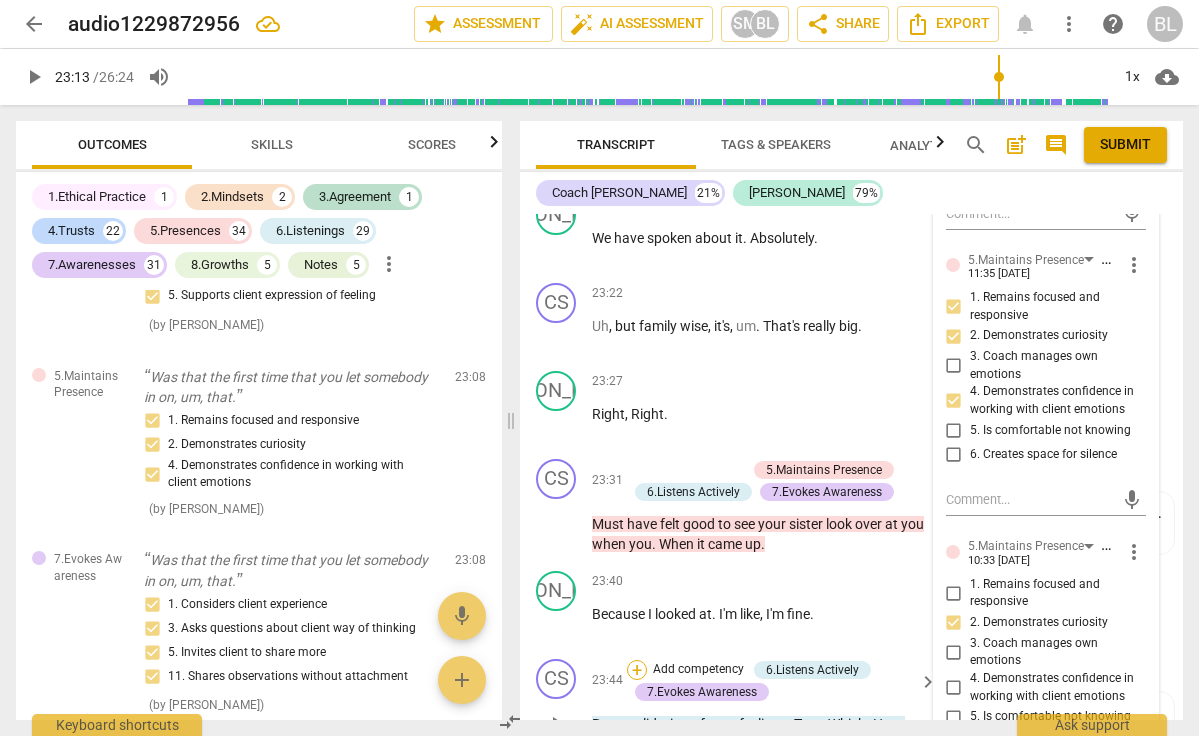 click on "+" at bounding box center [637, 670] 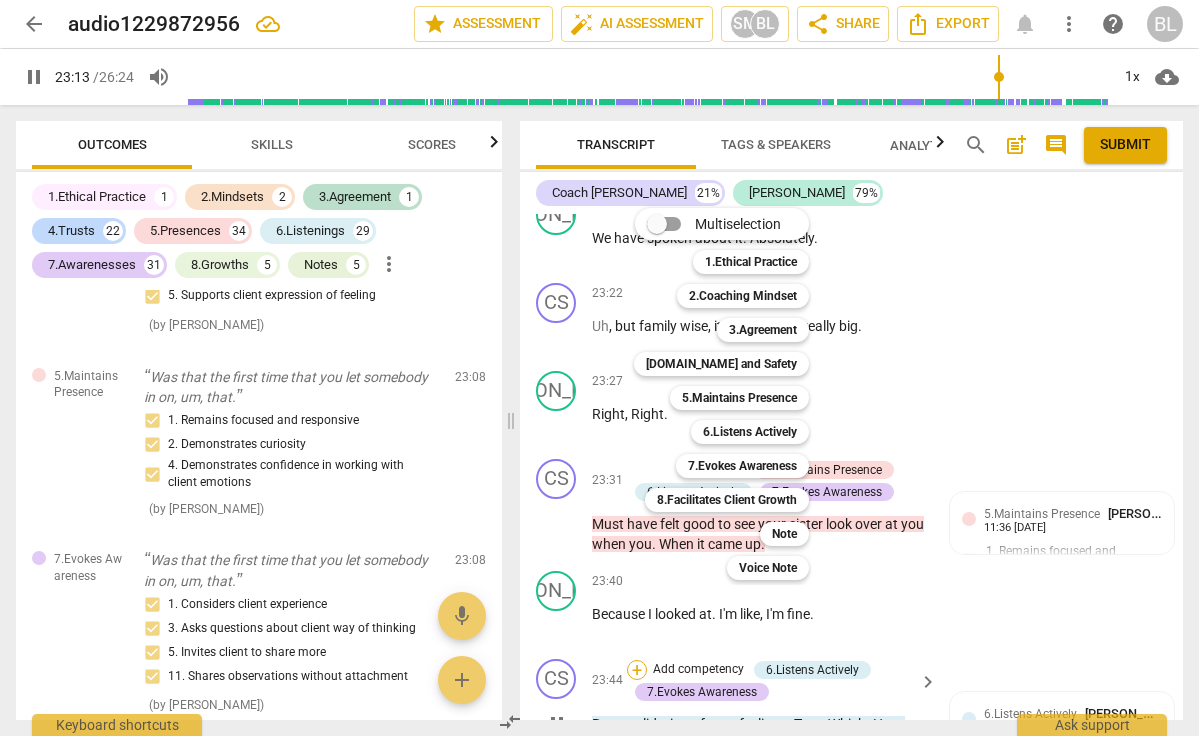 scroll, scrollTop: 17601, scrollLeft: 0, axis: vertical 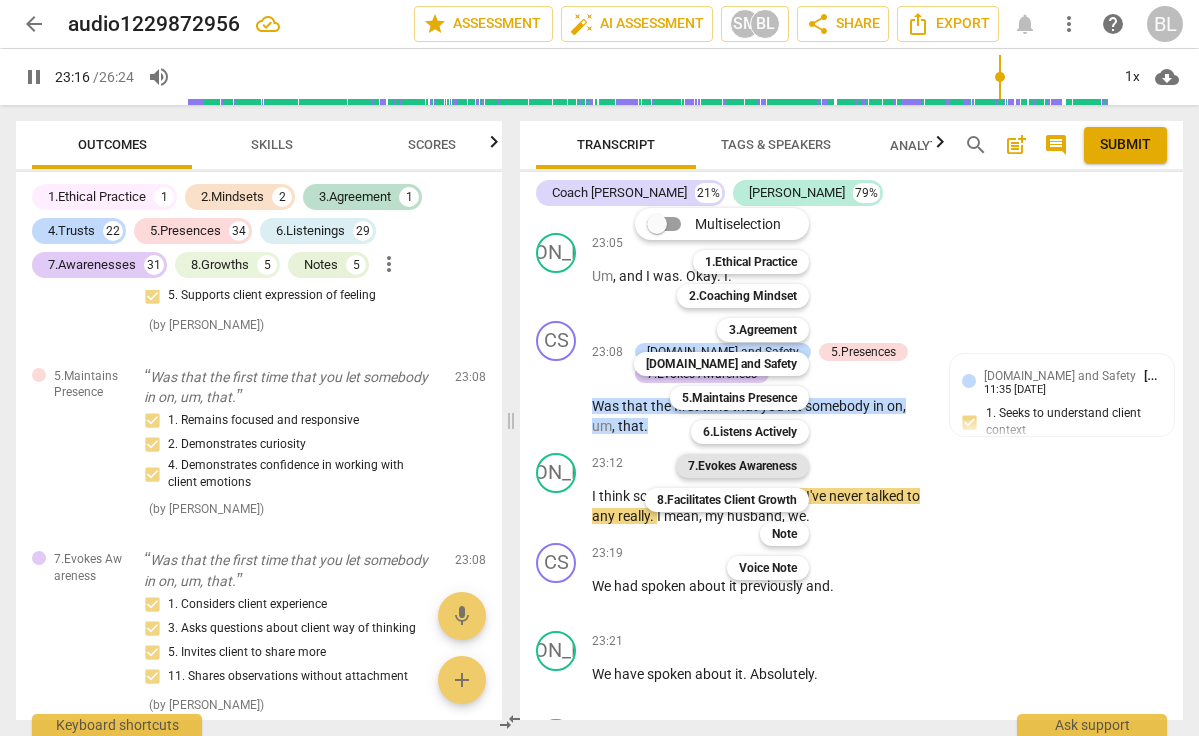click on "7.Evokes Awareness" at bounding box center [742, 466] 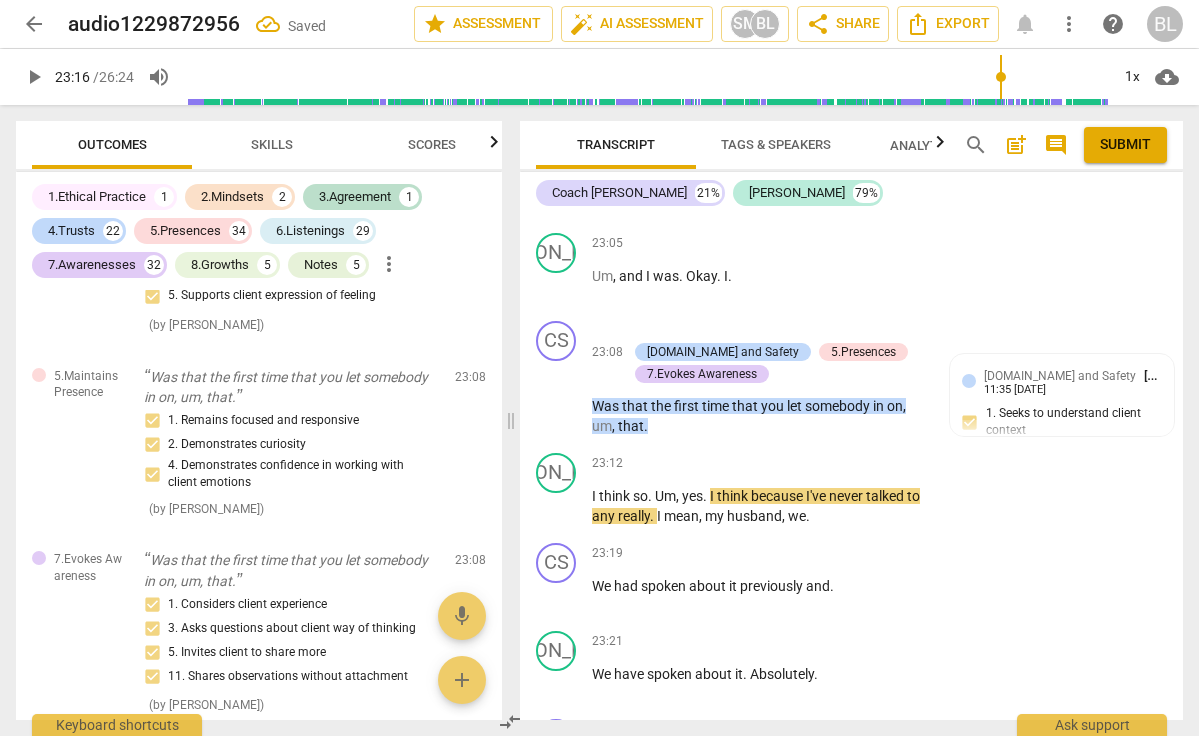 scroll, scrollTop: 18001, scrollLeft: 0, axis: vertical 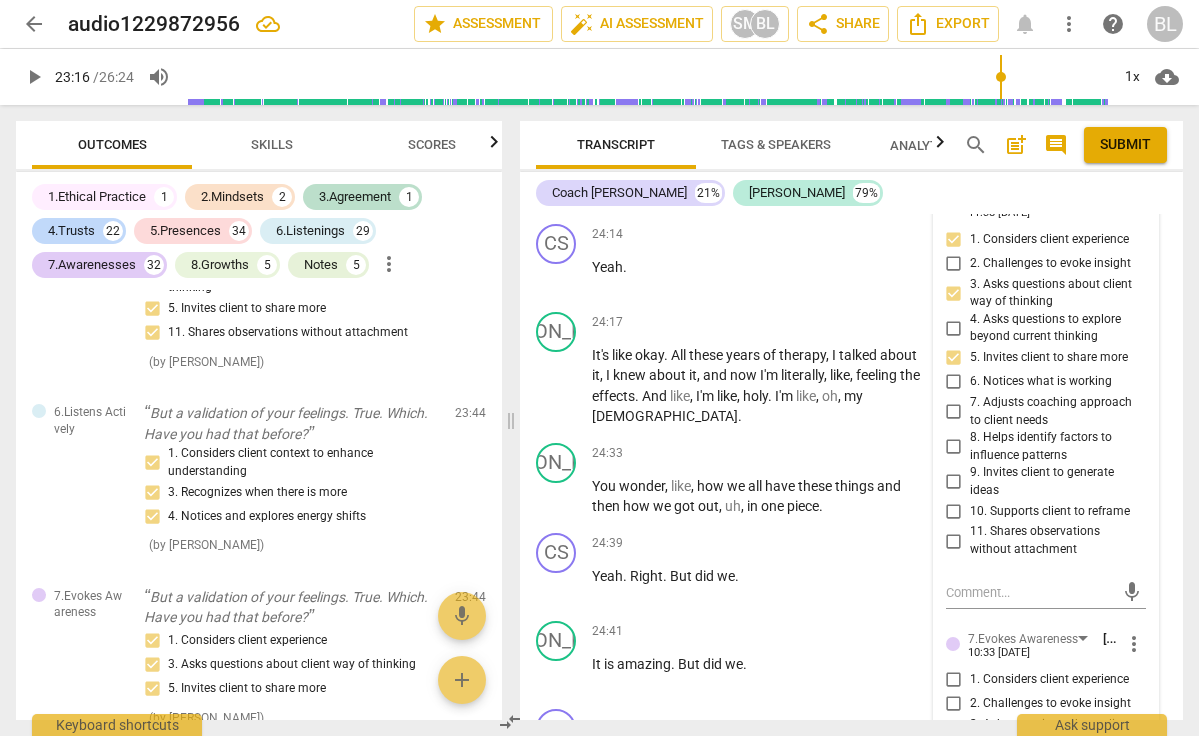 click on "4. Asks questions to explore beyond current thinking" at bounding box center [954, 769] 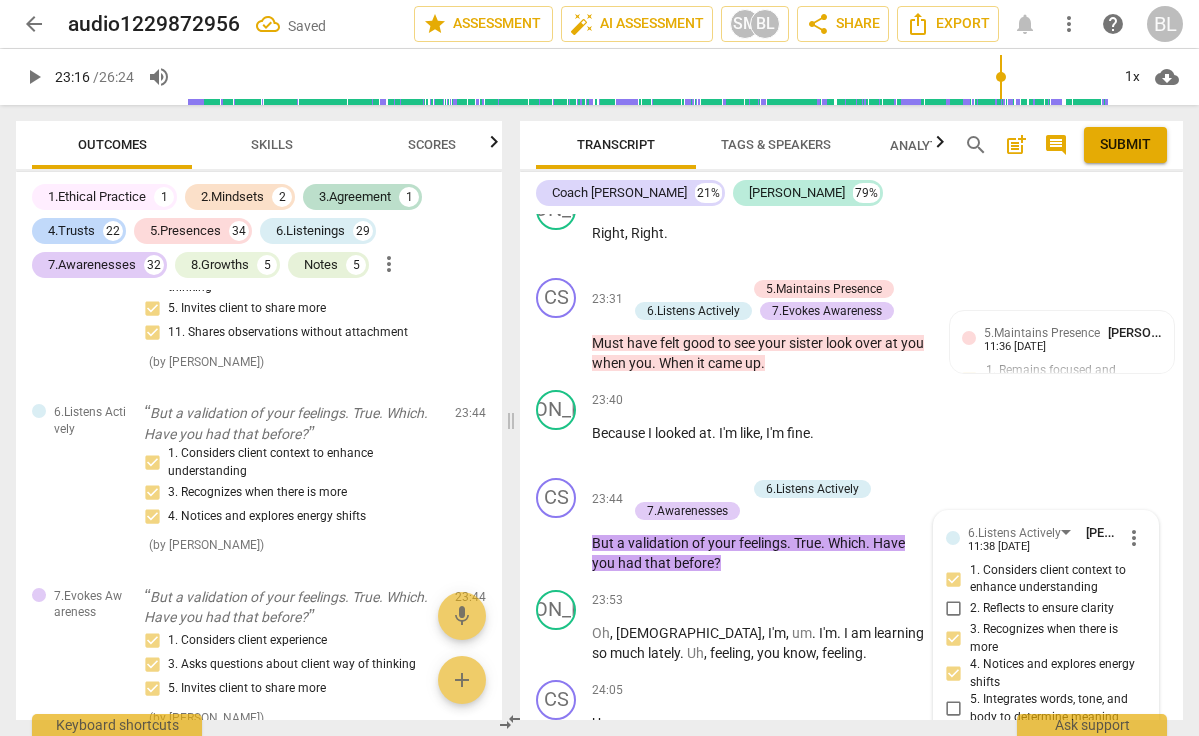 scroll, scrollTop: 18211, scrollLeft: 0, axis: vertical 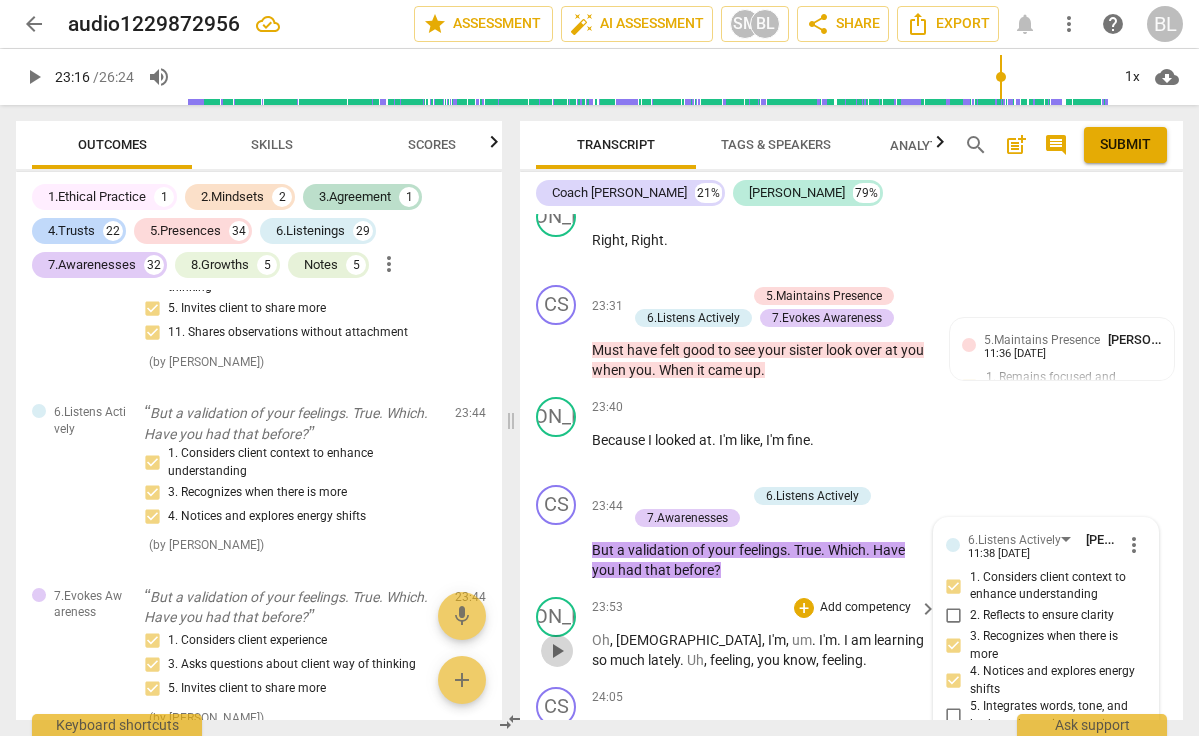 click on "play_arrow" at bounding box center [557, 651] 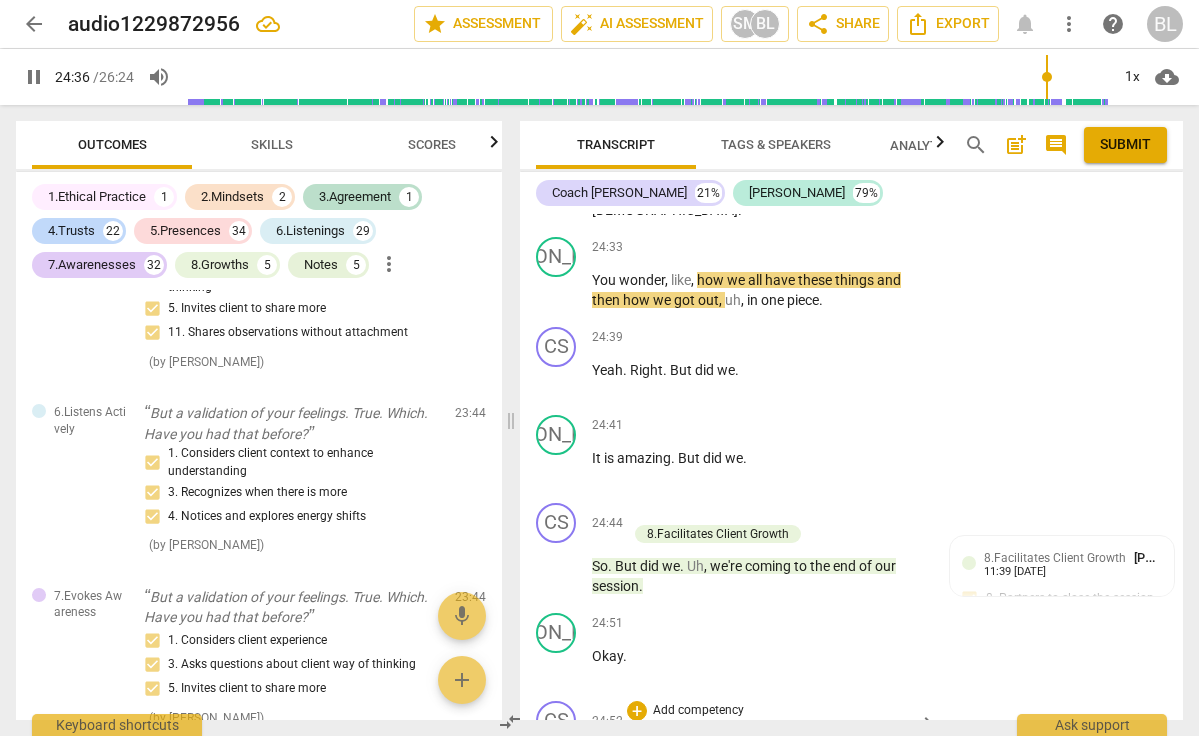 scroll, scrollTop: 19058, scrollLeft: 0, axis: vertical 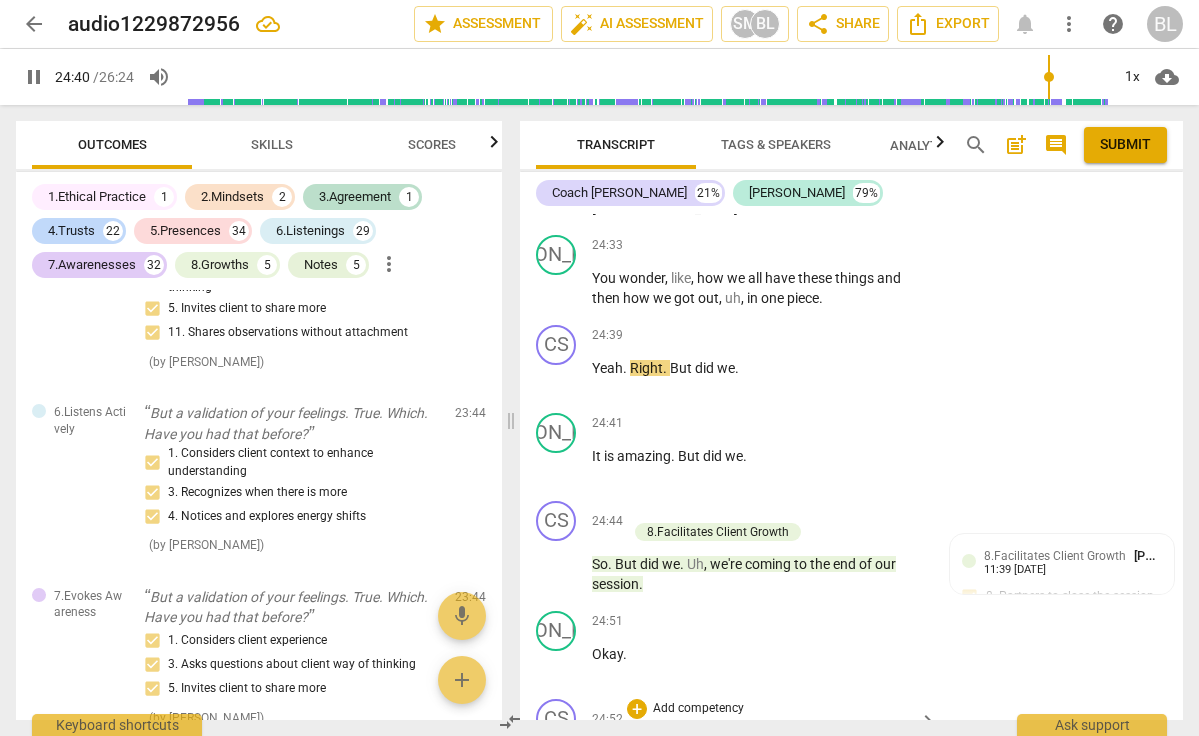 click on "pause" at bounding box center [557, 773] 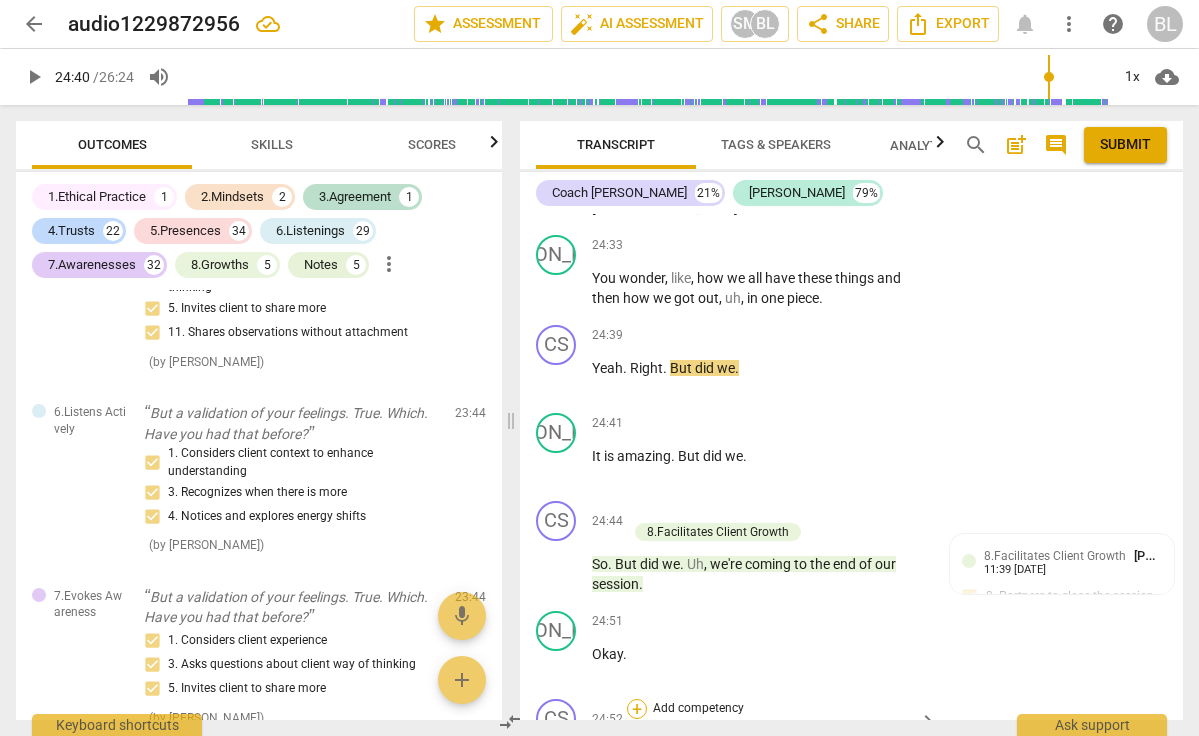 click on "+" at bounding box center [637, 709] 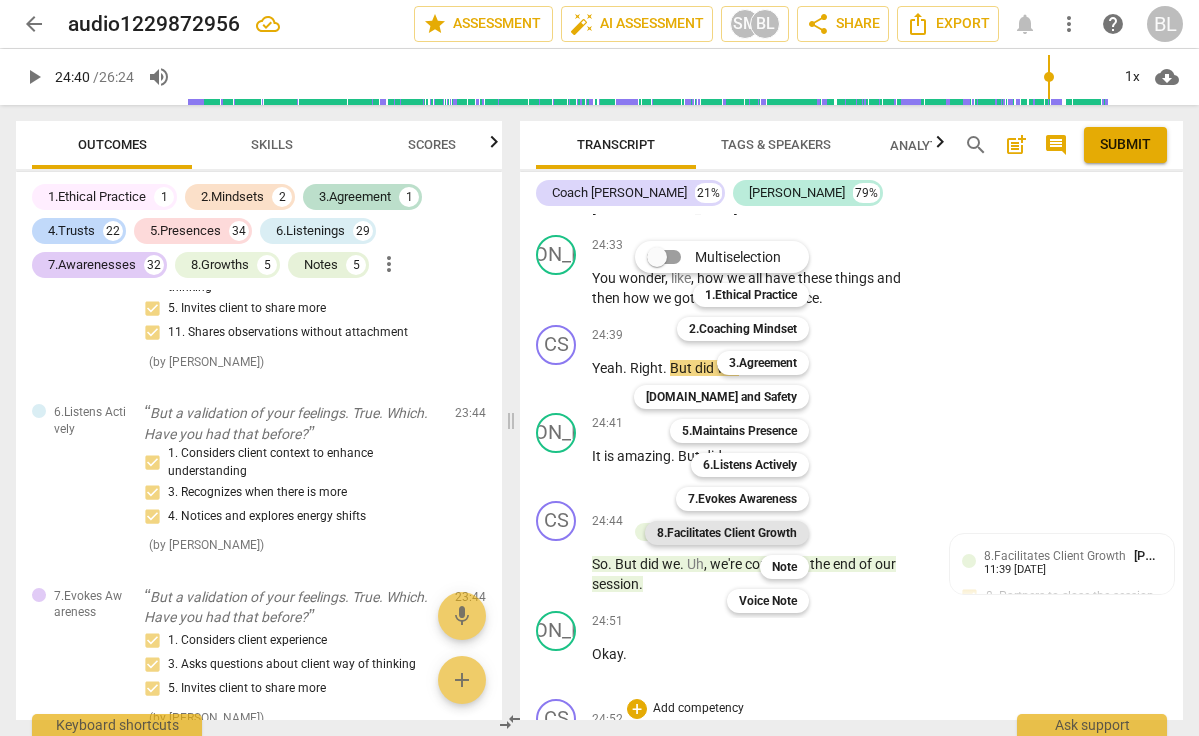 click on "8.Facilitates Client Growth" at bounding box center [727, 533] 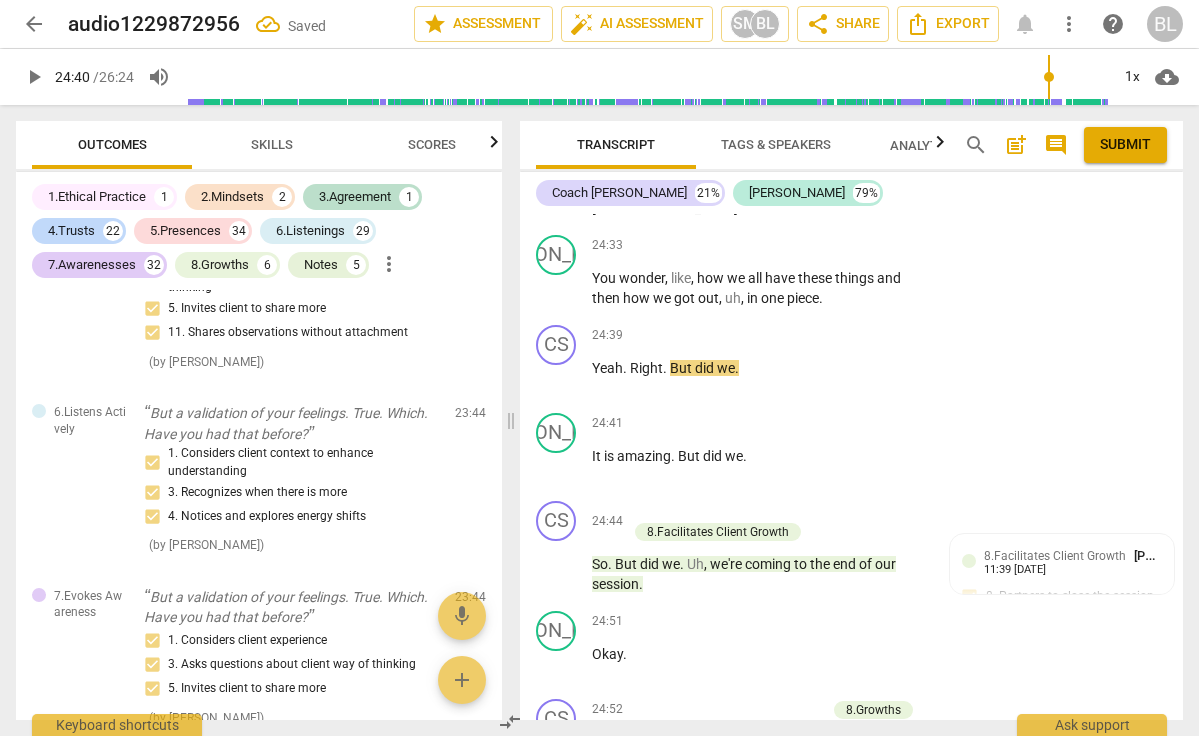 scroll, scrollTop: 19377, scrollLeft: 0, axis: vertical 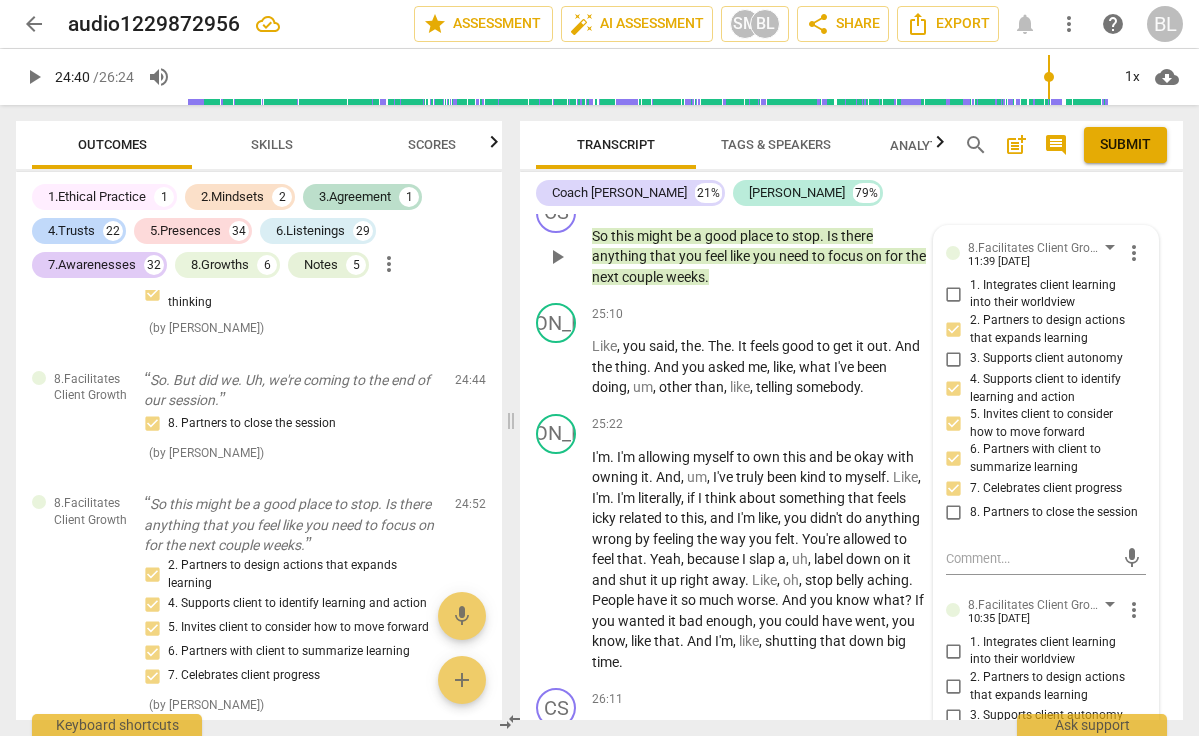 click on "5. Invites client to consider how to move forward" at bounding box center (954, 781) 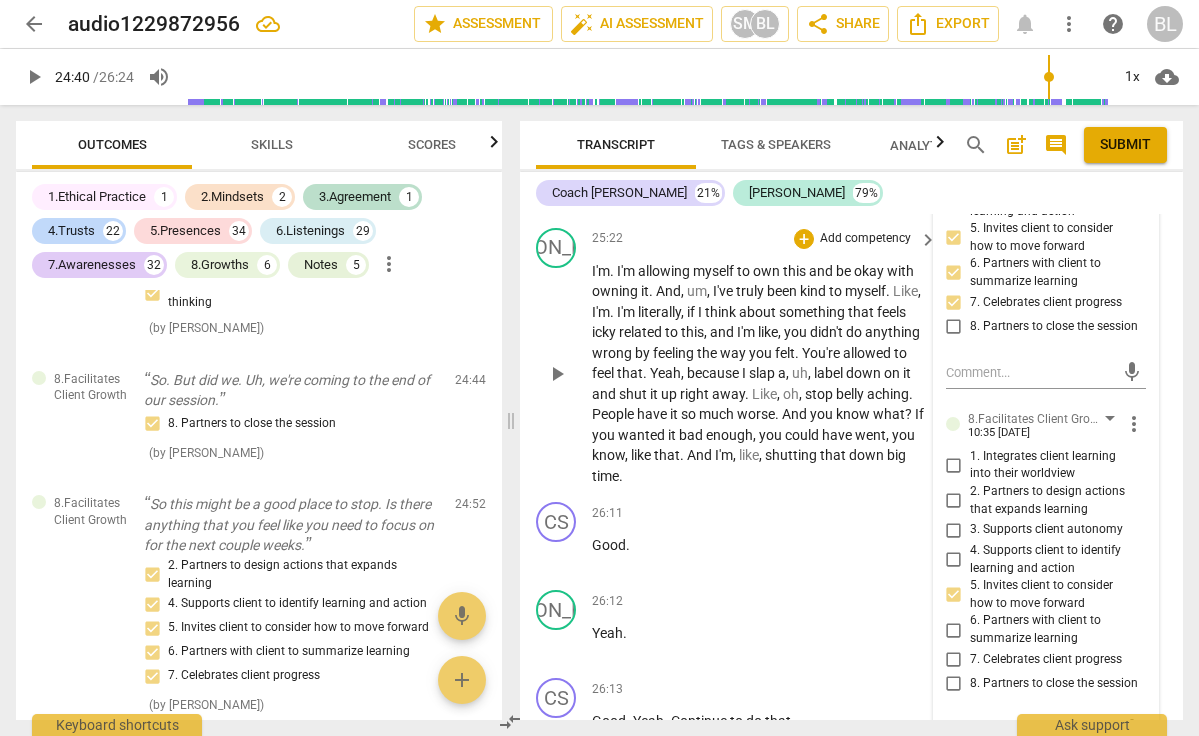 scroll, scrollTop: 19749, scrollLeft: 0, axis: vertical 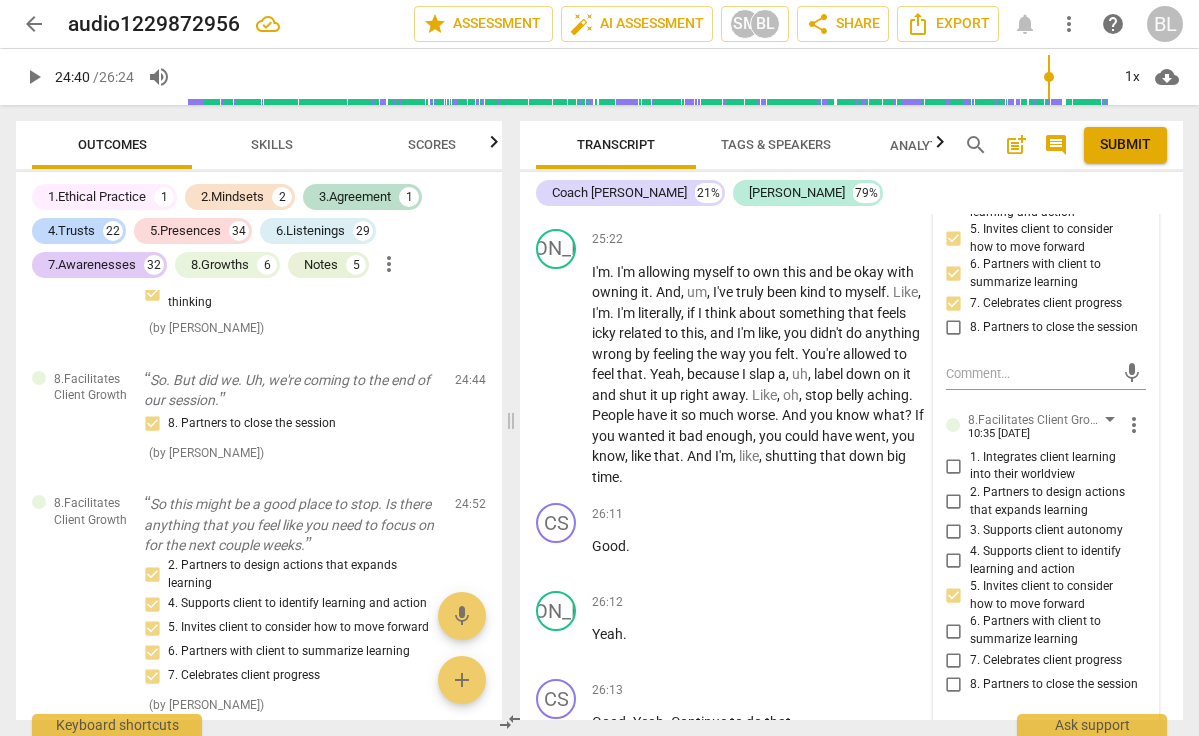 click on "Note" at bounding box center (888, 866) 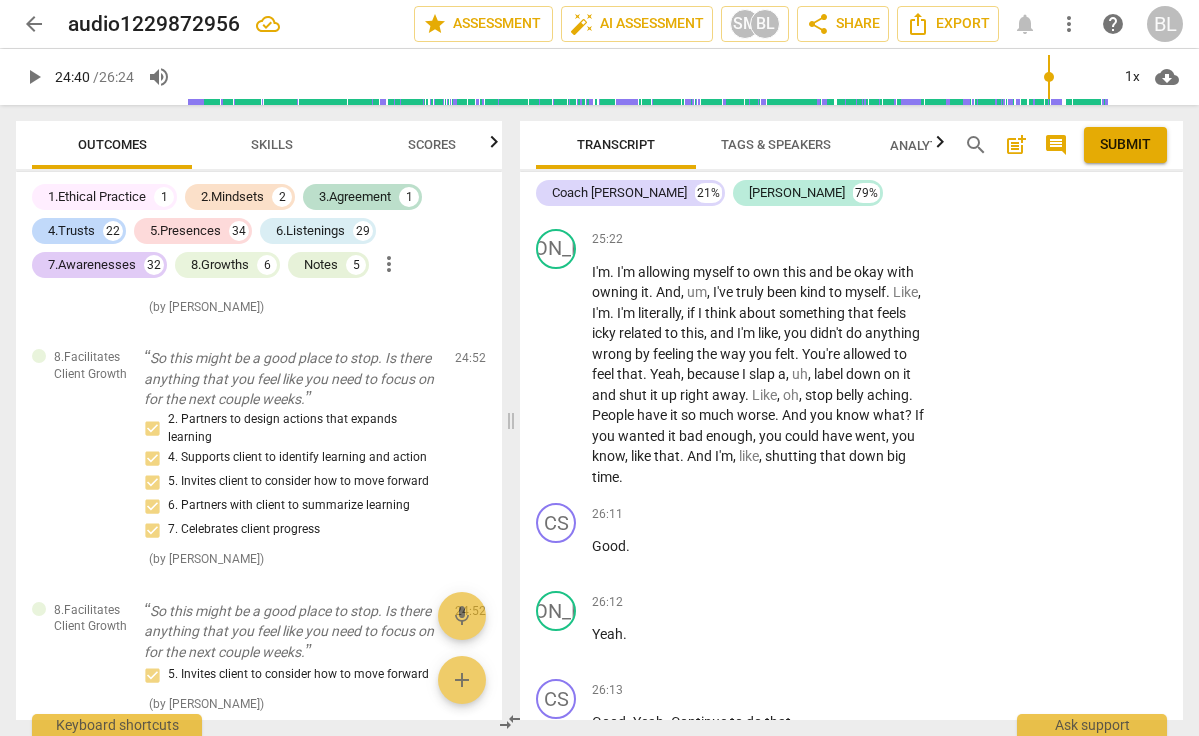 scroll, scrollTop: 23766, scrollLeft: 0, axis: vertical 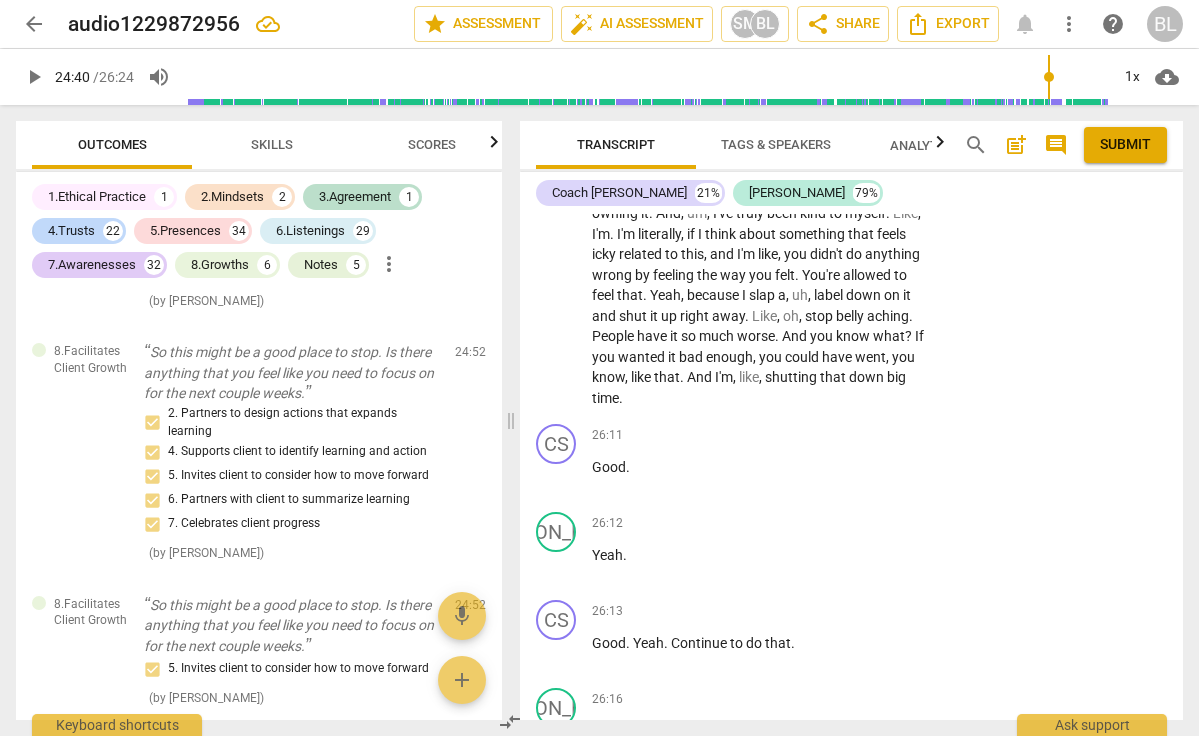 click at bounding box center (1030, 981) 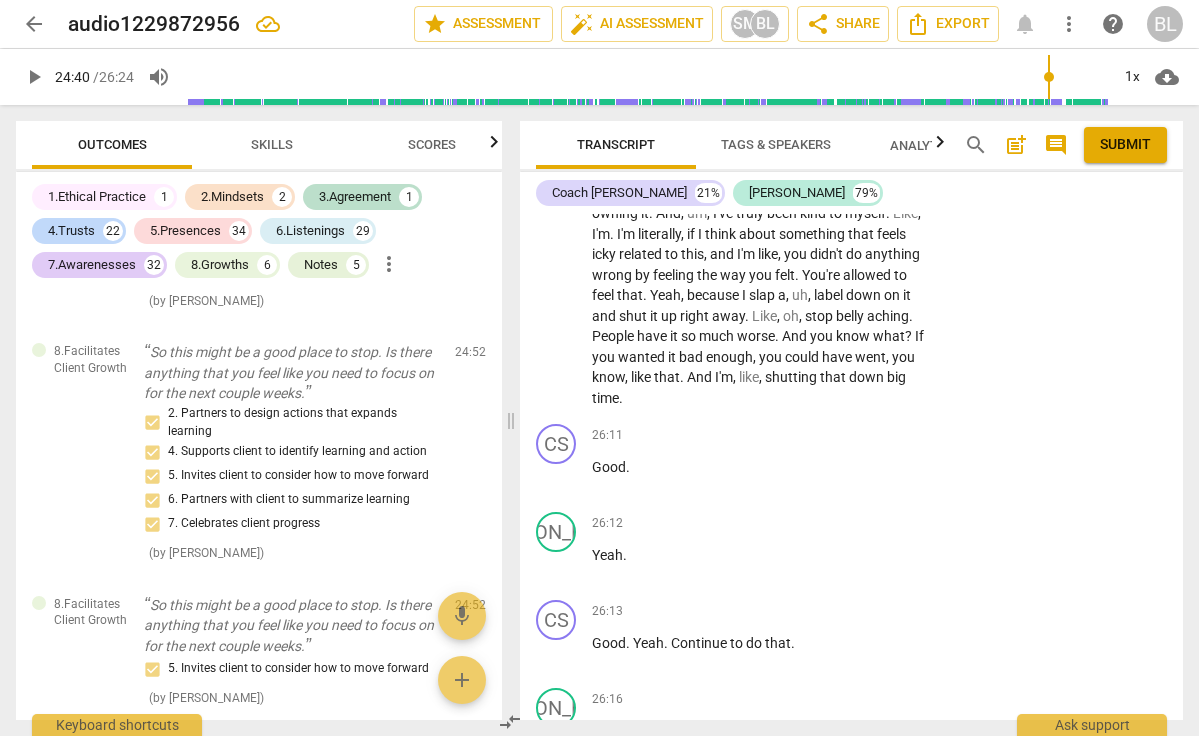 scroll, scrollTop: 17, scrollLeft: 0, axis: vertical 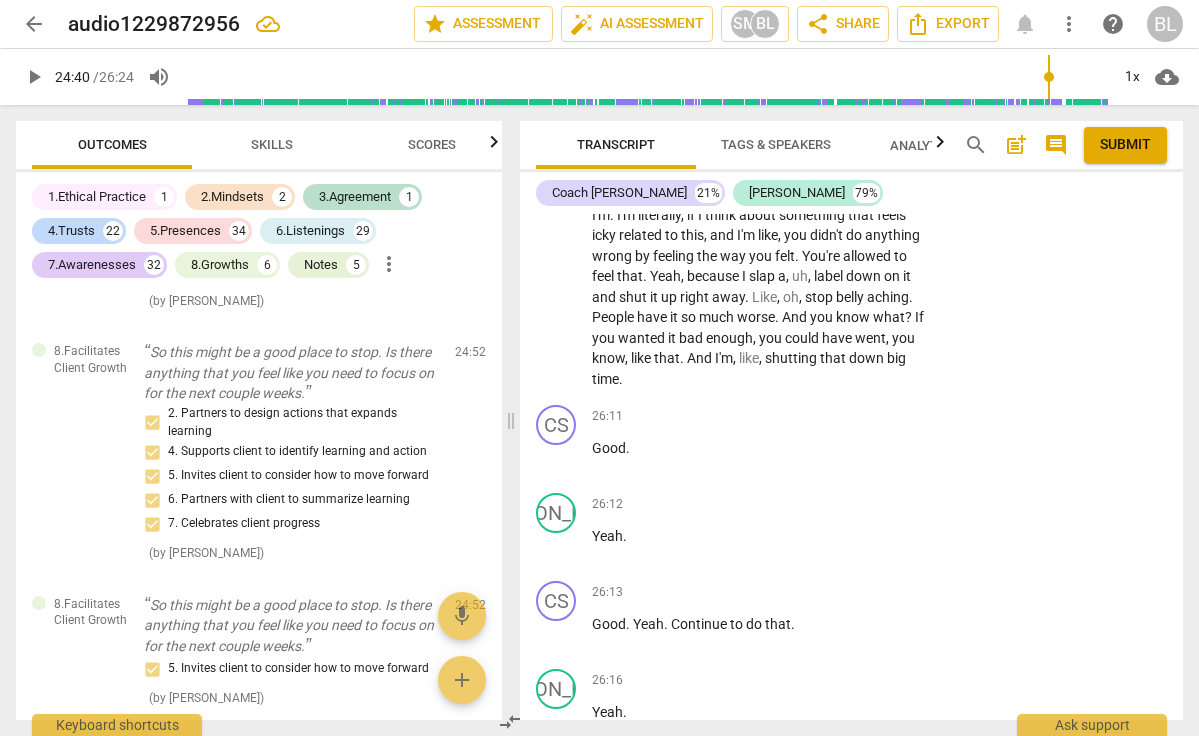 click on "+" at bounding box center (746, 768) 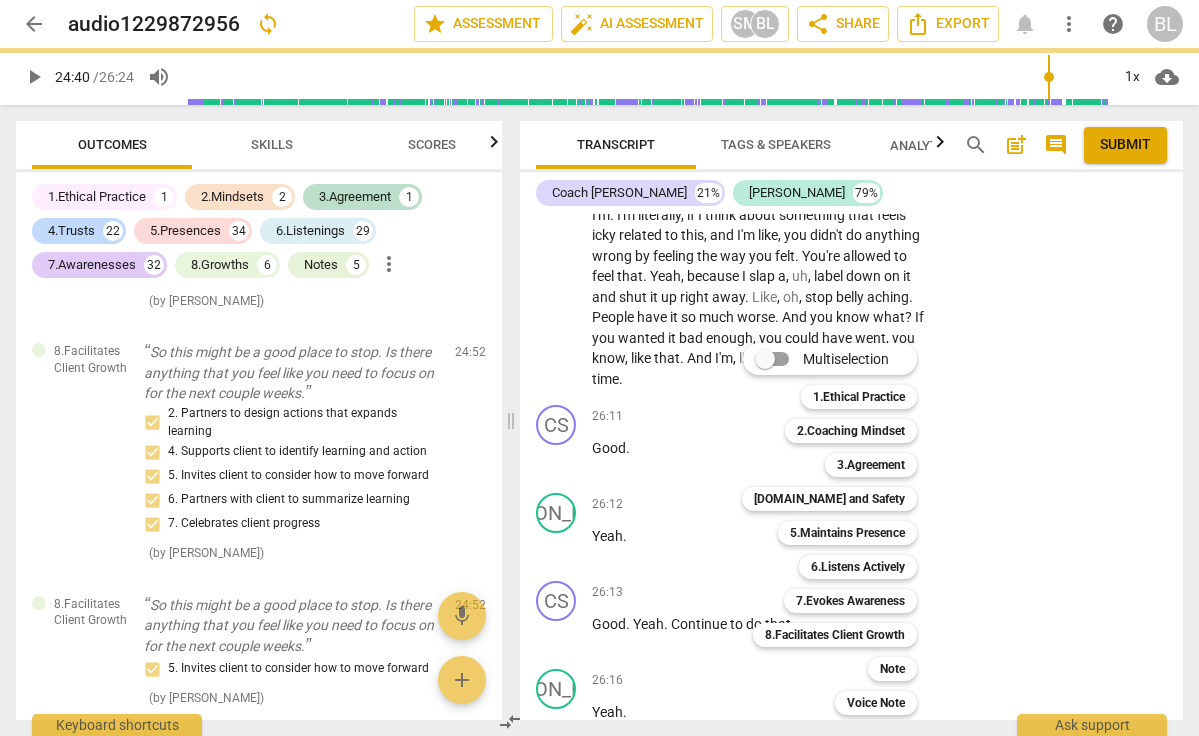 scroll, scrollTop: 19749, scrollLeft: 0, axis: vertical 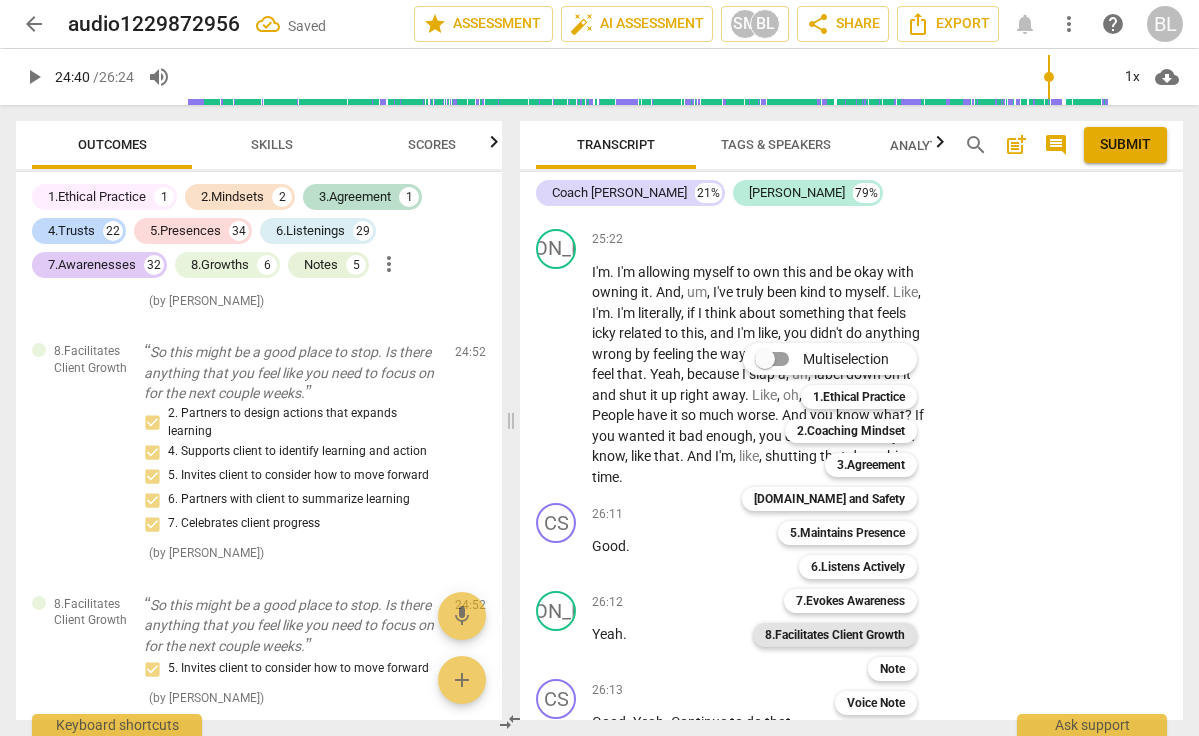 click on "8.Facilitates Client Growth" at bounding box center [835, 635] 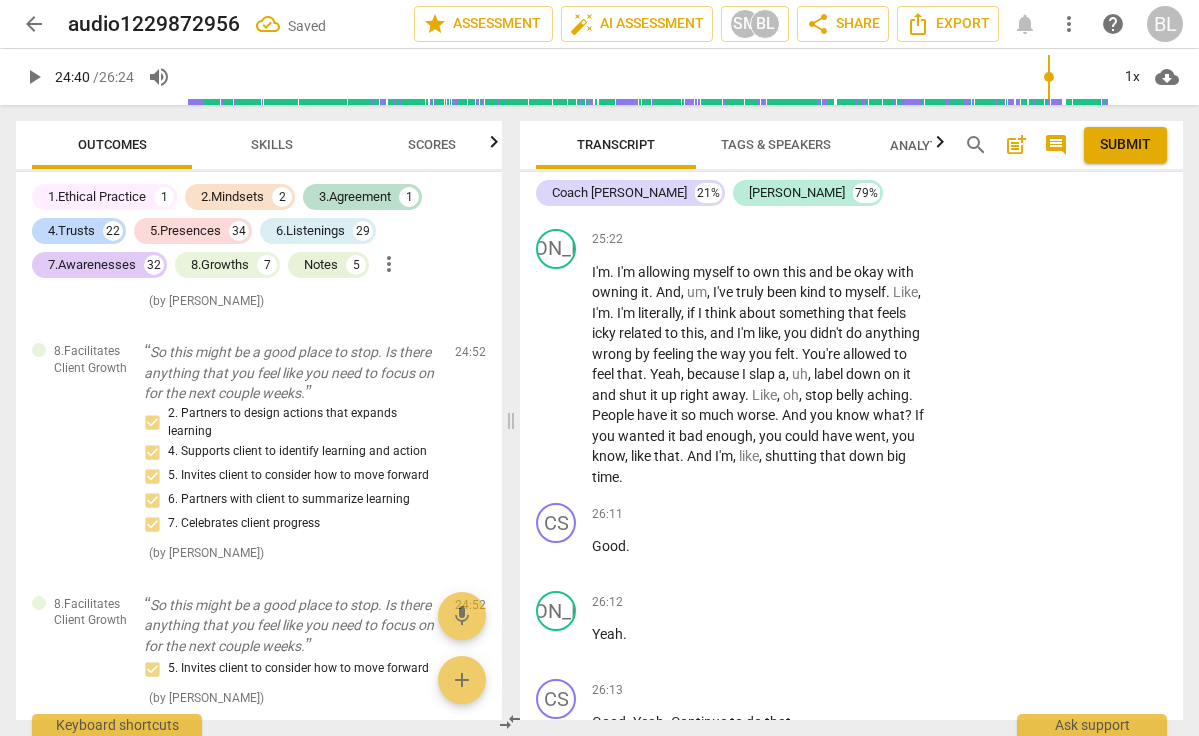 scroll, scrollTop: 23864, scrollLeft: 0, axis: vertical 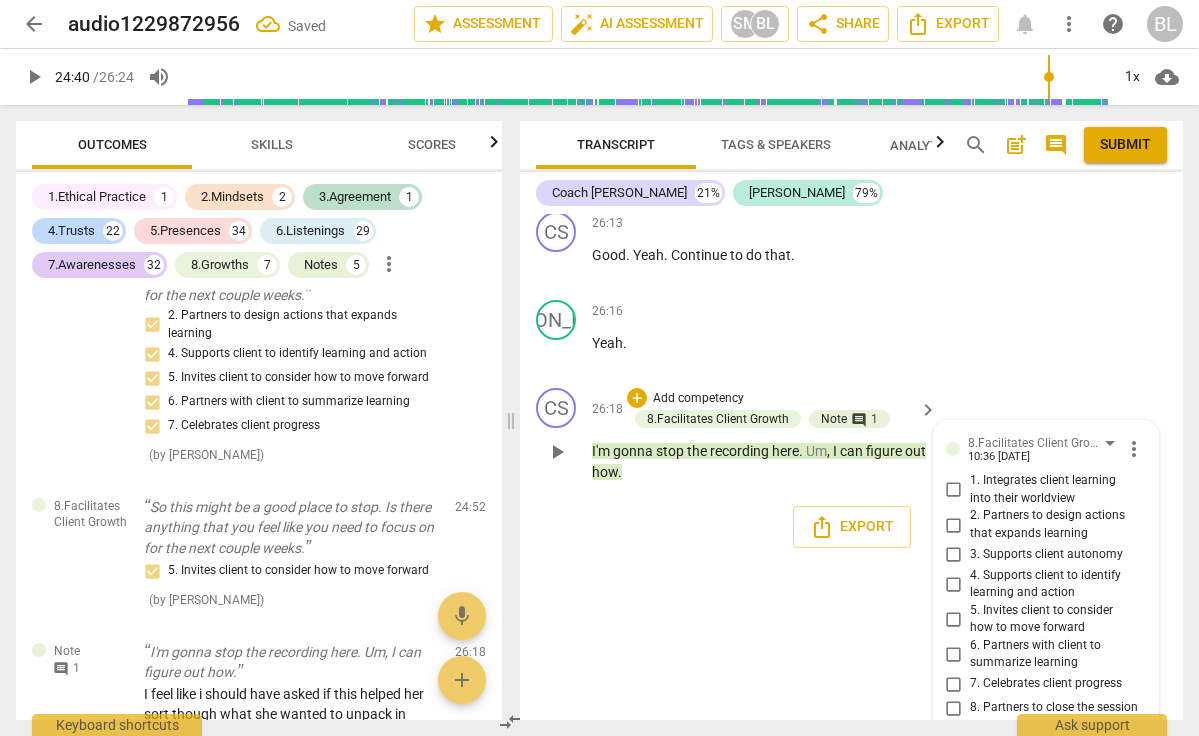 click on "8. Partners to close the session" at bounding box center [954, 708] 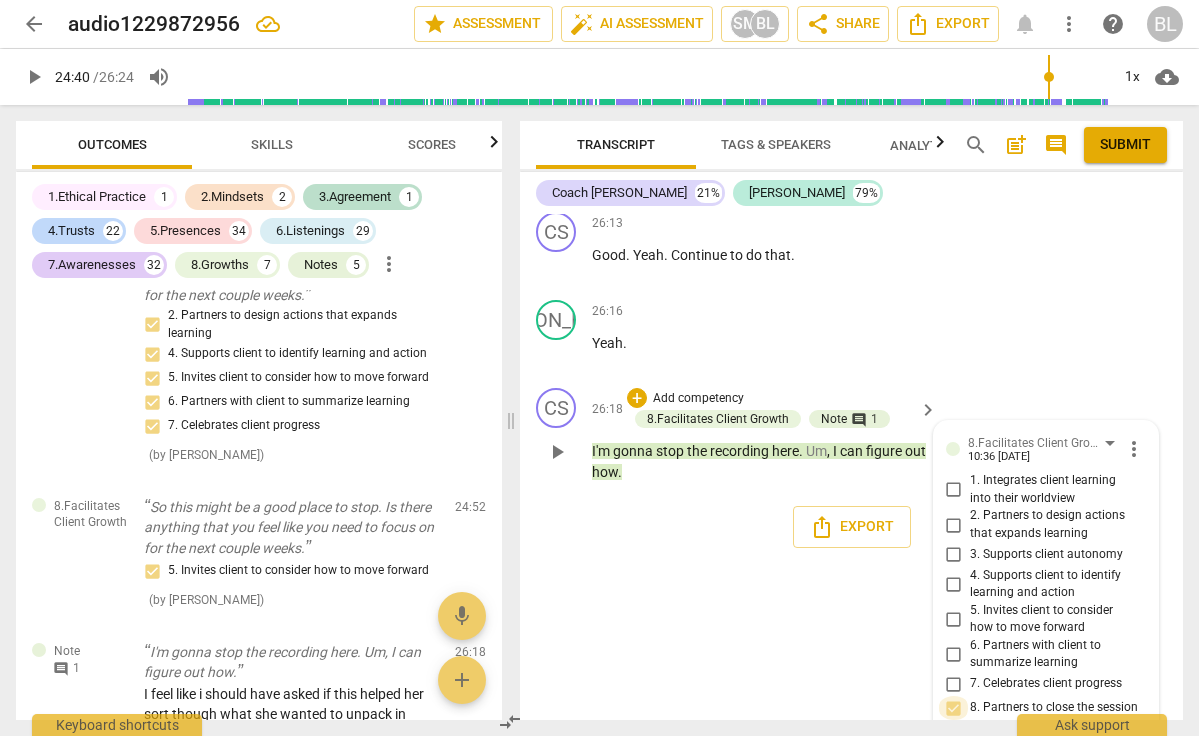 click on "8. Partners to close the session" at bounding box center (954, 708) 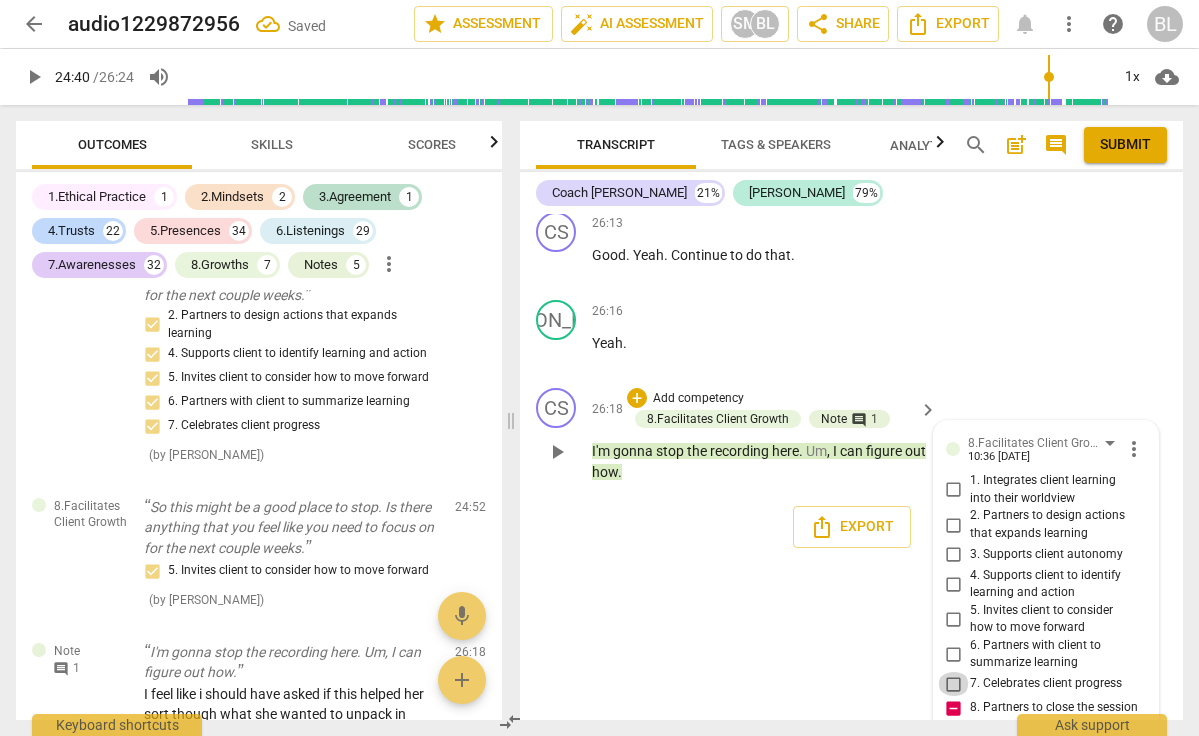 click on "7. Celebrates client progress" at bounding box center [954, 684] 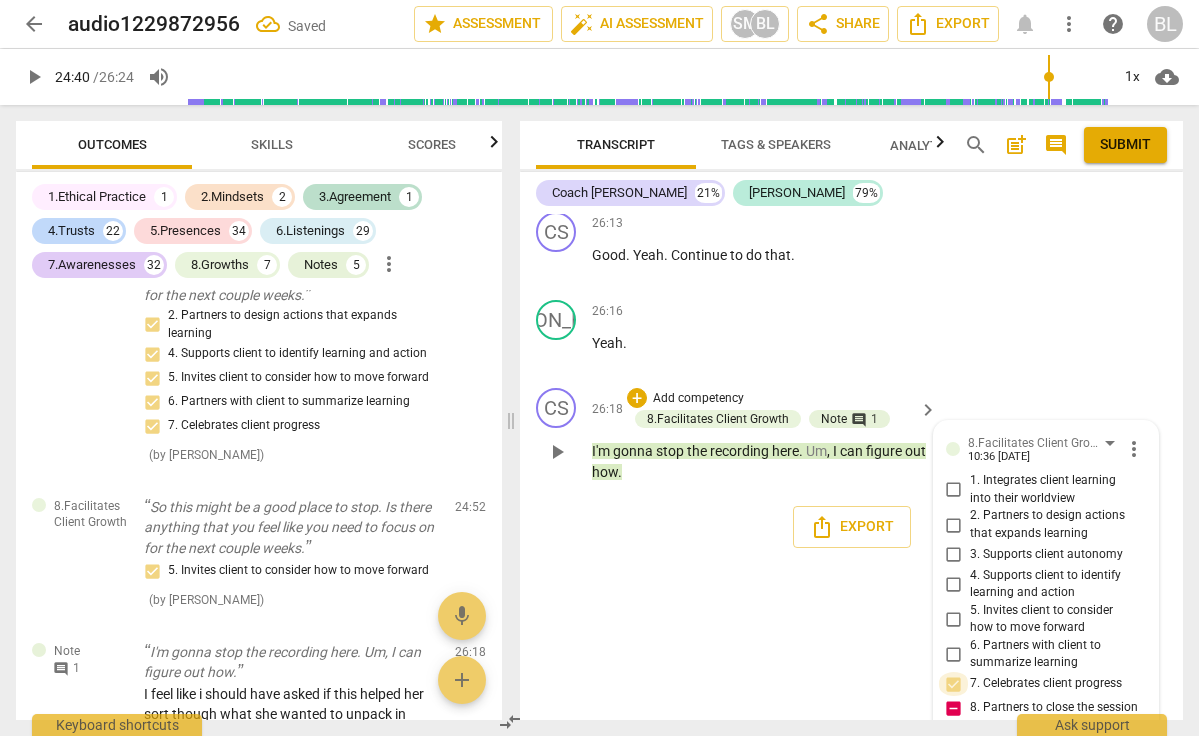 click on "7. Celebrates client progress" at bounding box center (954, 684) 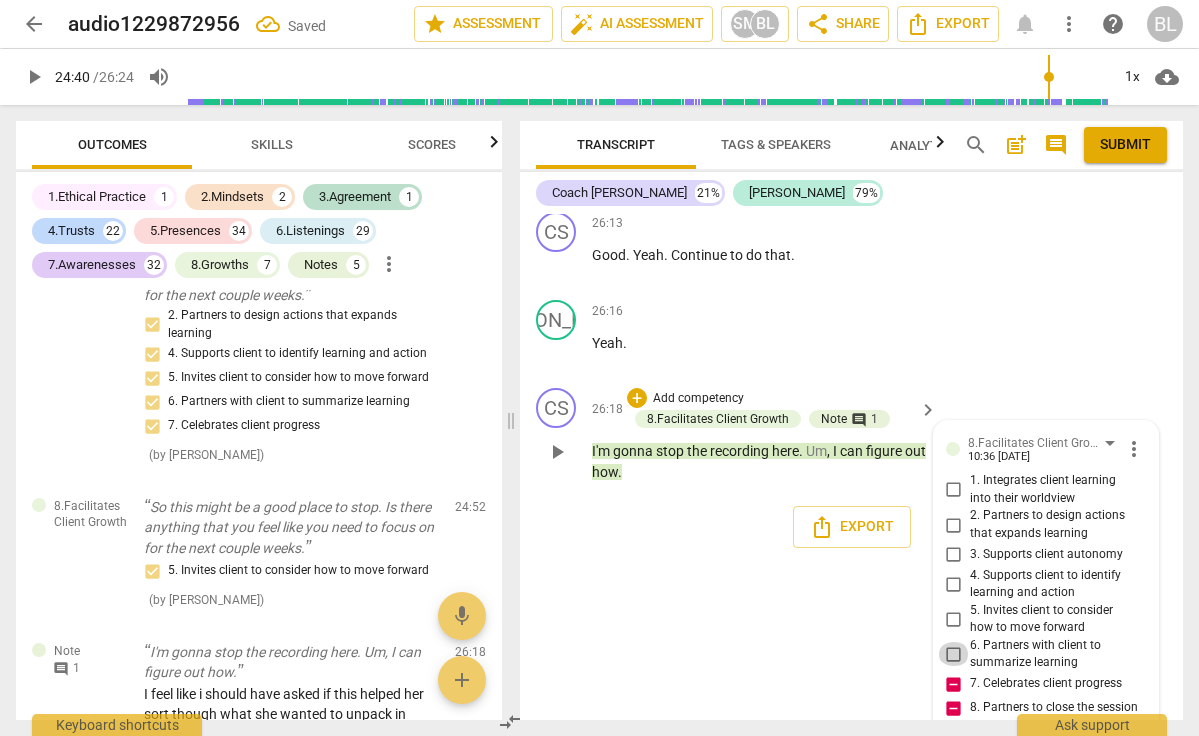 click on "6. Partners with client to summarize learning" at bounding box center [954, 654] 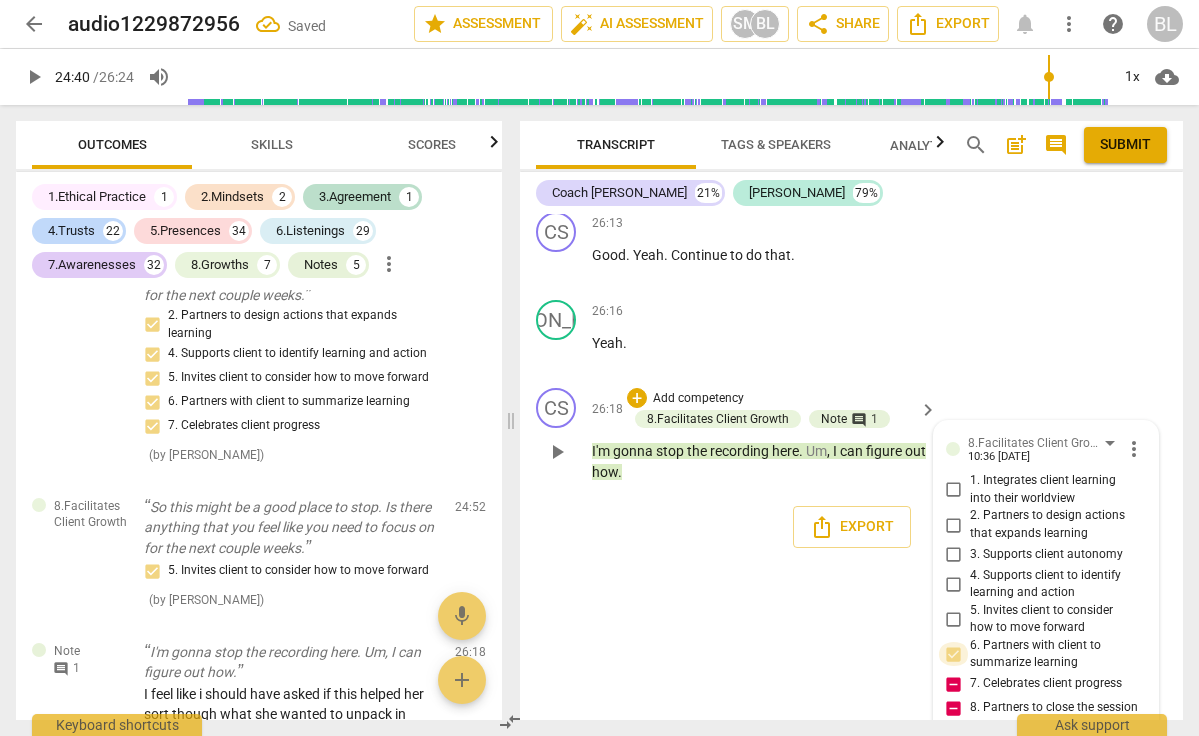 click on "6. Partners with client to summarize learning" at bounding box center [954, 654] 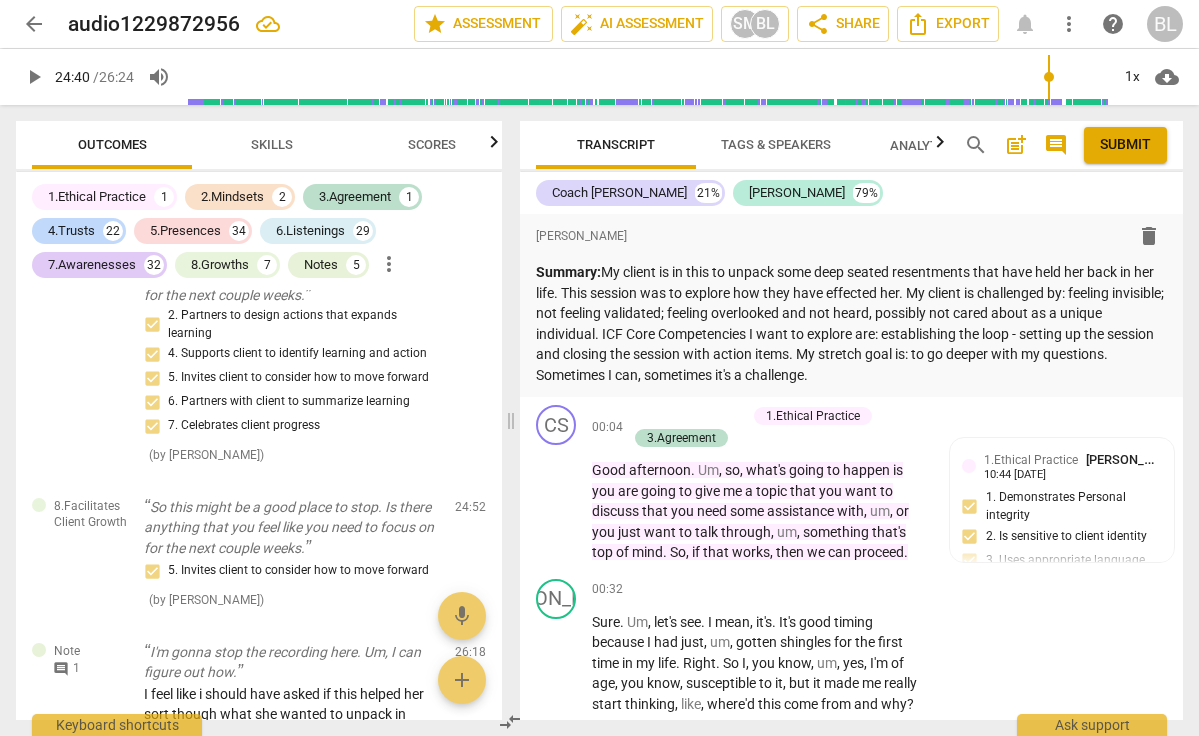 scroll, scrollTop: 0, scrollLeft: 0, axis: both 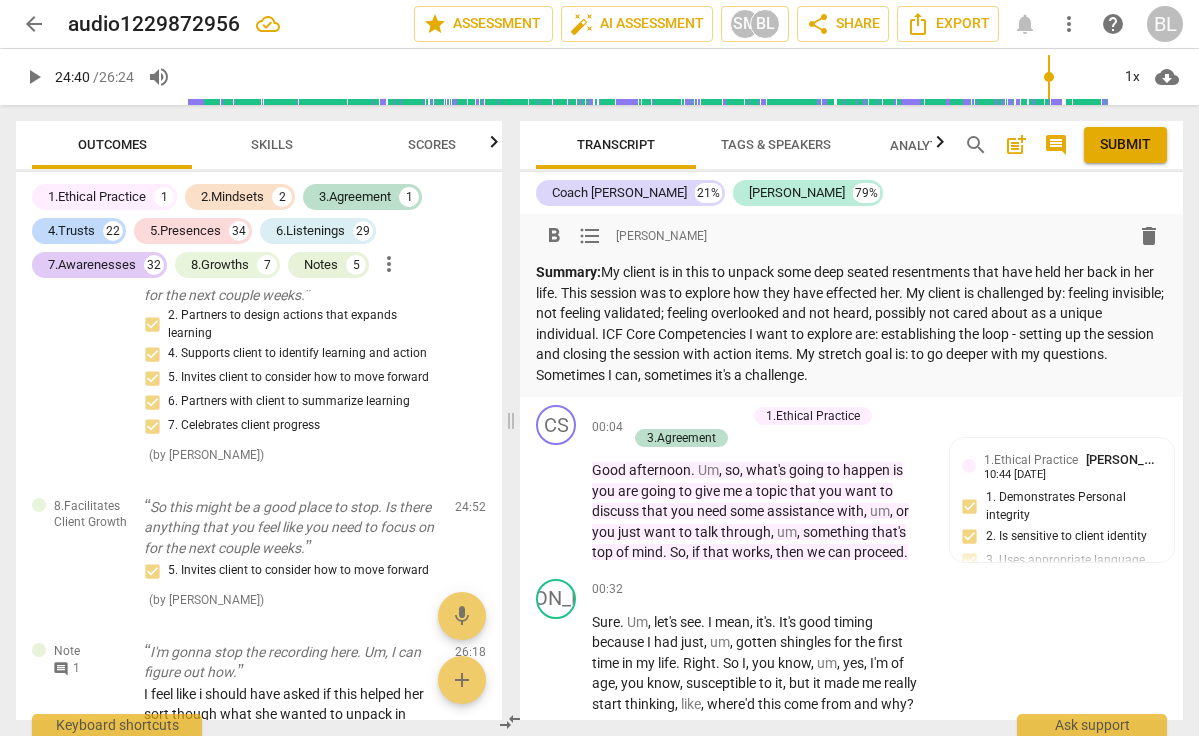 click on "Summary:   My client is in this to unpack some deep seated resentments that have held her back in her life. This session was to explore how they have effected her. My client is challenged by: feeling invisible; not feeling validated; feeling overlooked and not heard, possibly not cared about as a unique individual. ICF Core Competencies I want to explore are: establishing the loop - setting up the session and closing the session with action items. My stretch goal is: to go deeper with my questions. Sometimes I can, sometimes it's a challenge." at bounding box center [851, 323] 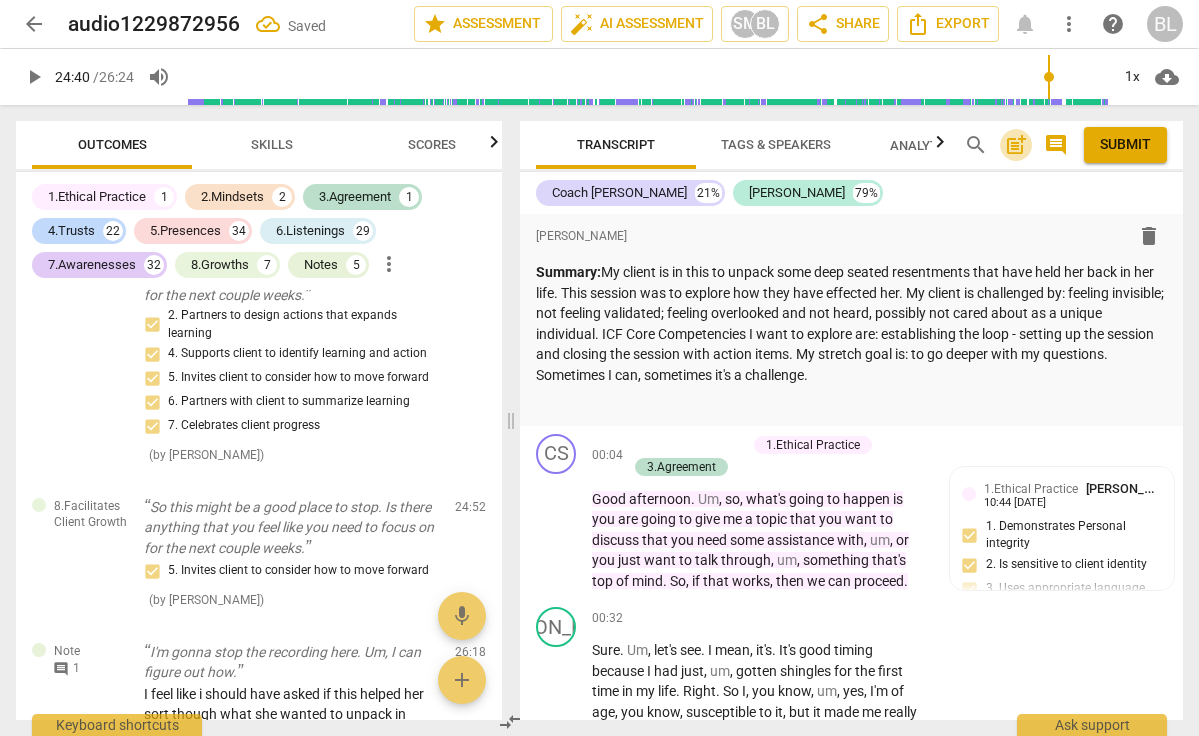 click on "post_add" at bounding box center (1016, 145) 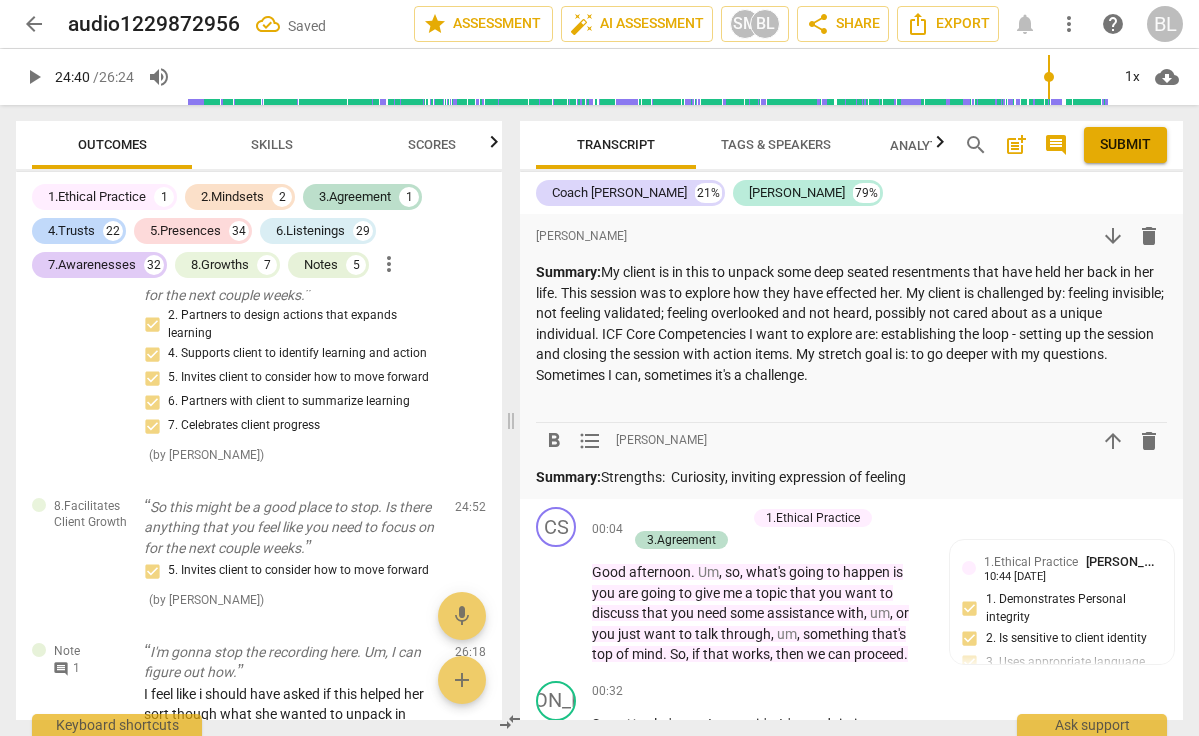 click on "Summary:   Strengths:  Curiosity, inviting expression of feeling" at bounding box center (851, 477) 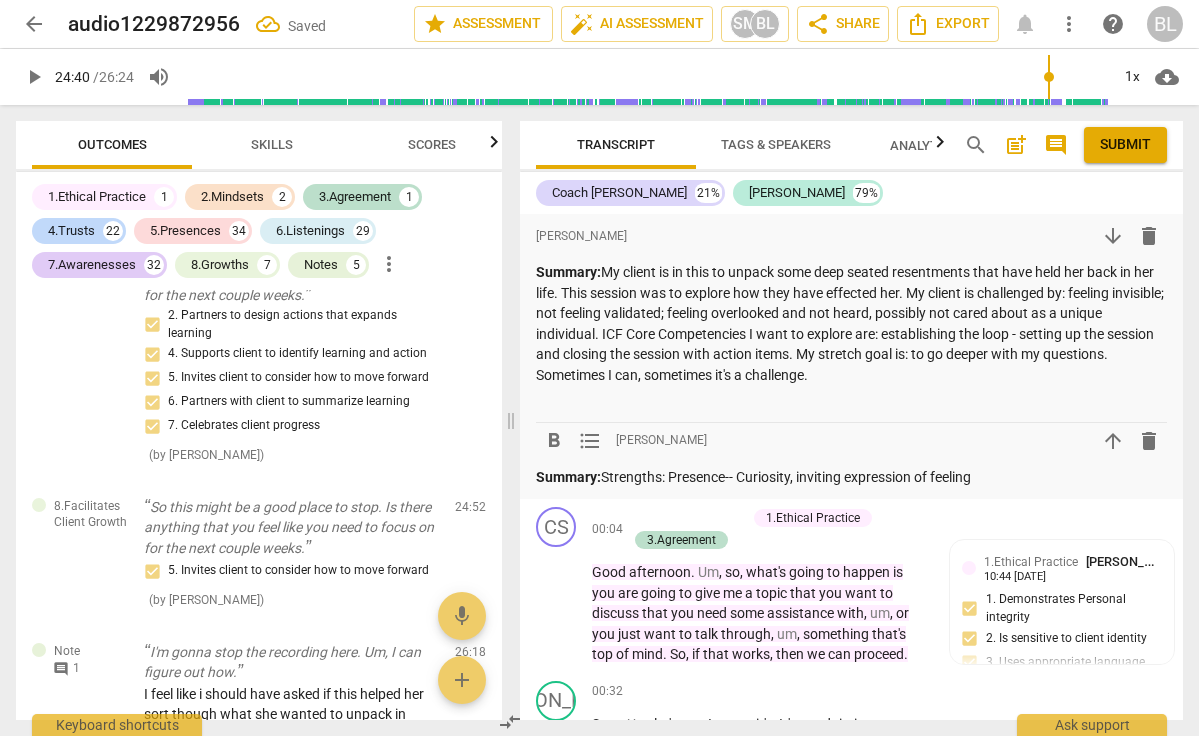 click on "Summary:   Strengths: Presence-- Curiosity, inviting expression of feeling" at bounding box center [851, 477] 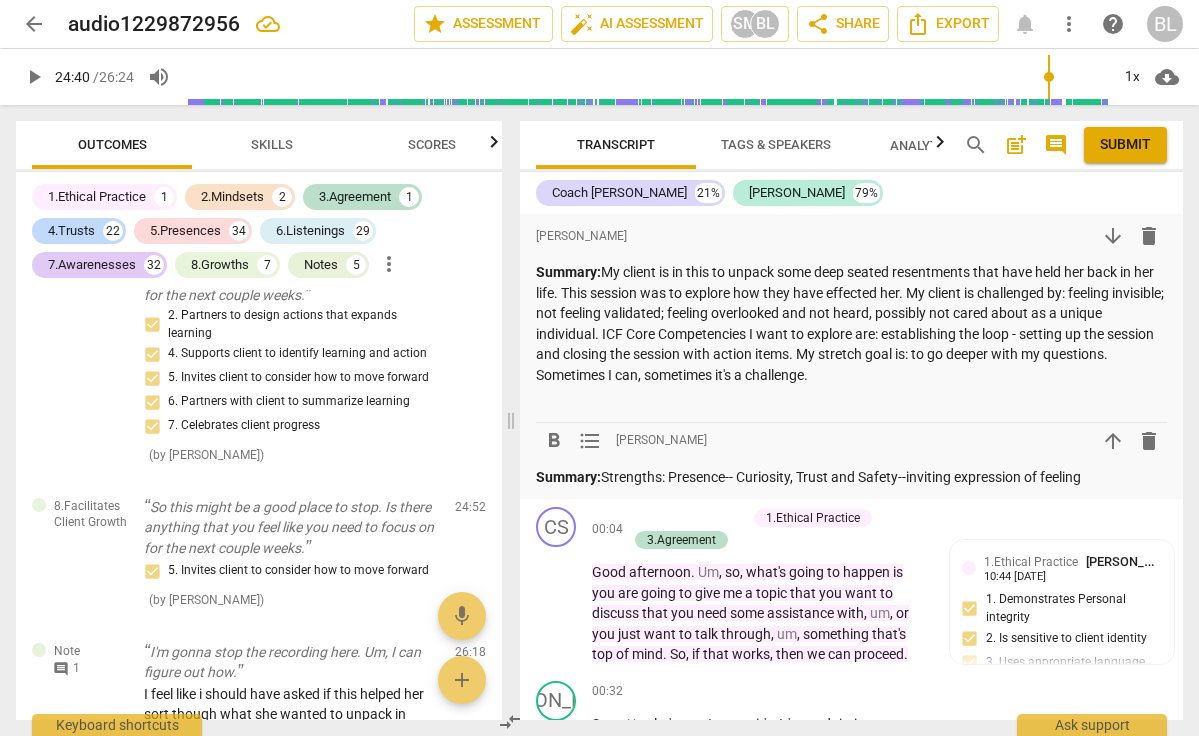 click on "Summary:   Strengths: Presence-- Curiosity, Trust and Safety--inviting expression of feeling" at bounding box center (851, 477) 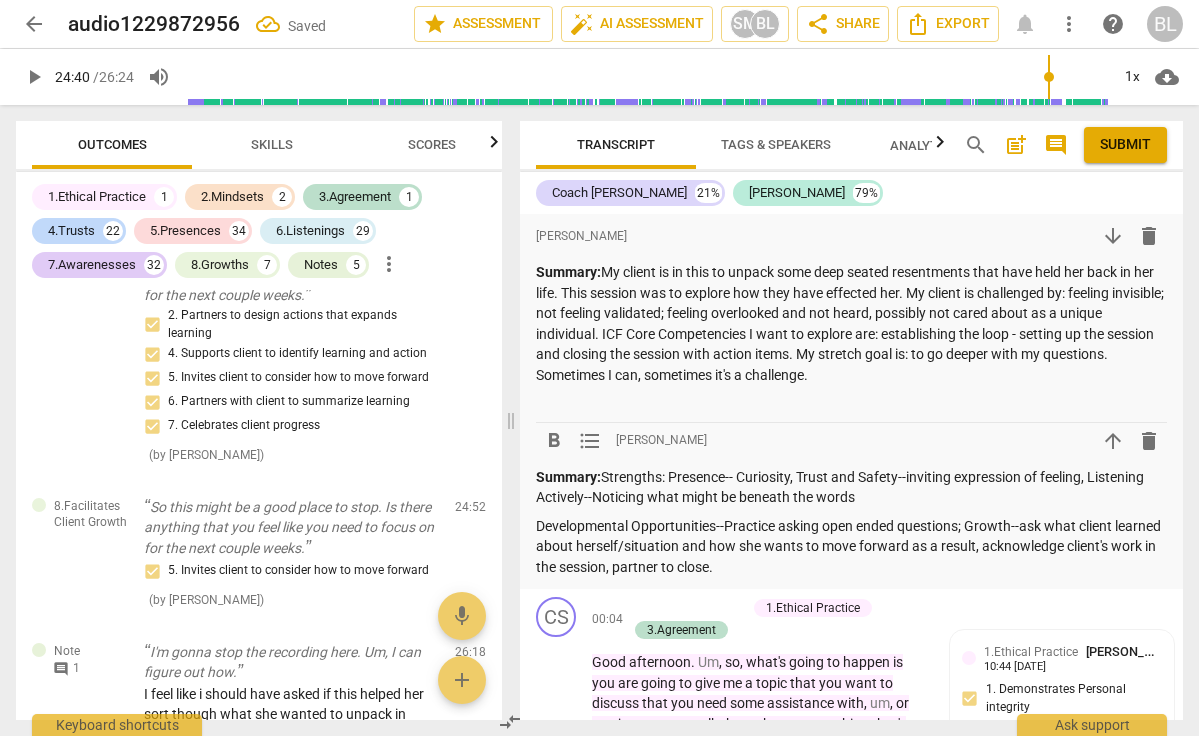 click on "Developmental Opportunities--Practice asking open ended questions; Growth--ask what client learned about herself/situation and how she wants to move forward as a result, acknowledge client's work in the session, partner to close." at bounding box center (851, 547) 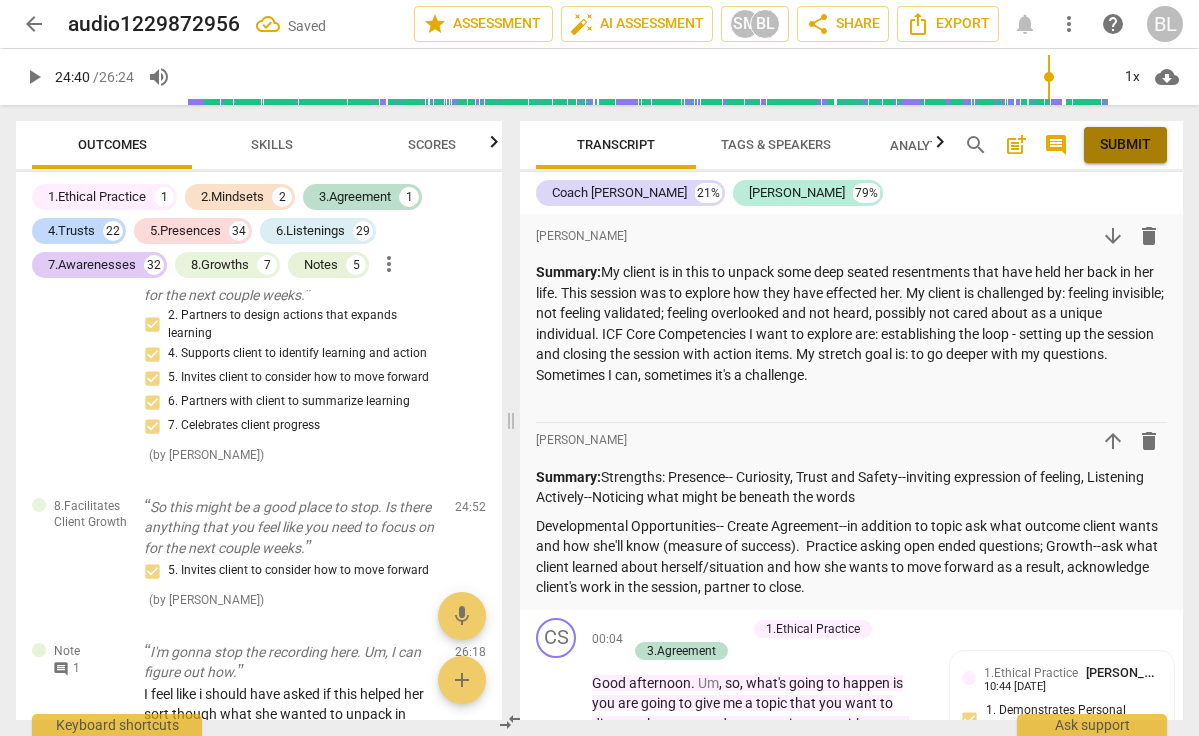 click on "Submit" at bounding box center (1125, 145) 